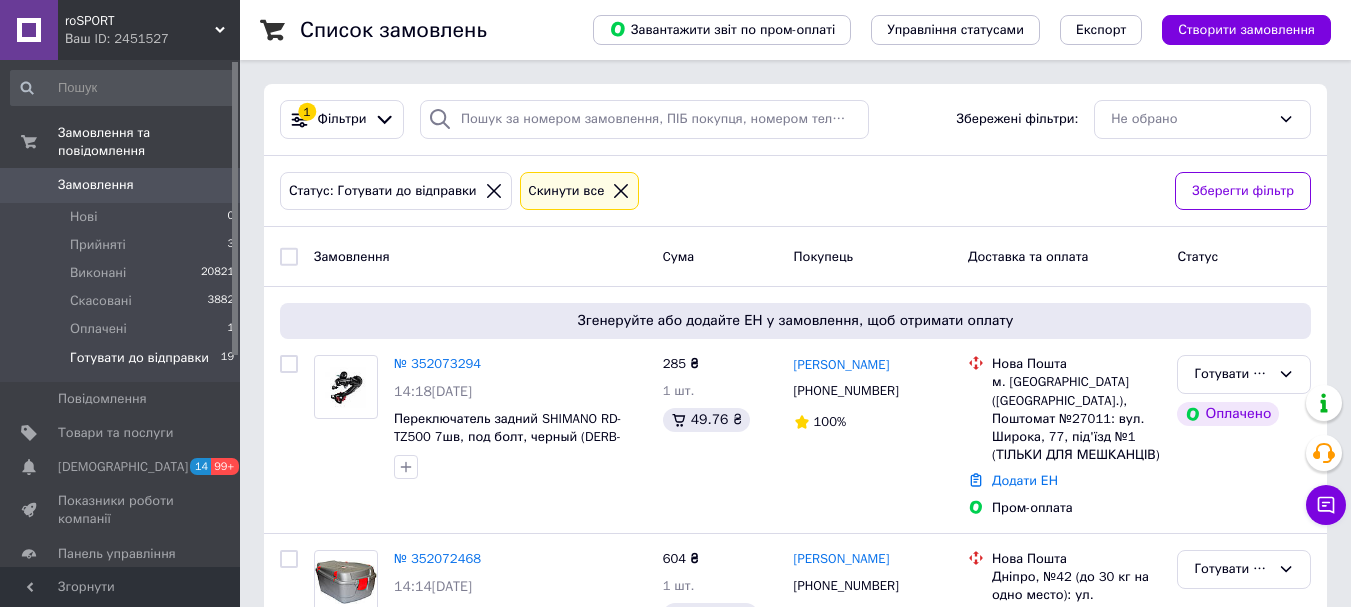 click on "Готувати до відправки 19" at bounding box center [123, 363] 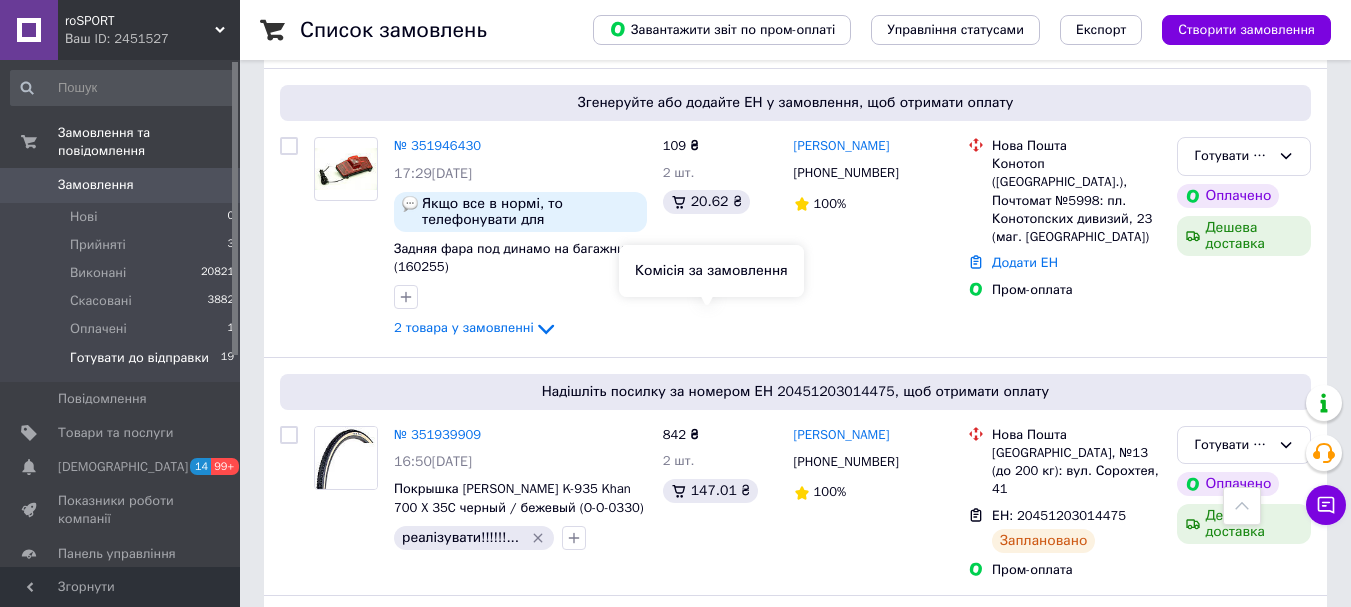 scroll, scrollTop: 3738, scrollLeft: 0, axis: vertical 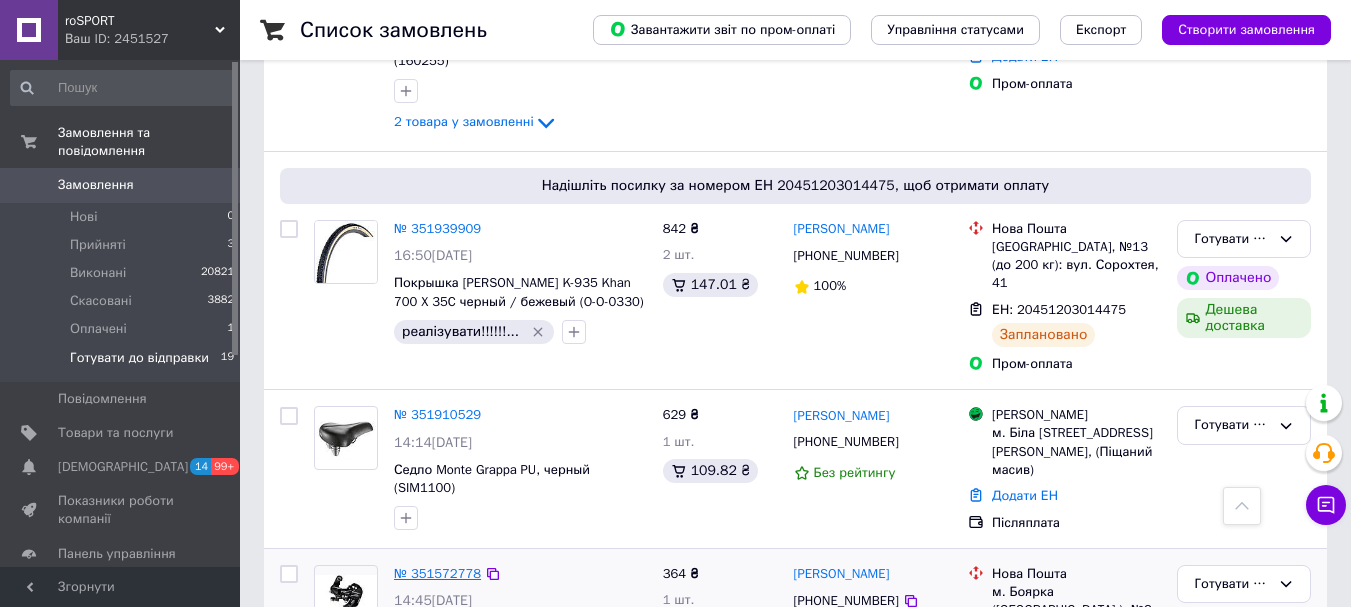 click on "№ 351572778" at bounding box center [437, 573] 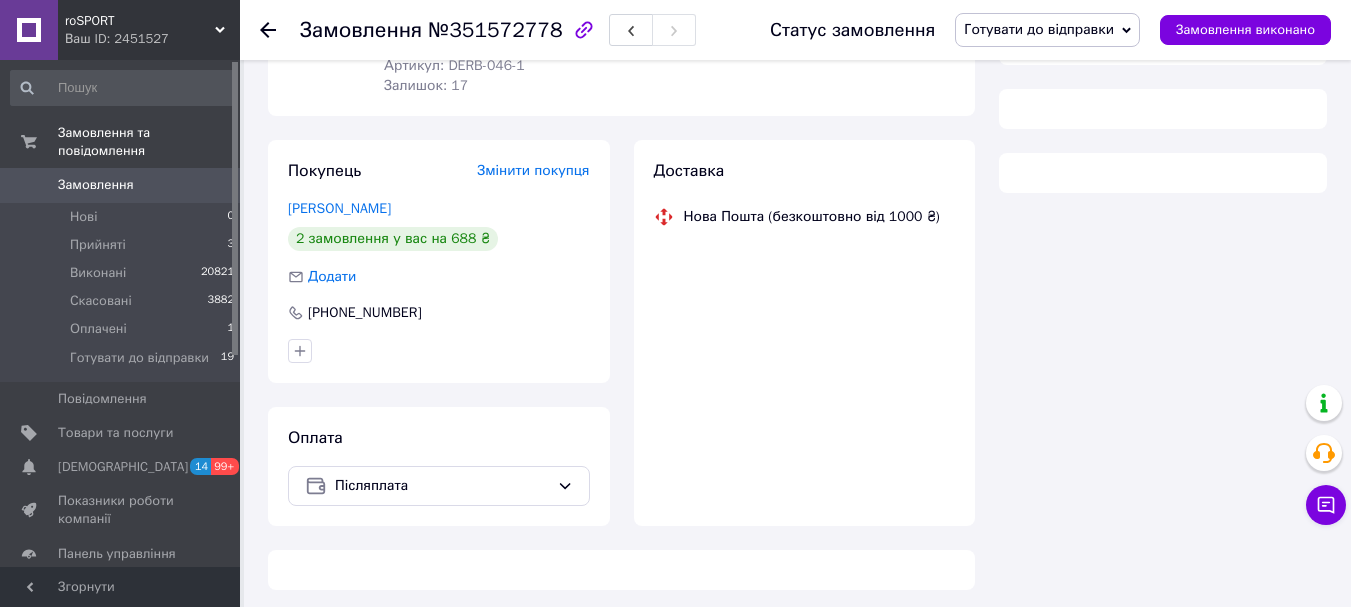 scroll, scrollTop: 314, scrollLeft: 0, axis: vertical 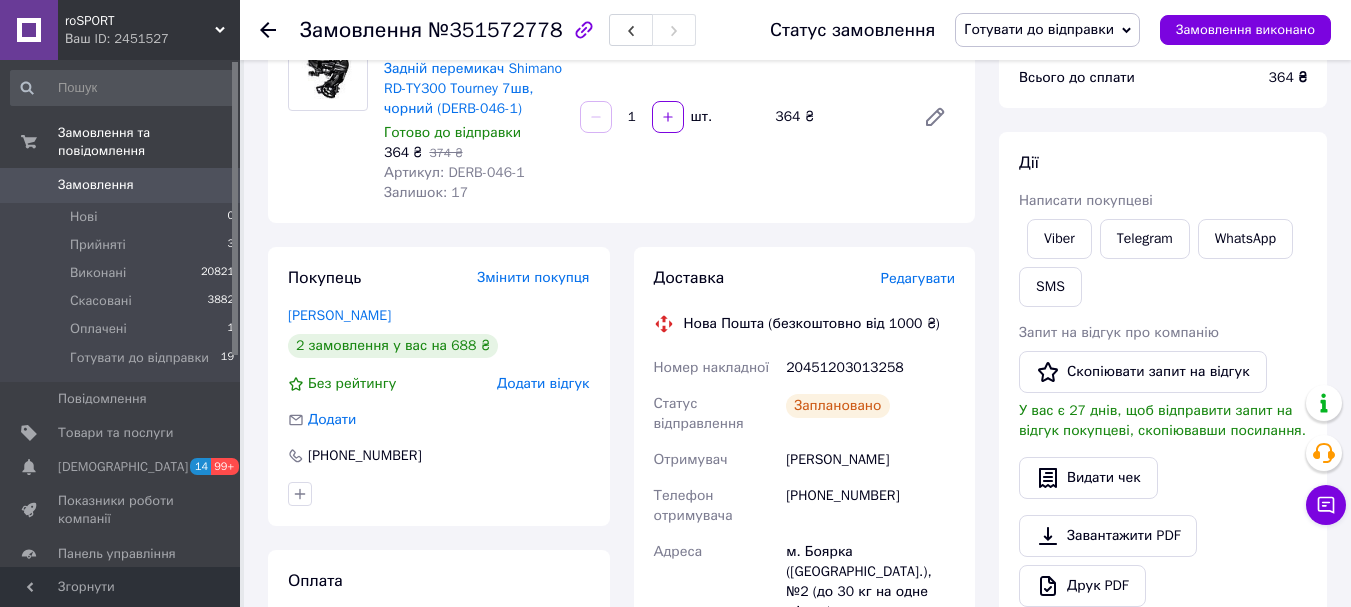 click on "20451203013258" at bounding box center (870, 368) 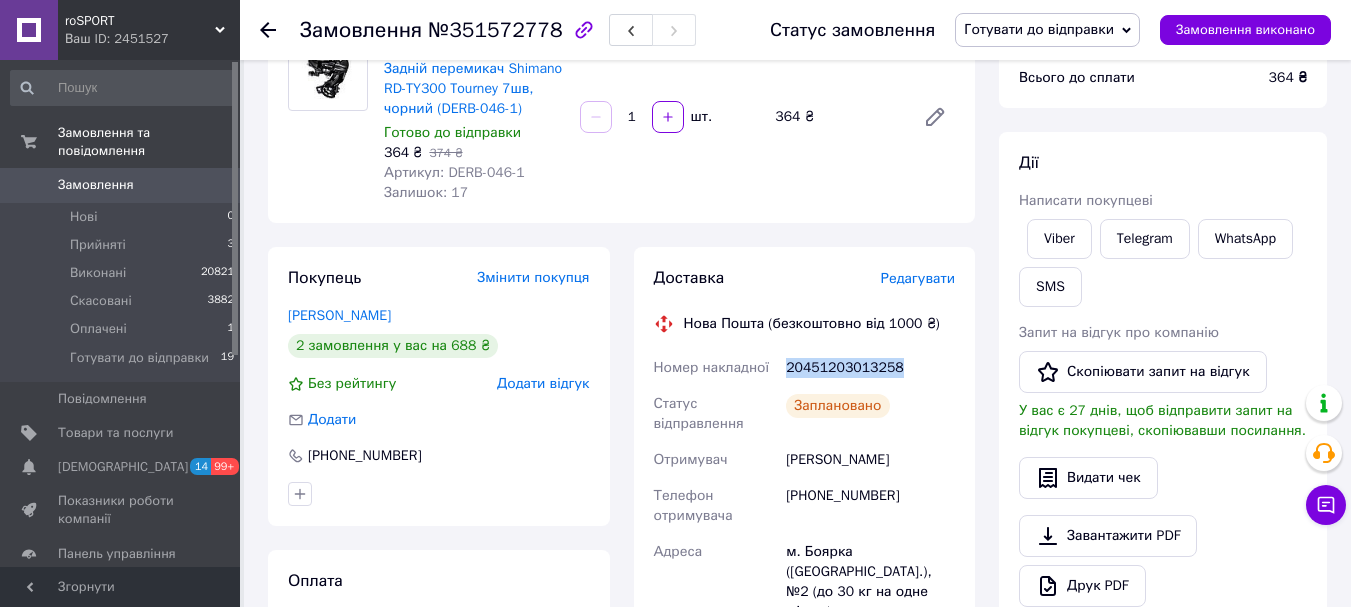 click on "20451203013258" at bounding box center (870, 368) 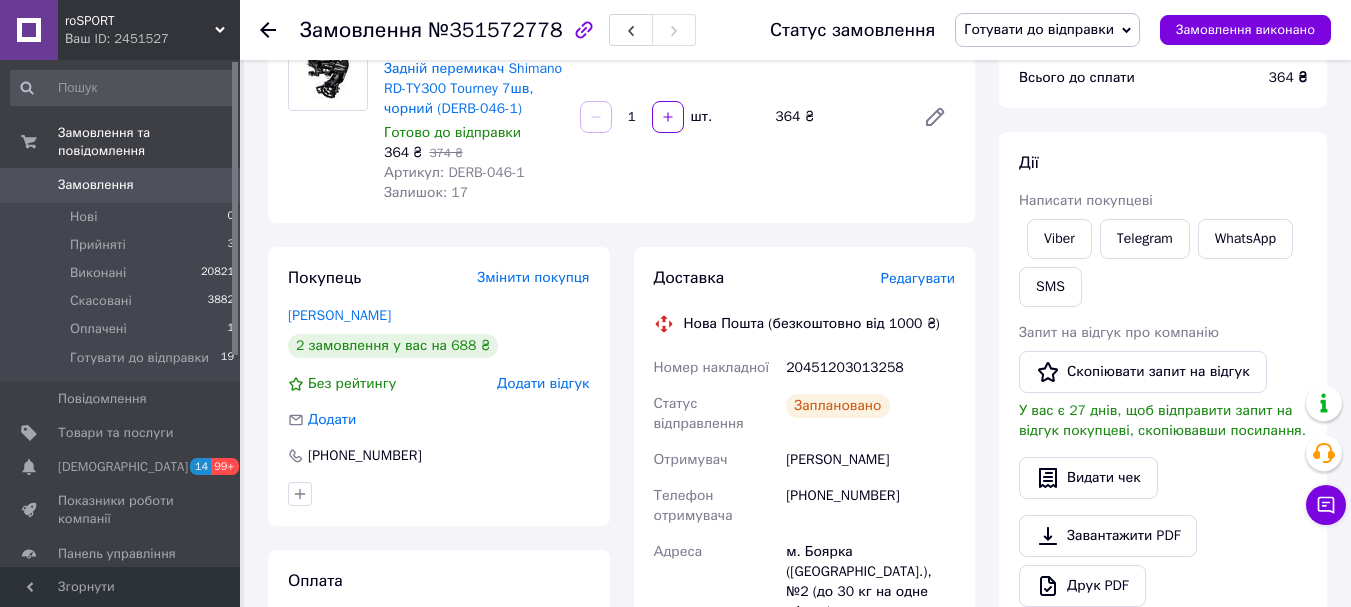 click on "№351572778" at bounding box center [495, 30] 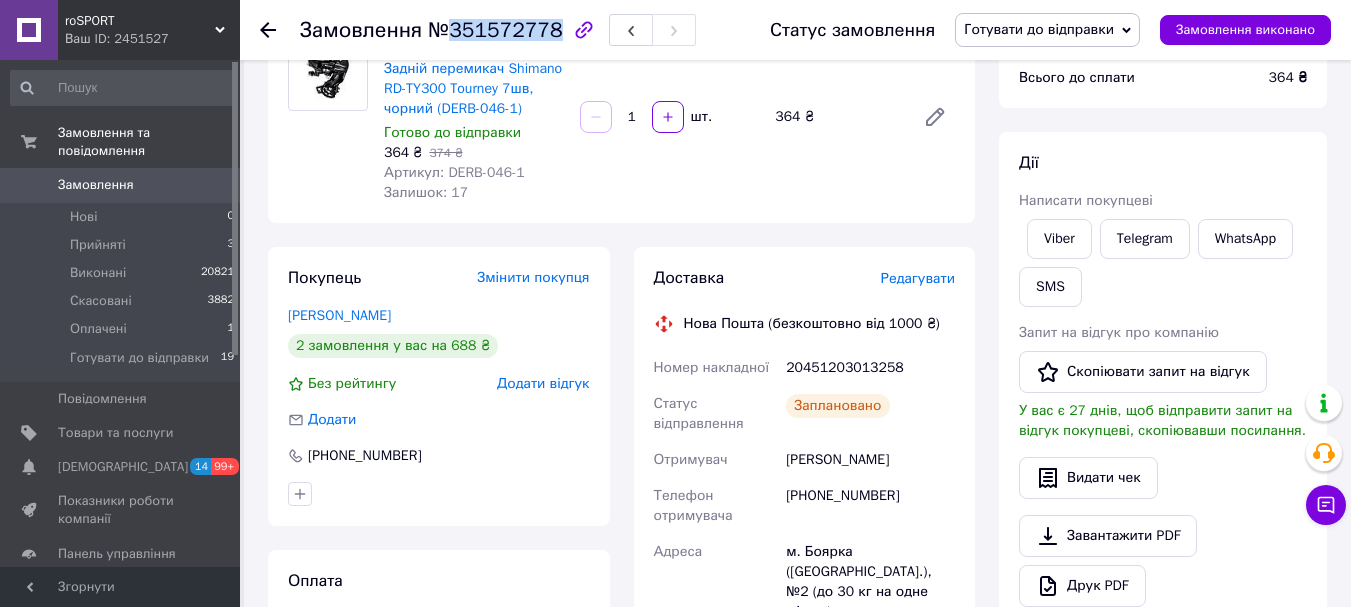 click on "№351572778" at bounding box center (495, 30) 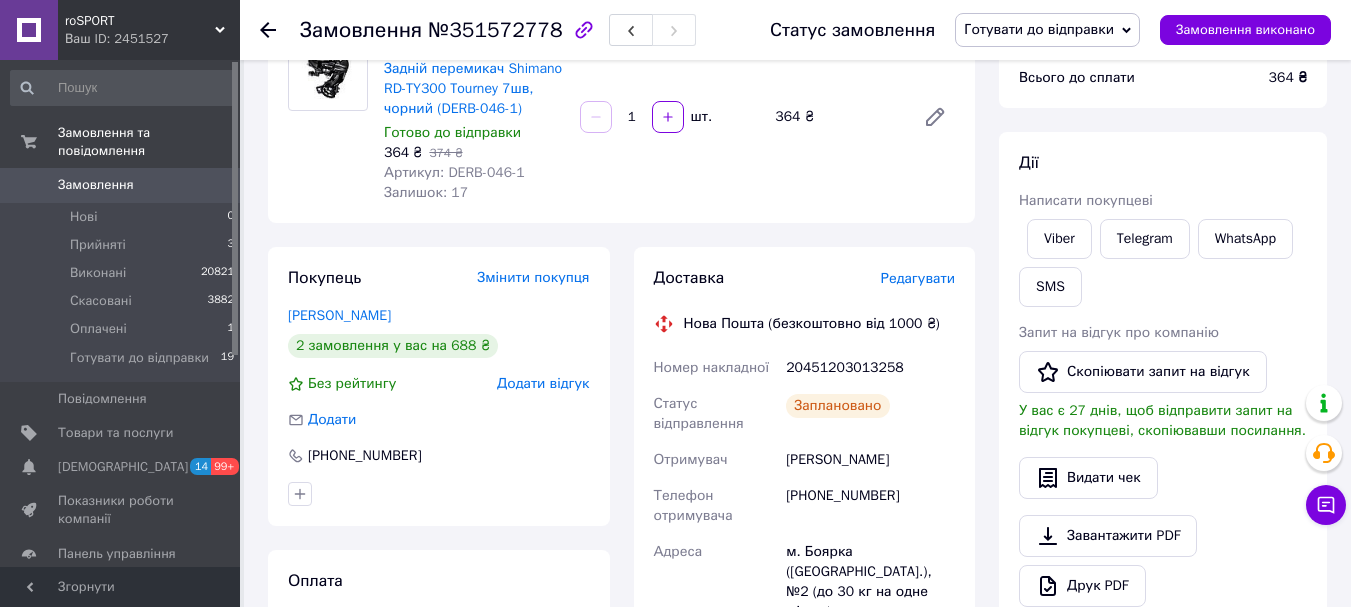 click on "[PERSON_NAME]" at bounding box center (870, 460) 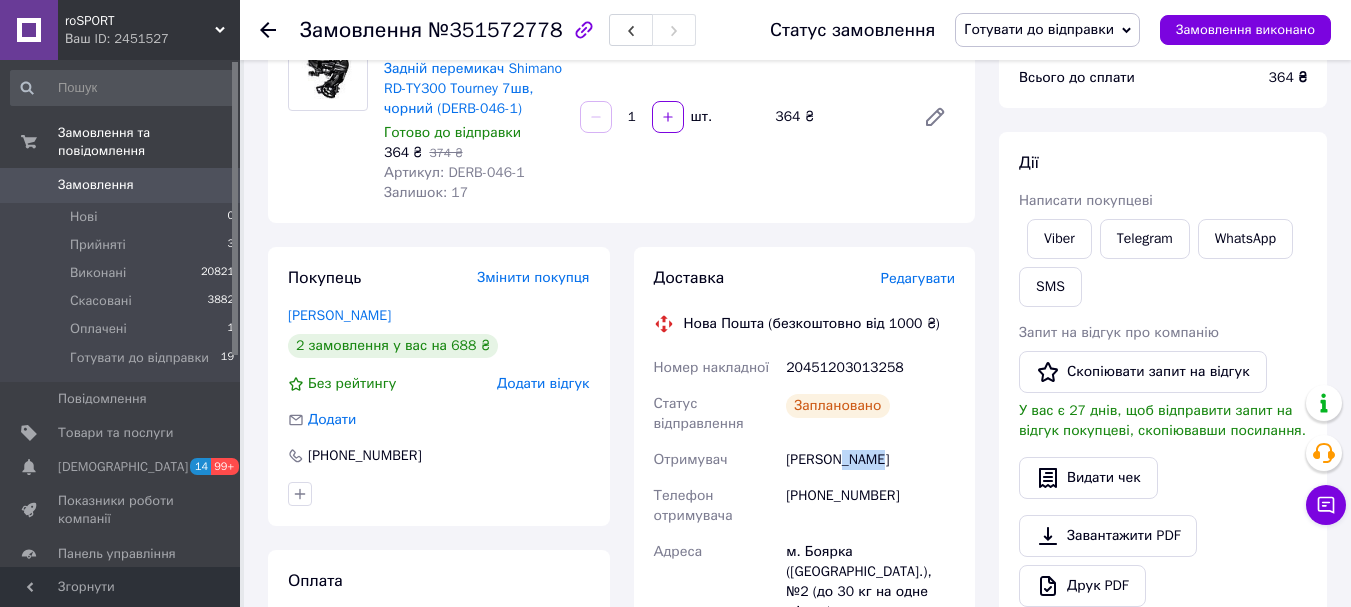 click on "[PERSON_NAME]" at bounding box center [870, 460] 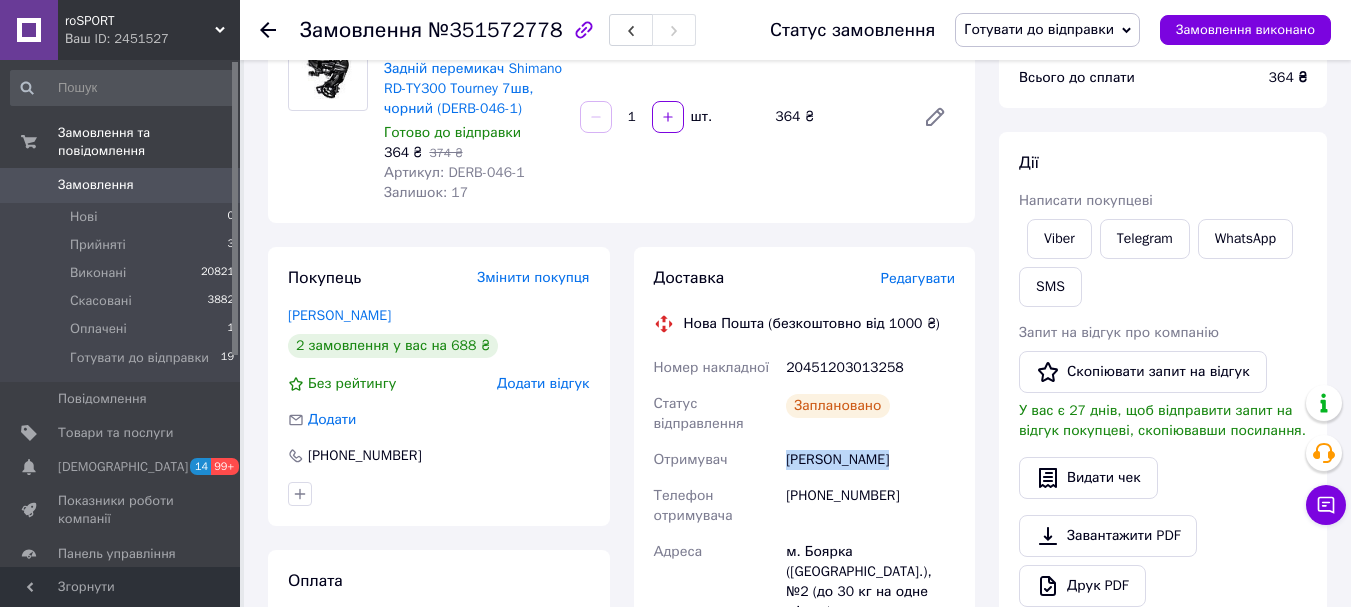 click on "[PERSON_NAME]" at bounding box center (870, 460) 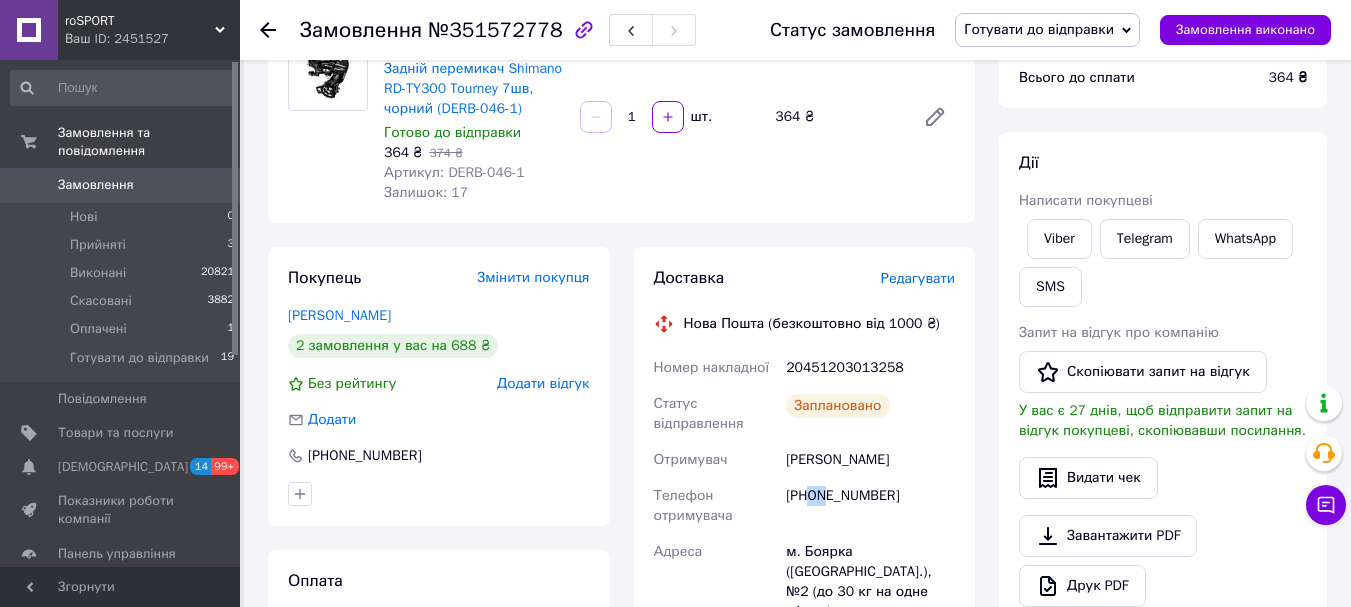 drag, startPoint x: 810, startPoint y: 490, endPoint x: 878, endPoint y: 490, distance: 68 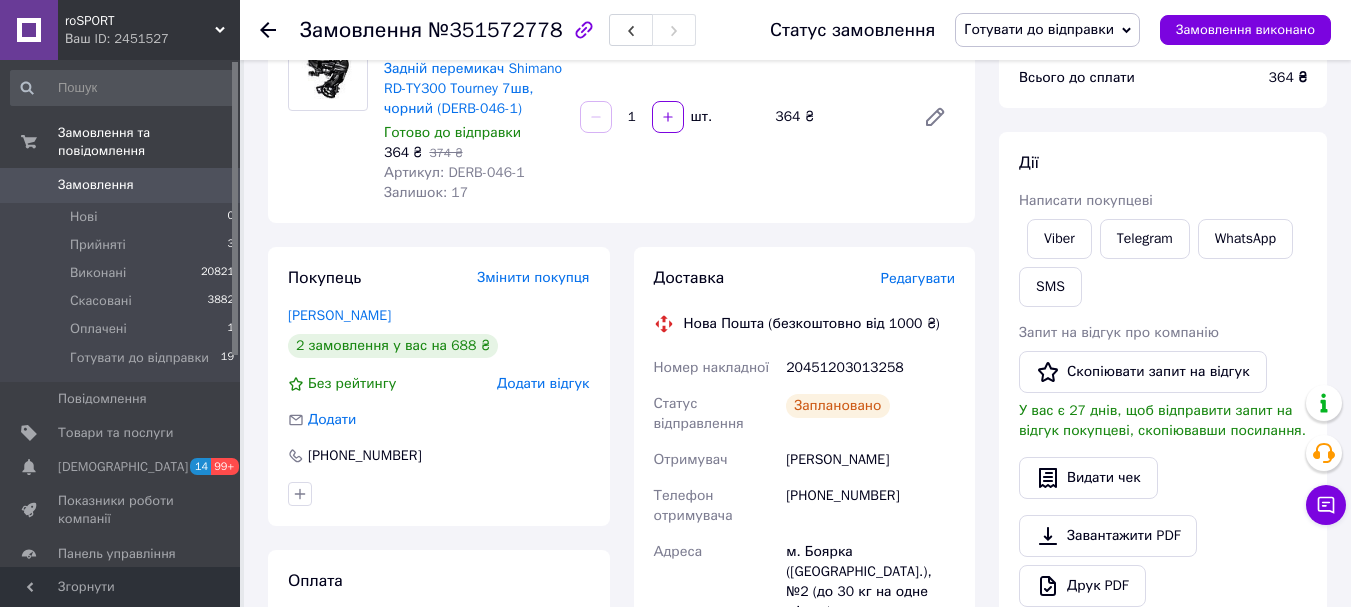 click on "[PHONE_NUMBER]" at bounding box center (870, 506) 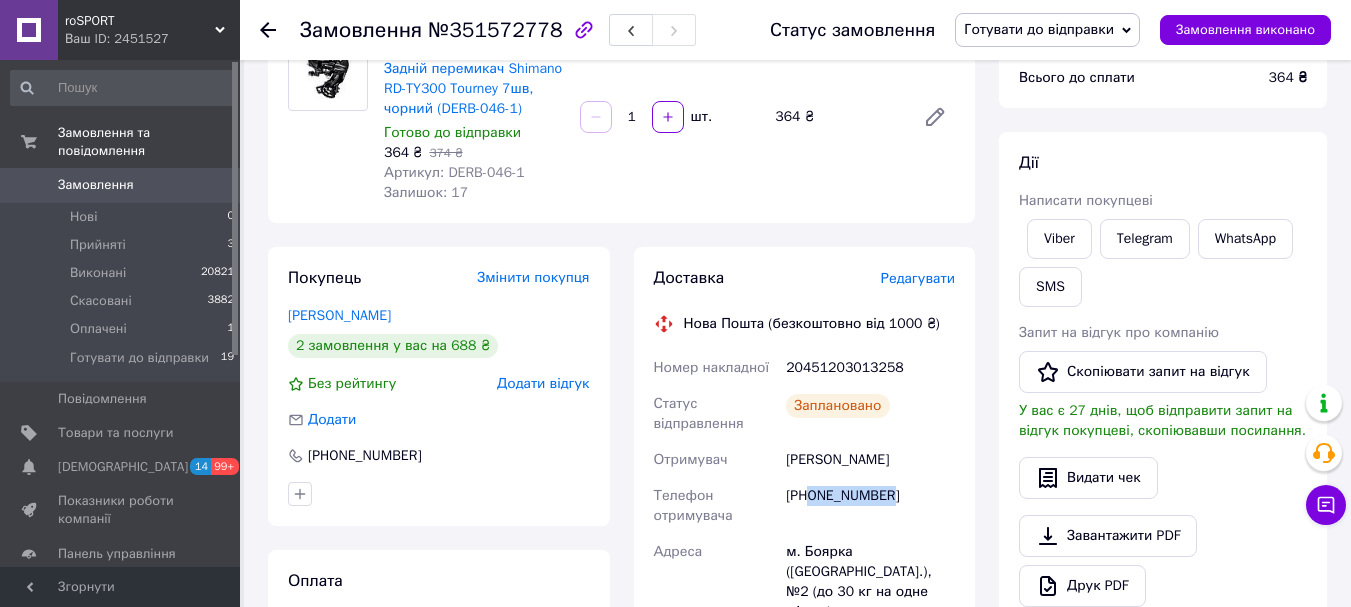 drag, startPoint x: 810, startPoint y: 493, endPoint x: 938, endPoint y: 493, distance: 128 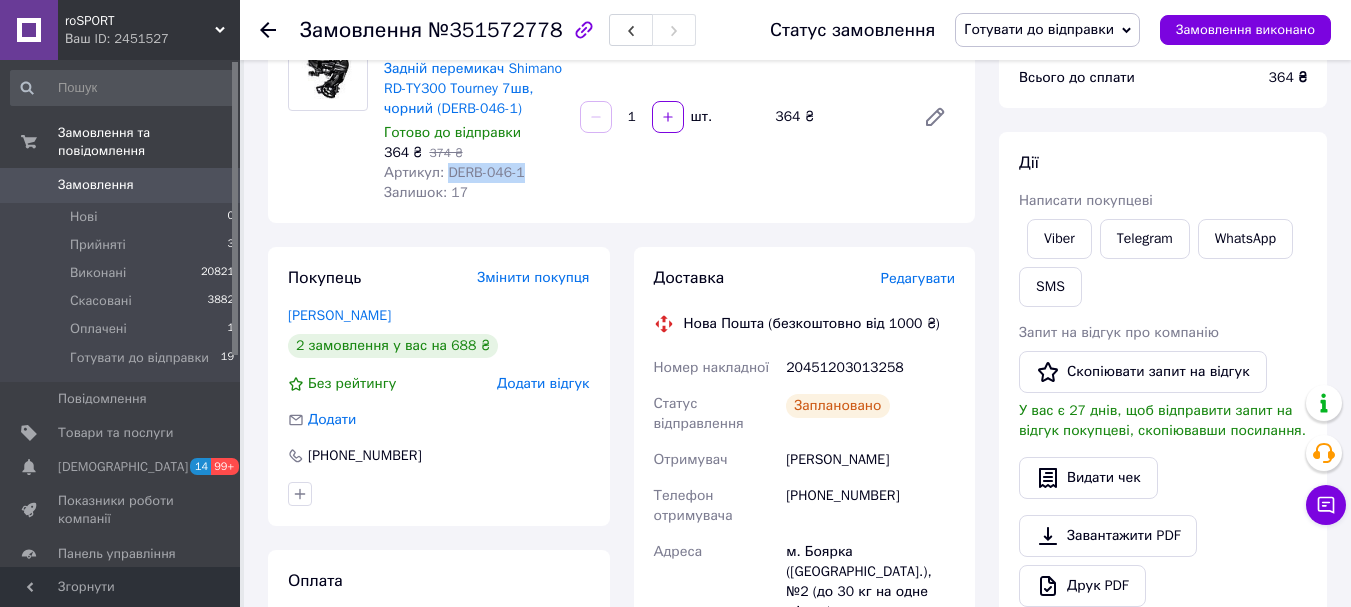 drag, startPoint x: 444, startPoint y: 172, endPoint x: 539, endPoint y: 172, distance: 95 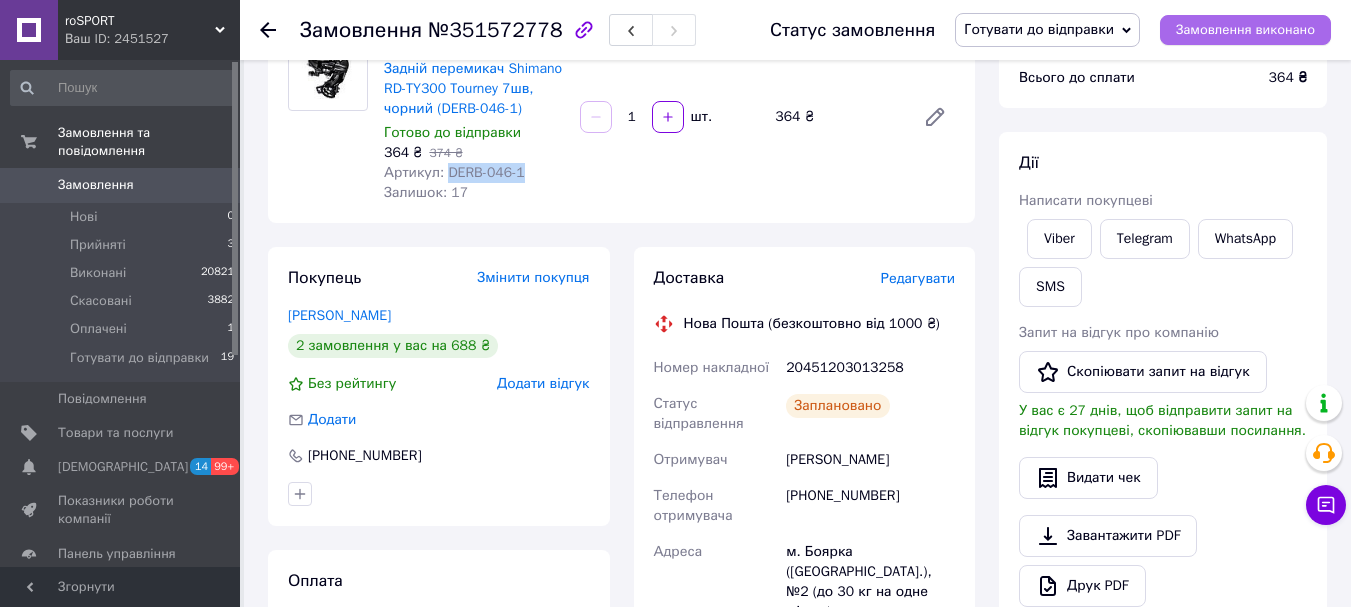 click on "Замовлення виконано" at bounding box center [1245, 30] 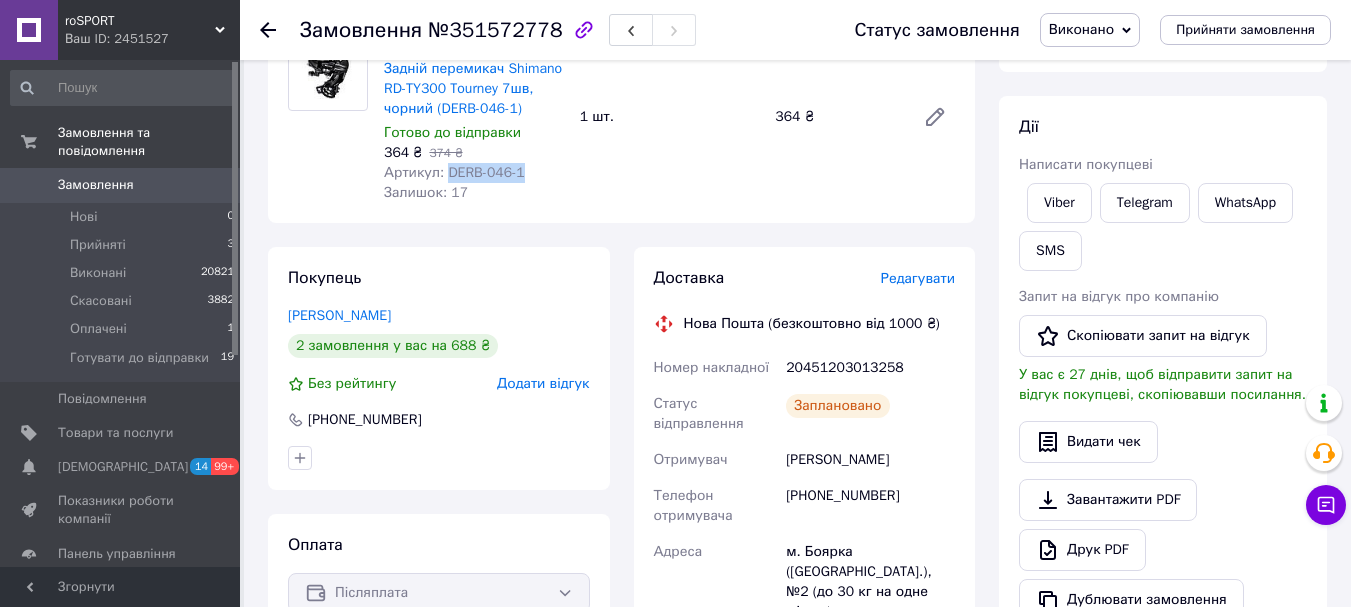 scroll, scrollTop: 4, scrollLeft: 0, axis: vertical 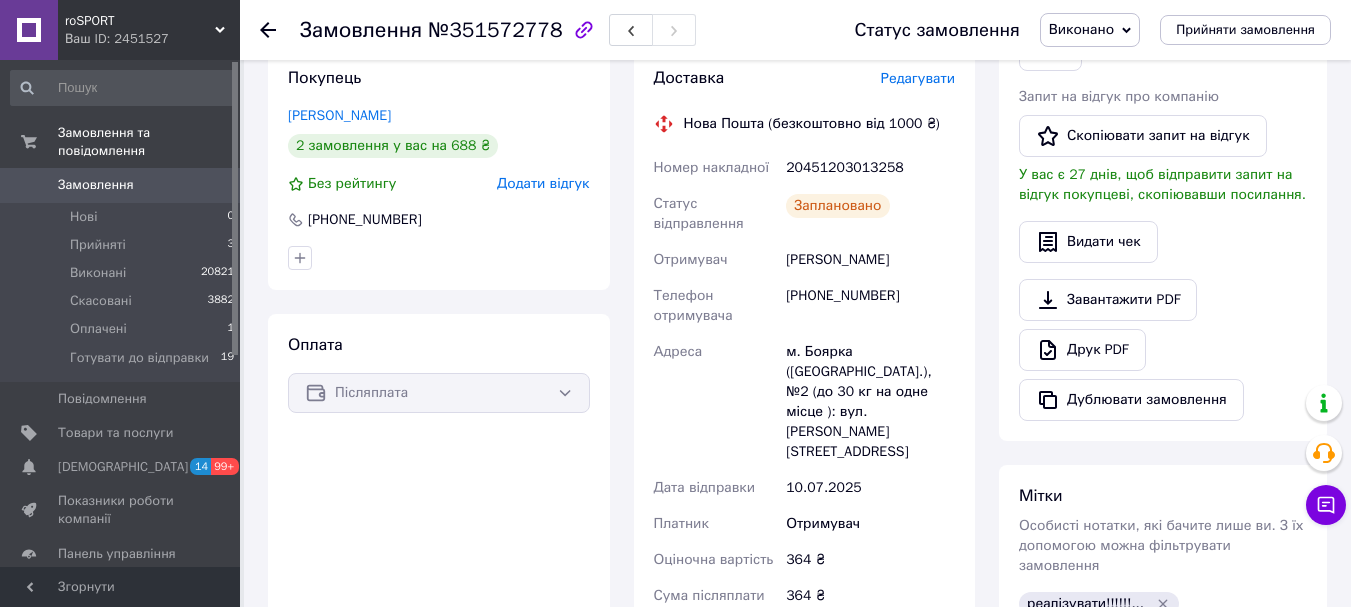click on "20451203013258" at bounding box center [870, 168] 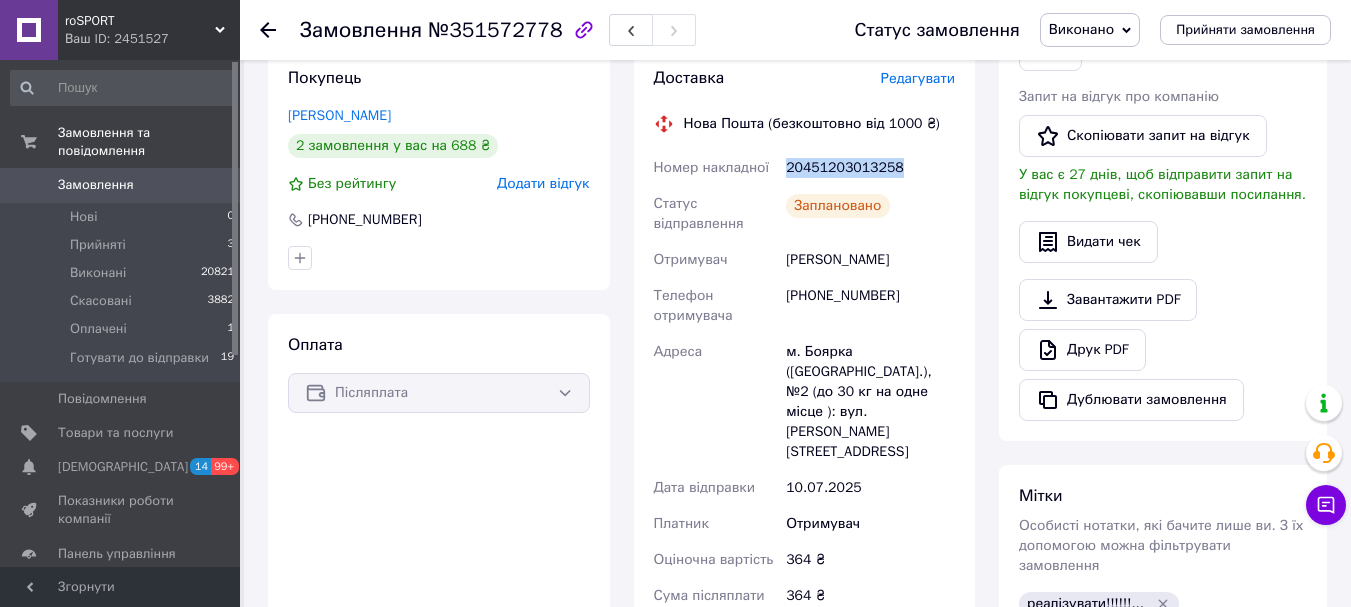 click on "20451203013258" at bounding box center (870, 168) 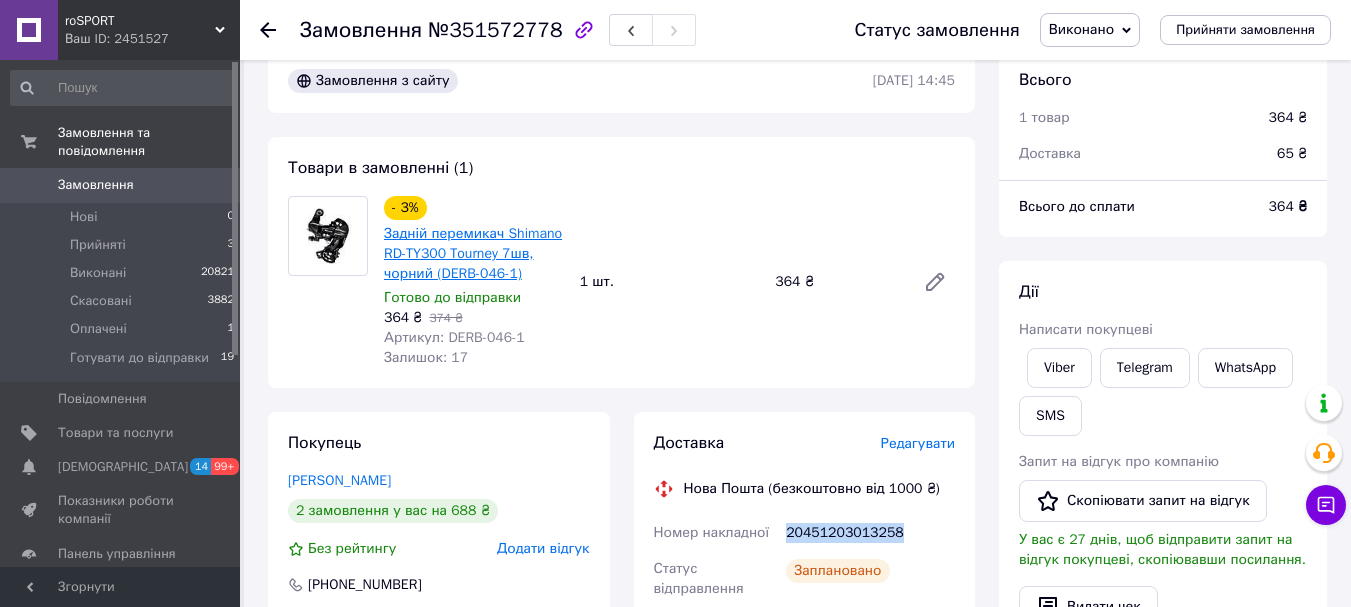 scroll, scrollTop: 0, scrollLeft: 0, axis: both 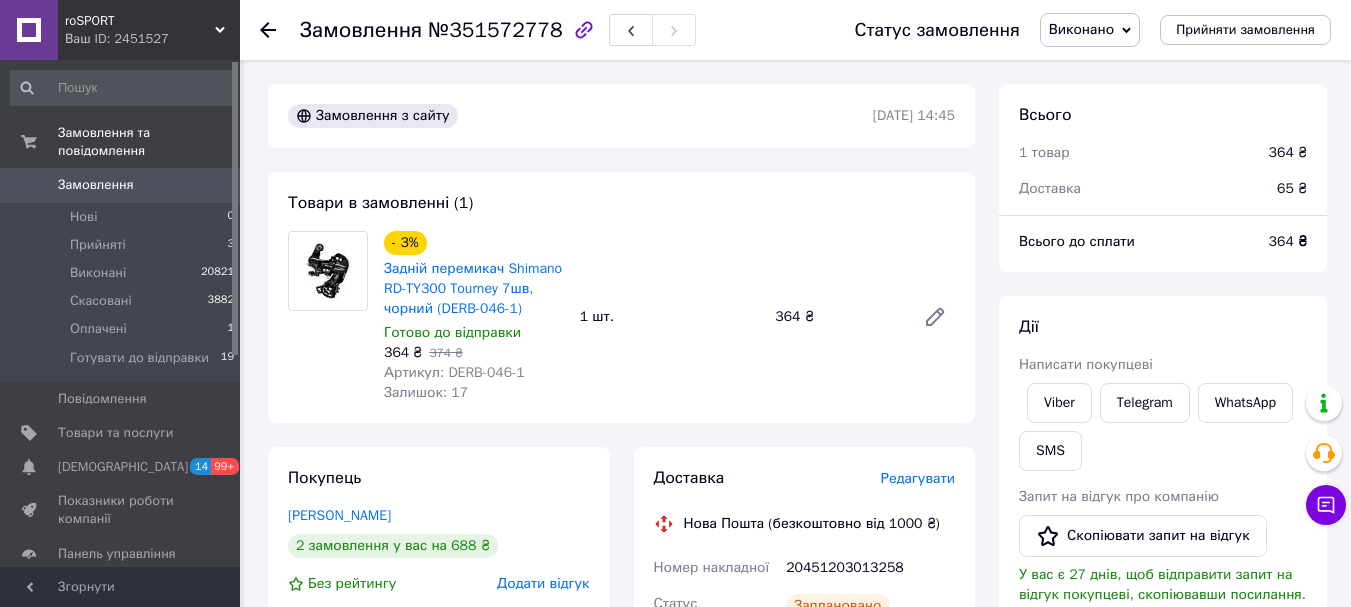 drag, startPoint x: 442, startPoint y: 370, endPoint x: 547, endPoint y: 370, distance: 105 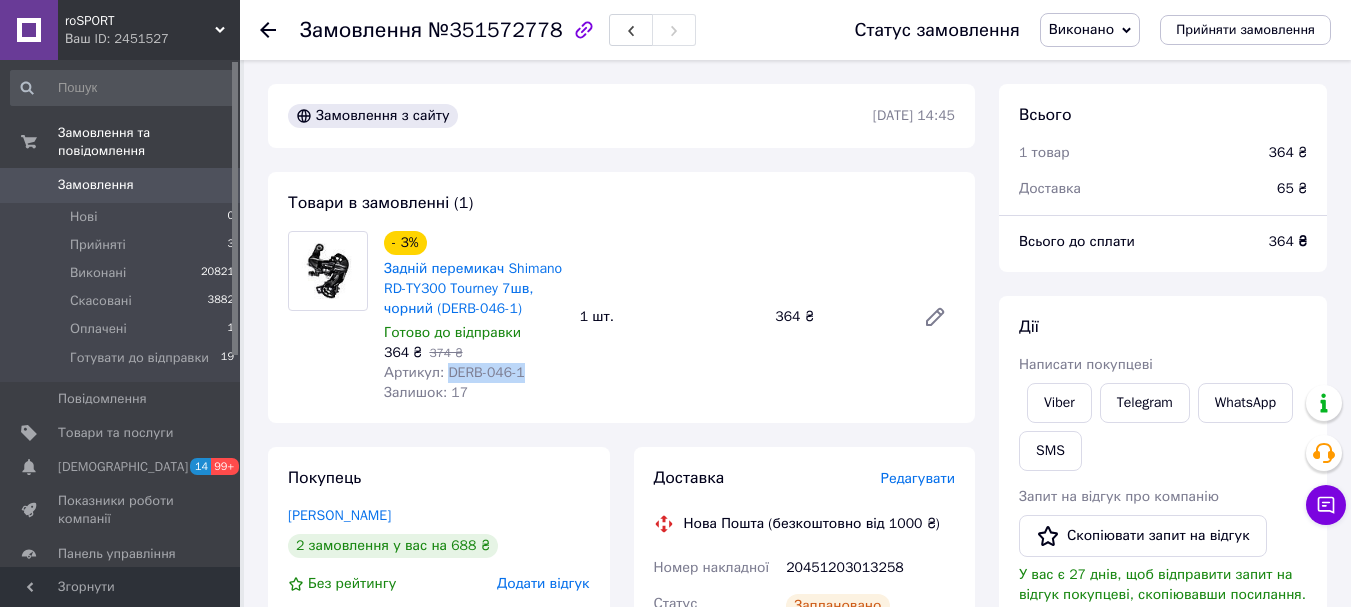 copy on "DERB-046-1" 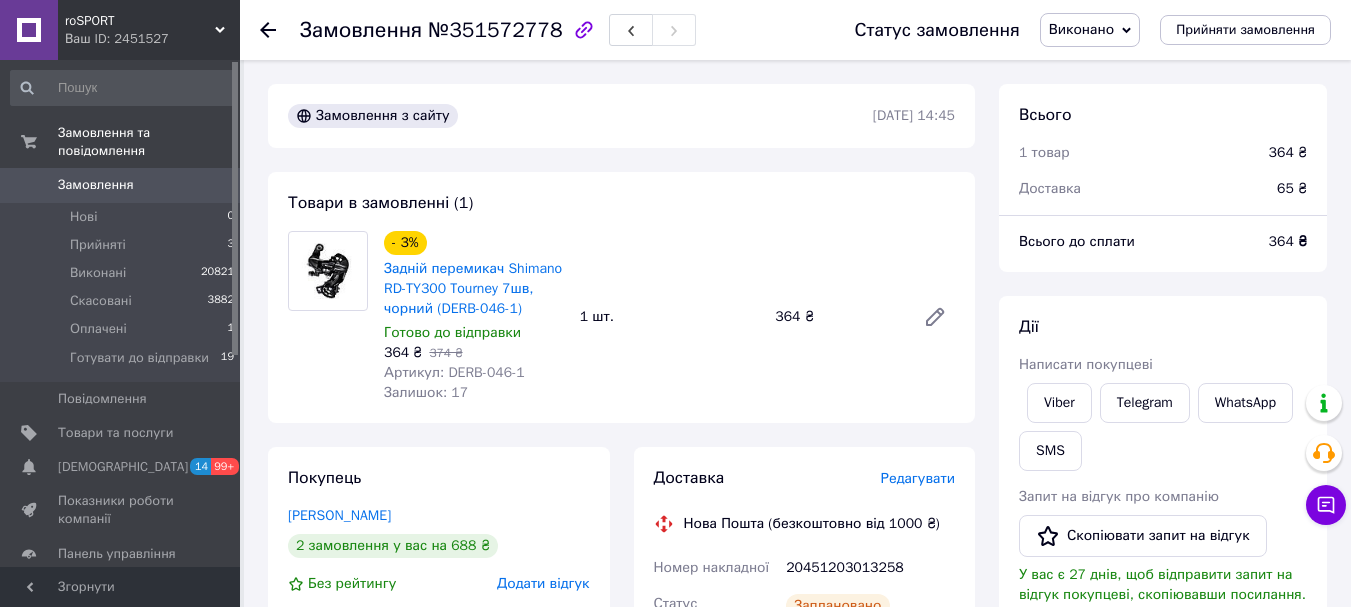 click 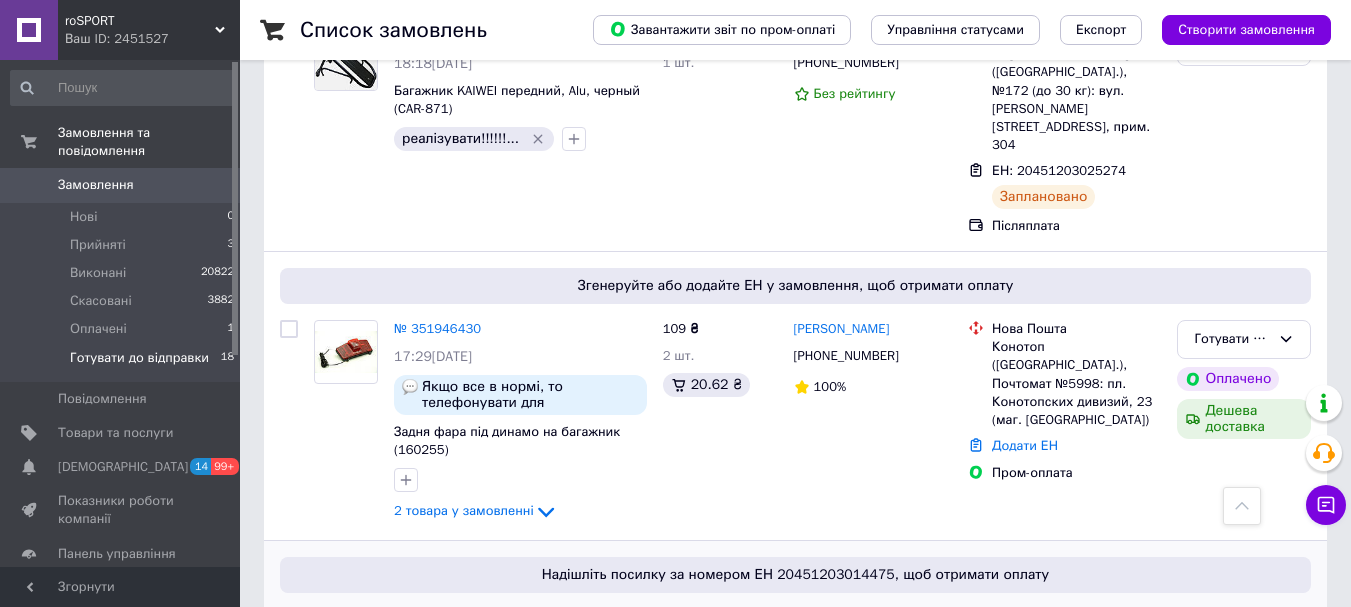 scroll, scrollTop: 3533, scrollLeft: 0, axis: vertical 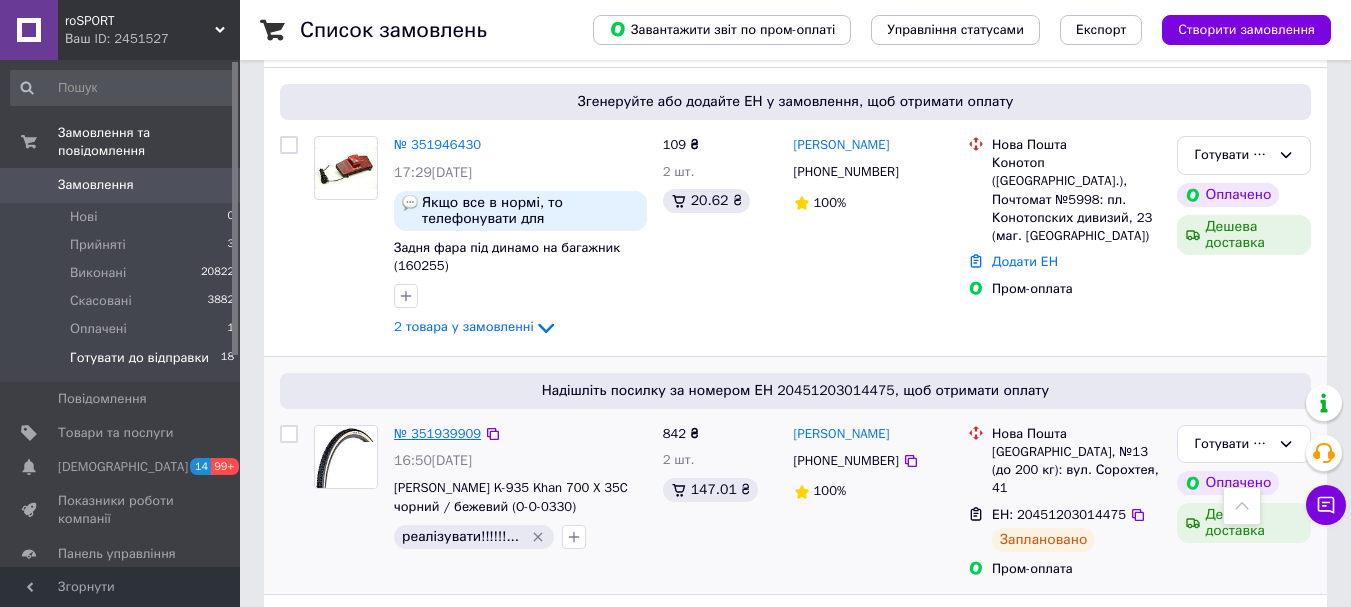 click on "№ 351939909" at bounding box center (437, 433) 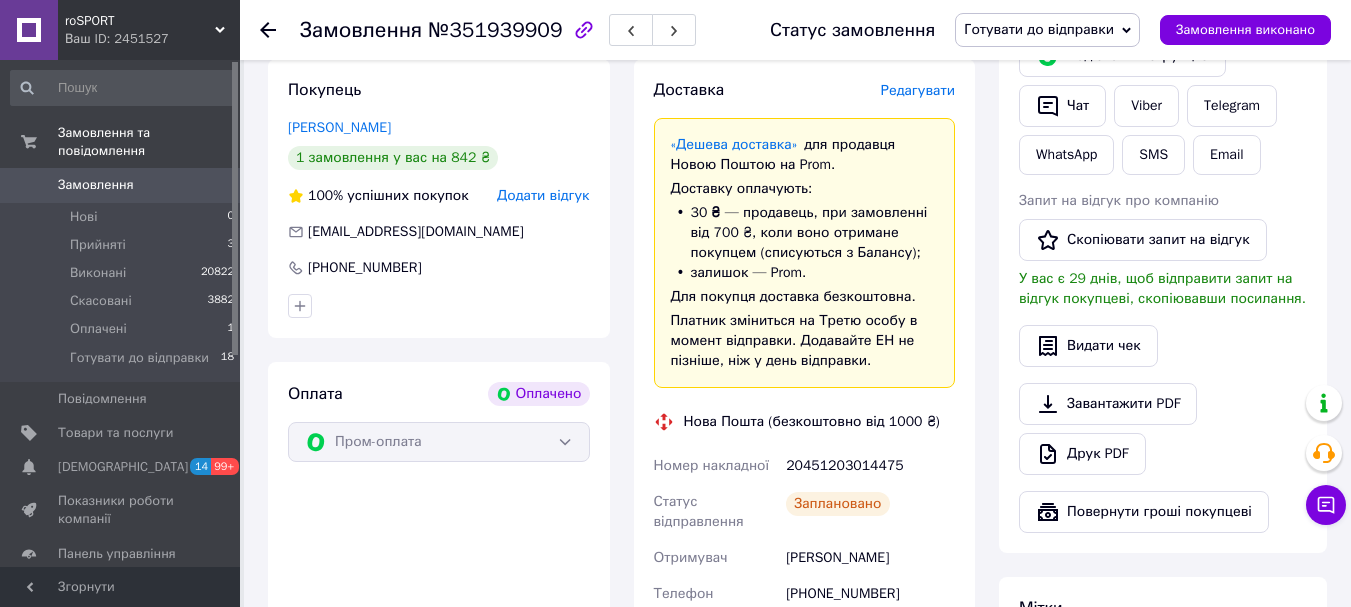 scroll, scrollTop: 607, scrollLeft: 0, axis: vertical 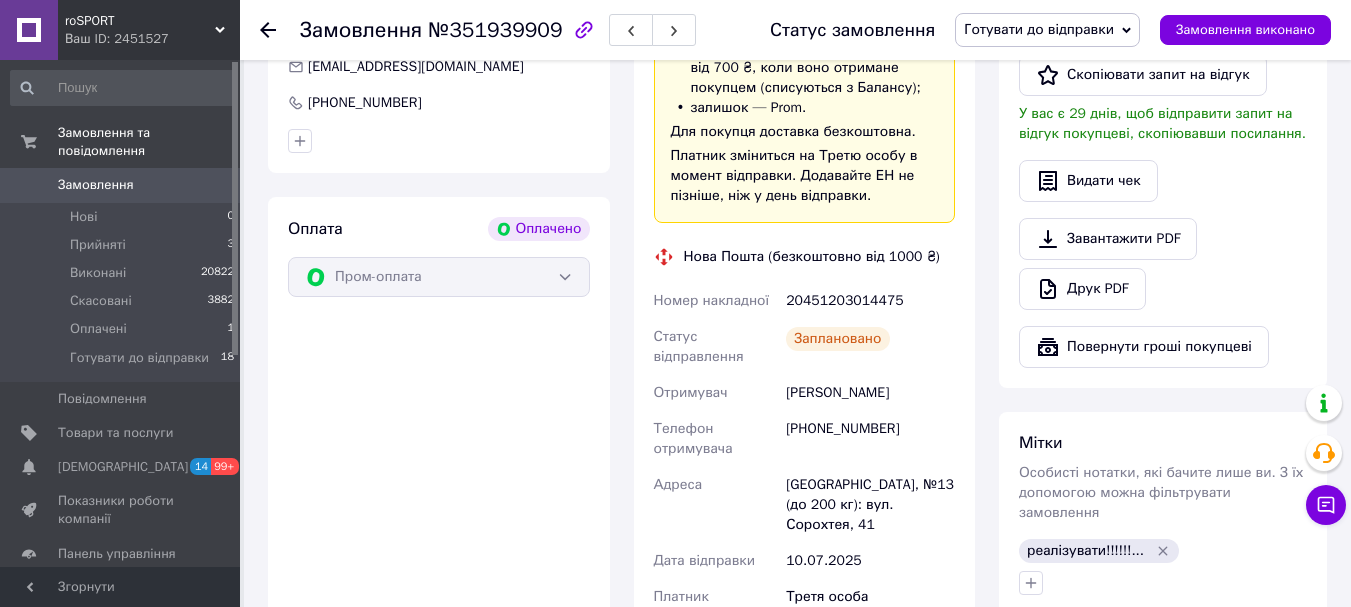 click on "20451203014475" at bounding box center (870, 301) 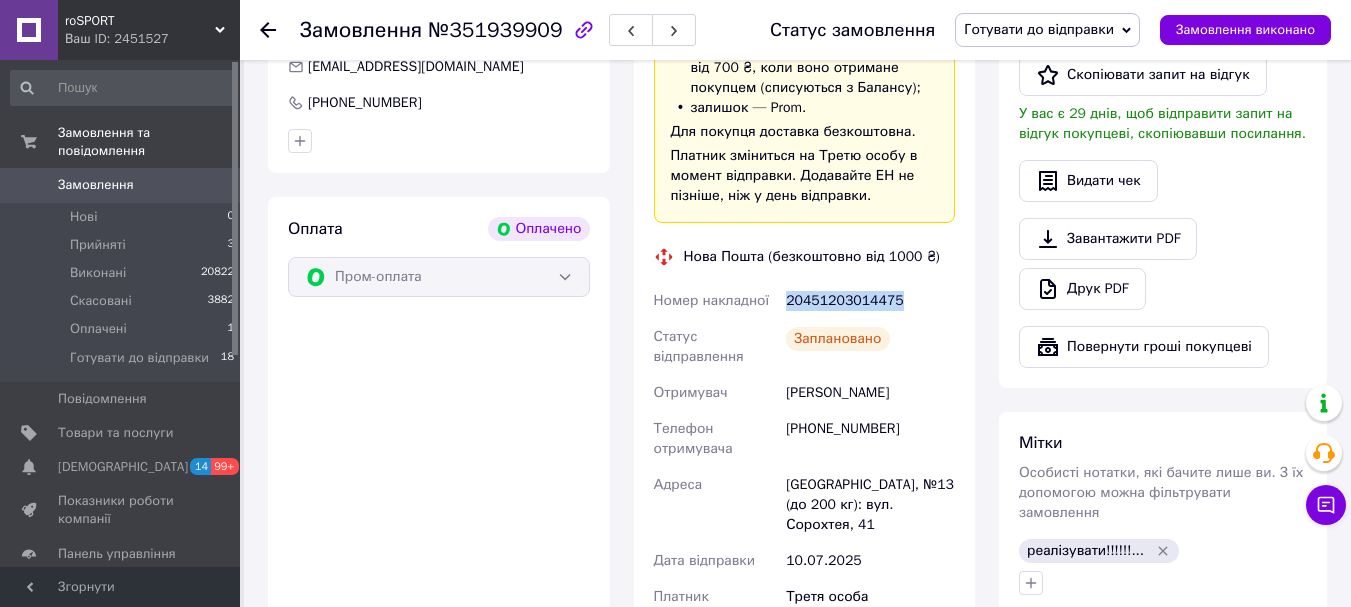 click on "20451203014475" at bounding box center (870, 301) 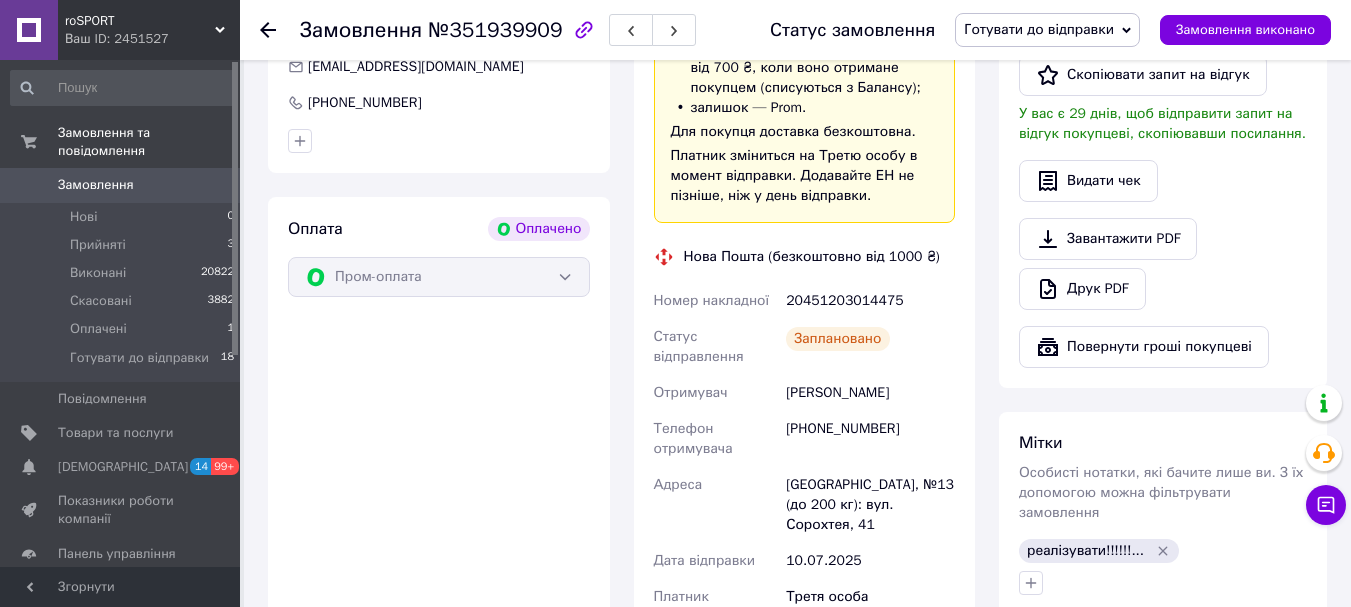 click on "№351939909" at bounding box center [495, 30] 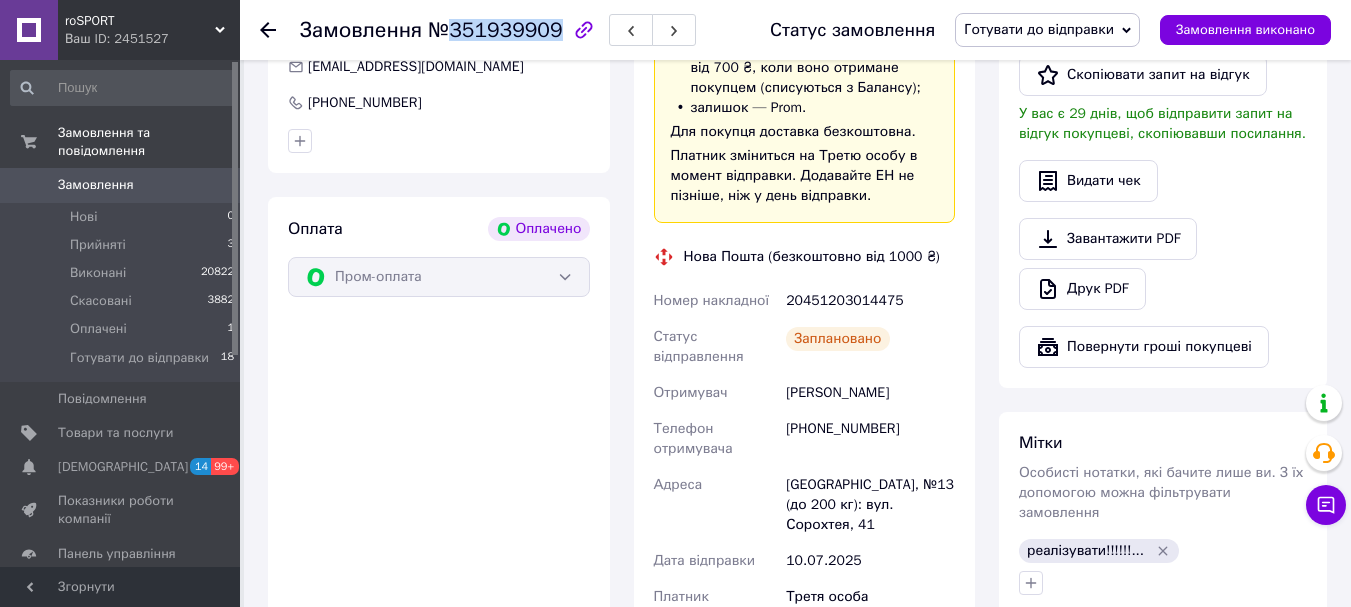 click on "№351939909" at bounding box center (495, 30) 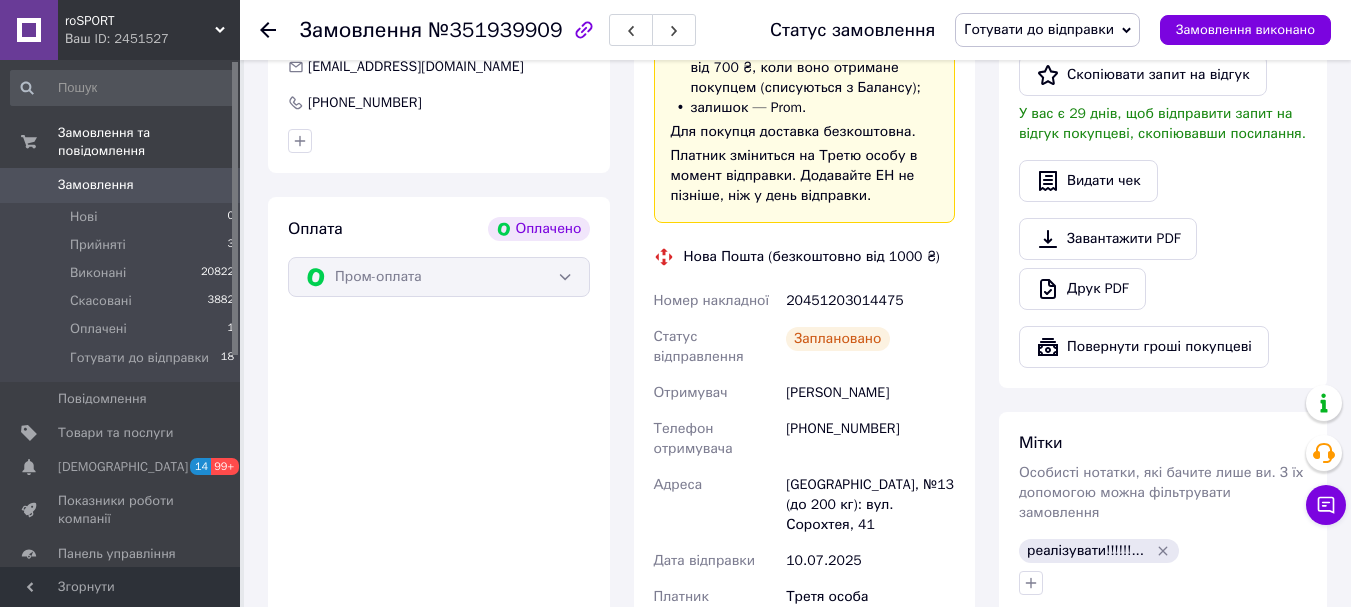 click on "[PERSON_NAME]" at bounding box center [870, 393] 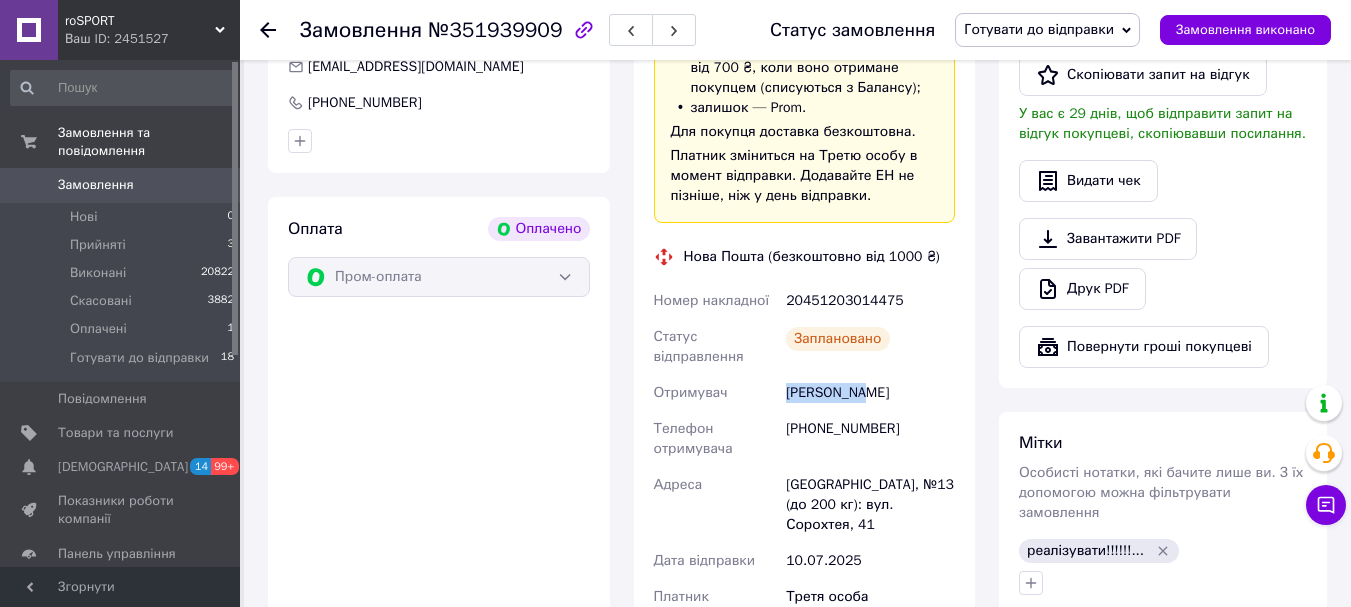 click on "[PERSON_NAME]" at bounding box center [870, 393] 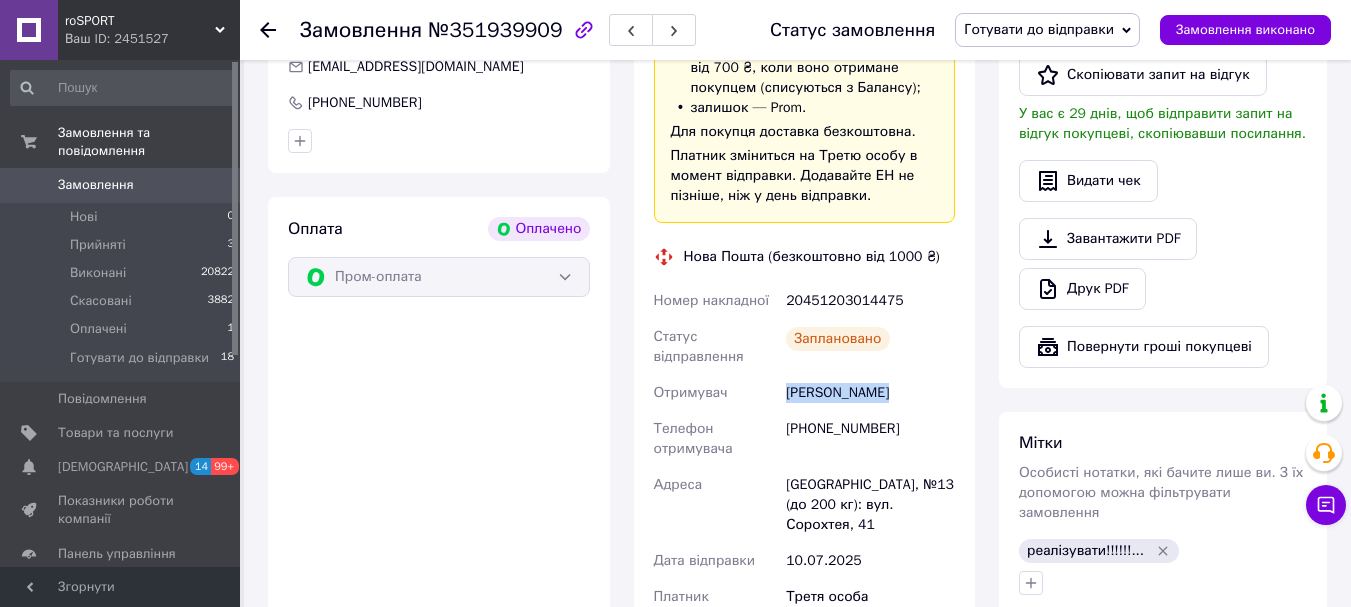 click on "[PERSON_NAME]" at bounding box center [870, 393] 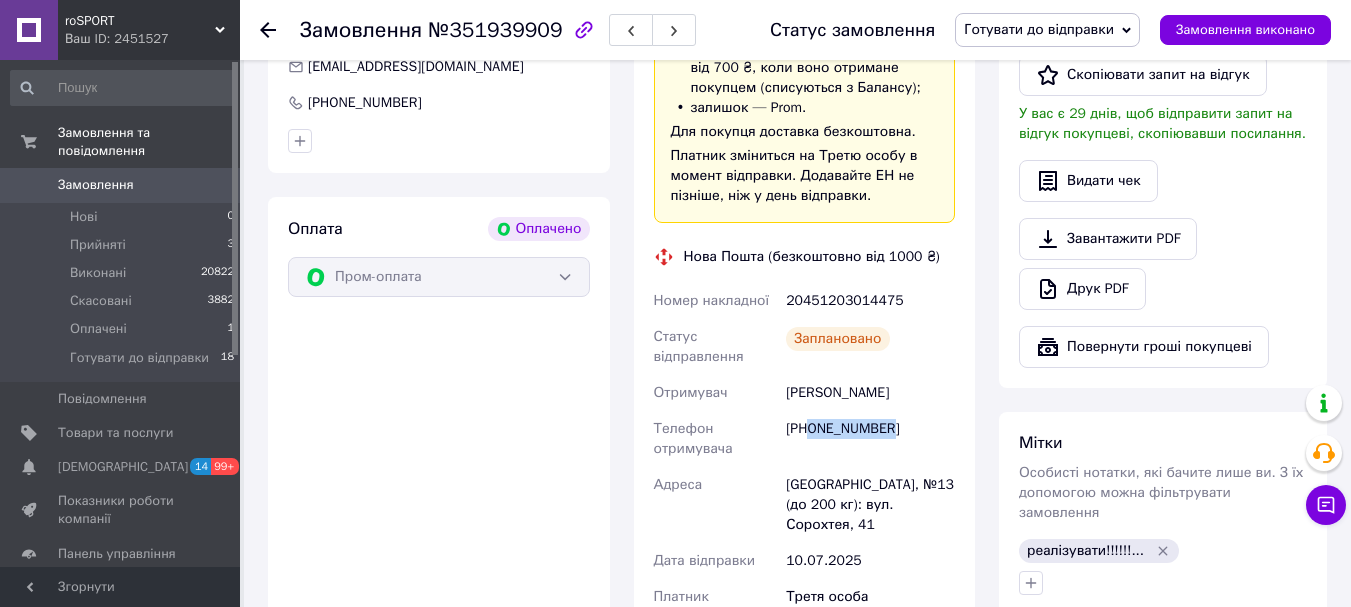 drag, startPoint x: 808, startPoint y: 428, endPoint x: 900, endPoint y: 417, distance: 92.65527 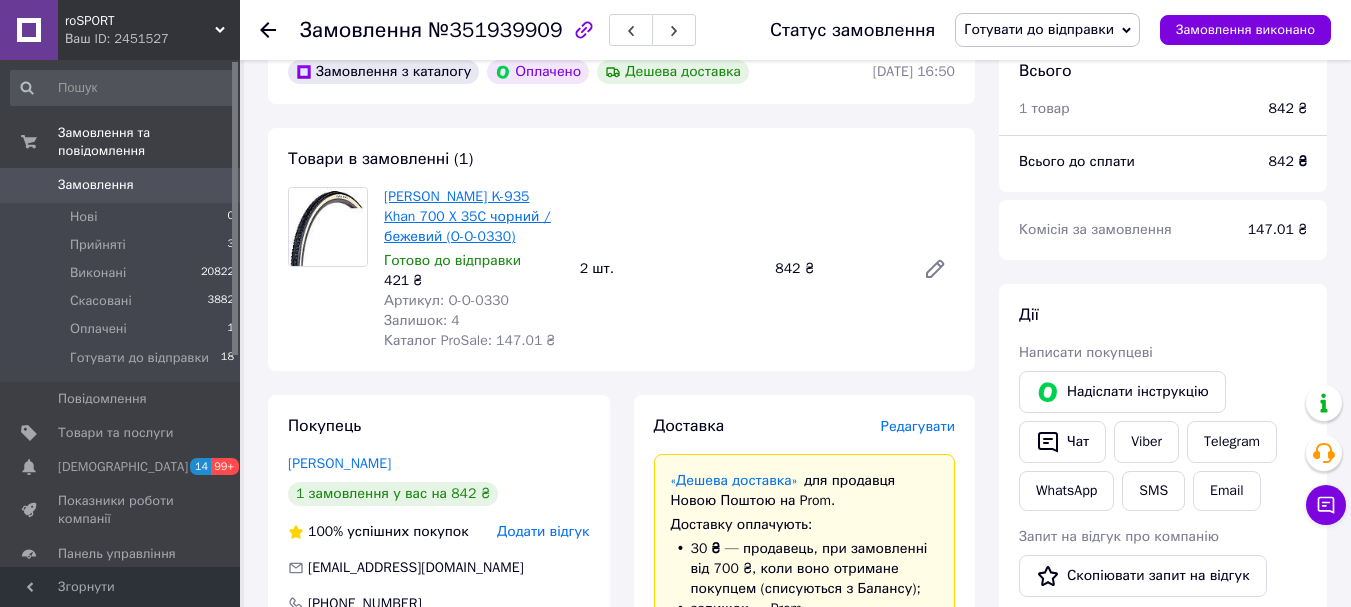 scroll, scrollTop: 0, scrollLeft: 0, axis: both 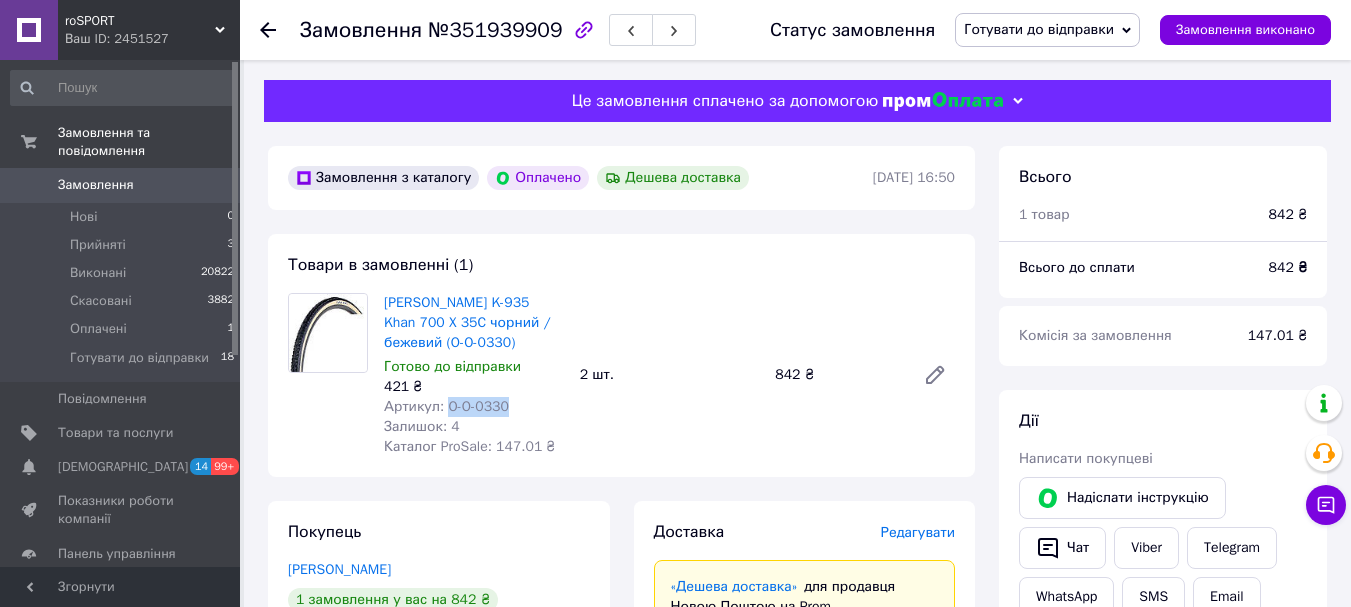 drag, startPoint x: 442, startPoint y: 397, endPoint x: 550, endPoint y: 408, distance: 108.55874 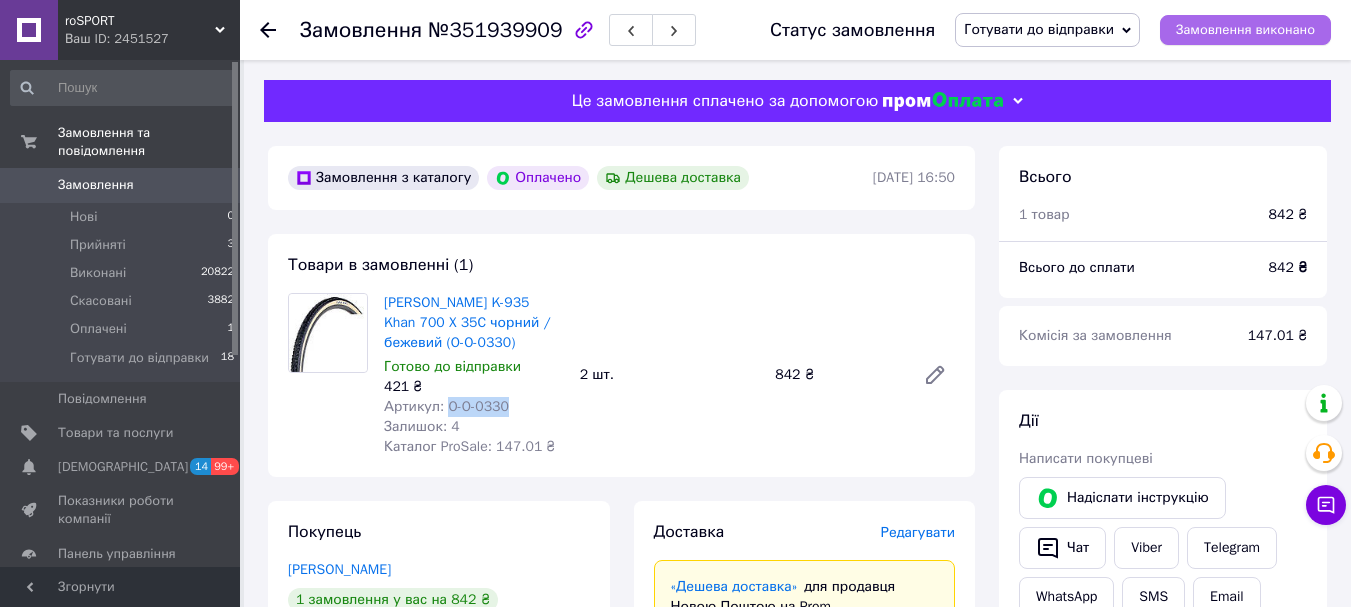click on "Замовлення виконано" at bounding box center [1245, 30] 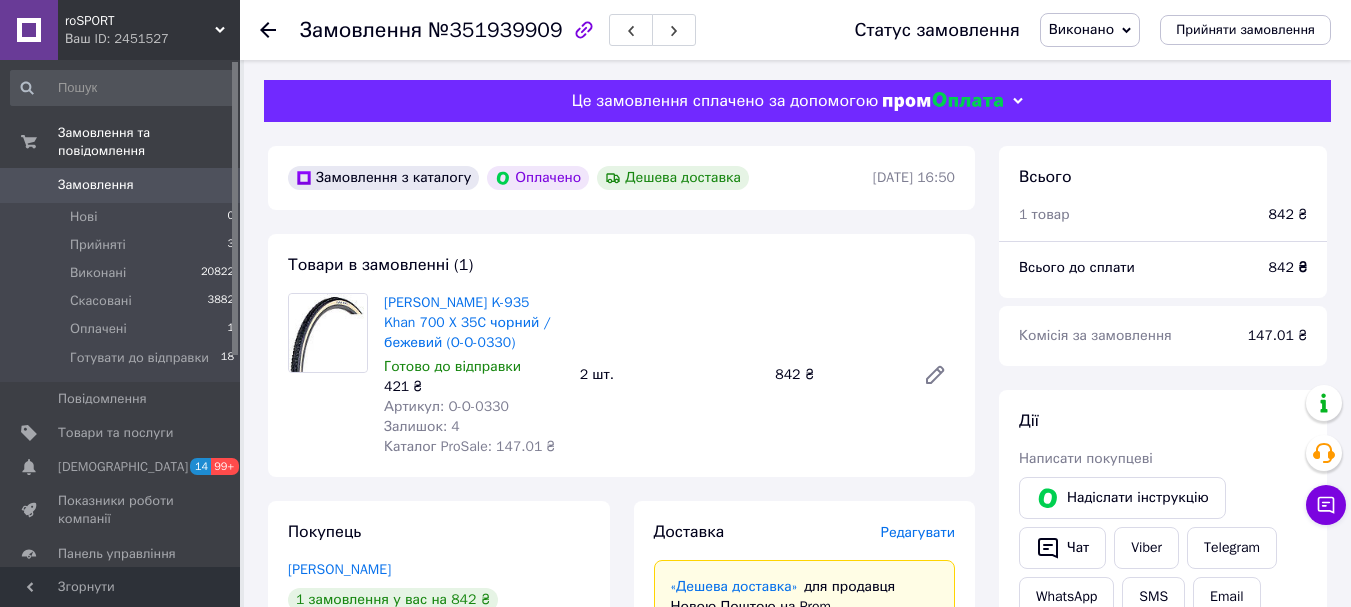click 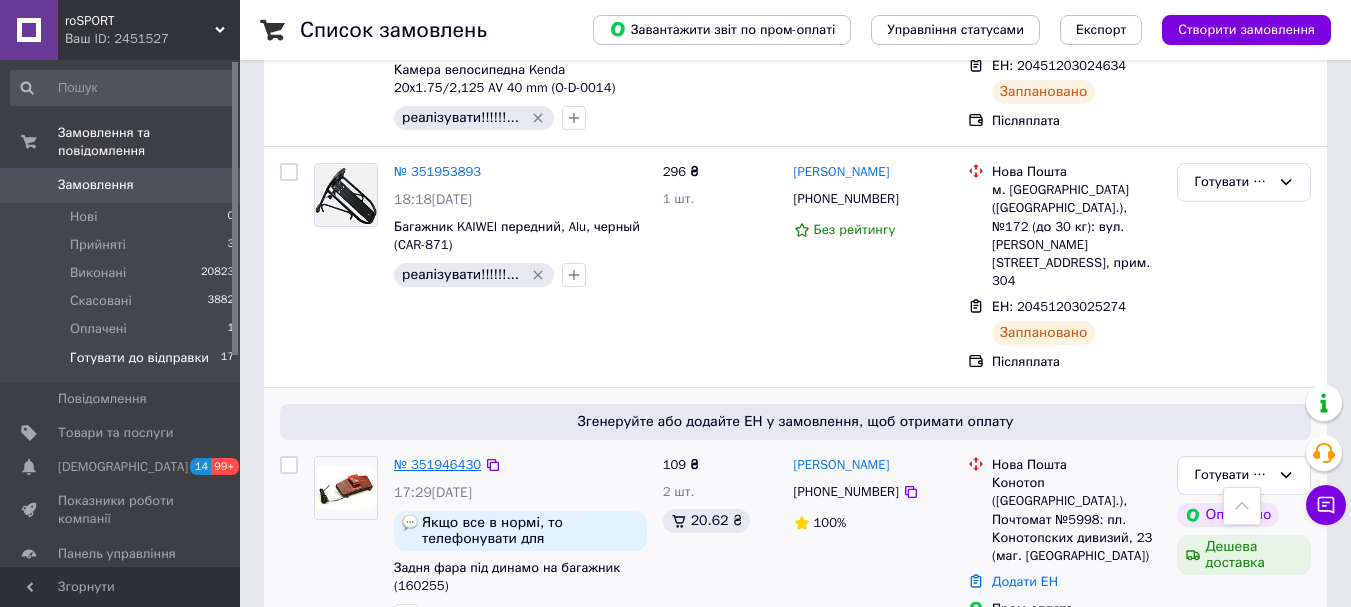 scroll, scrollTop: 3113, scrollLeft: 0, axis: vertical 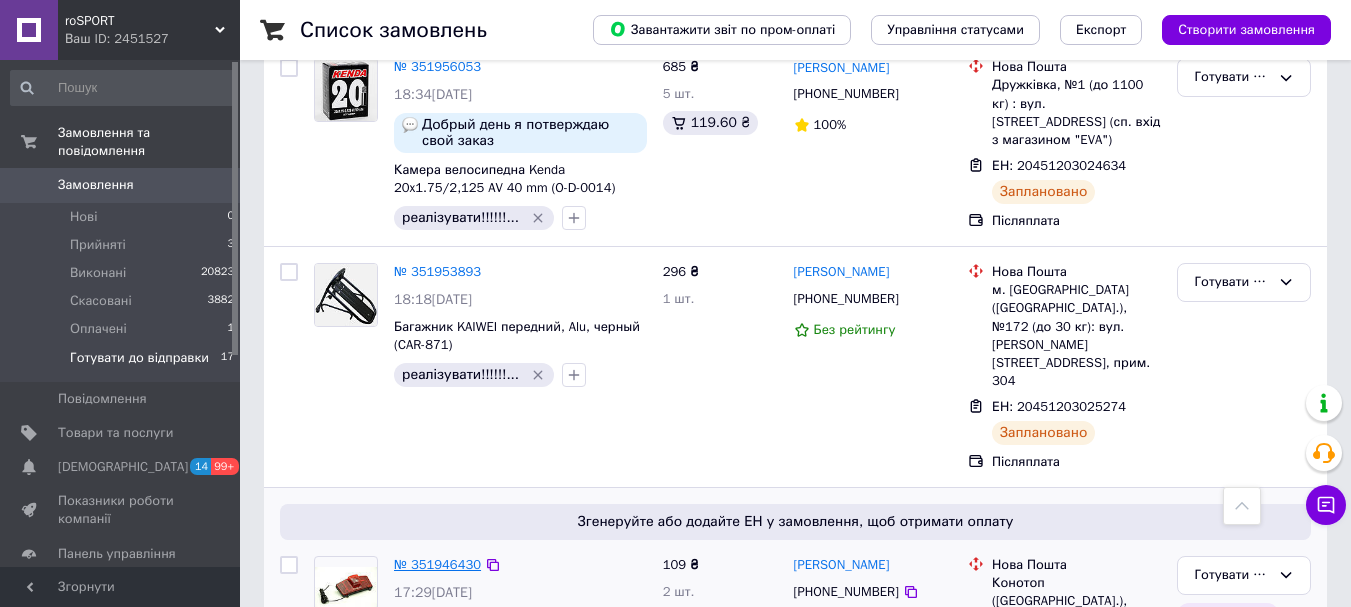 click on "№ 351946430" at bounding box center (437, 564) 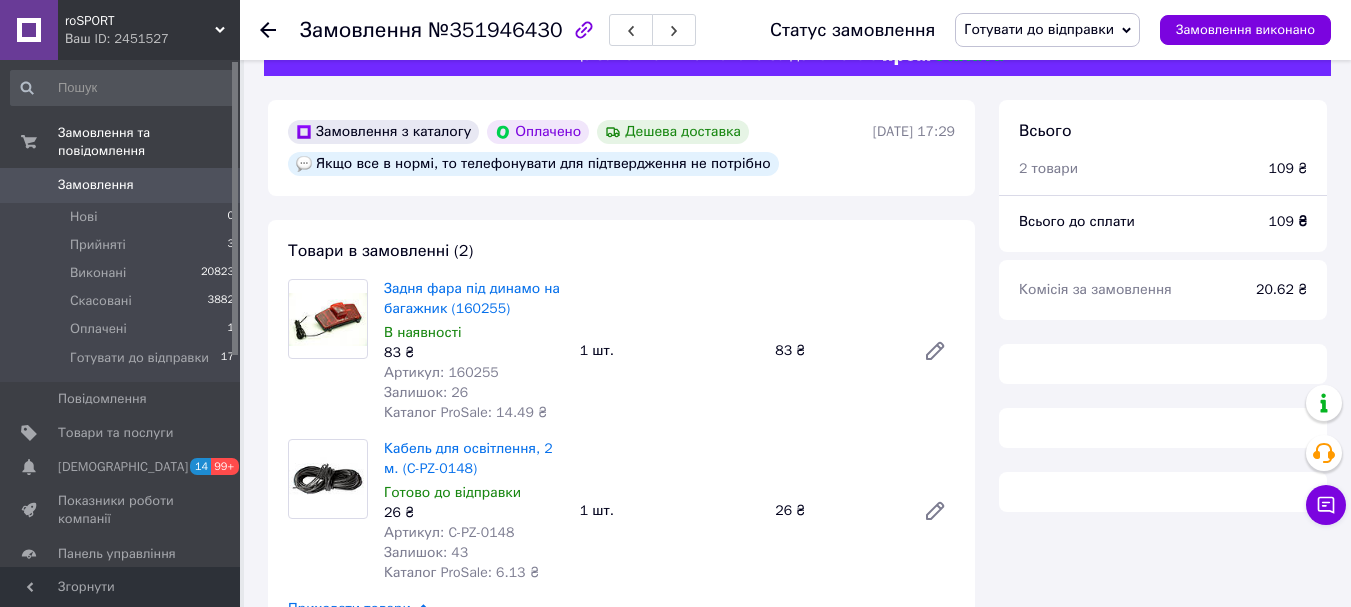 scroll, scrollTop: 0, scrollLeft: 0, axis: both 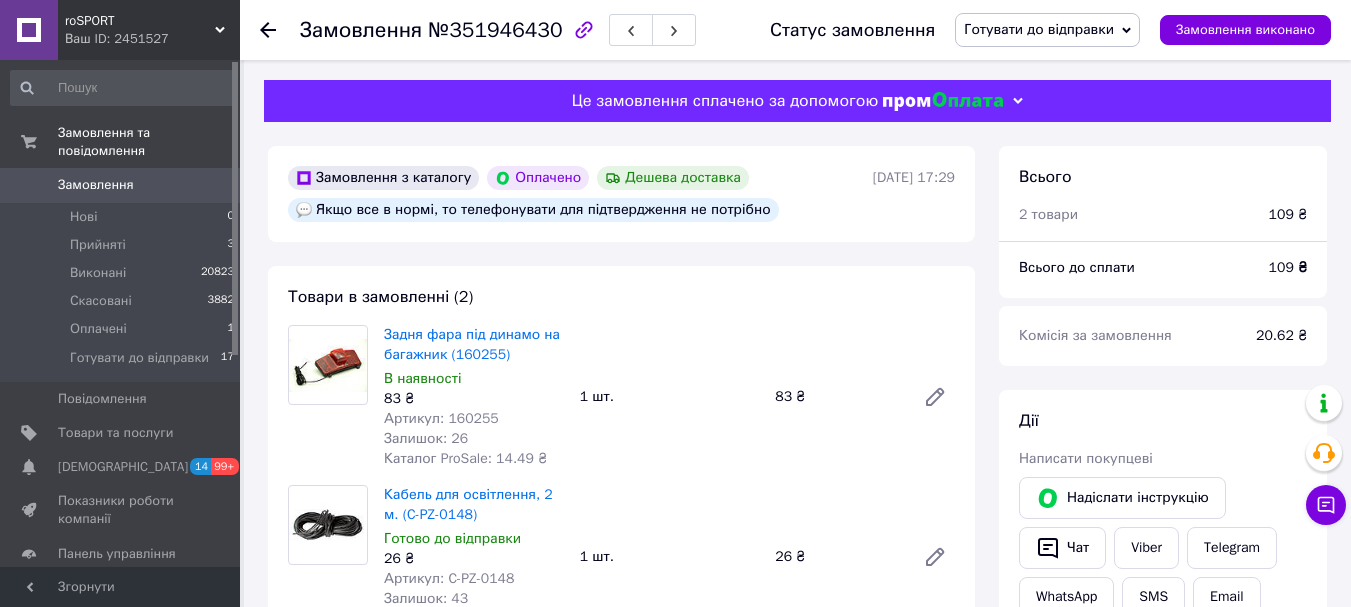 click on "№351946430" at bounding box center [495, 30] 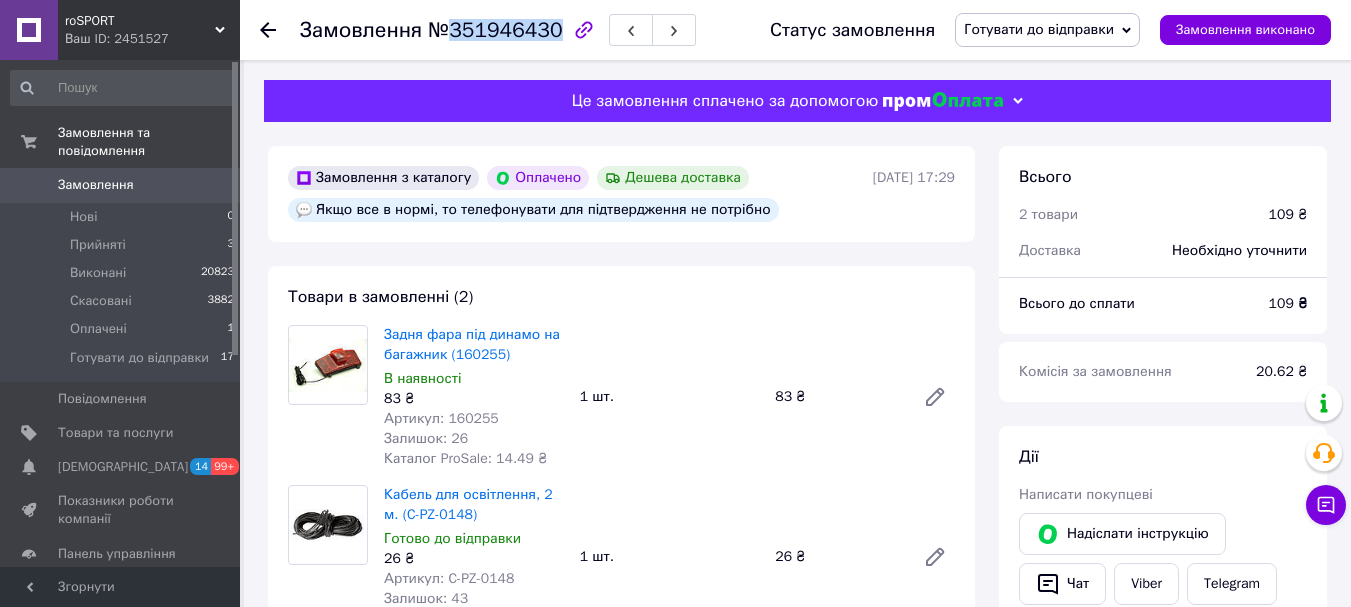 click on "№351946430" at bounding box center [495, 30] 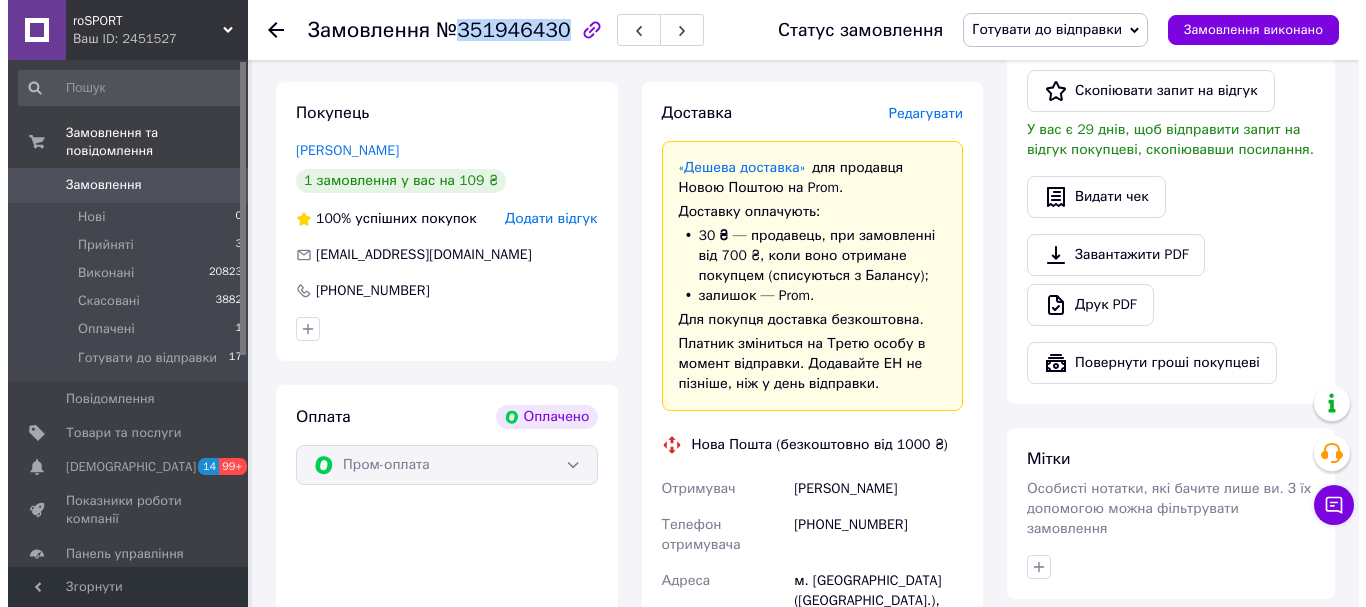 scroll, scrollTop: 500, scrollLeft: 0, axis: vertical 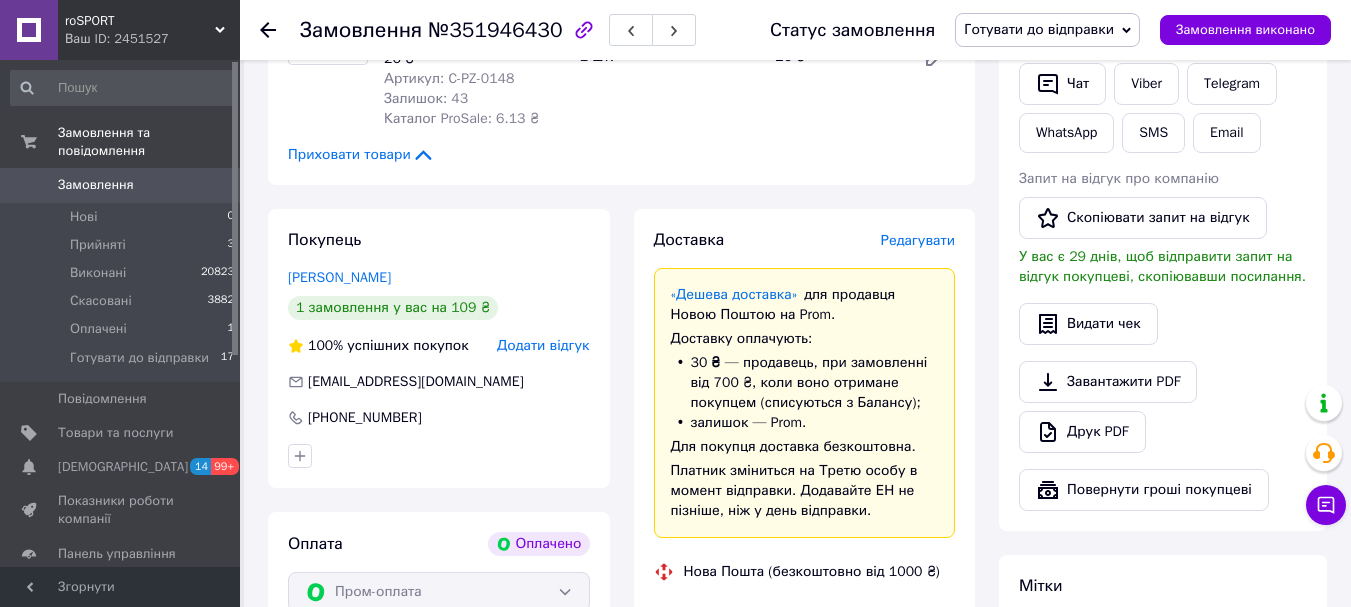 click on "Редагувати" at bounding box center [918, 240] 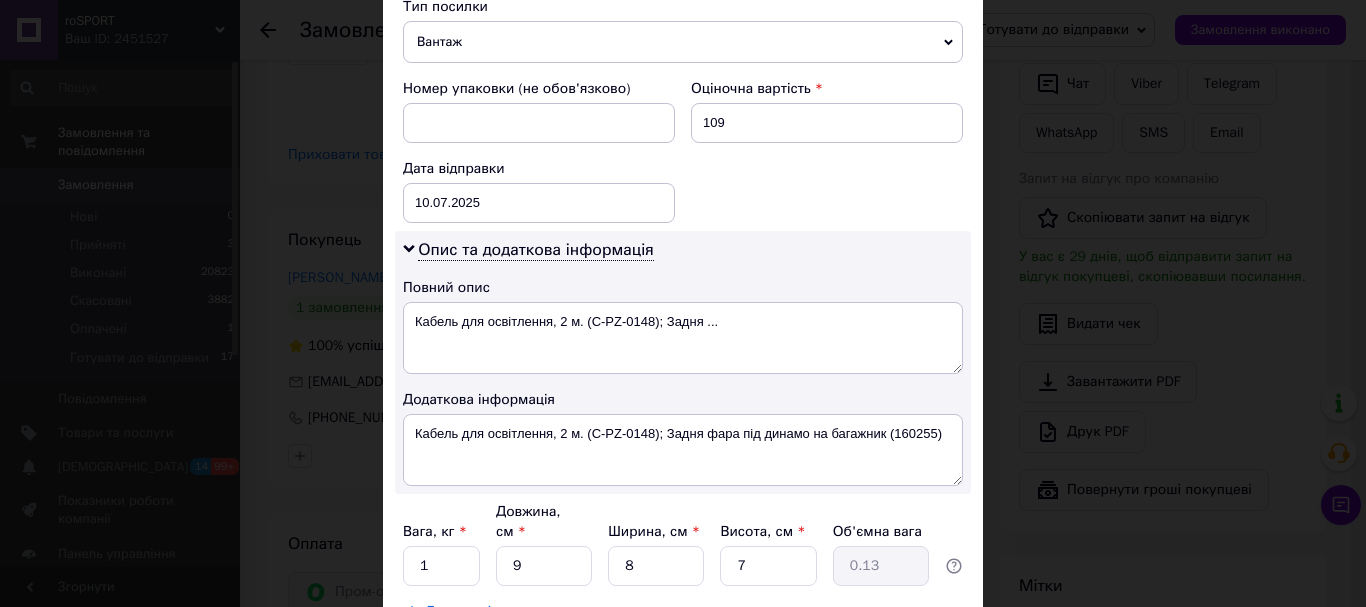 scroll, scrollTop: 600, scrollLeft: 0, axis: vertical 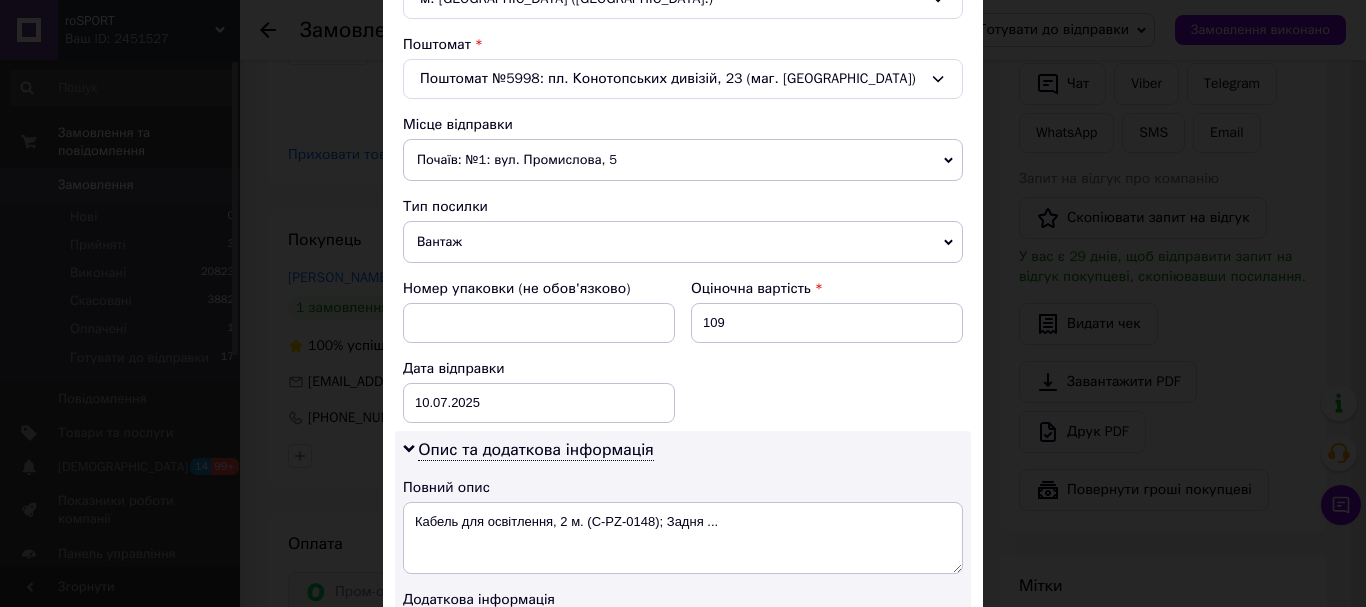 click on "Вантаж" at bounding box center [683, 242] 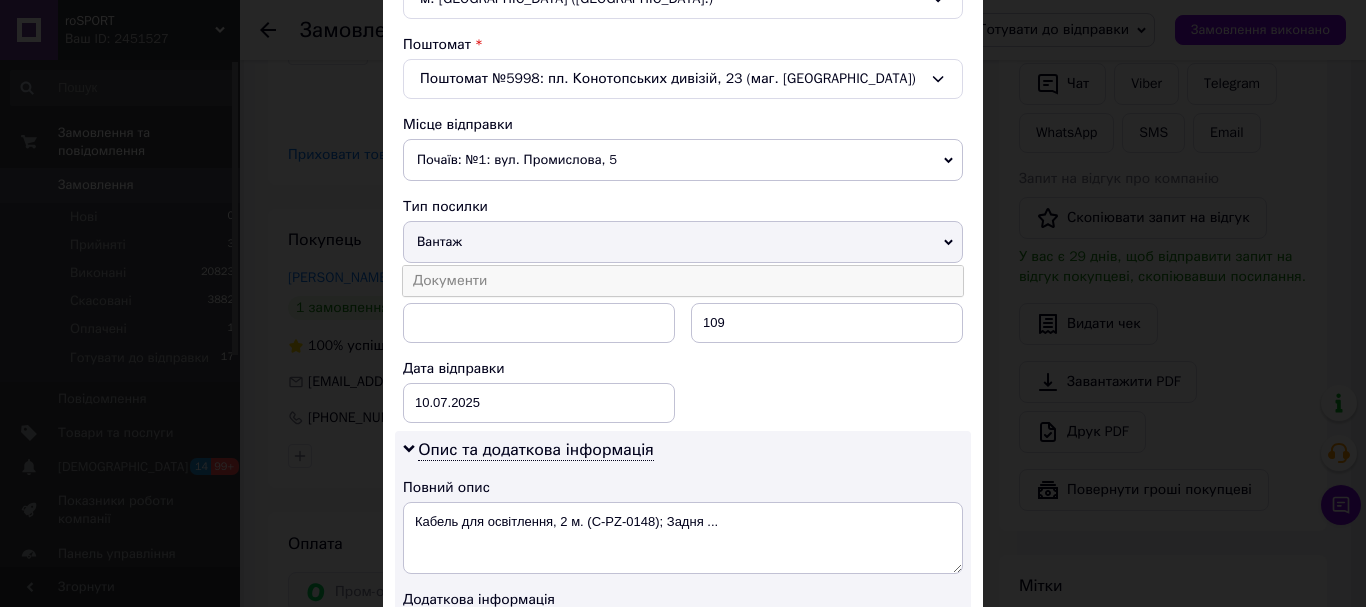 click on "Документи" at bounding box center [683, 281] 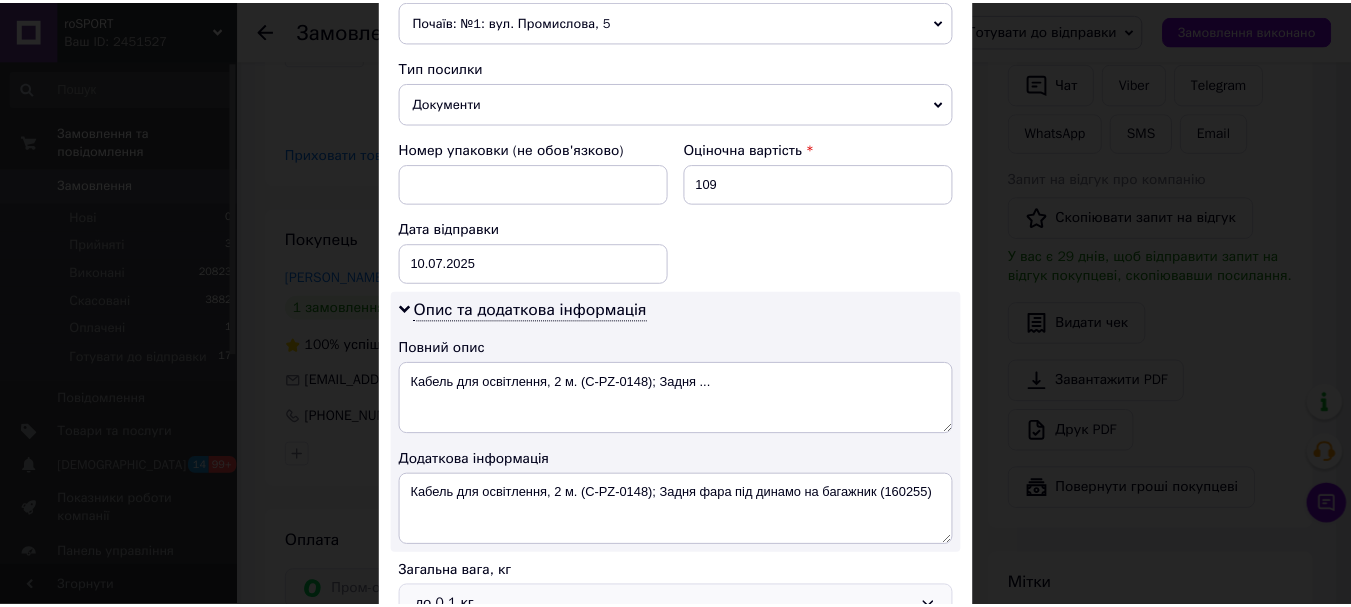 scroll, scrollTop: 900, scrollLeft: 0, axis: vertical 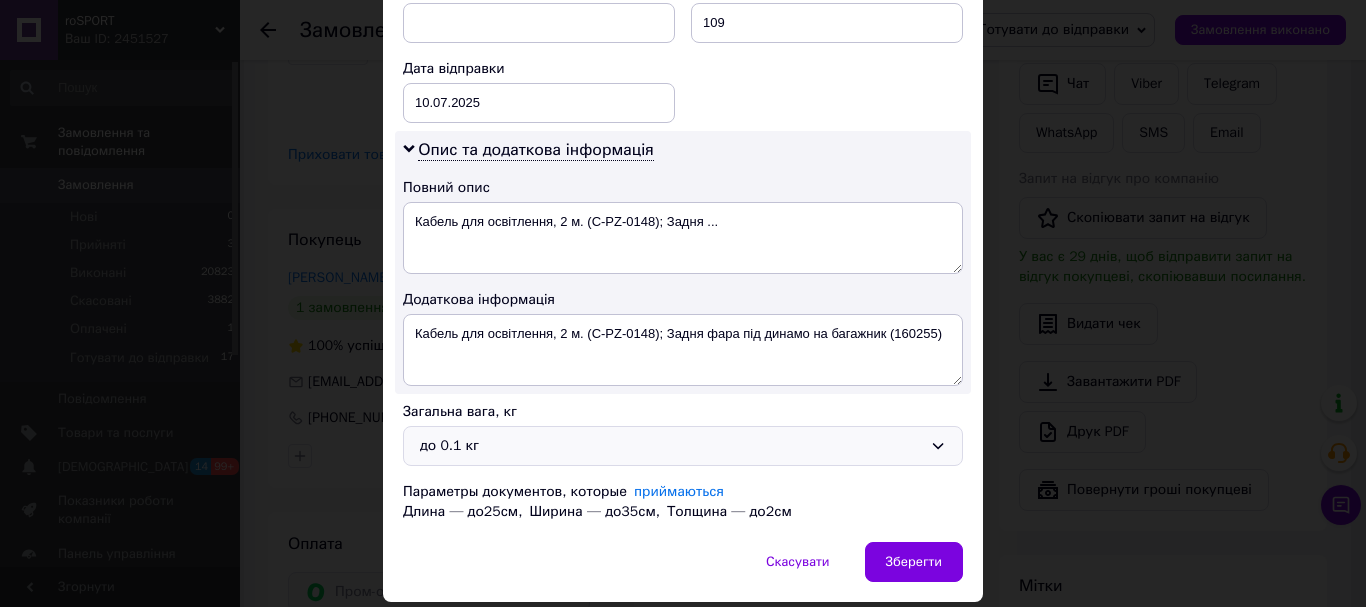 click on "до 0.1 кг" at bounding box center [671, 446] 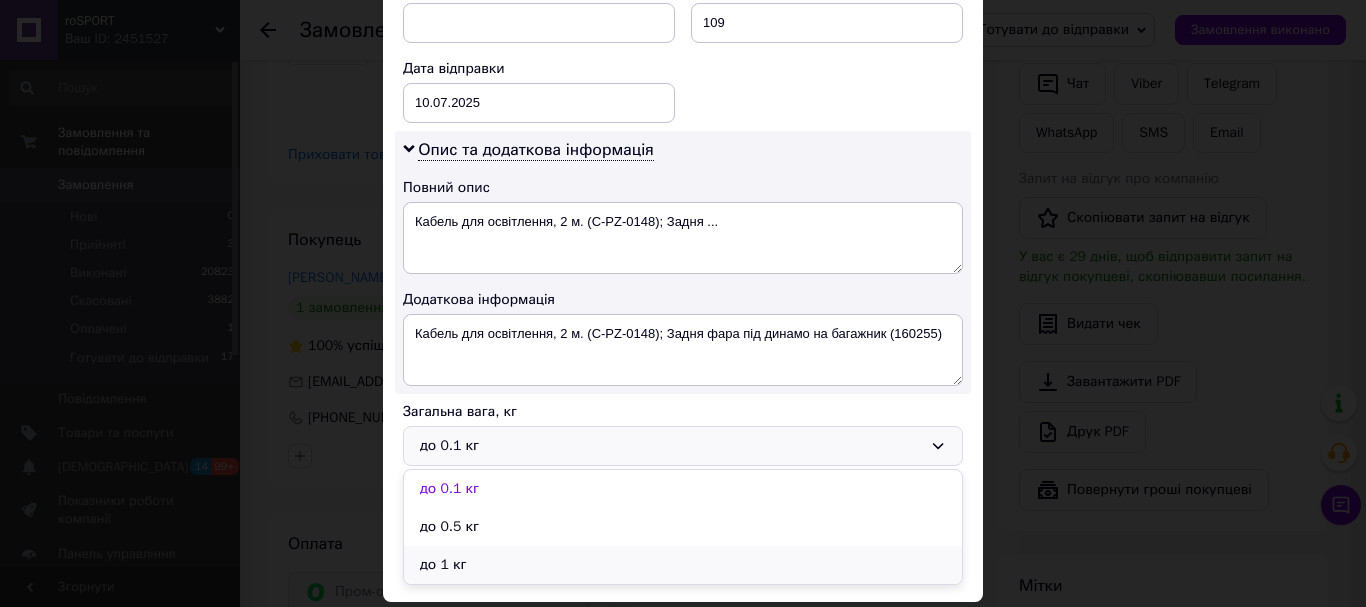 click on "до 1 кг" at bounding box center [683, 565] 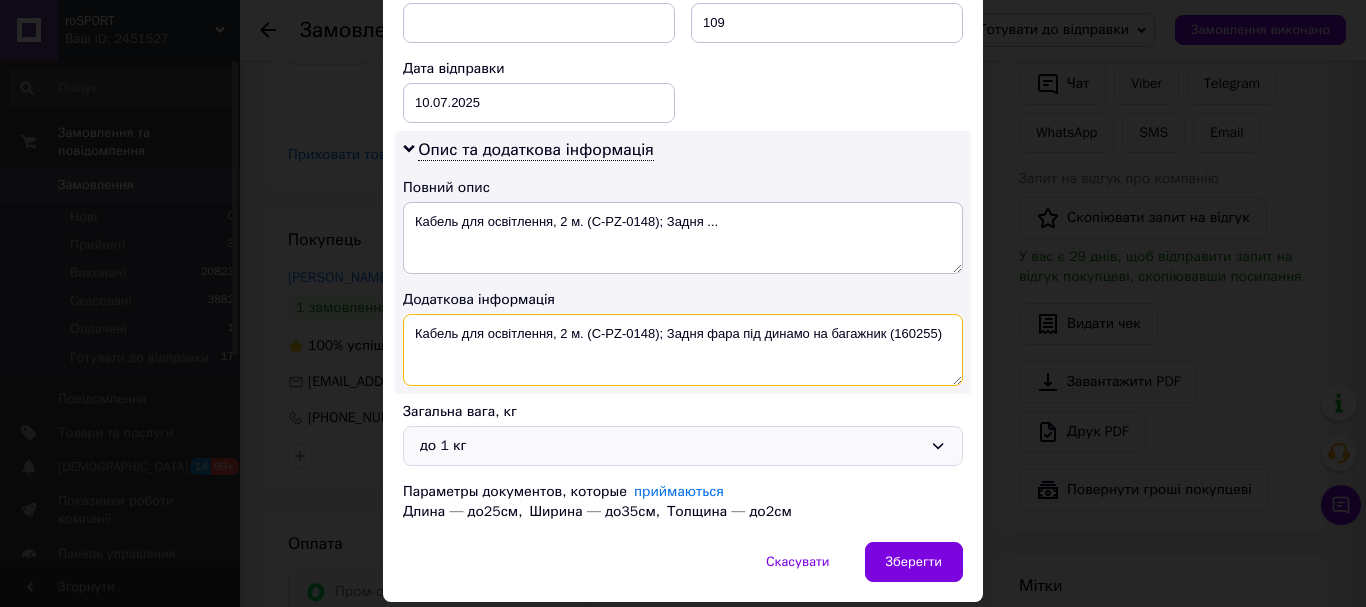 click on "Кабель для освітлення, 2 м. (C-PZ-0148); Задня фара під динамо на багажник (160255)" at bounding box center [683, 350] 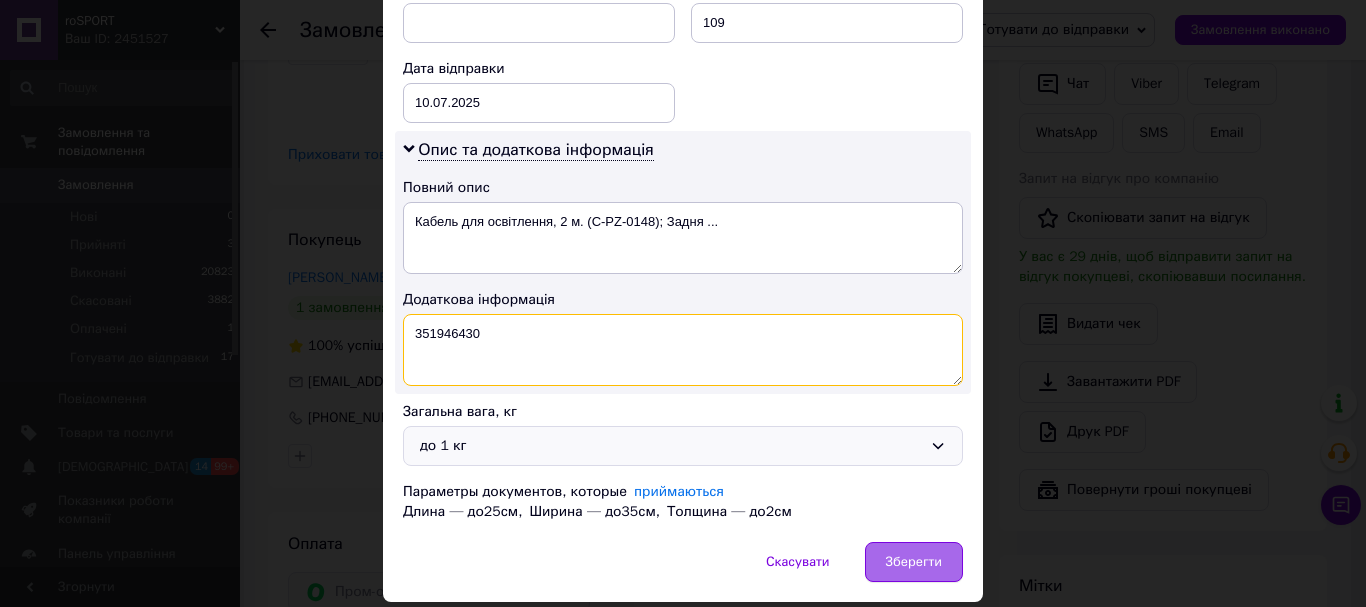 type on "351946430" 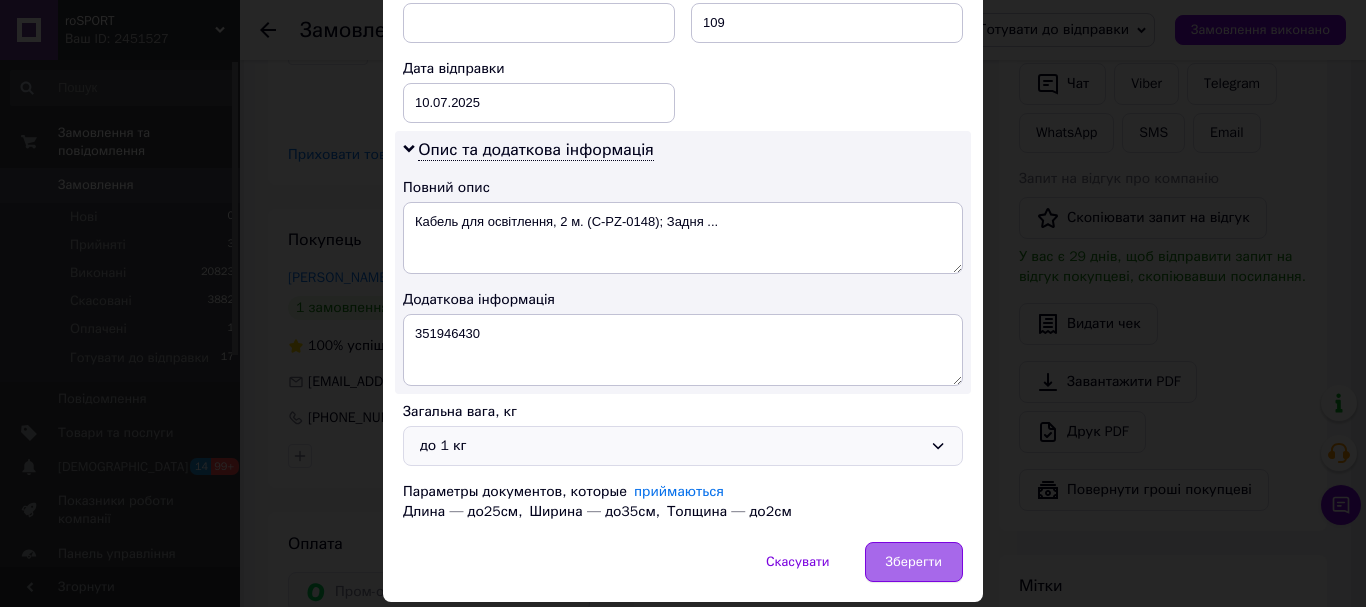 click on "Зберегти" at bounding box center [914, 562] 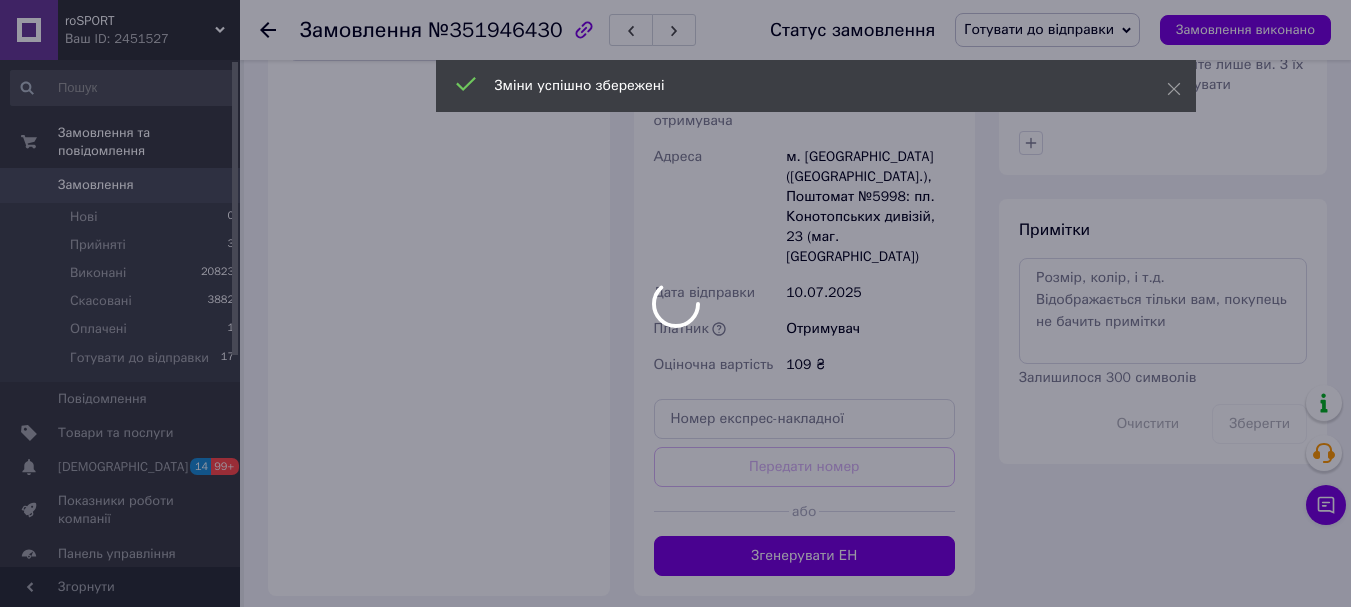 scroll, scrollTop: 1100, scrollLeft: 0, axis: vertical 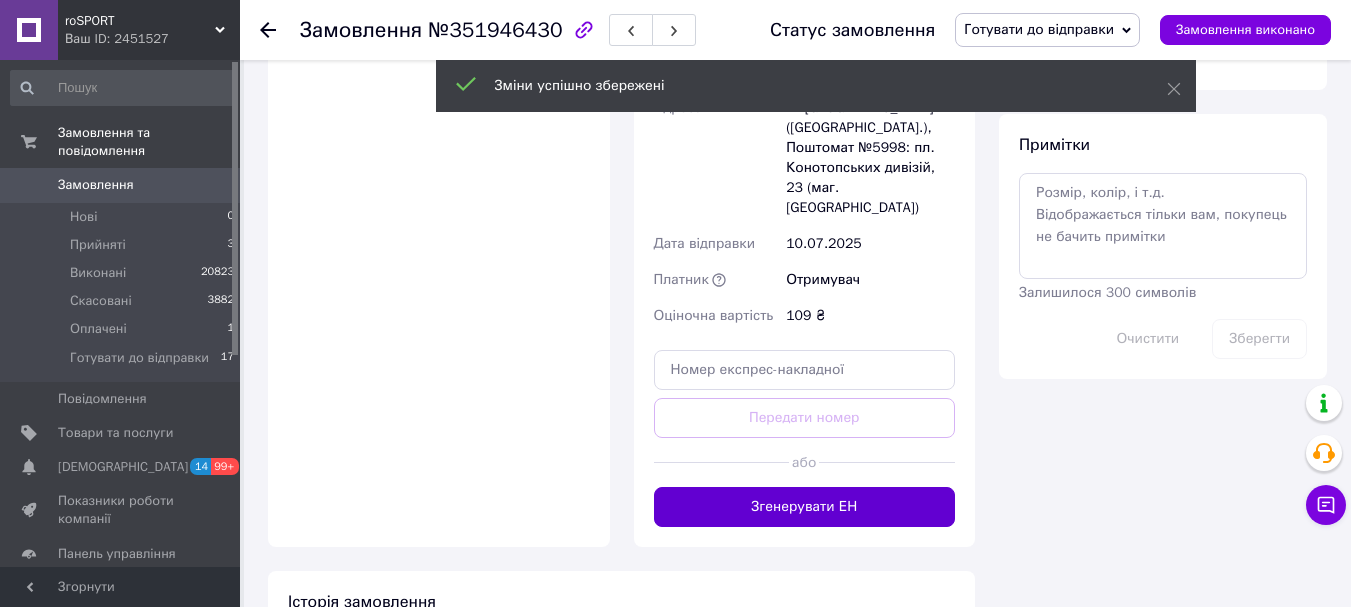click on "Згенерувати ЕН" at bounding box center (805, 507) 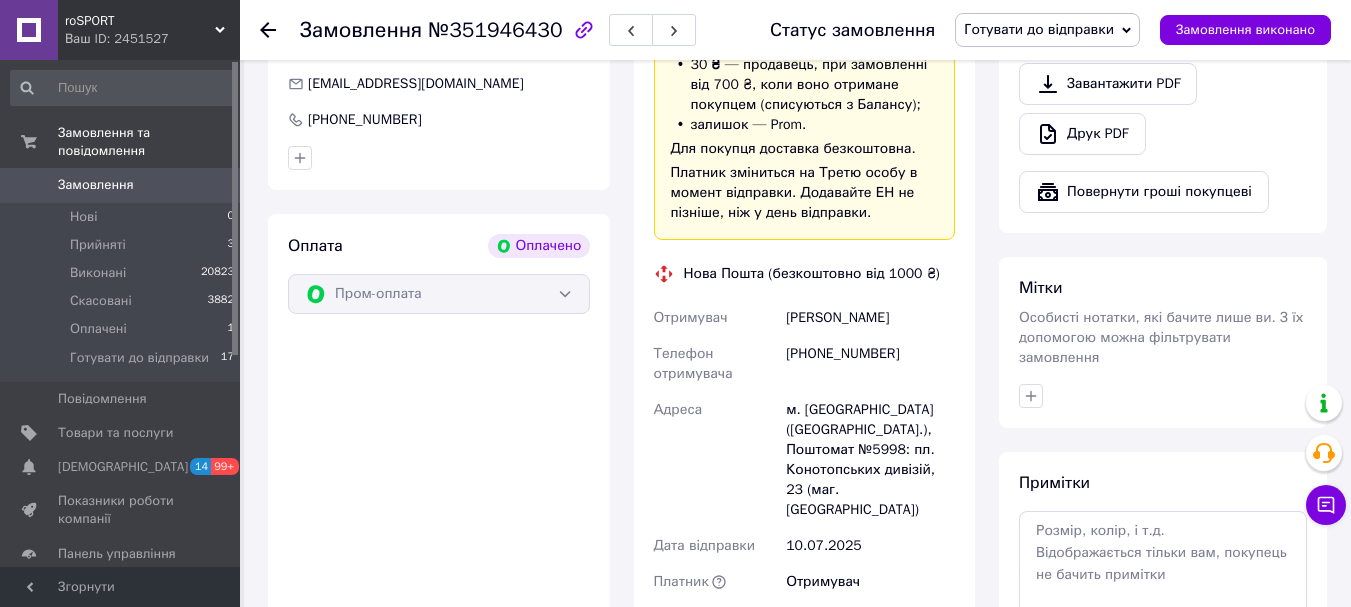 scroll, scrollTop: 800, scrollLeft: 0, axis: vertical 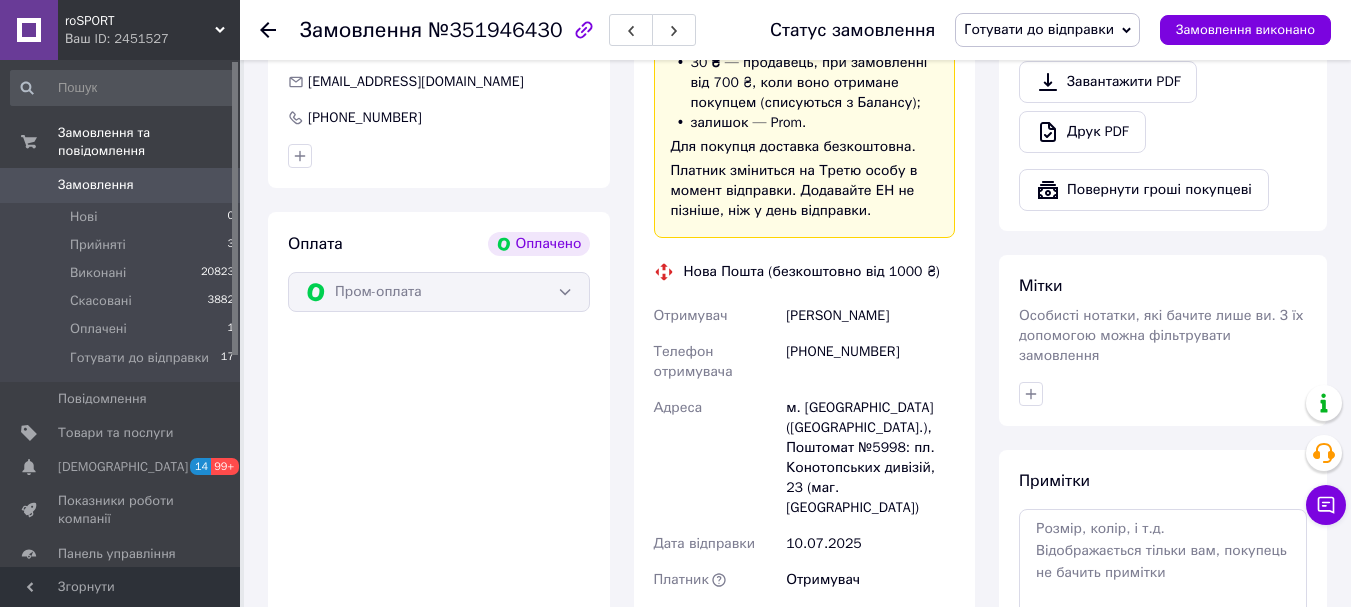 click on "Отримувач [PERSON_NAME] Телефон отримувача [PHONE_NUMBER] Адреса м. [GEOGRAPHIC_DATA] ([GEOGRAPHIC_DATA].), Поштомат №5998: пл. Конотопських дивізій, 23 (маг. АТБ) Дата відправки [DATE] Платник   Отримувач Оціночна вартість 109 ₴" at bounding box center [805, 466] 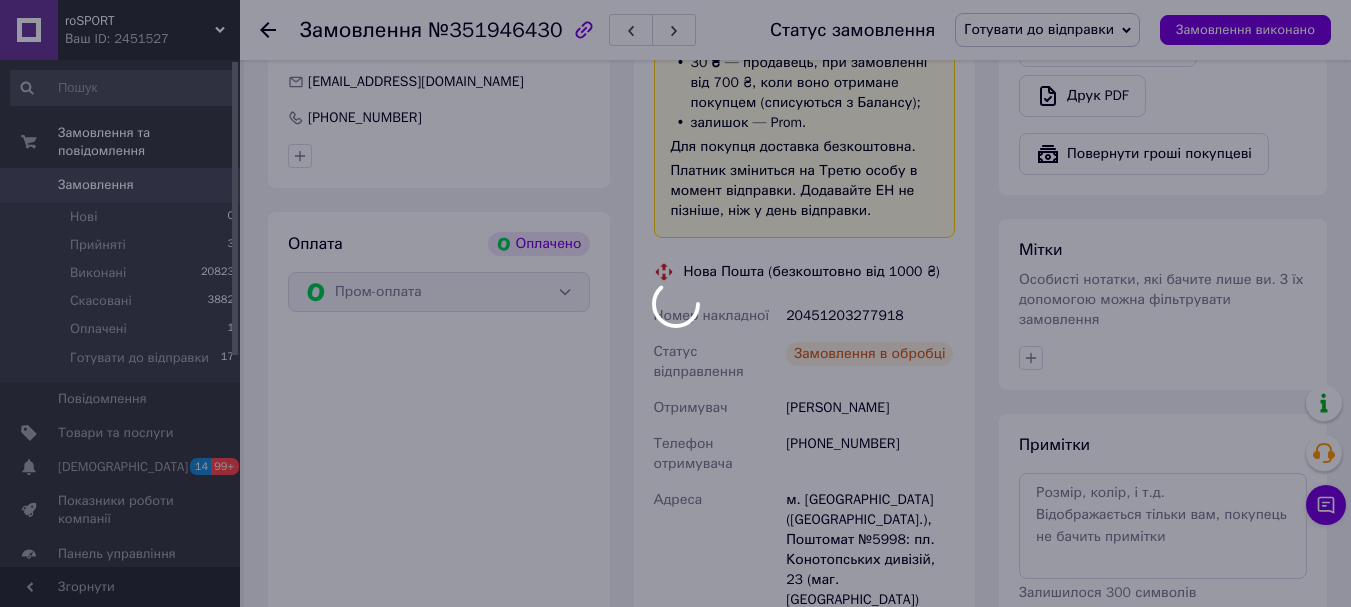 click at bounding box center [675, 303] 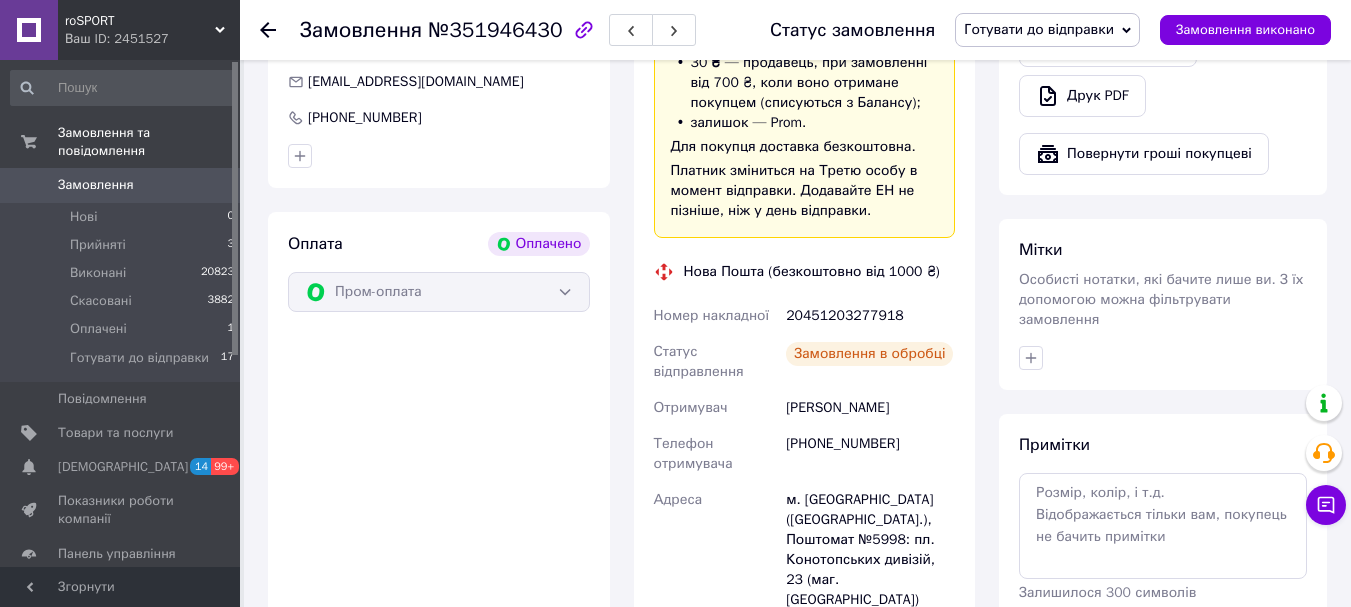 click on "20451203277918" at bounding box center (870, 316) 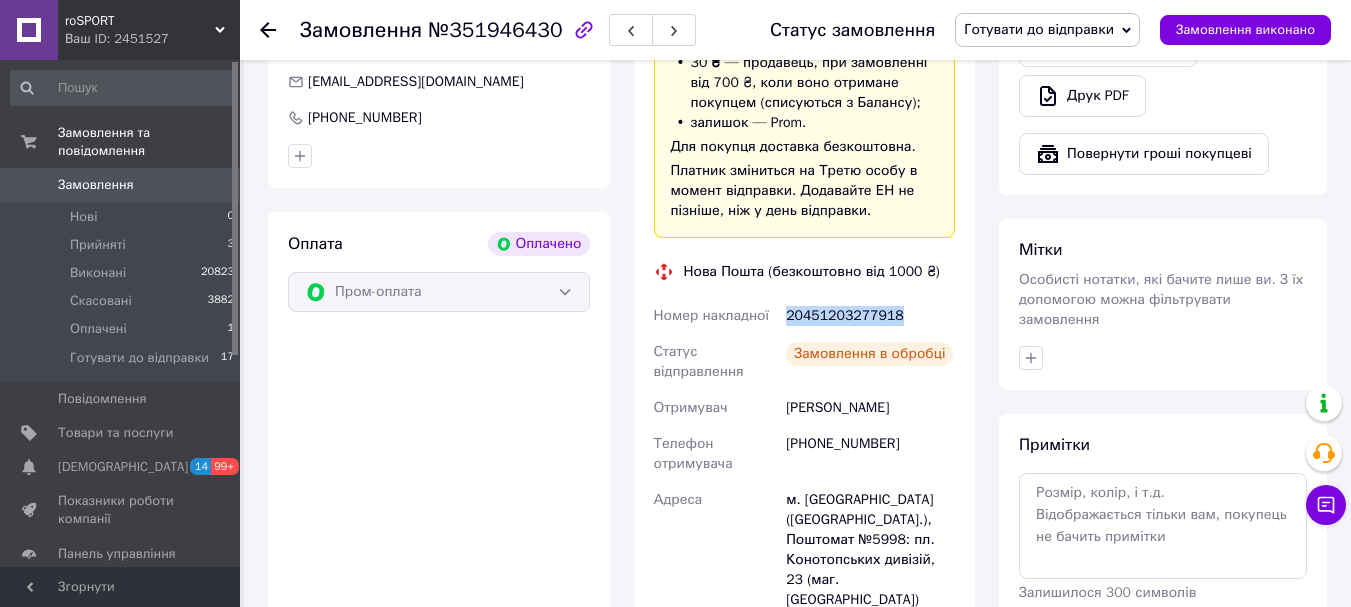 click on "20451203277918" at bounding box center (870, 316) 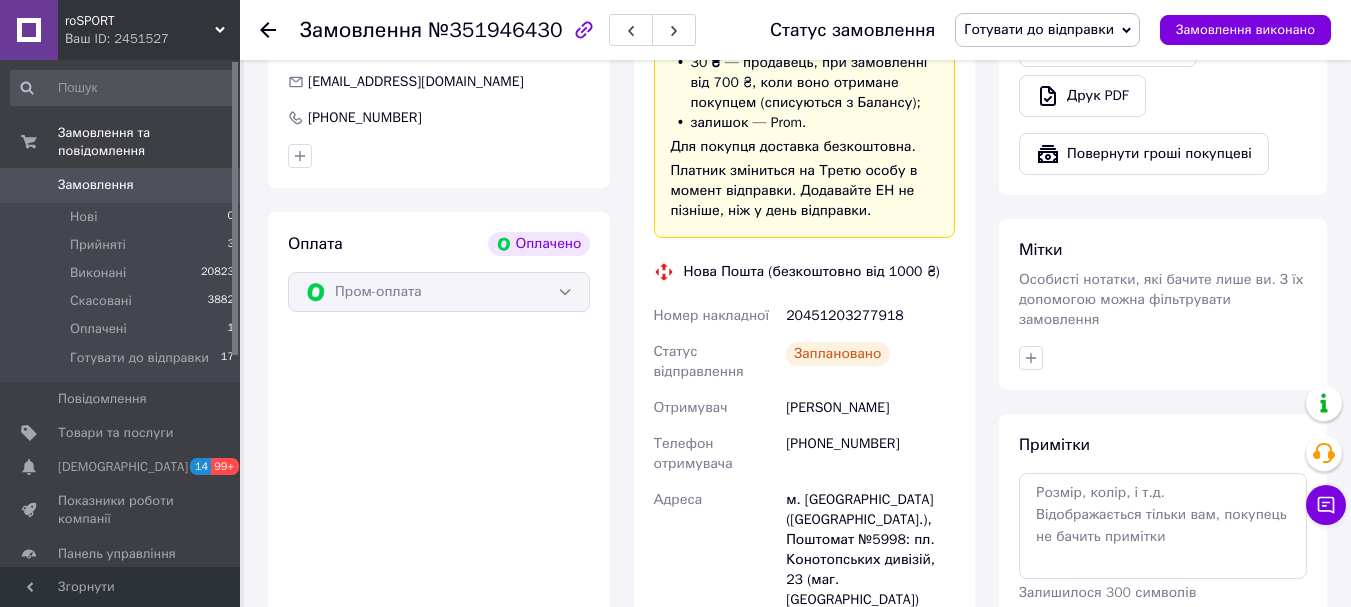 click on "Замовлення №351946430" at bounding box center (515, 30) 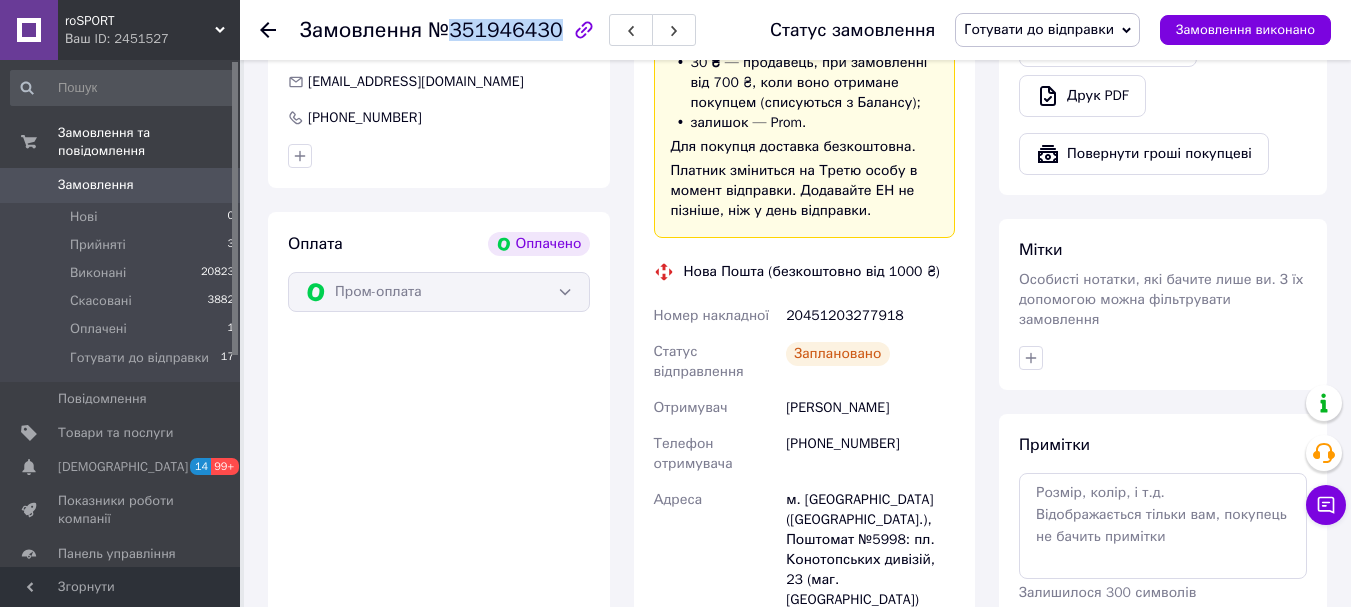click on "№351946430" at bounding box center [495, 30] 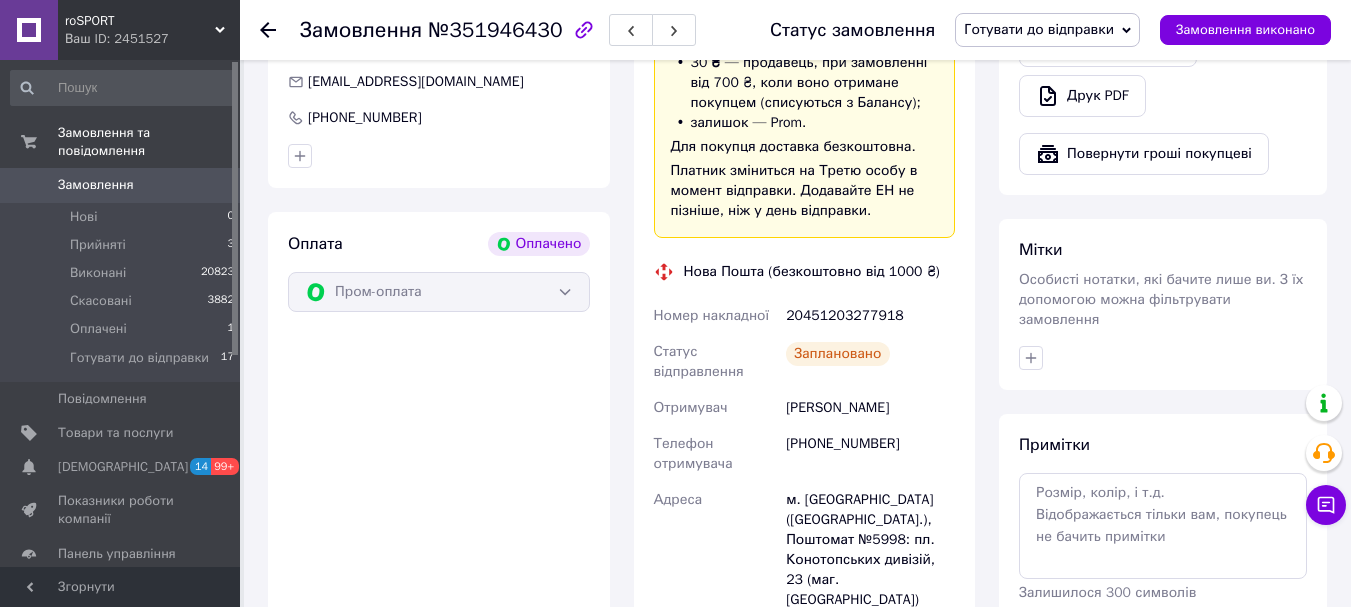 click on "[PERSON_NAME]" at bounding box center [870, 408] 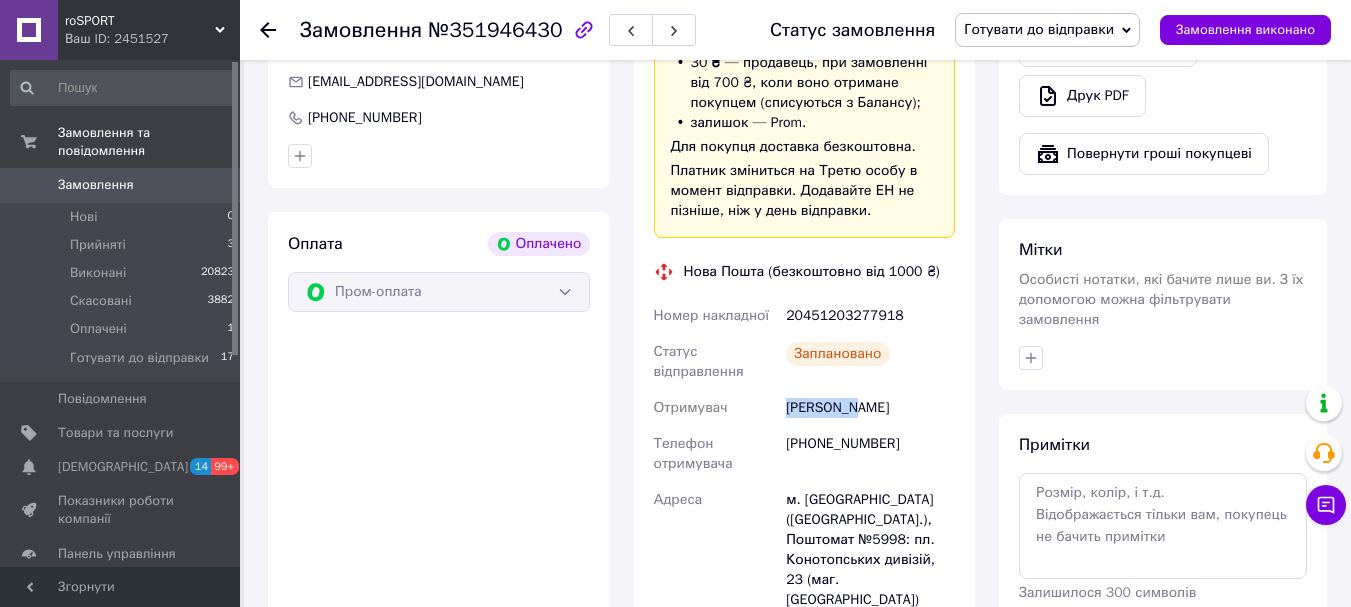 click on "[PERSON_NAME]" at bounding box center [870, 408] 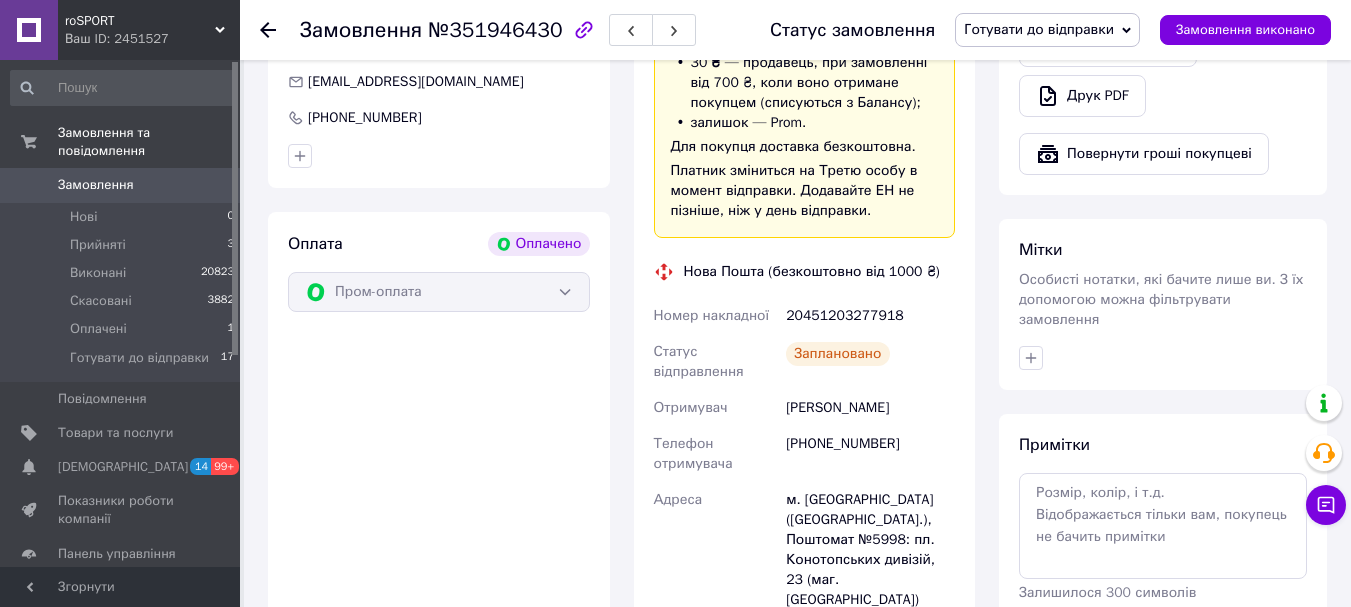 click on "[PERSON_NAME]" at bounding box center [870, 408] 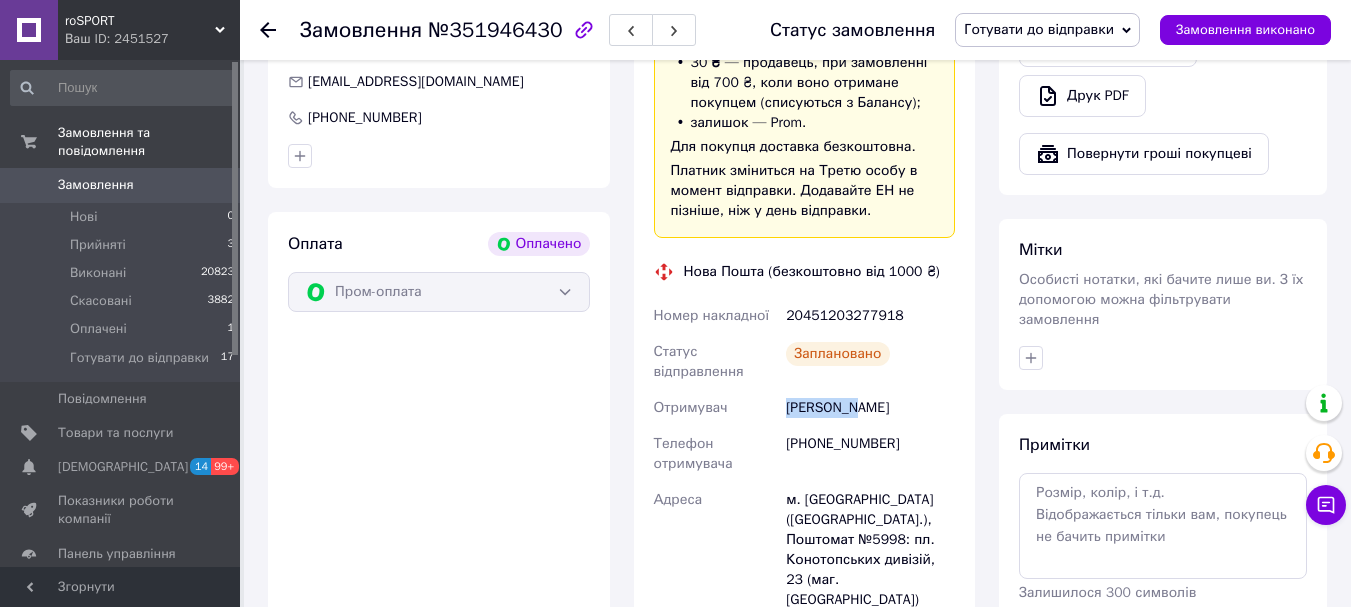 click on "[PERSON_NAME]" at bounding box center [870, 408] 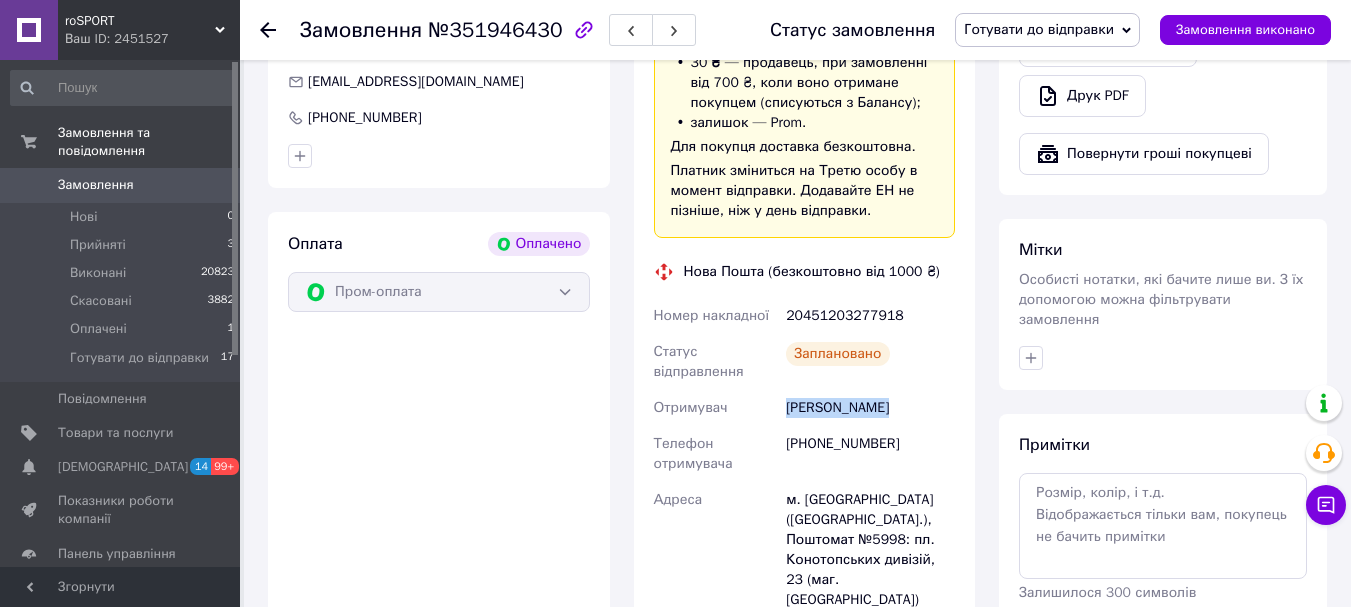click on "[PERSON_NAME]" at bounding box center [870, 408] 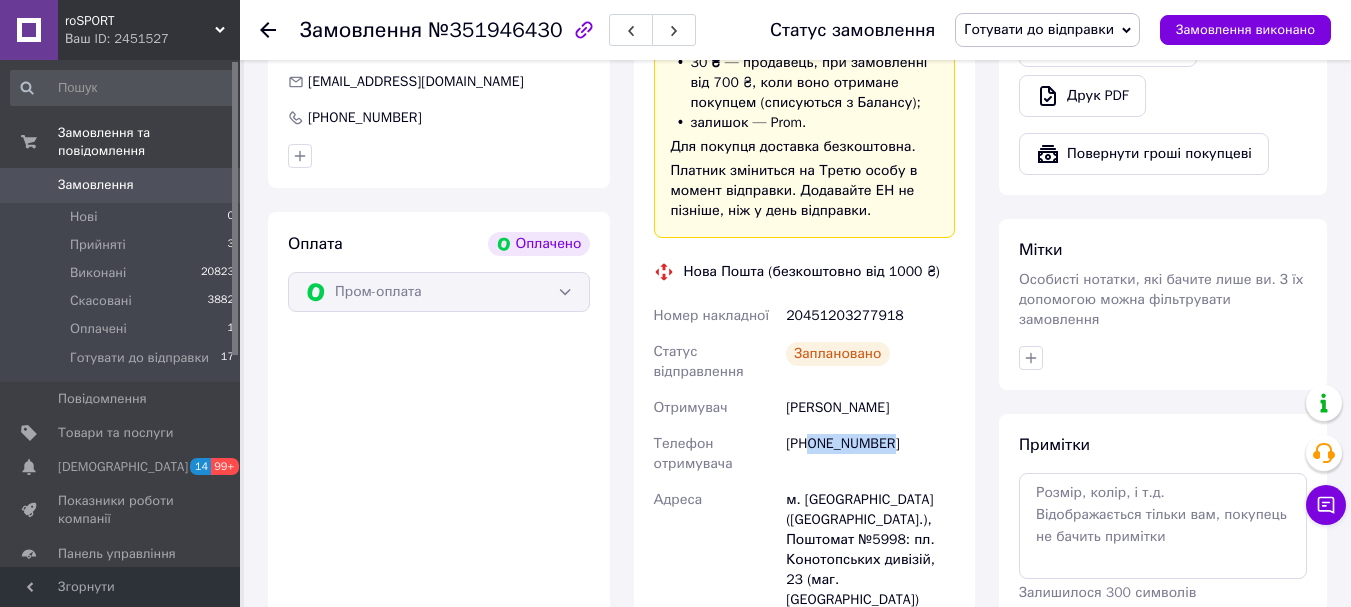 drag, startPoint x: 814, startPoint y: 445, endPoint x: 905, endPoint y: 445, distance: 91 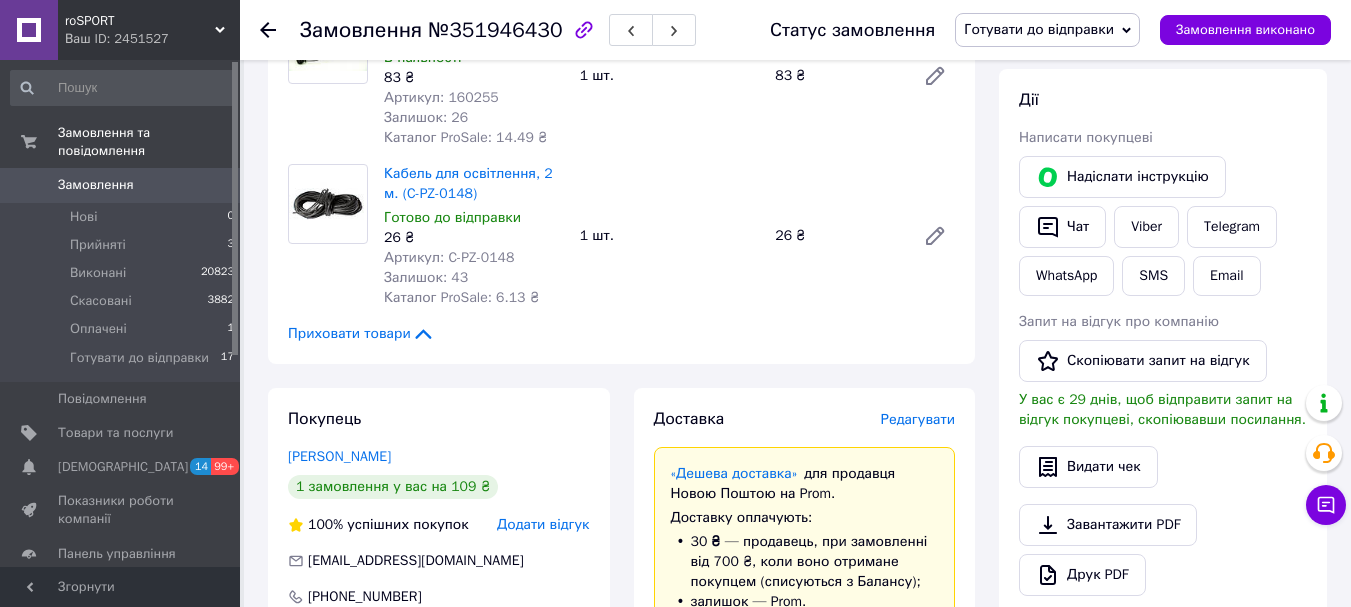 scroll, scrollTop: 200, scrollLeft: 0, axis: vertical 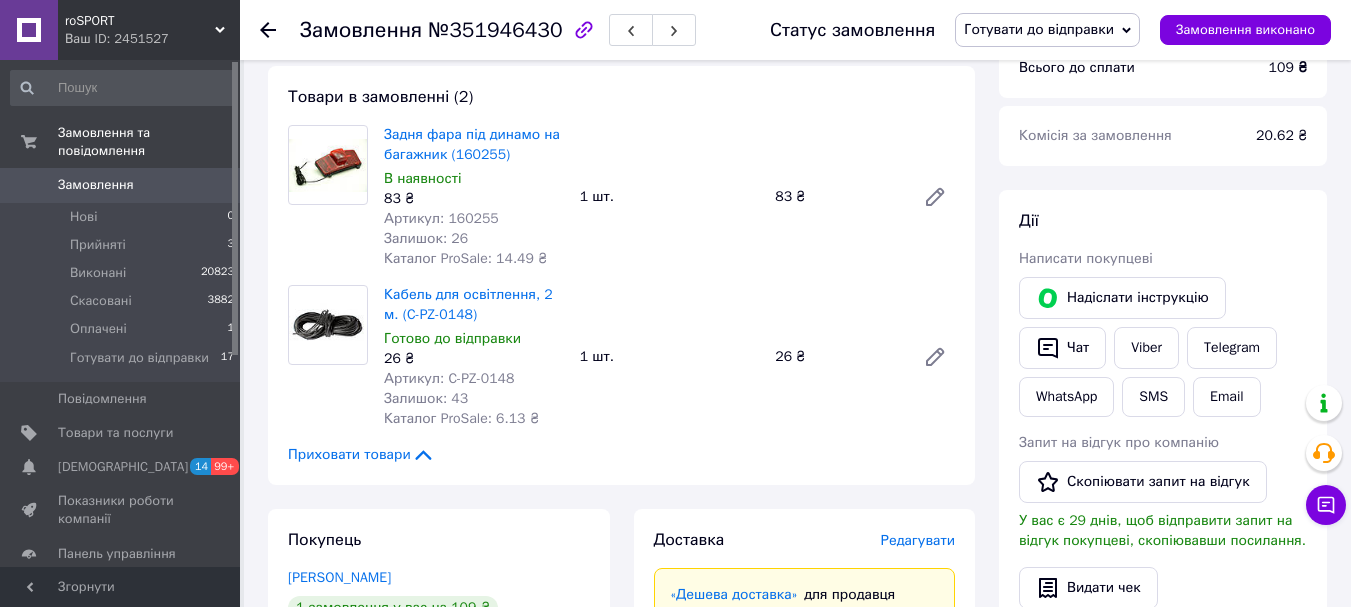click on "Артикул: 160255" at bounding box center (441, 218) 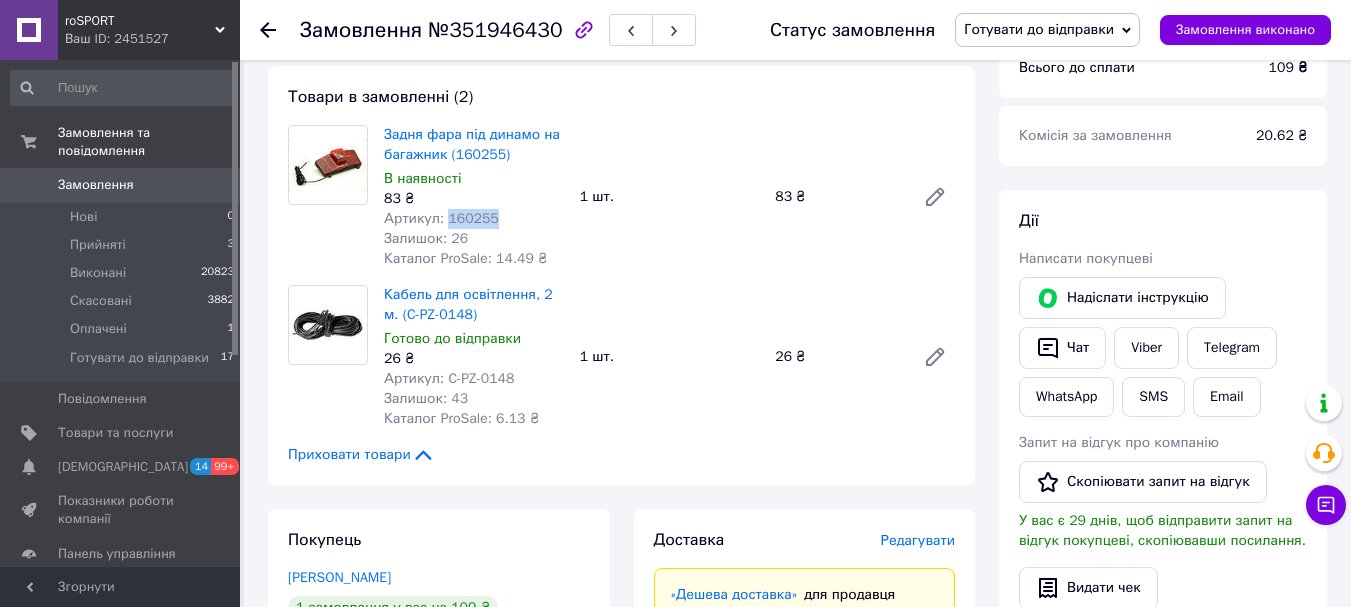 click on "Артикул: 160255" at bounding box center (441, 218) 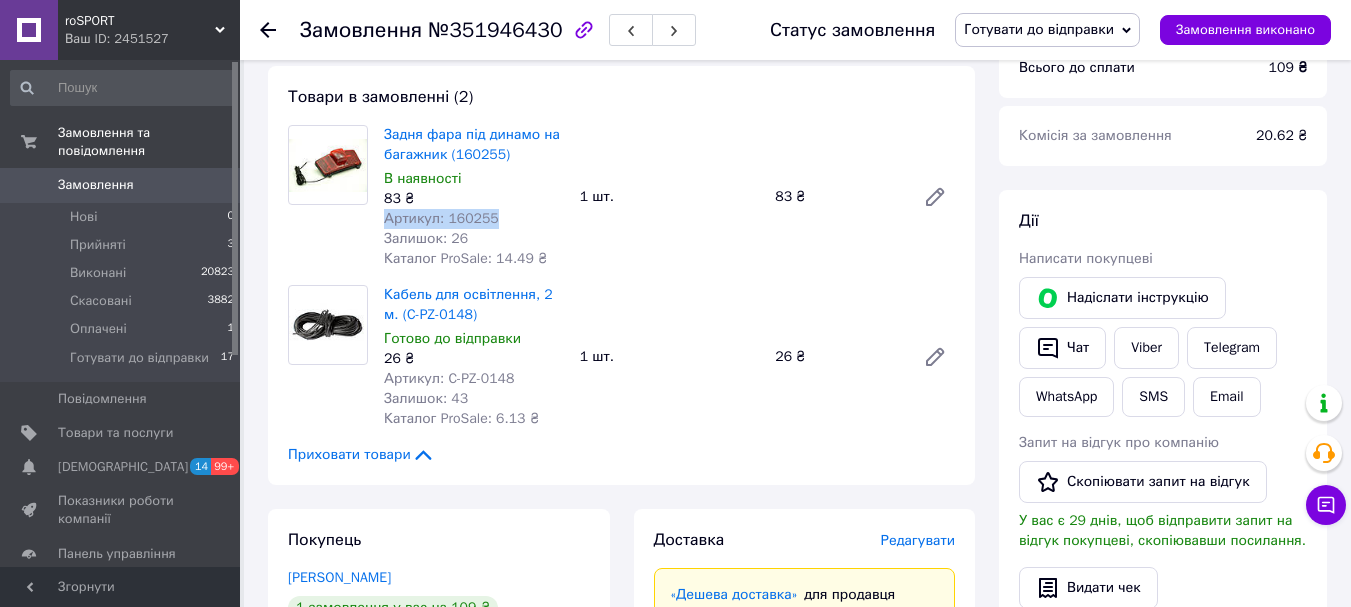 click on "Артикул: 160255" at bounding box center [441, 218] 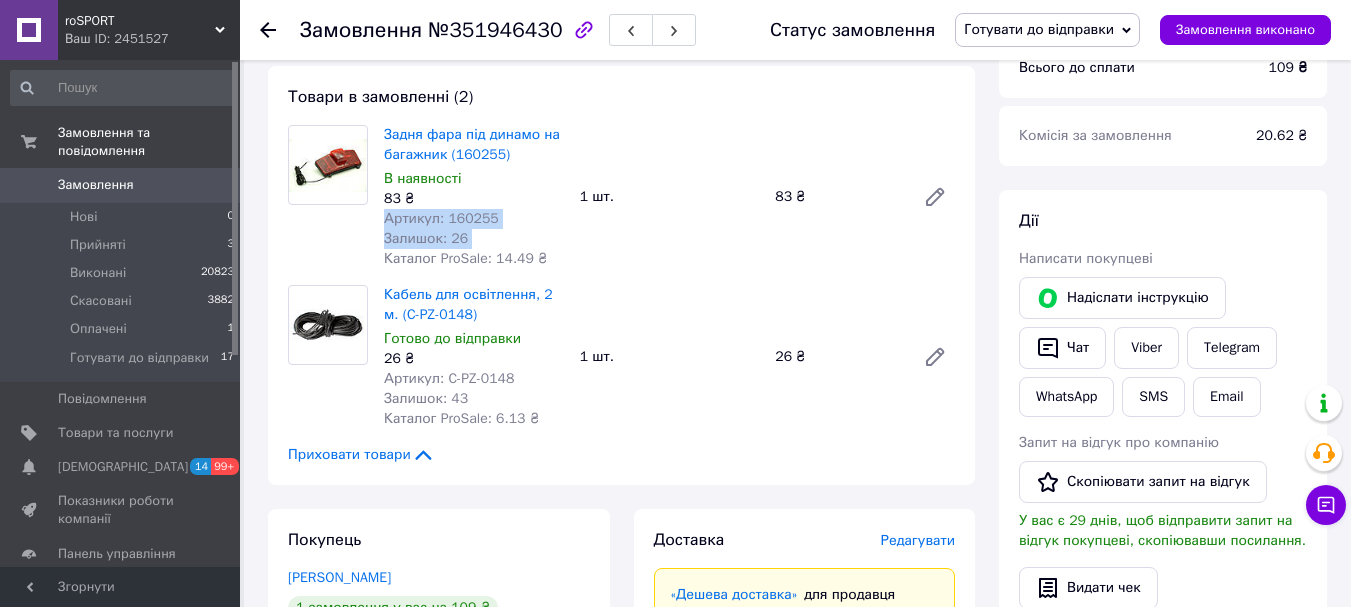 click on "Артикул: 160255" at bounding box center (441, 218) 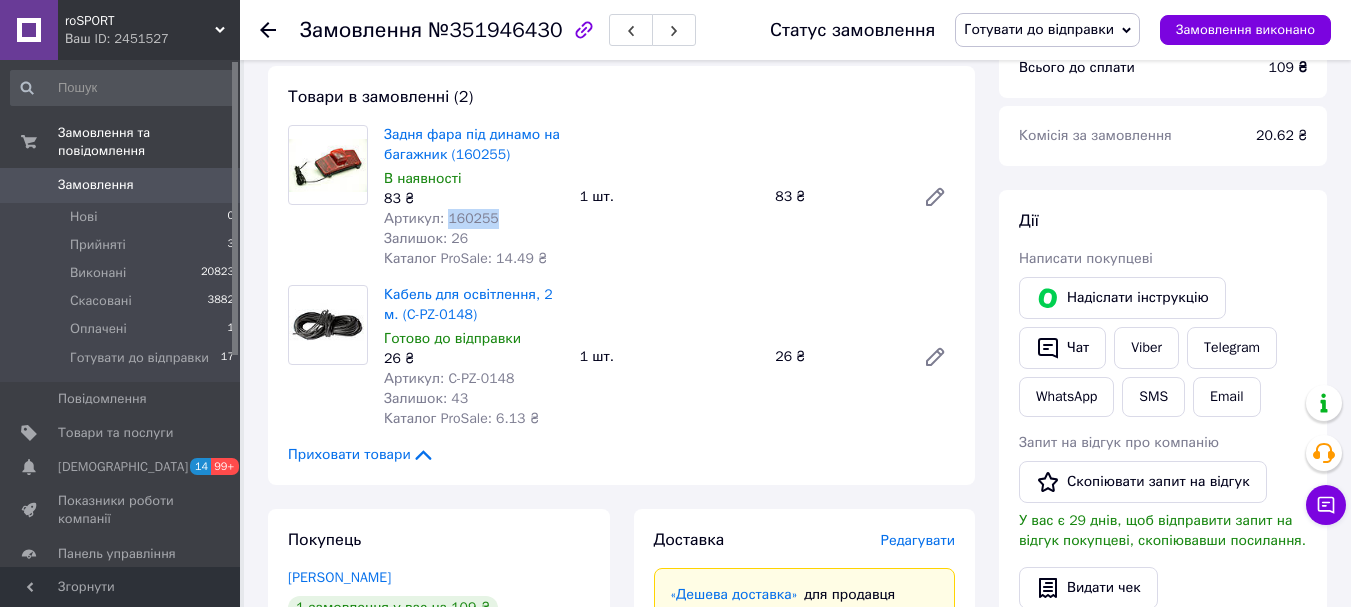 click on "Артикул: 160255" at bounding box center (441, 218) 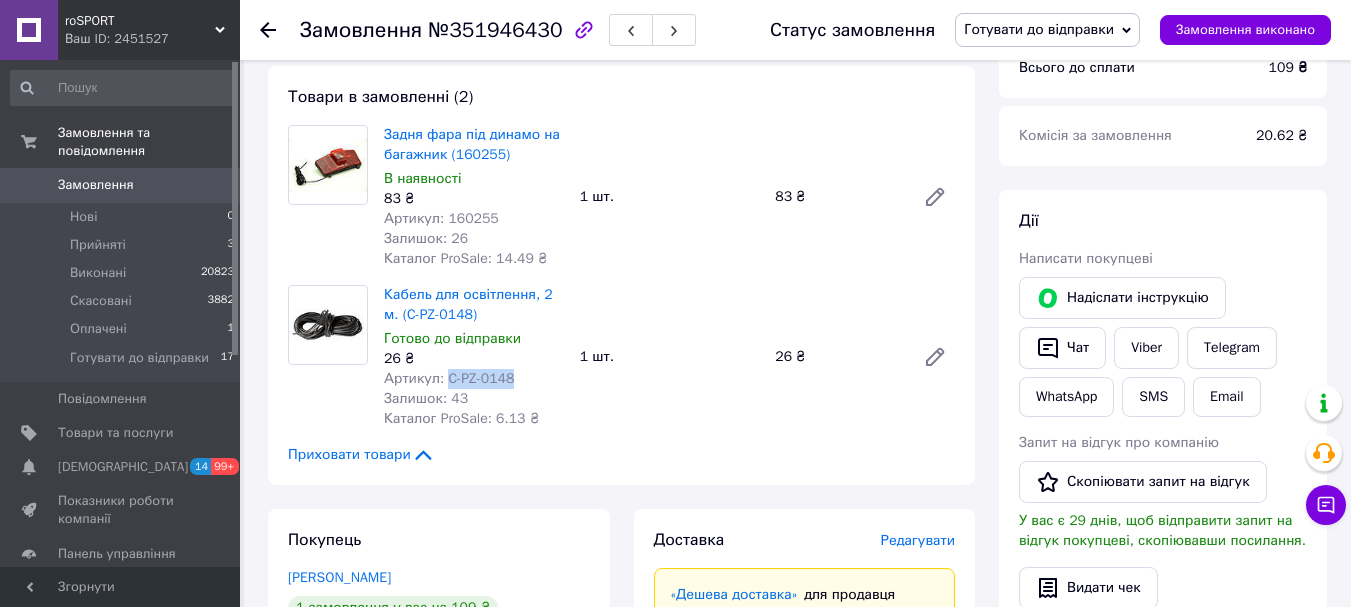 drag, startPoint x: 447, startPoint y: 382, endPoint x: 527, endPoint y: 382, distance: 80 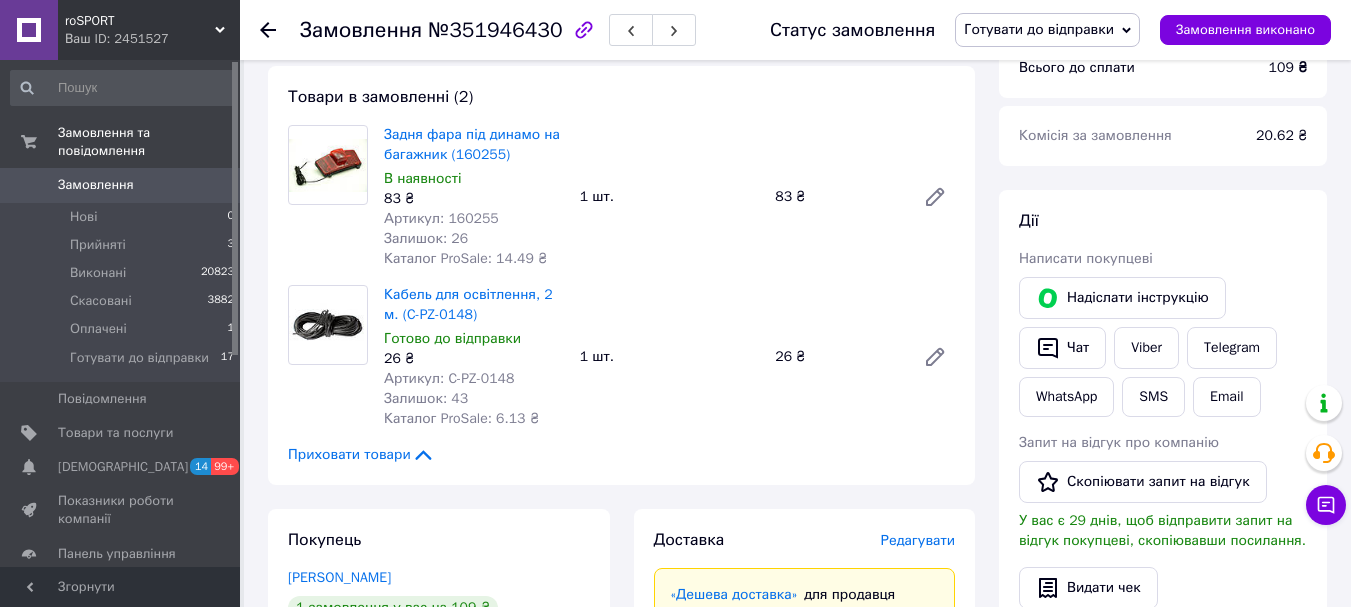 click on "Статус замовлення Готувати до відправки Прийнято Виконано Скасовано Оплачено Замовлення виконано" at bounding box center (1030, 30) 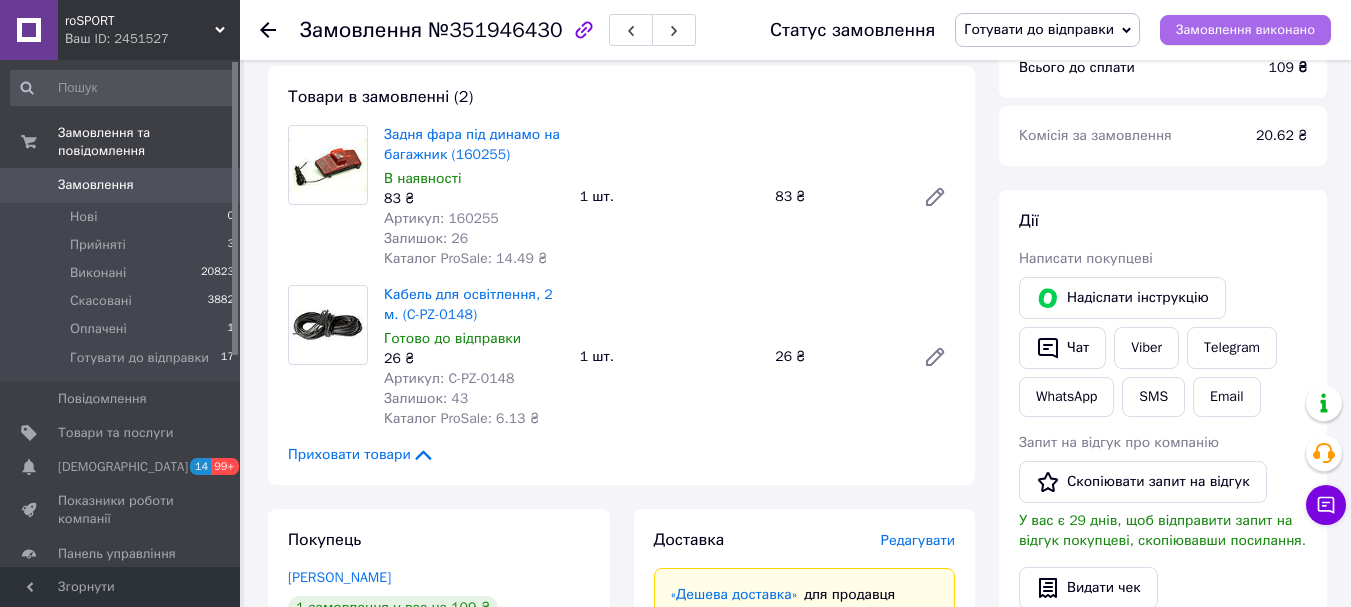click on "Замовлення виконано" at bounding box center (1245, 30) 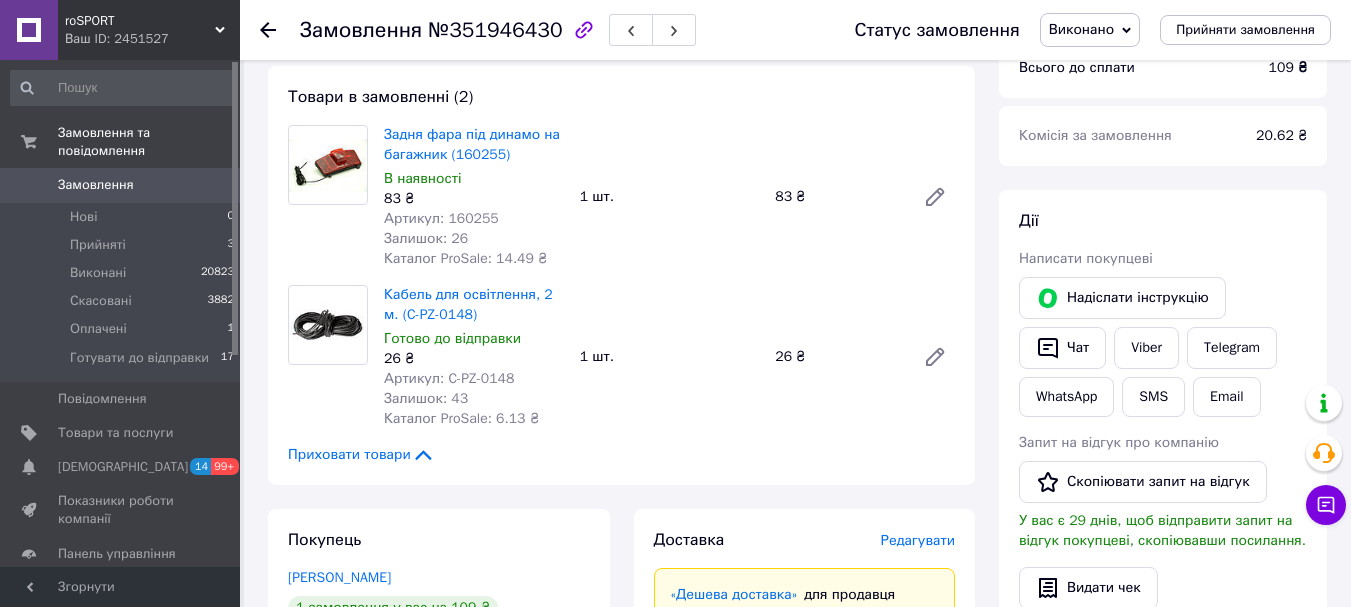 scroll, scrollTop: 60, scrollLeft: 0, axis: vertical 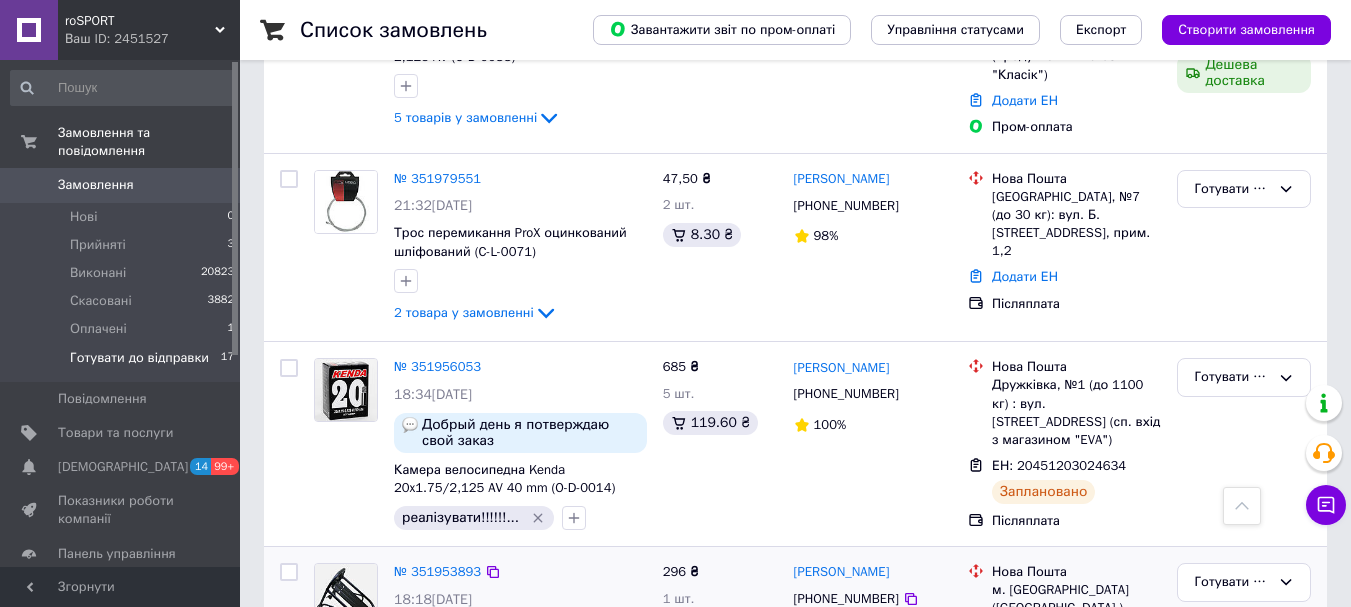 click on "№ 351953893" at bounding box center [437, 572] 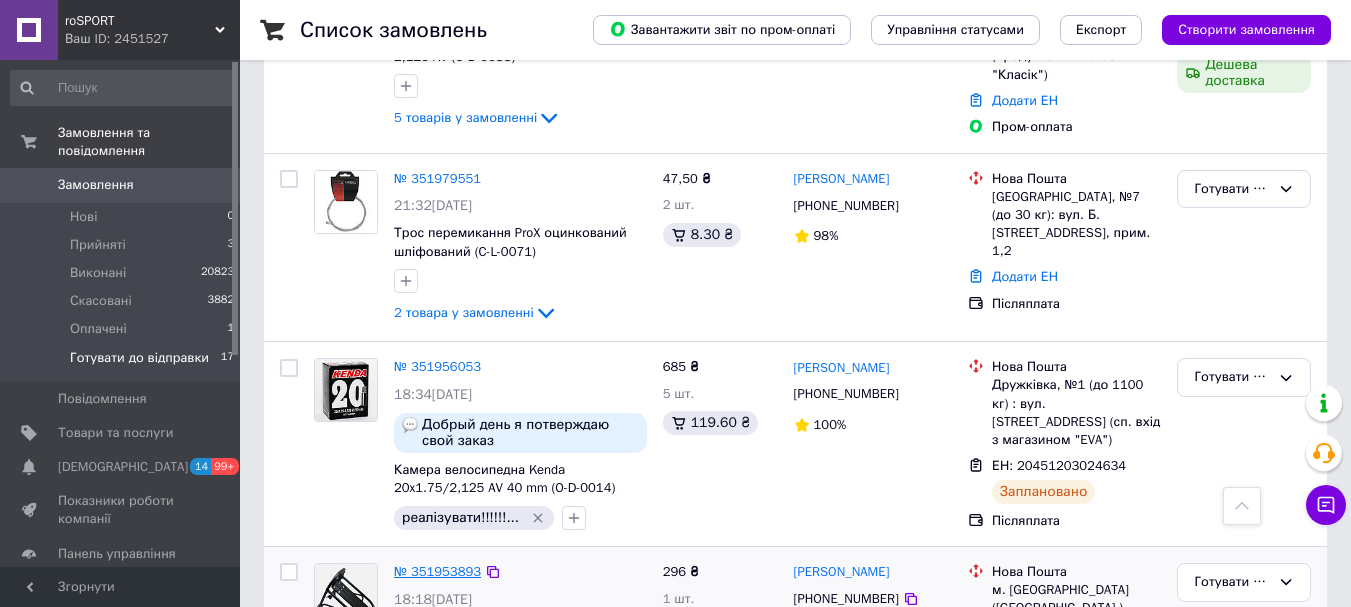 click on "№ 351953893" at bounding box center (437, 571) 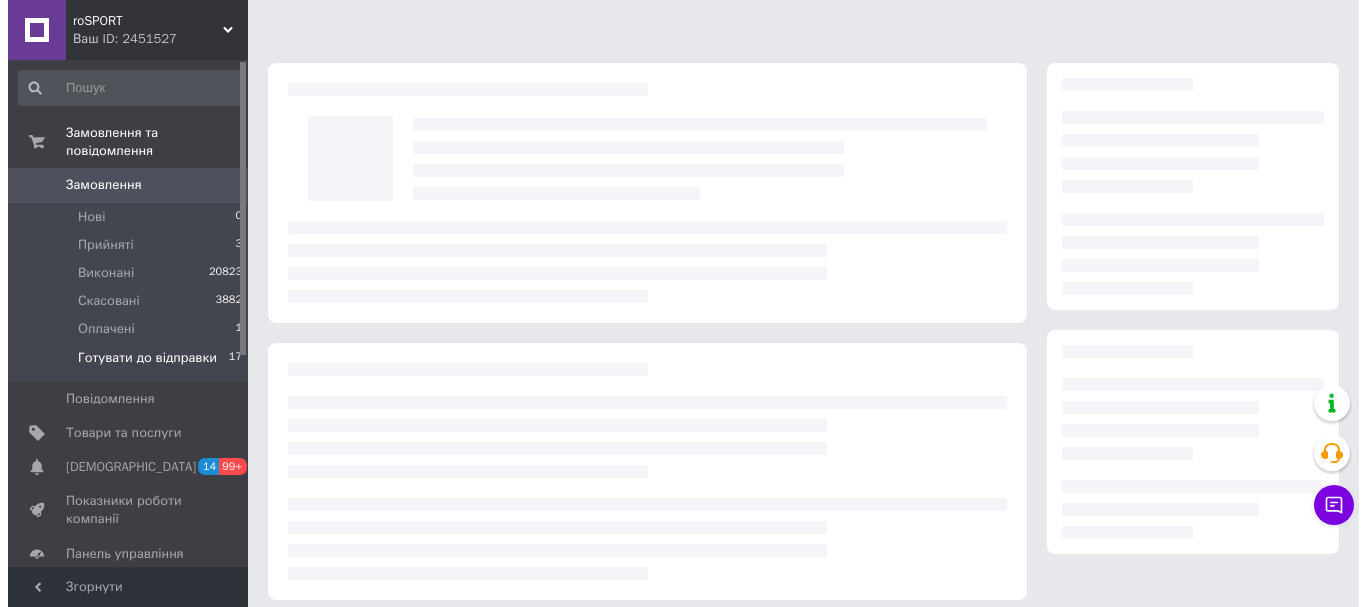 scroll, scrollTop: 7, scrollLeft: 0, axis: vertical 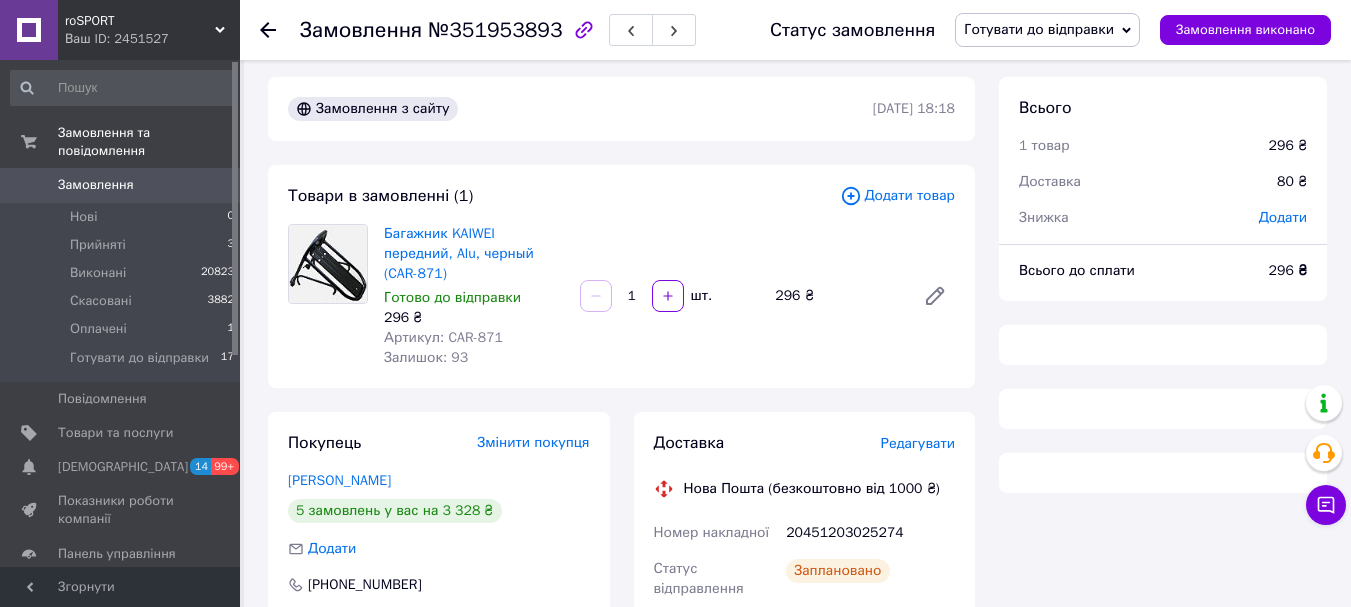 click on "Редагувати" at bounding box center [918, 443] 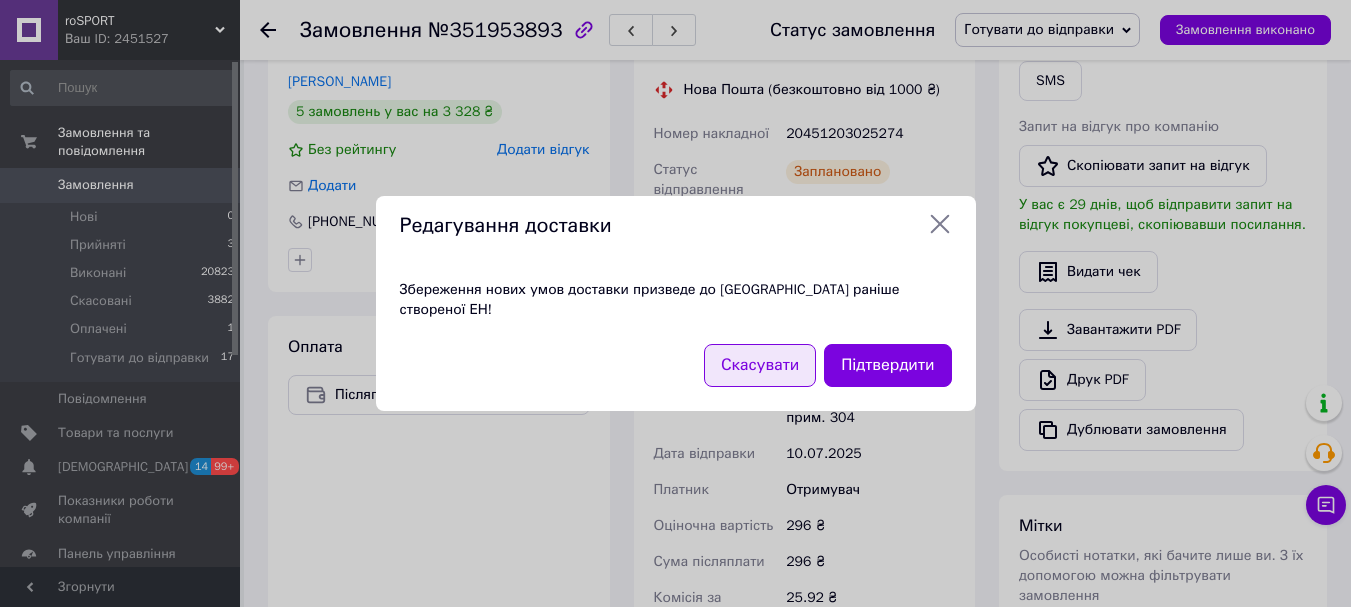 scroll, scrollTop: 407, scrollLeft: 0, axis: vertical 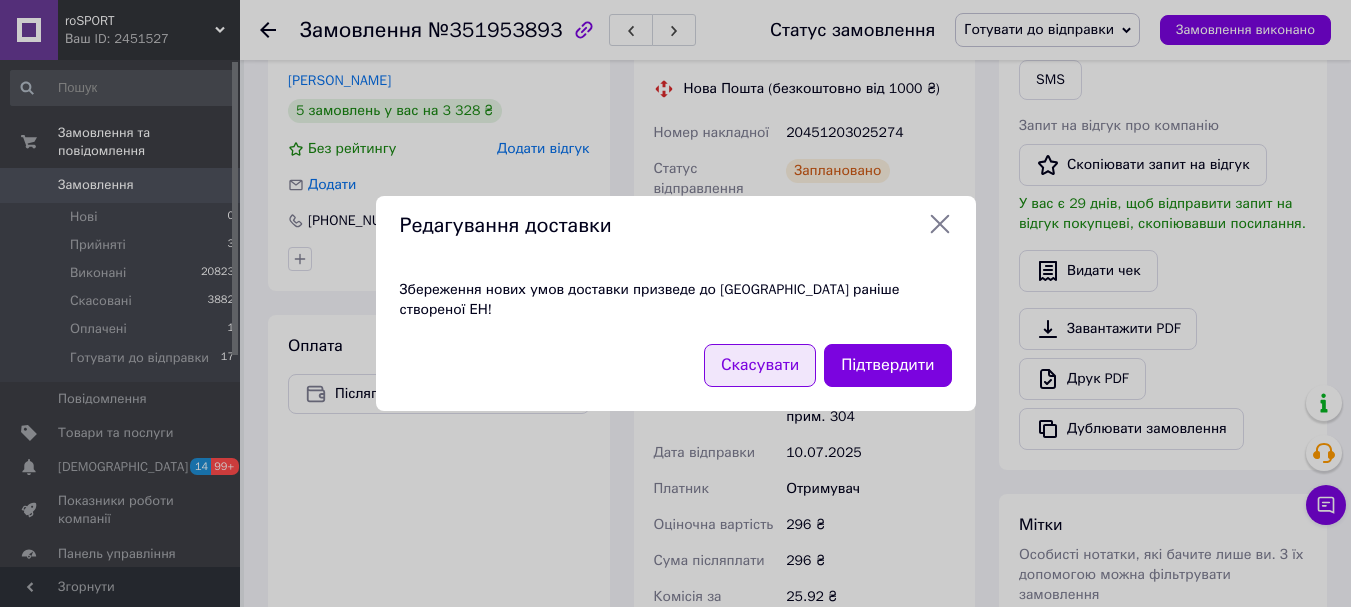 click on "Скасувати" at bounding box center (760, 365) 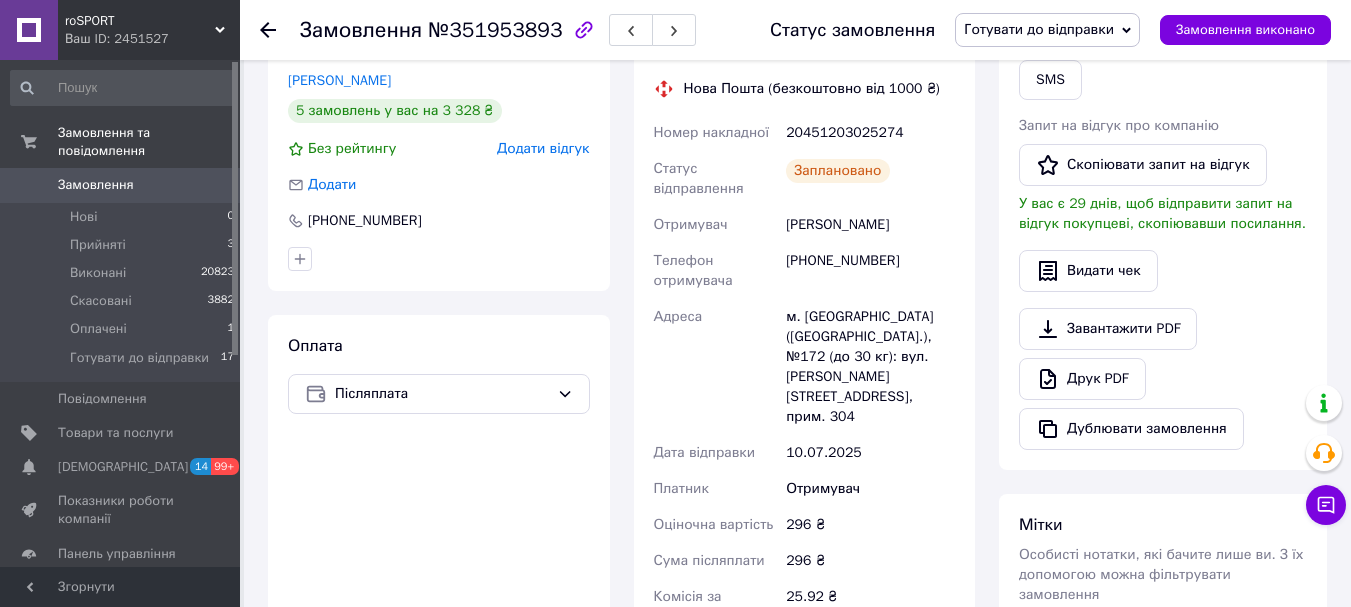 click on "20451203025274" at bounding box center (870, 133) 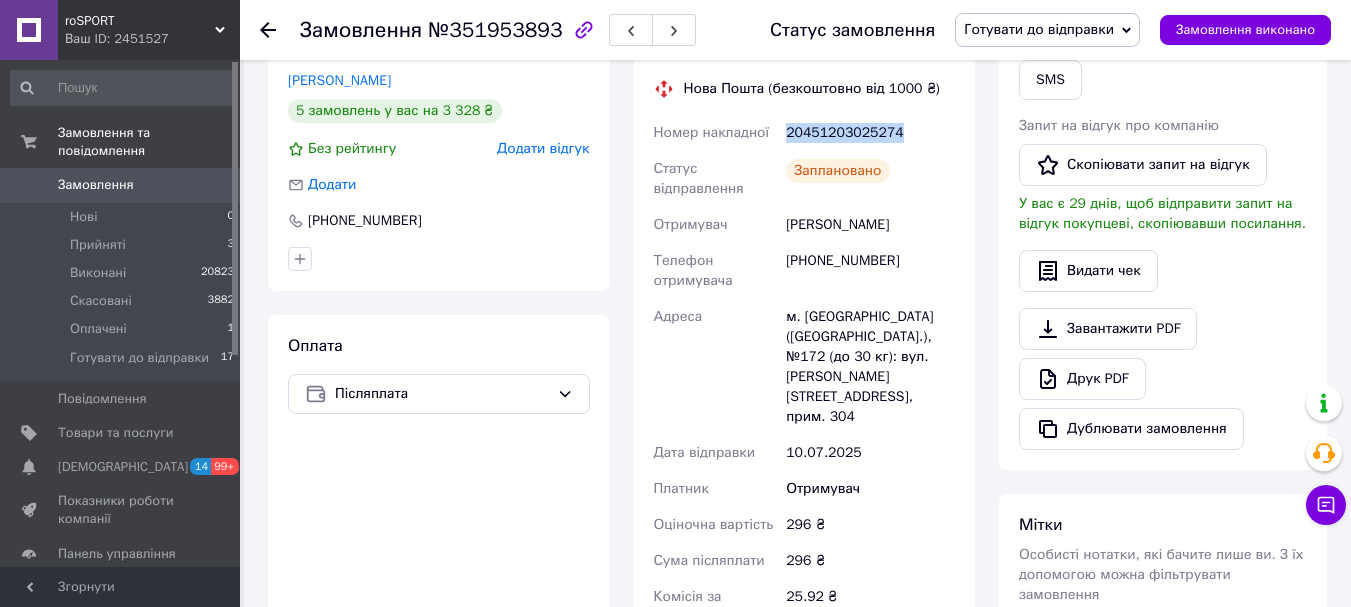 click on "20451203025274" at bounding box center [870, 133] 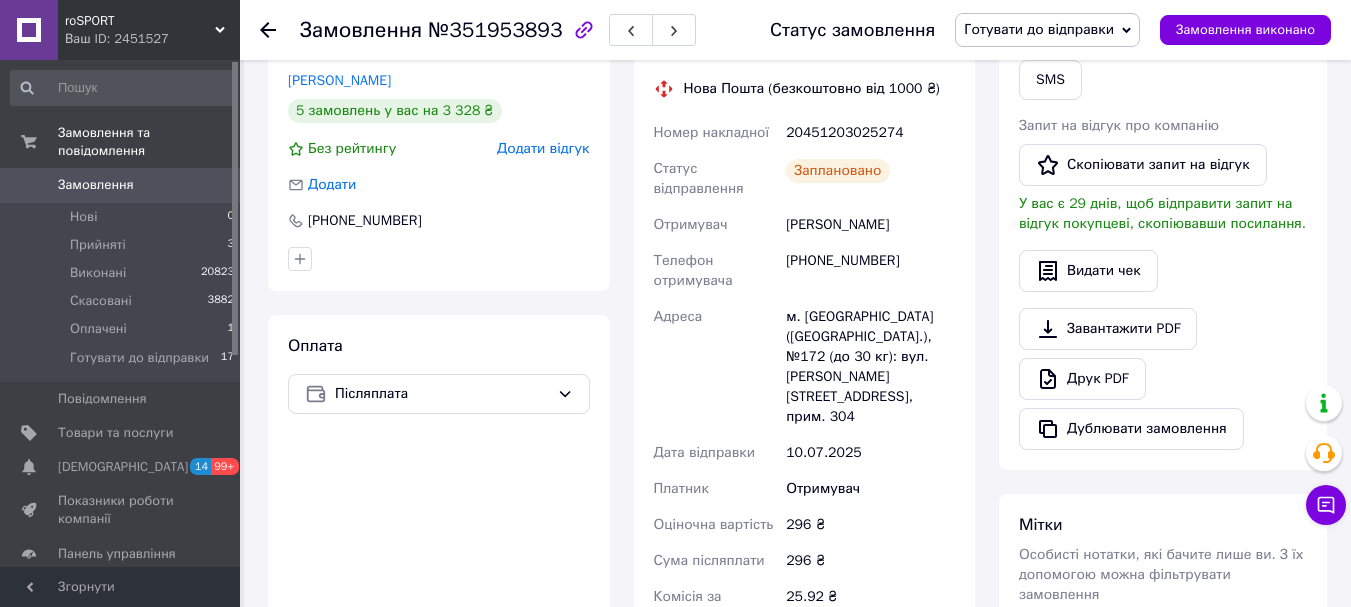 click on "№351953893" at bounding box center [495, 30] 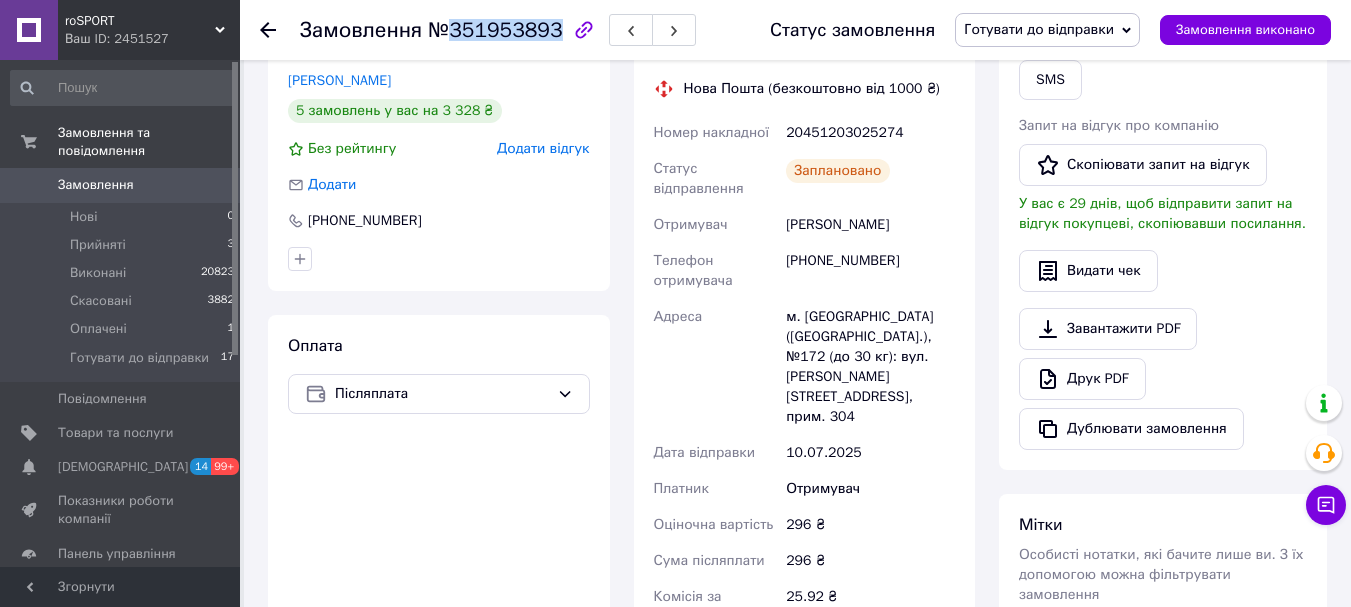 click on "№351953893" at bounding box center [495, 30] 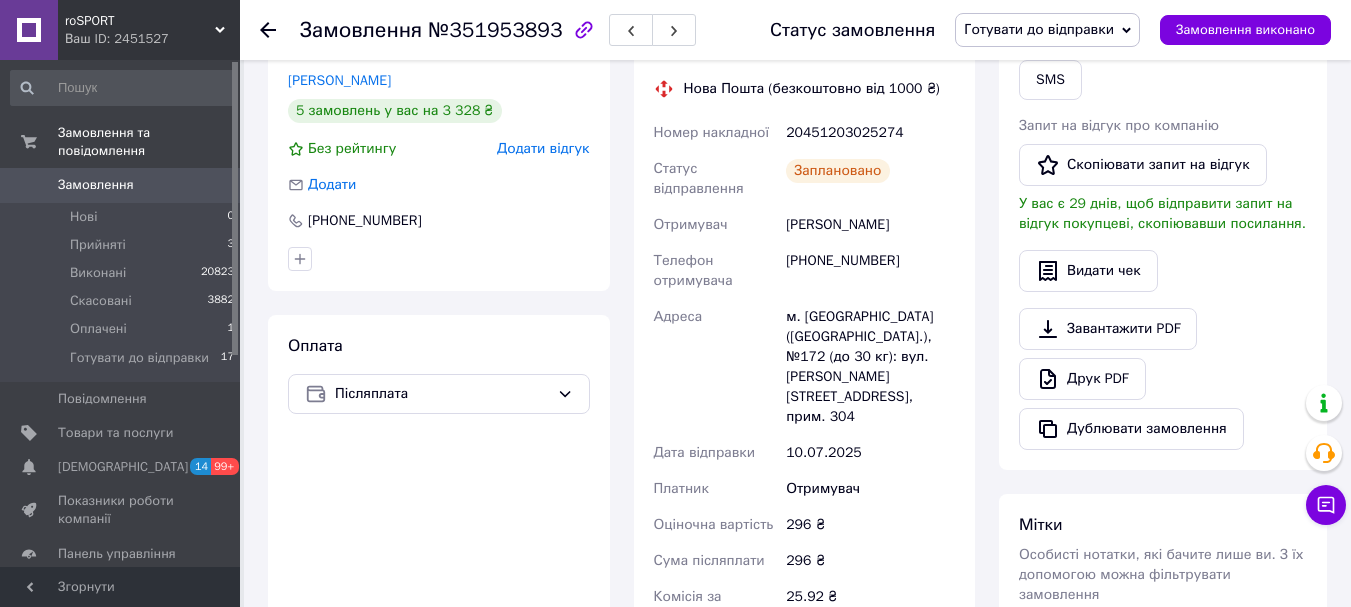 click on "[PERSON_NAME]" at bounding box center (870, 225) 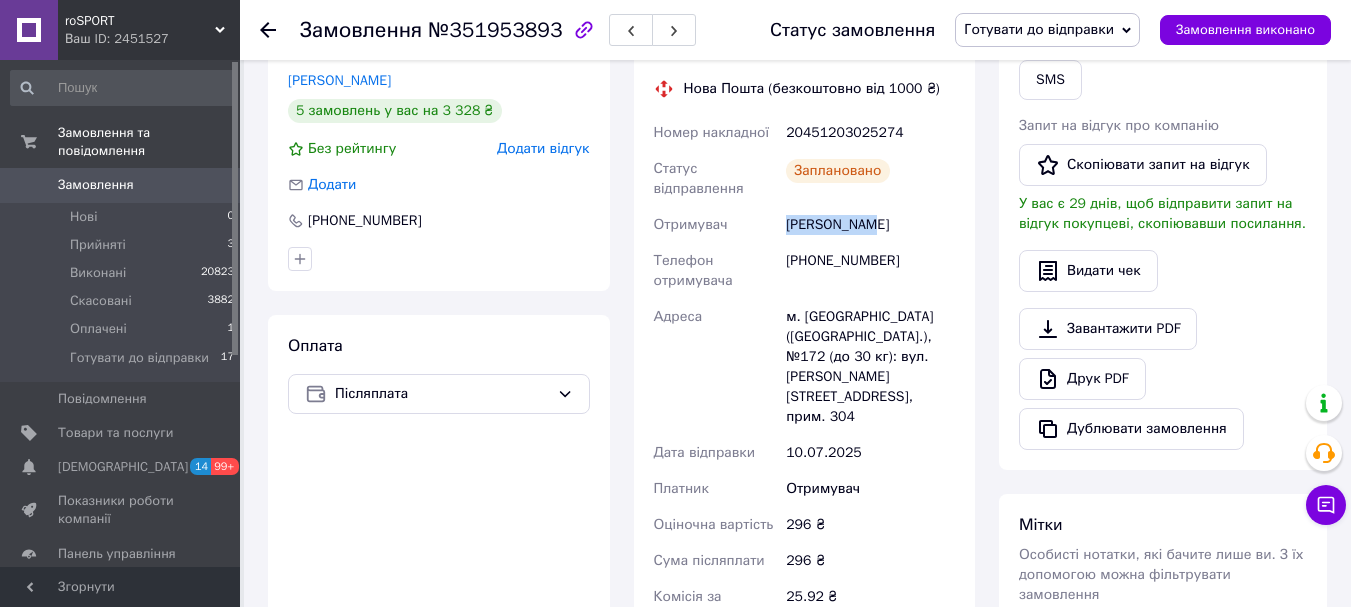 click on "[PERSON_NAME]" at bounding box center (870, 225) 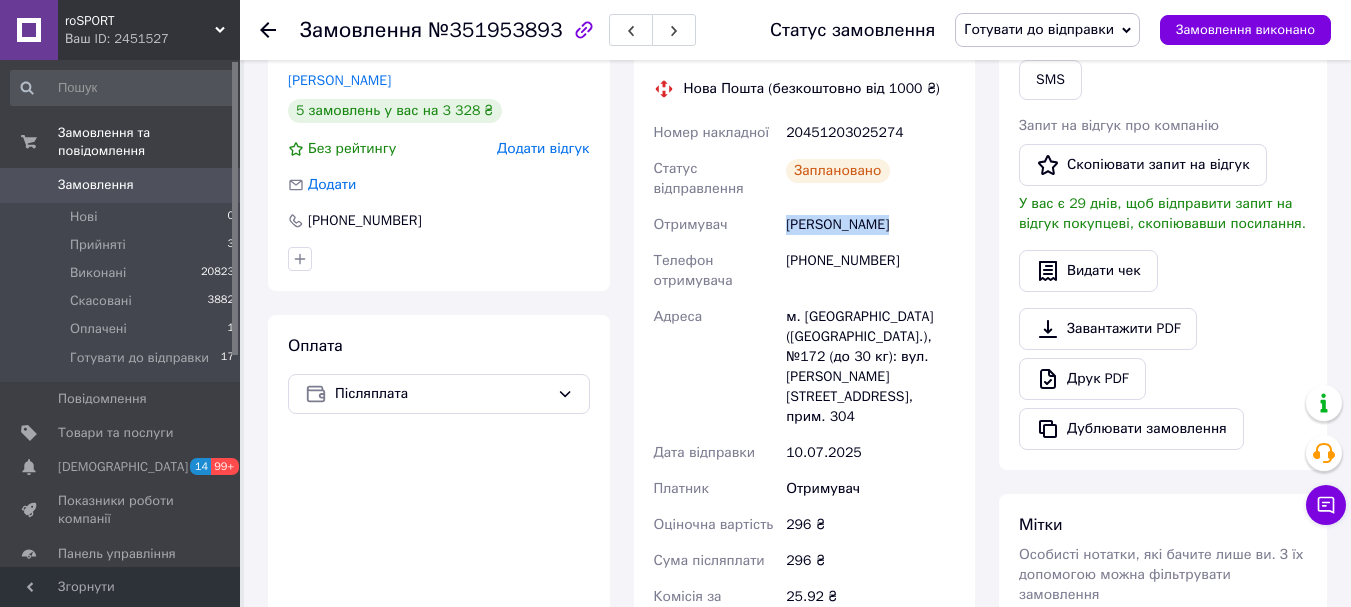 click on "[PERSON_NAME]" at bounding box center (870, 225) 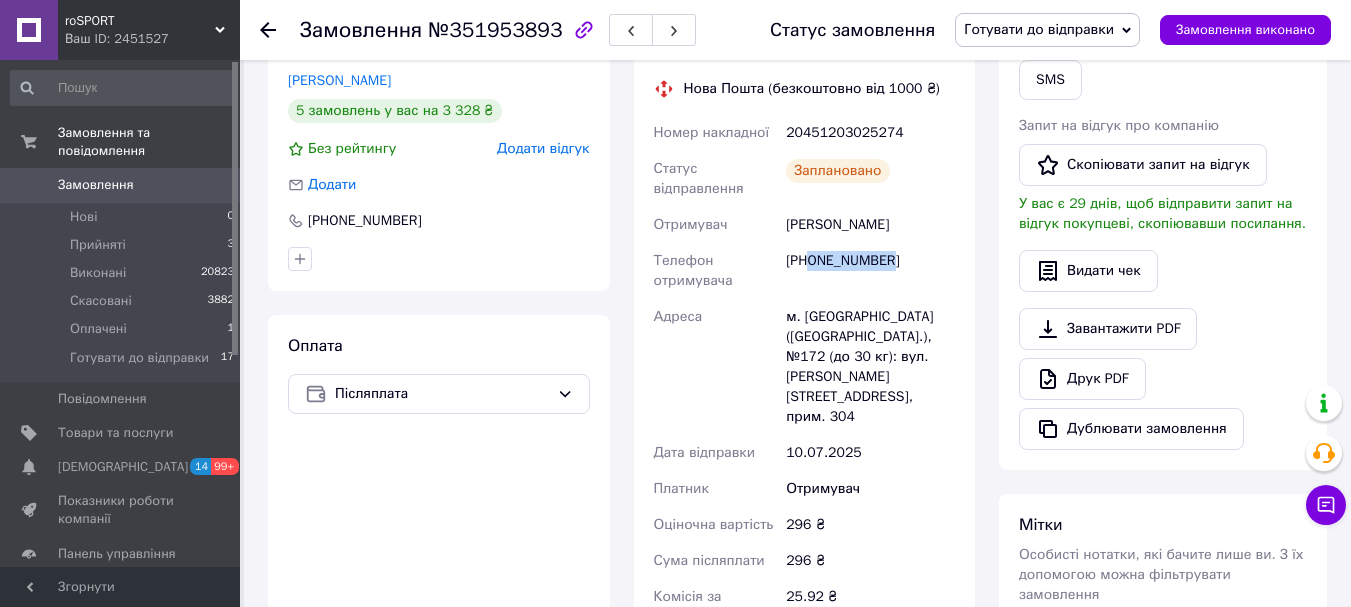 drag, startPoint x: 811, startPoint y: 235, endPoint x: 893, endPoint y: 237, distance: 82.02438 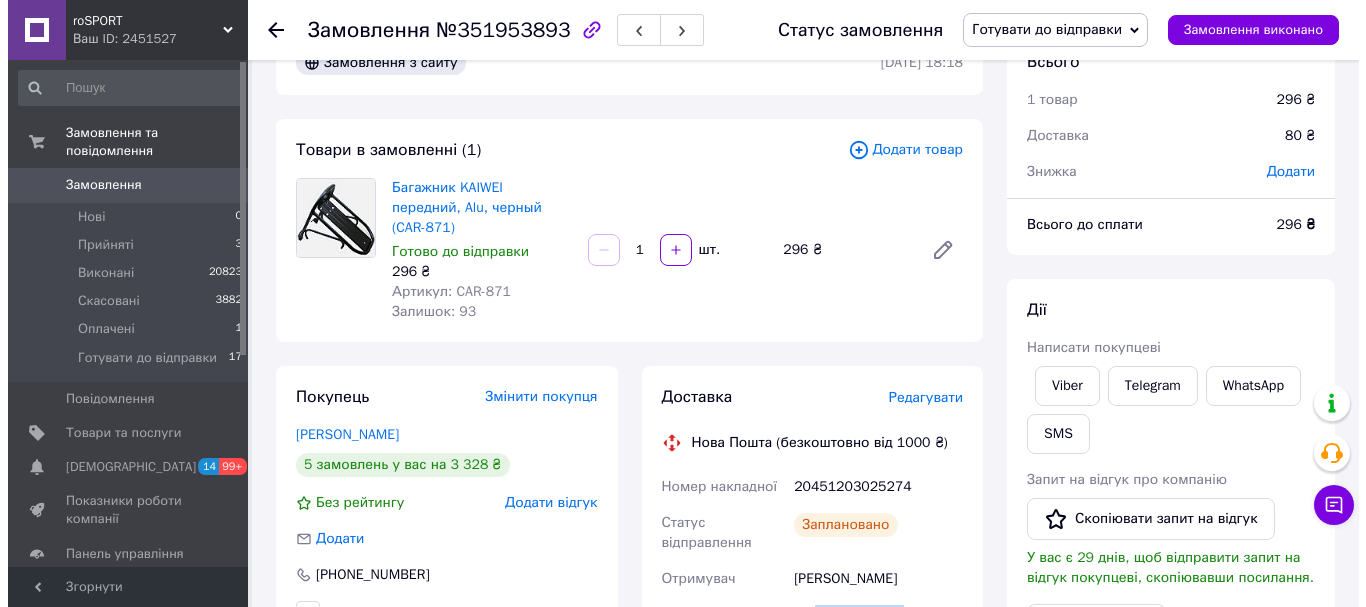 scroll, scrollTop: 0, scrollLeft: 0, axis: both 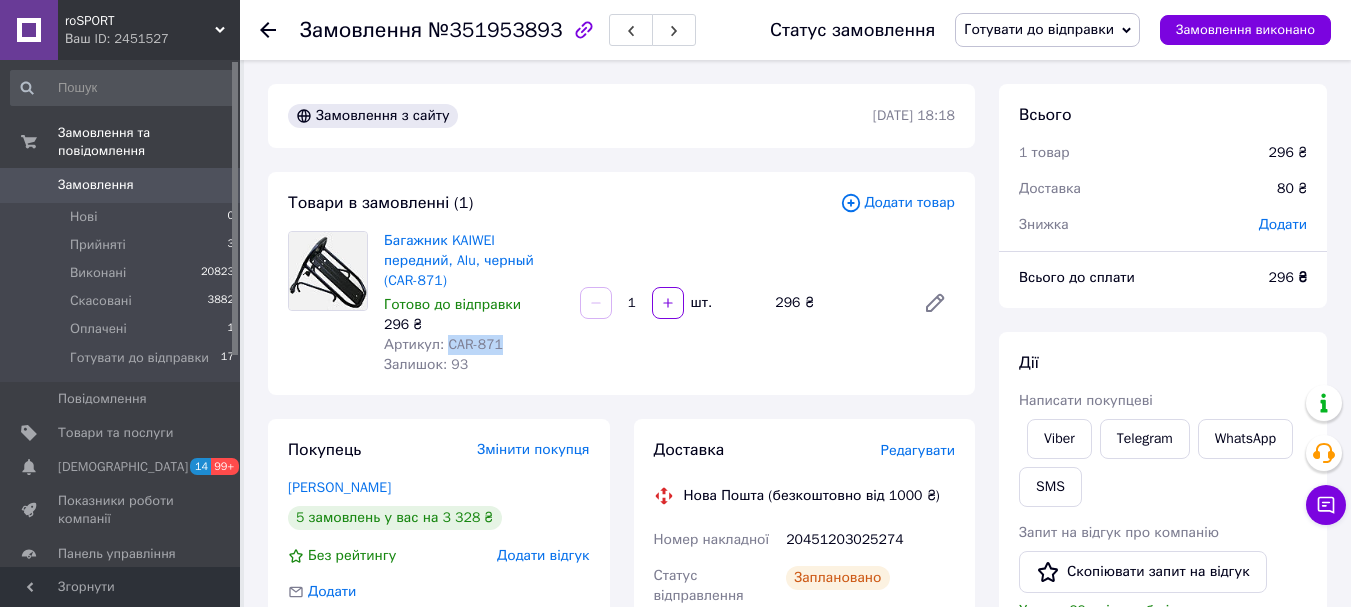 drag, startPoint x: 446, startPoint y: 318, endPoint x: 527, endPoint y: 318, distance: 81 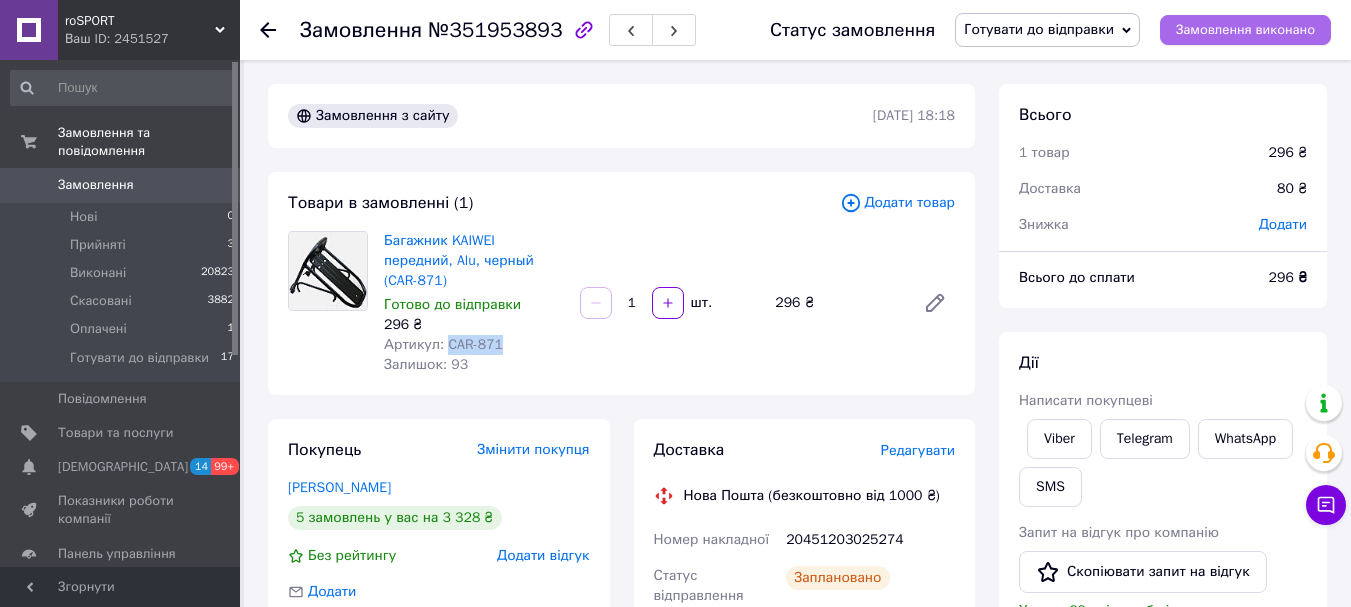 click on "Замовлення виконано" at bounding box center (1245, 30) 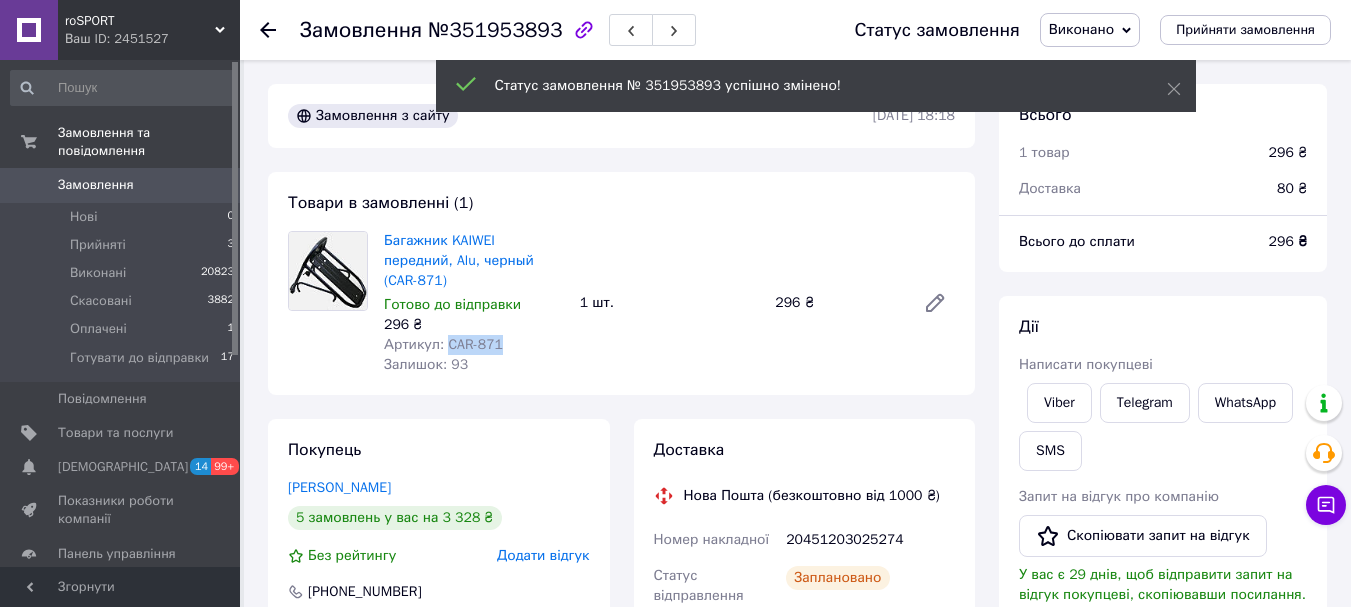 click 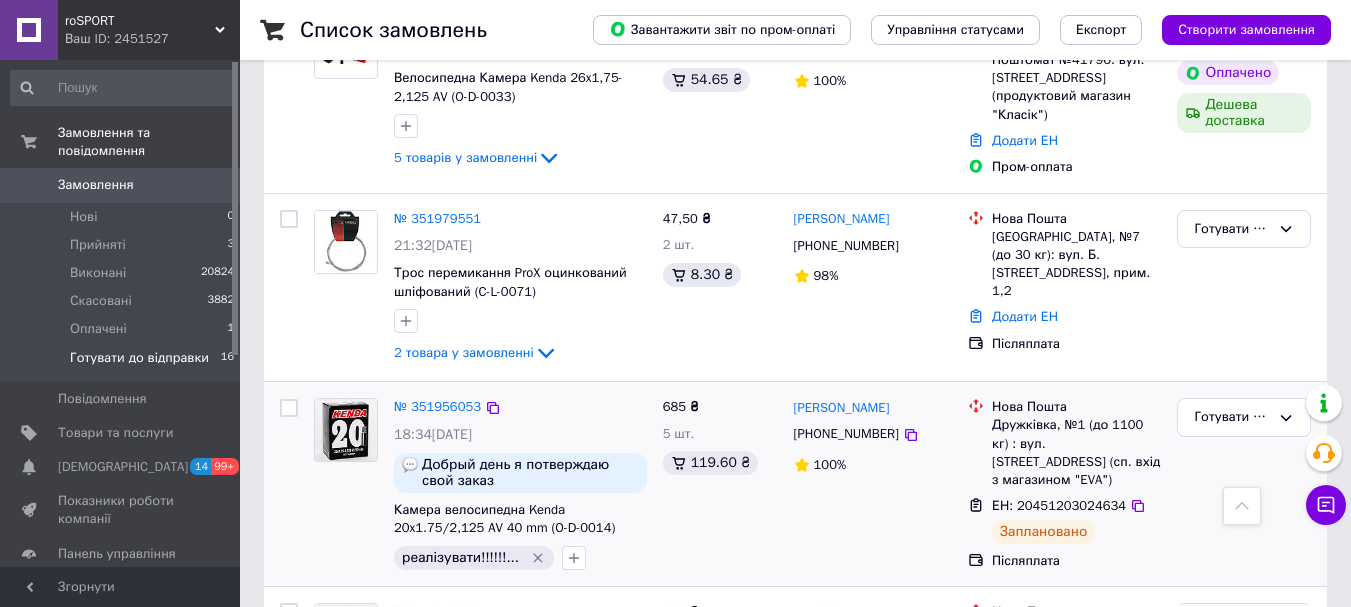 scroll, scrollTop: 2724, scrollLeft: 0, axis: vertical 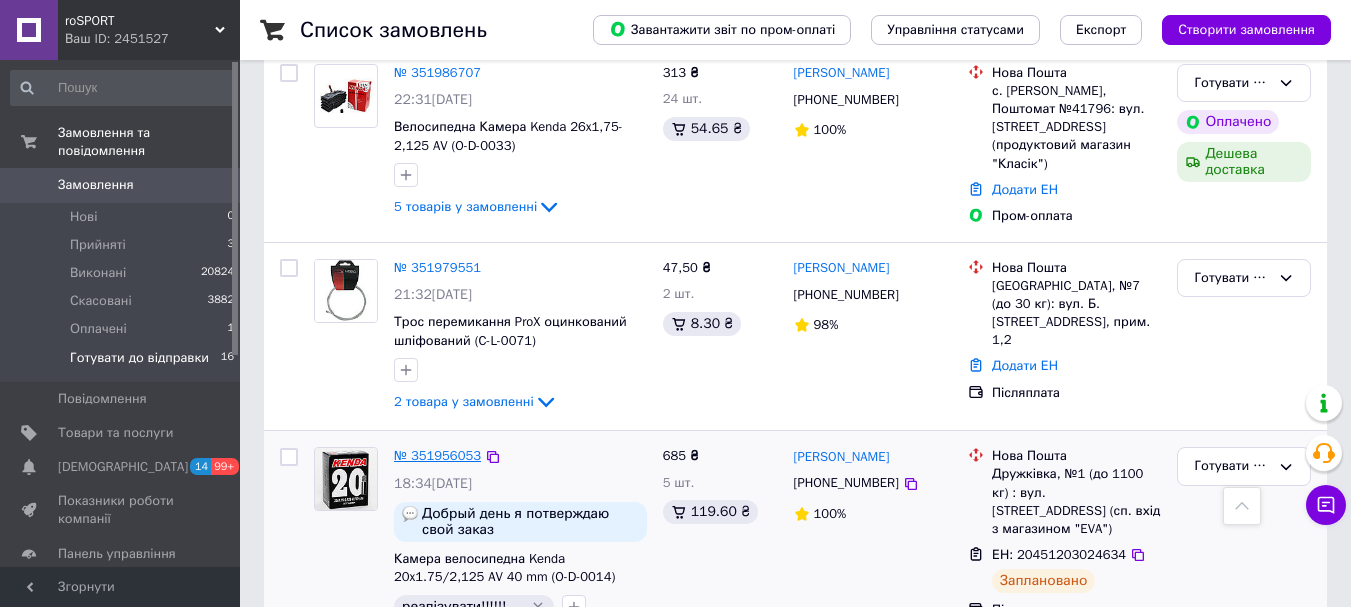 click on "№ 351956053" at bounding box center [437, 455] 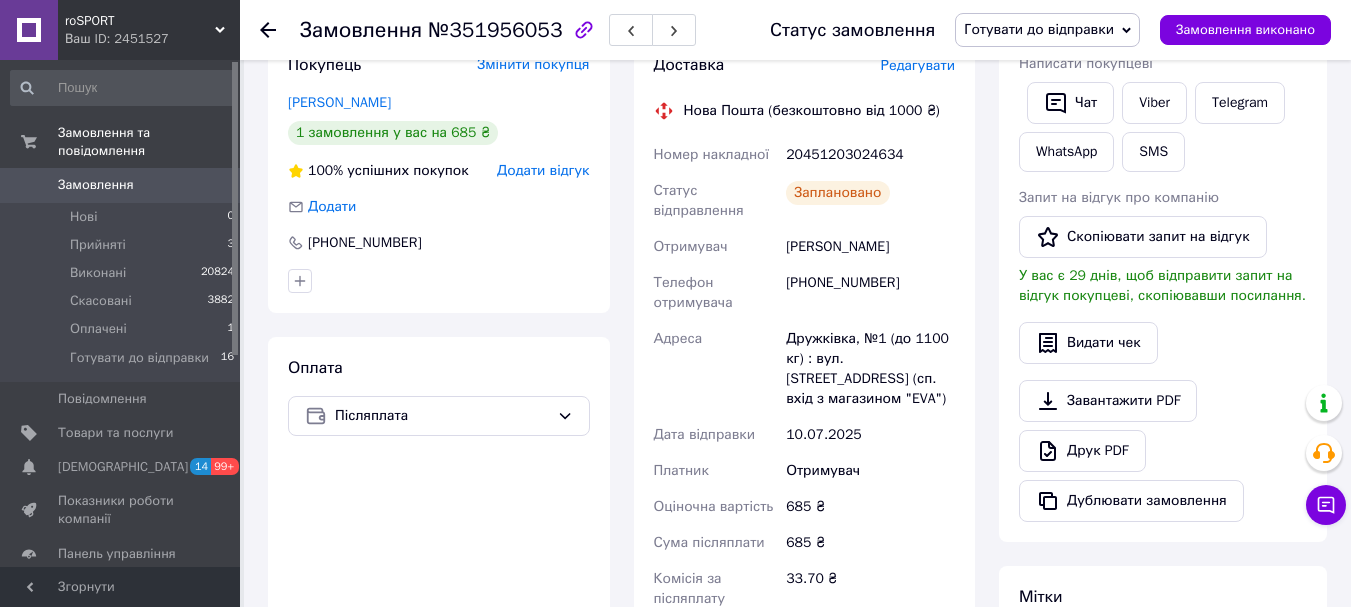 scroll, scrollTop: 200, scrollLeft: 0, axis: vertical 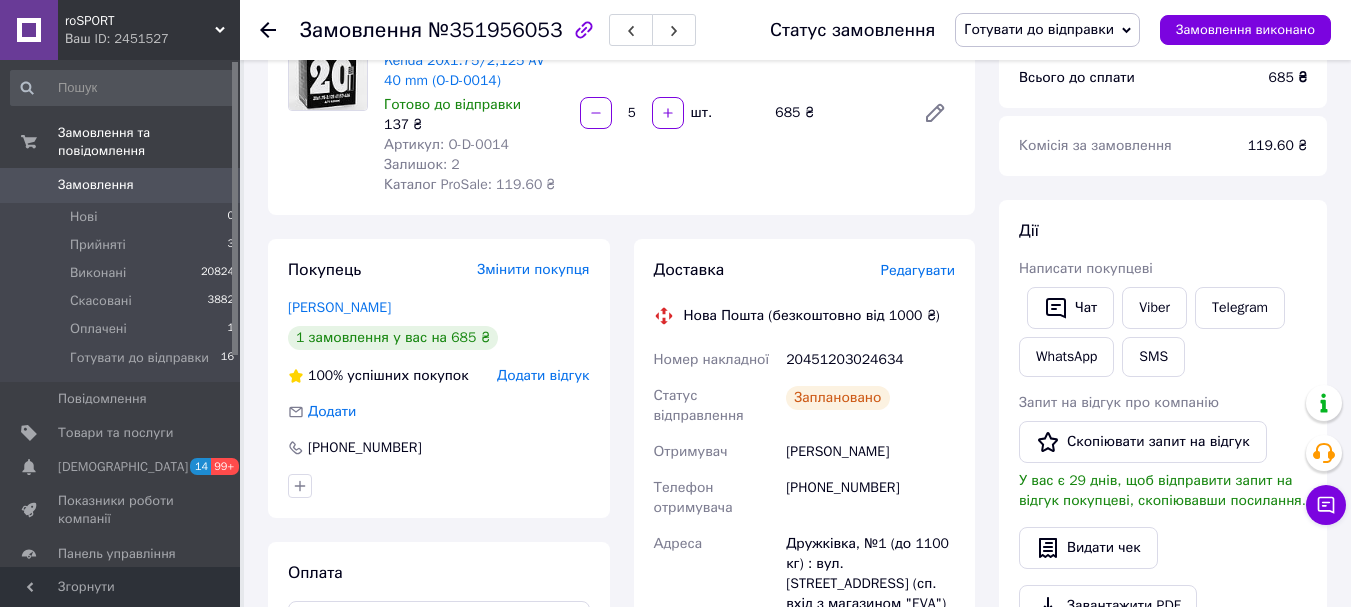 click on "20451203024634" at bounding box center [870, 360] 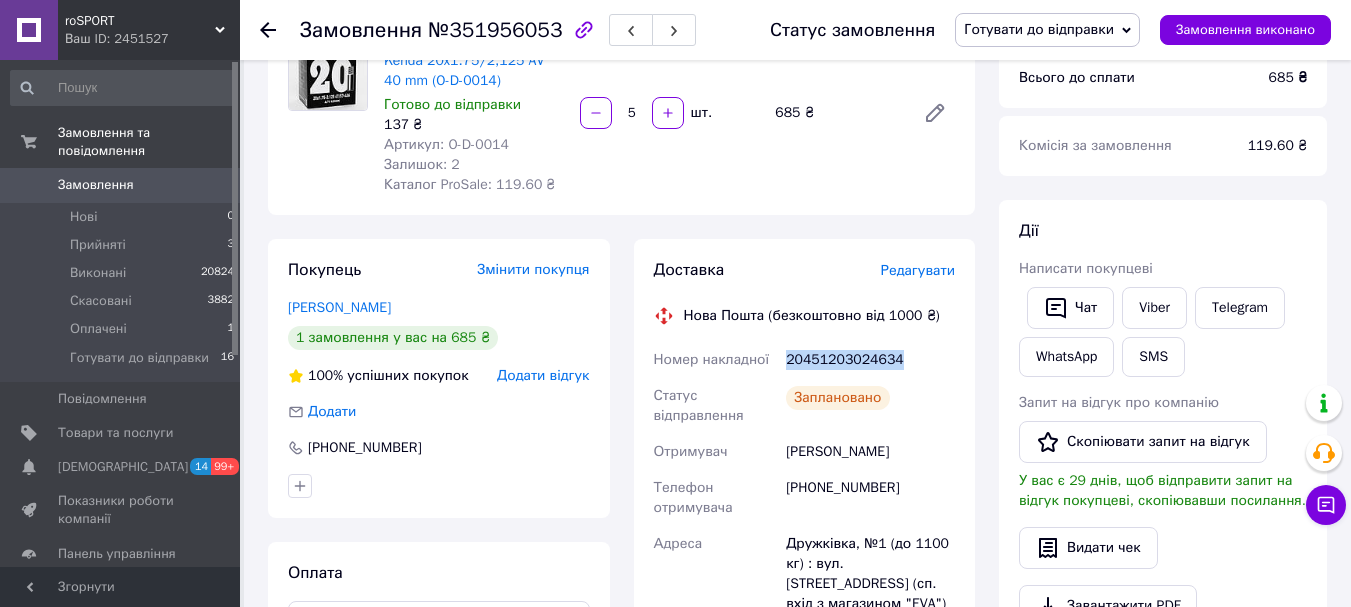 click on "20451203024634" at bounding box center (870, 360) 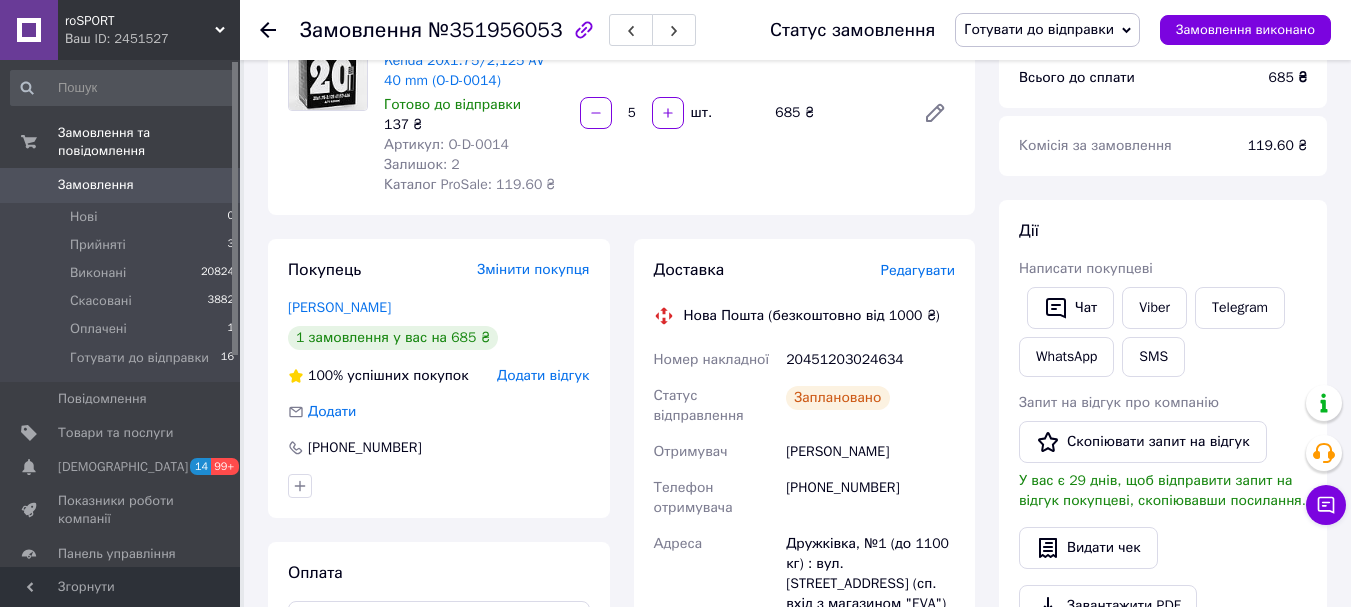 click on "№351956053" at bounding box center (495, 30) 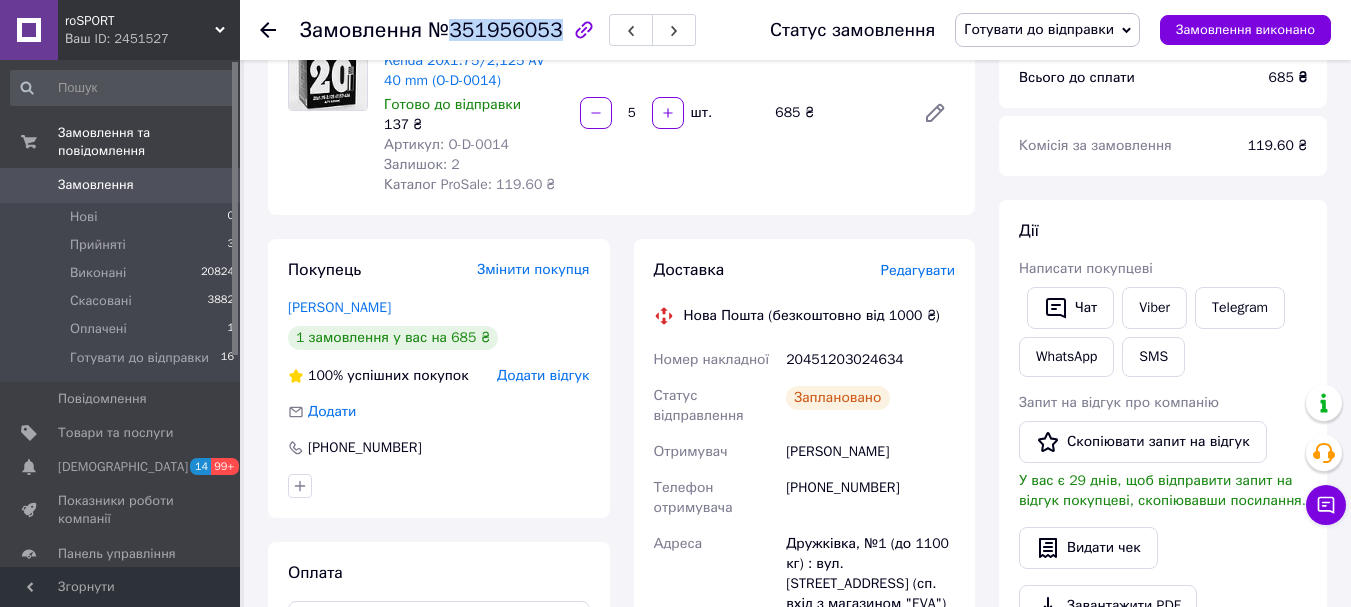 click on "№351956053" at bounding box center [495, 30] 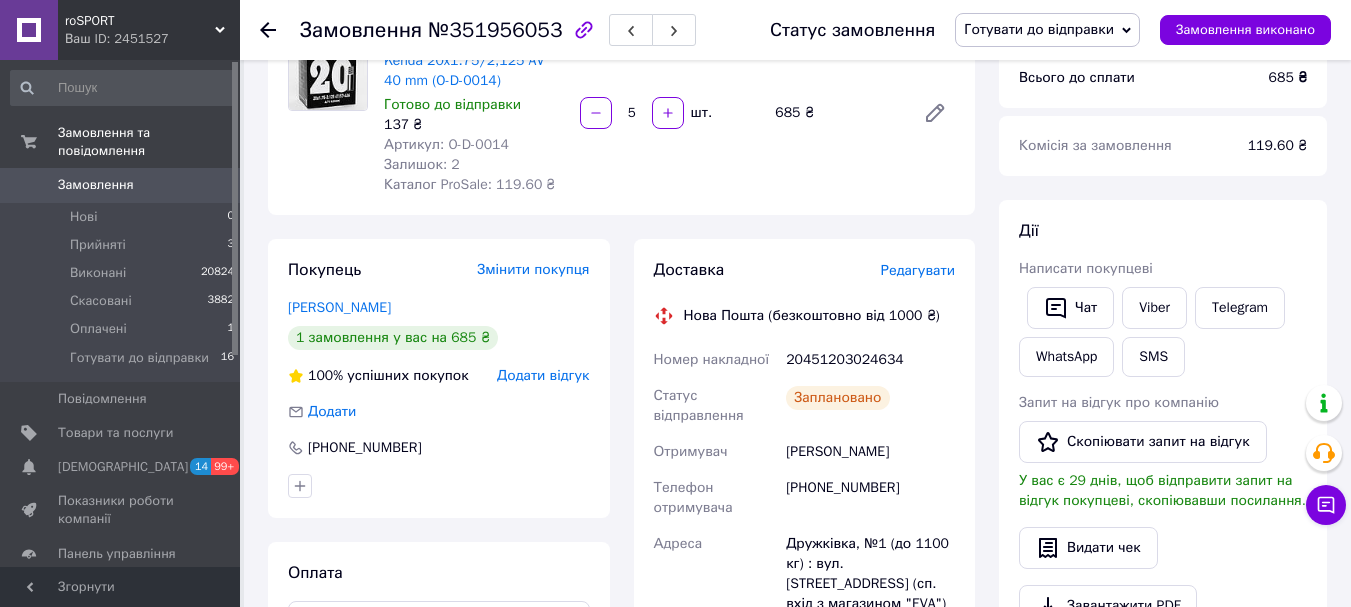 click on "[PERSON_NAME]" at bounding box center (870, 452) 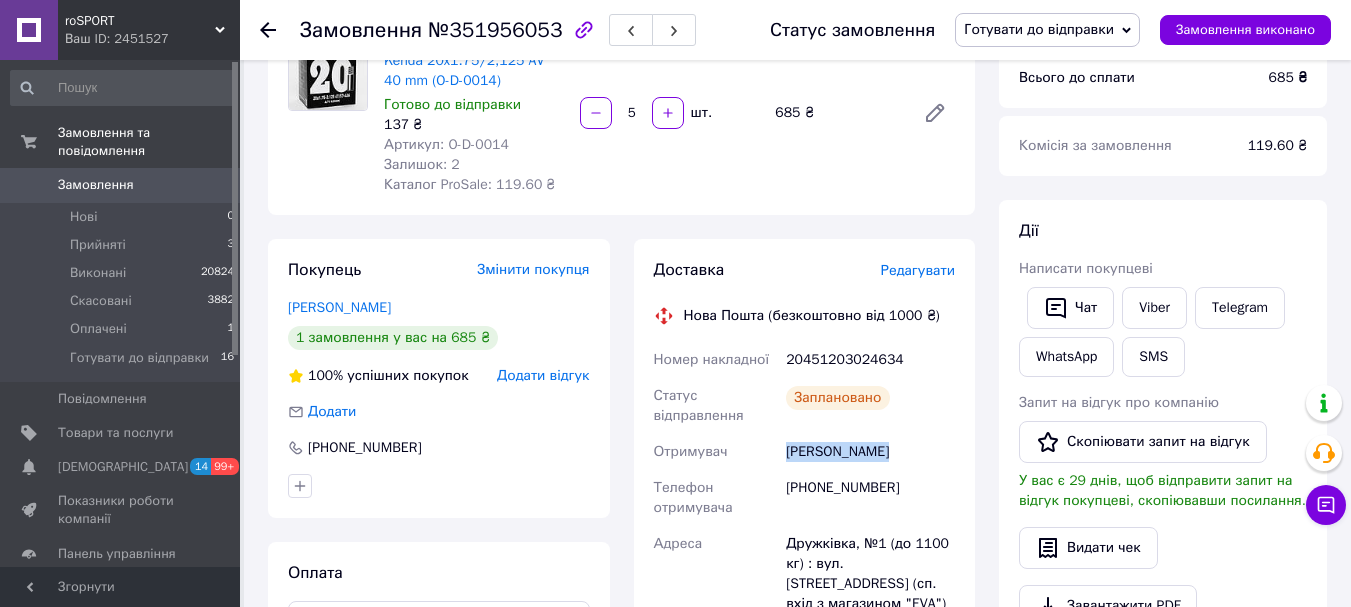 click on "[PERSON_NAME]" at bounding box center [870, 452] 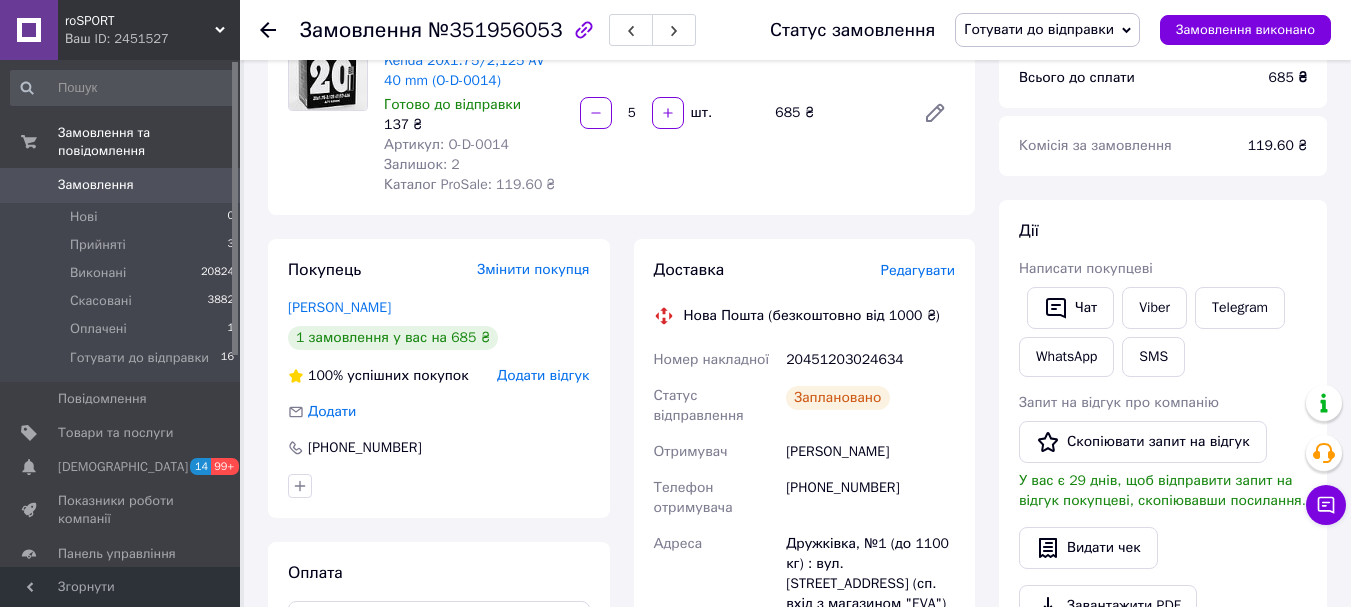 click on "[PHONE_NUMBER]" at bounding box center [870, 498] 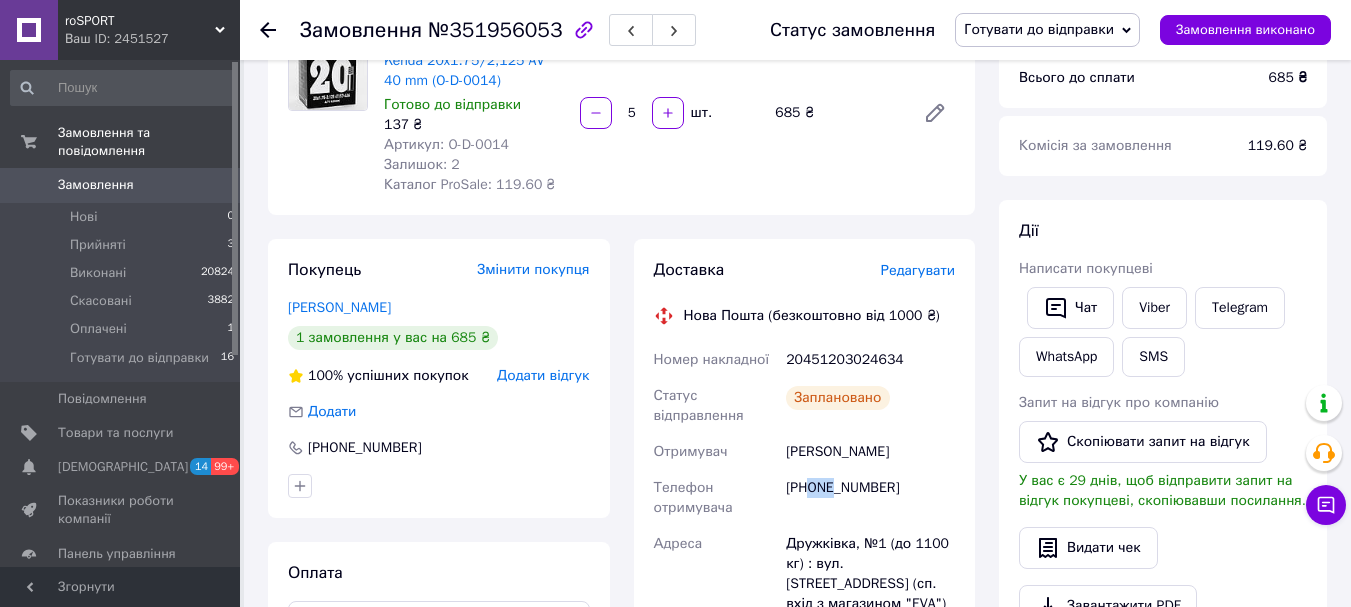 drag, startPoint x: 813, startPoint y: 487, endPoint x: 904, endPoint y: 486, distance: 91.00549 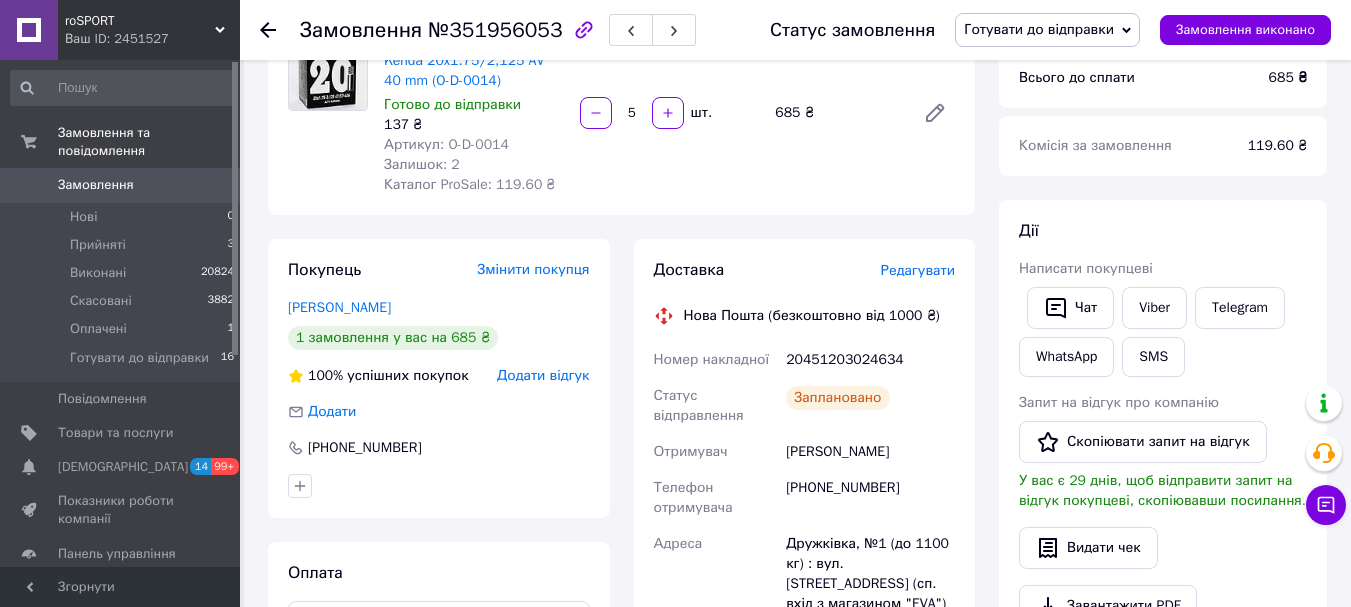 click on "[PHONE_NUMBER]" at bounding box center (870, 498) 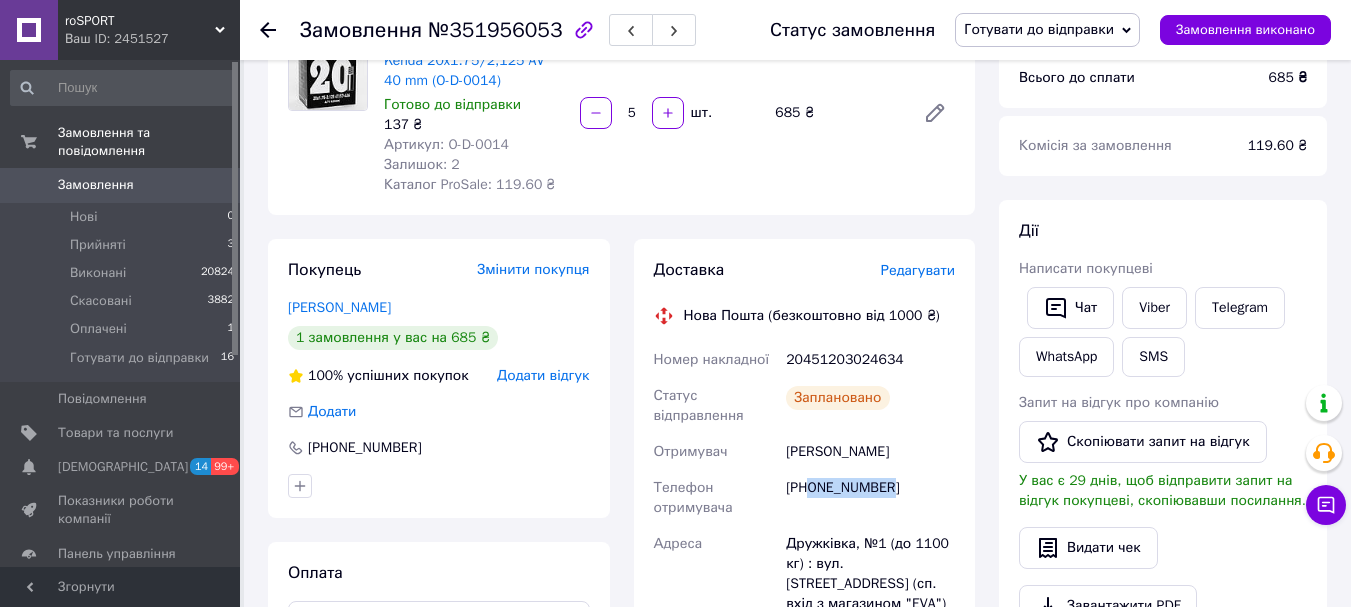 drag, startPoint x: 814, startPoint y: 487, endPoint x: 925, endPoint y: 487, distance: 111 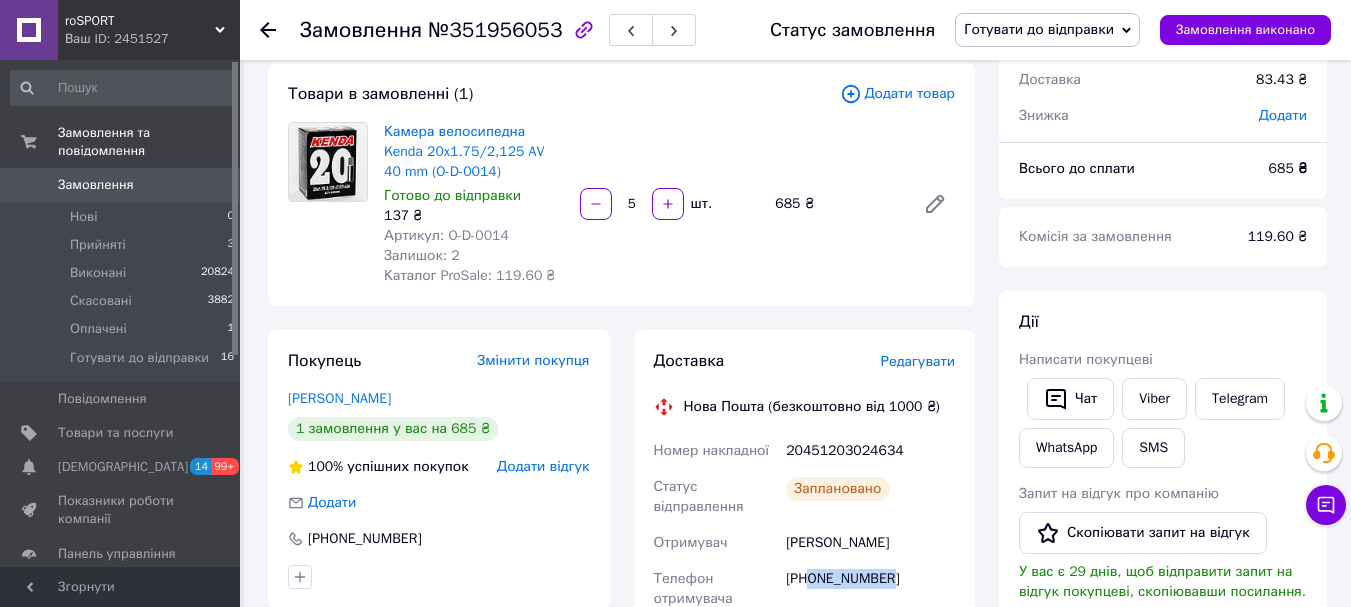 scroll, scrollTop: 0, scrollLeft: 0, axis: both 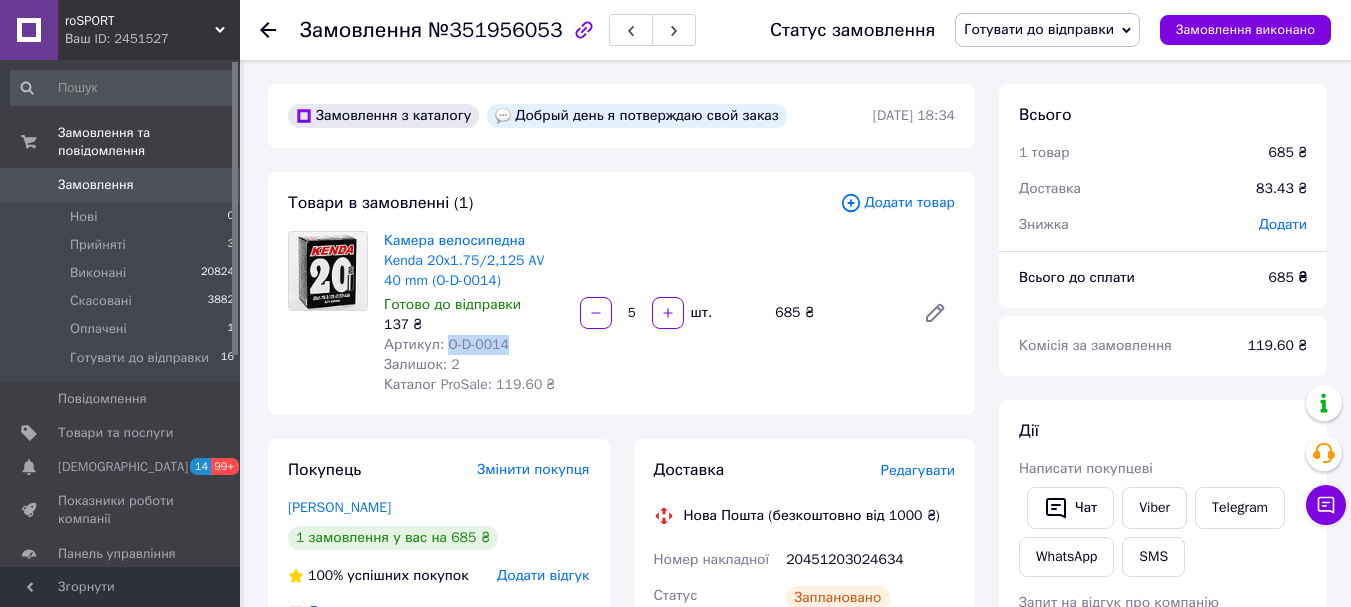 drag, startPoint x: 445, startPoint y: 343, endPoint x: 538, endPoint y: 343, distance: 93 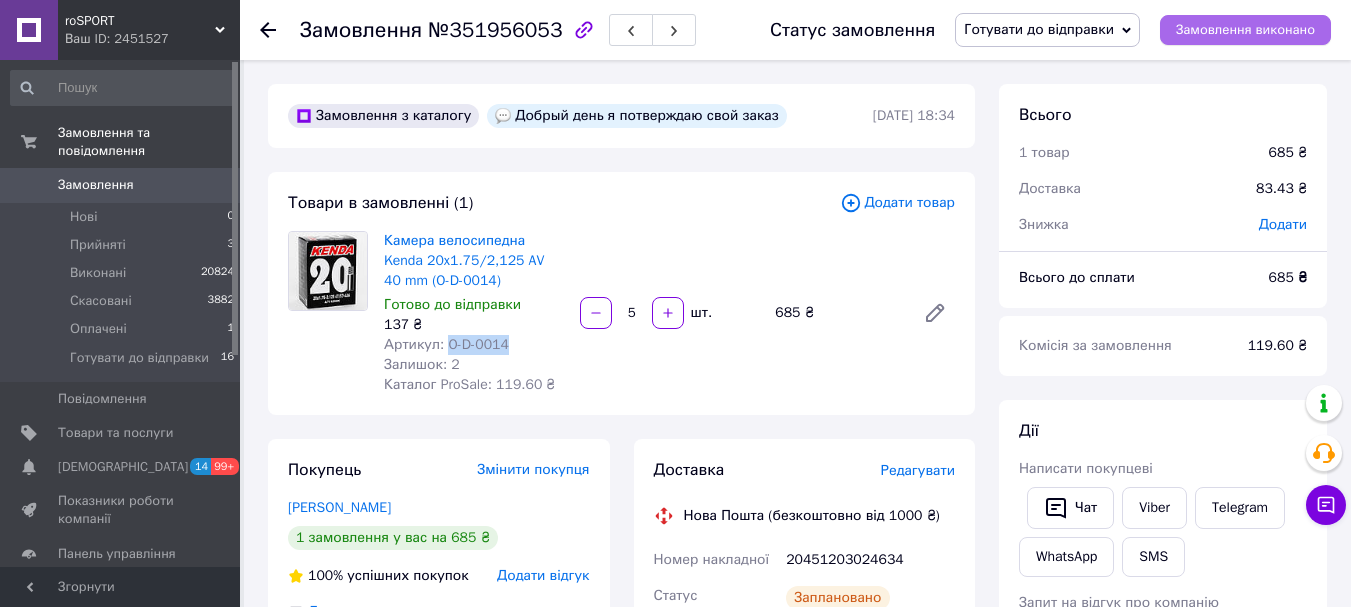 click on "Замовлення виконано" at bounding box center [1245, 30] 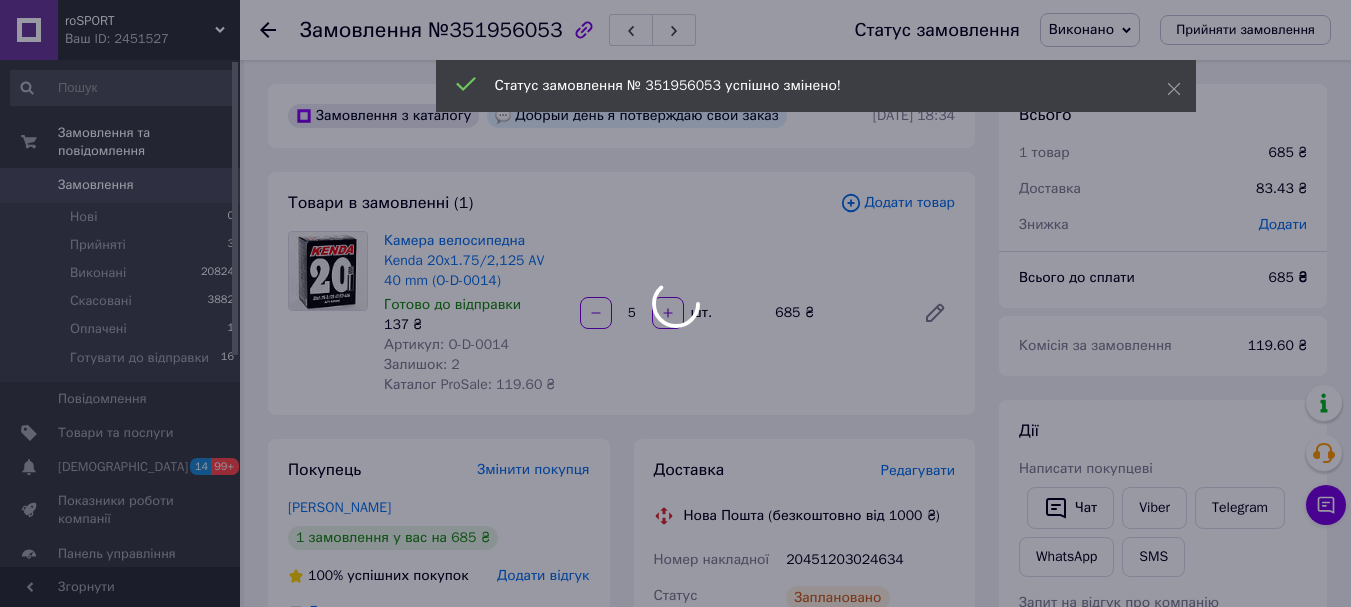 click at bounding box center (675, 303) 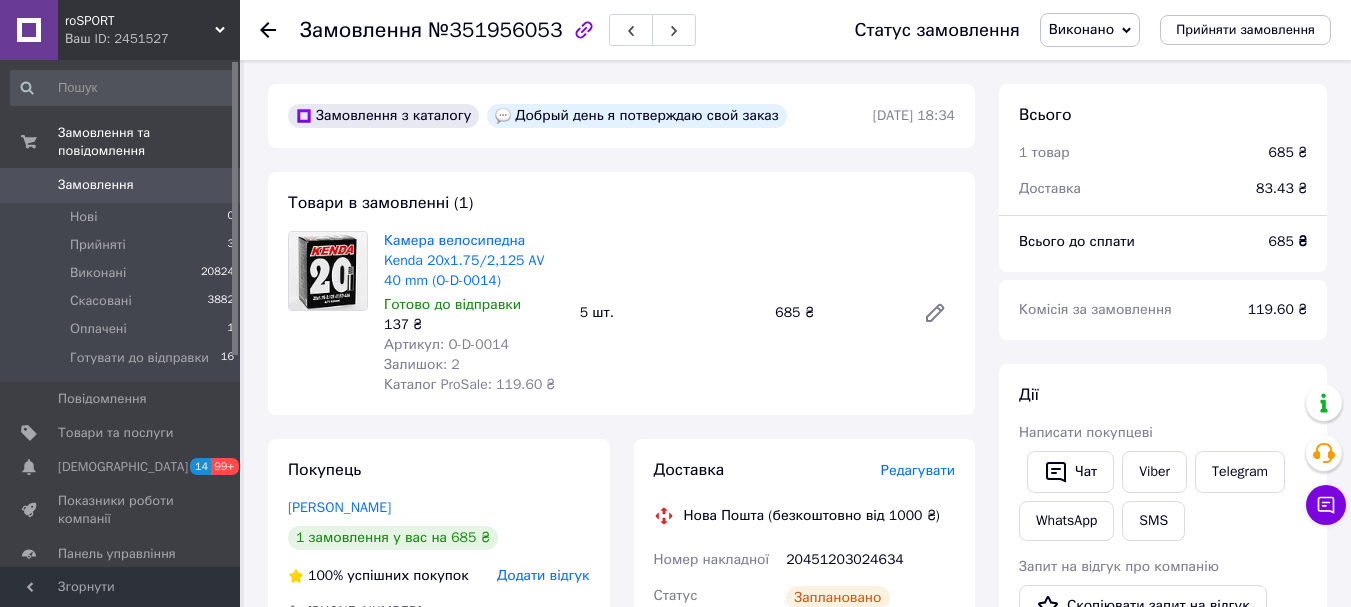 click 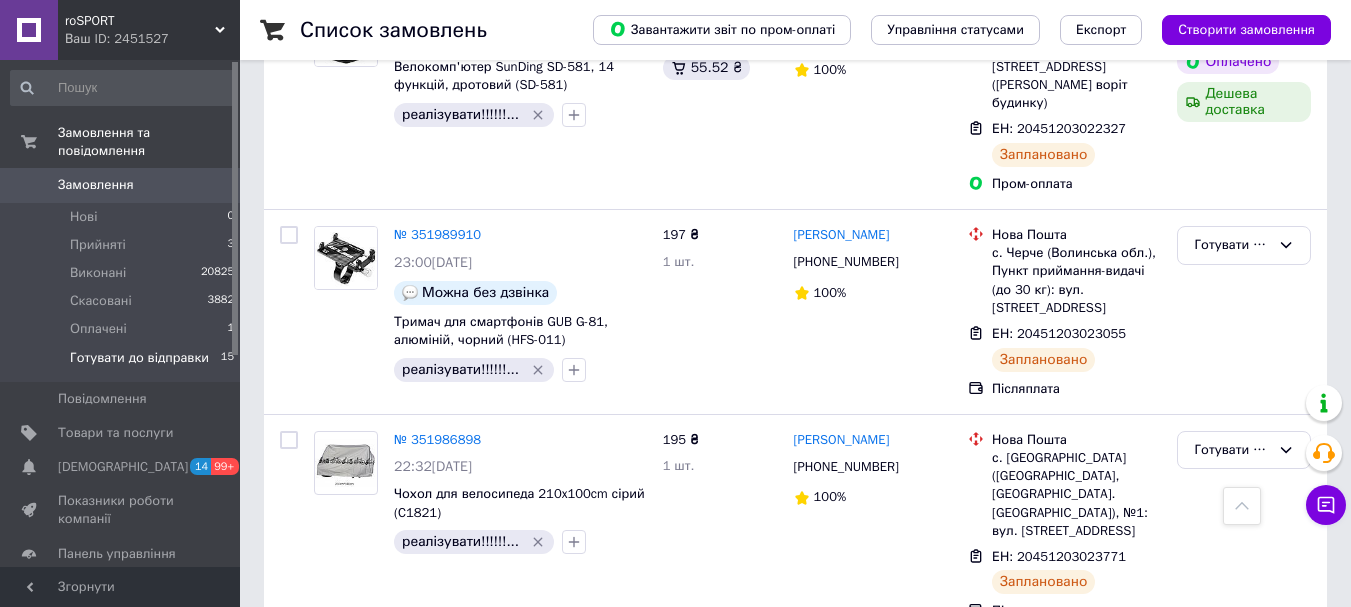 scroll, scrollTop: 2037, scrollLeft: 0, axis: vertical 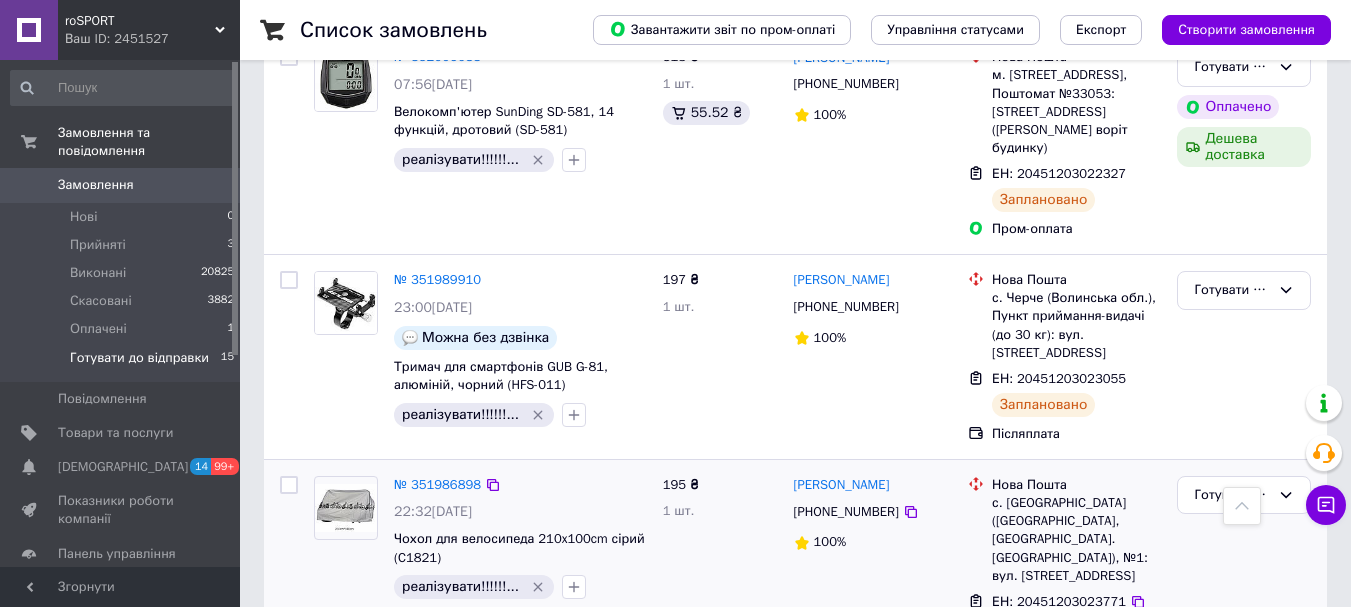click on "№ 351986898" at bounding box center (437, 485) 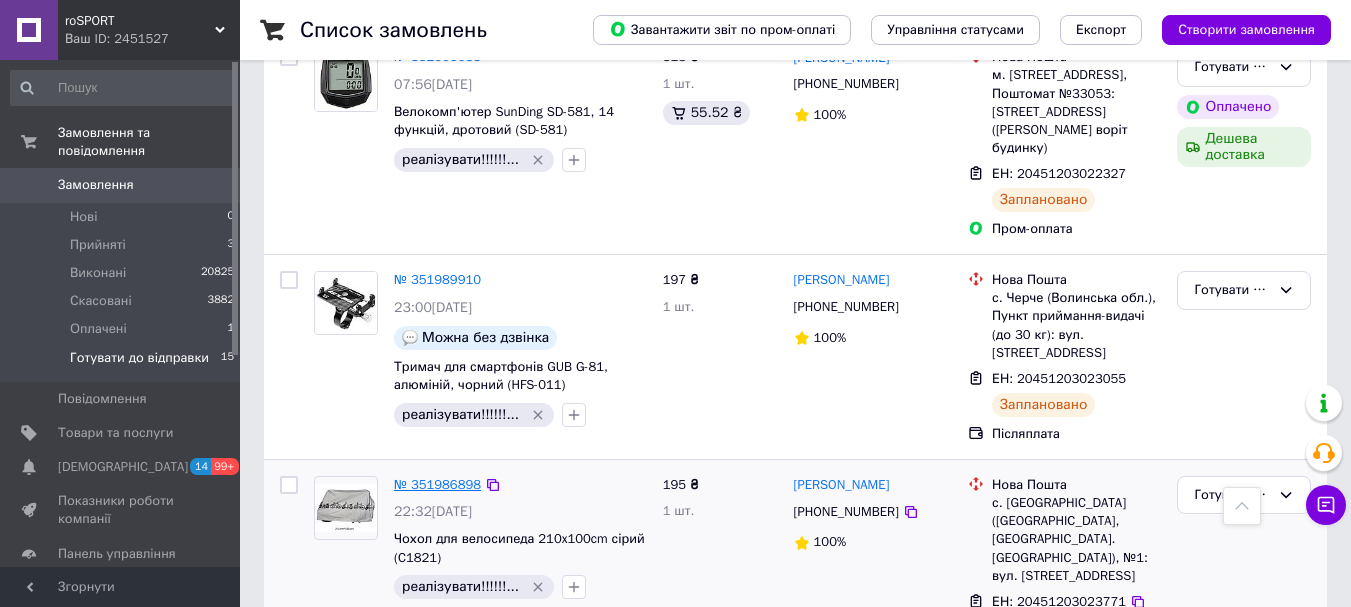 click on "№ 351986898" at bounding box center [437, 484] 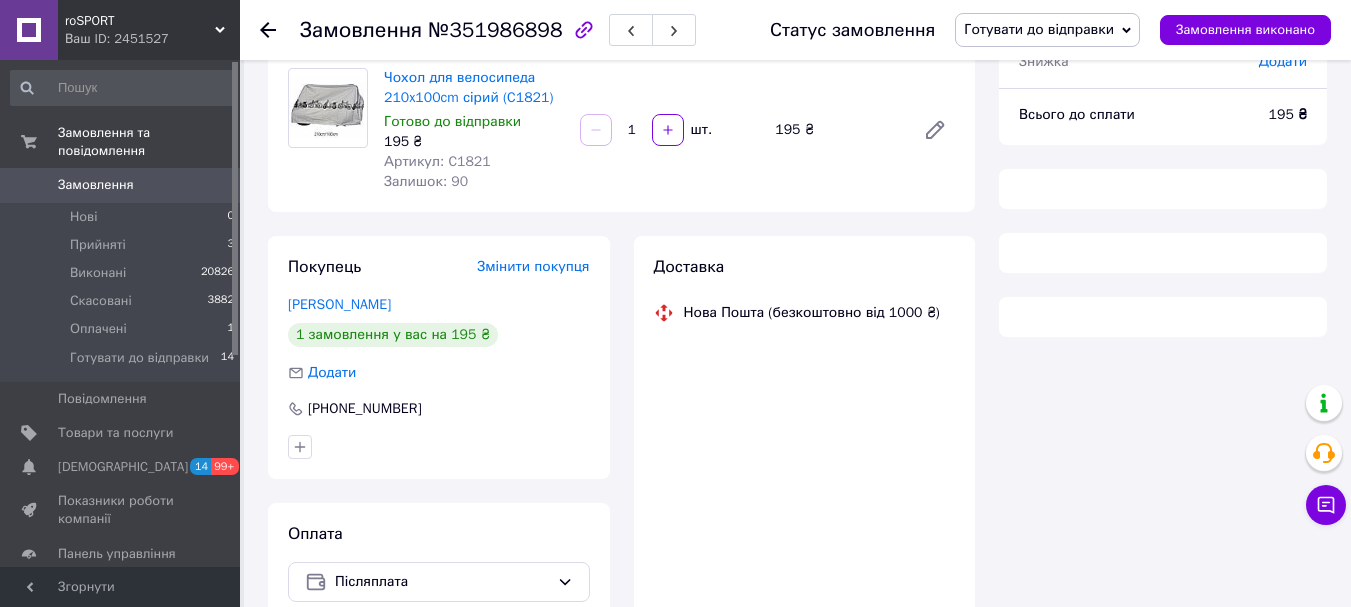 scroll, scrollTop: 200, scrollLeft: 0, axis: vertical 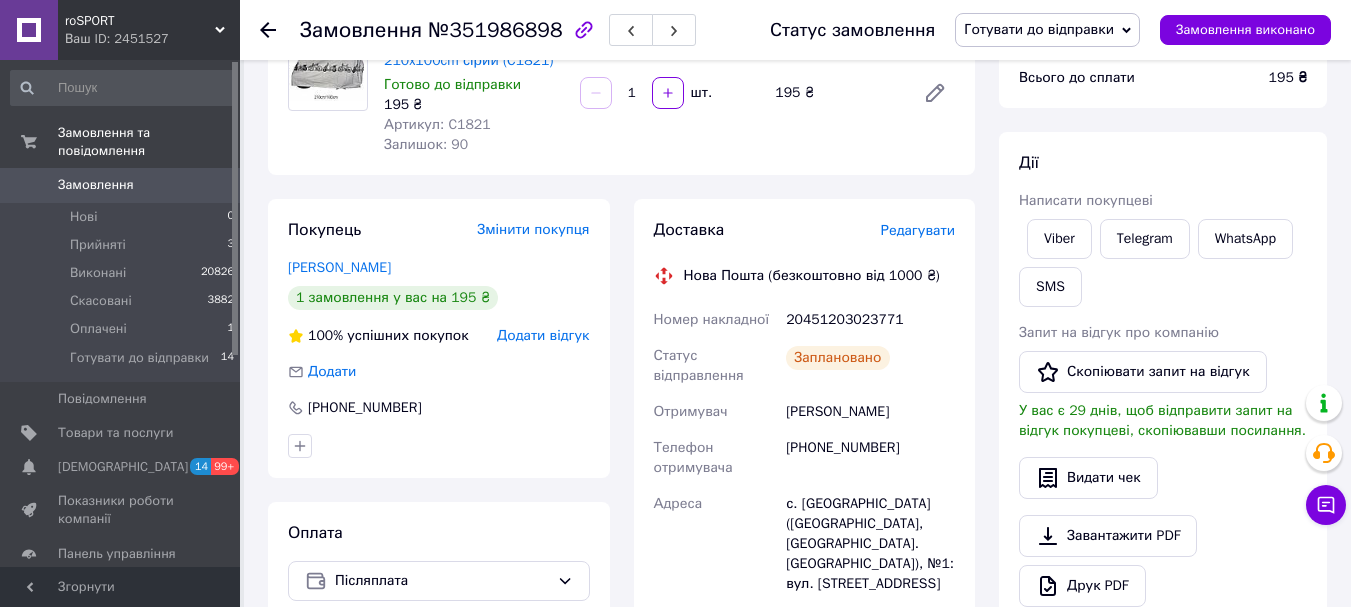 click on "20451203023771" at bounding box center [870, 320] 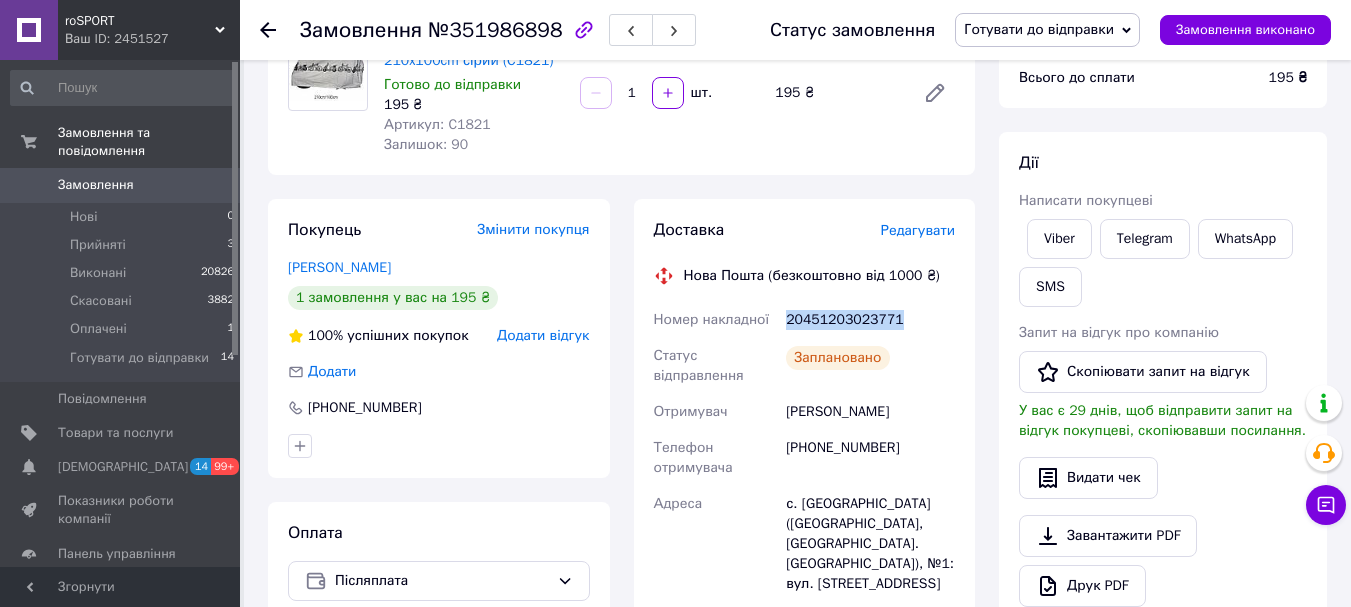 click on "20451203023771" at bounding box center [870, 320] 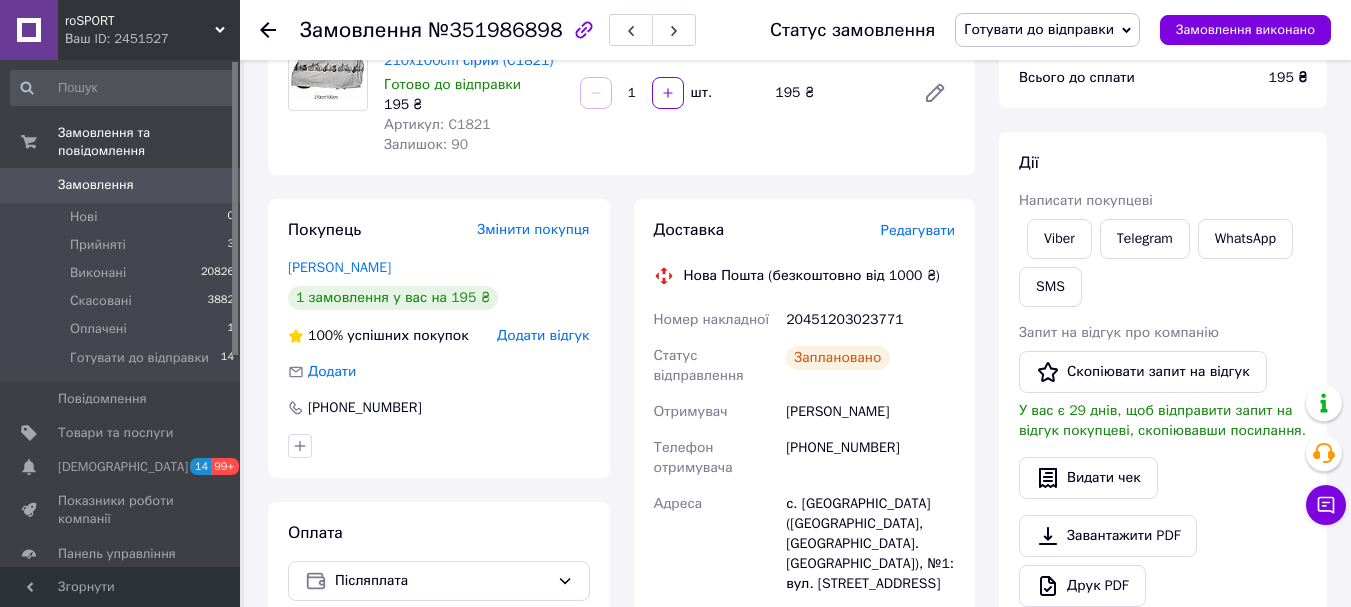 click on "№351986898" at bounding box center [495, 30] 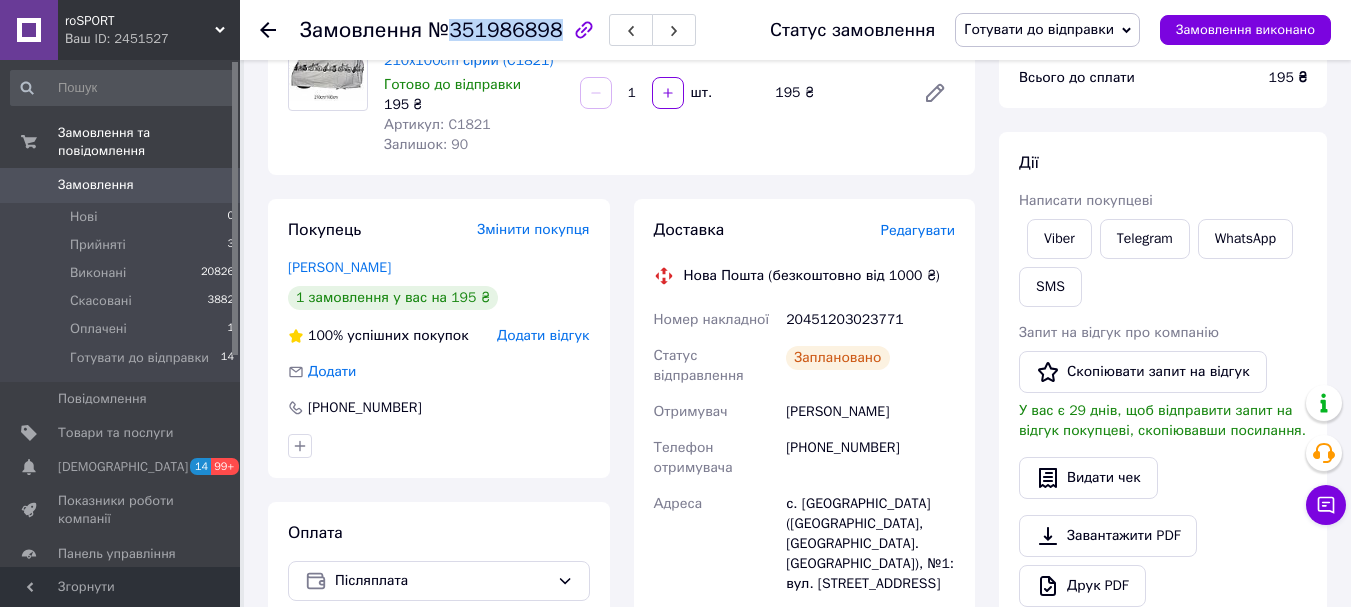click on "№351986898" at bounding box center (495, 30) 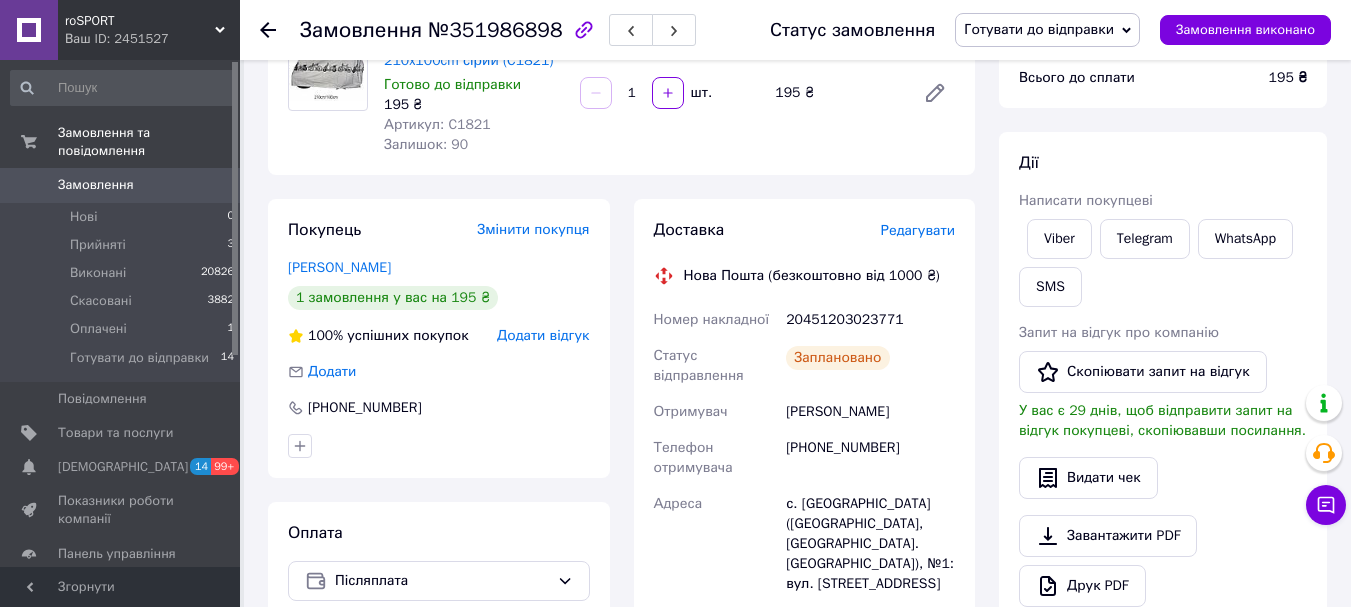click on "20451203023771" at bounding box center [870, 320] 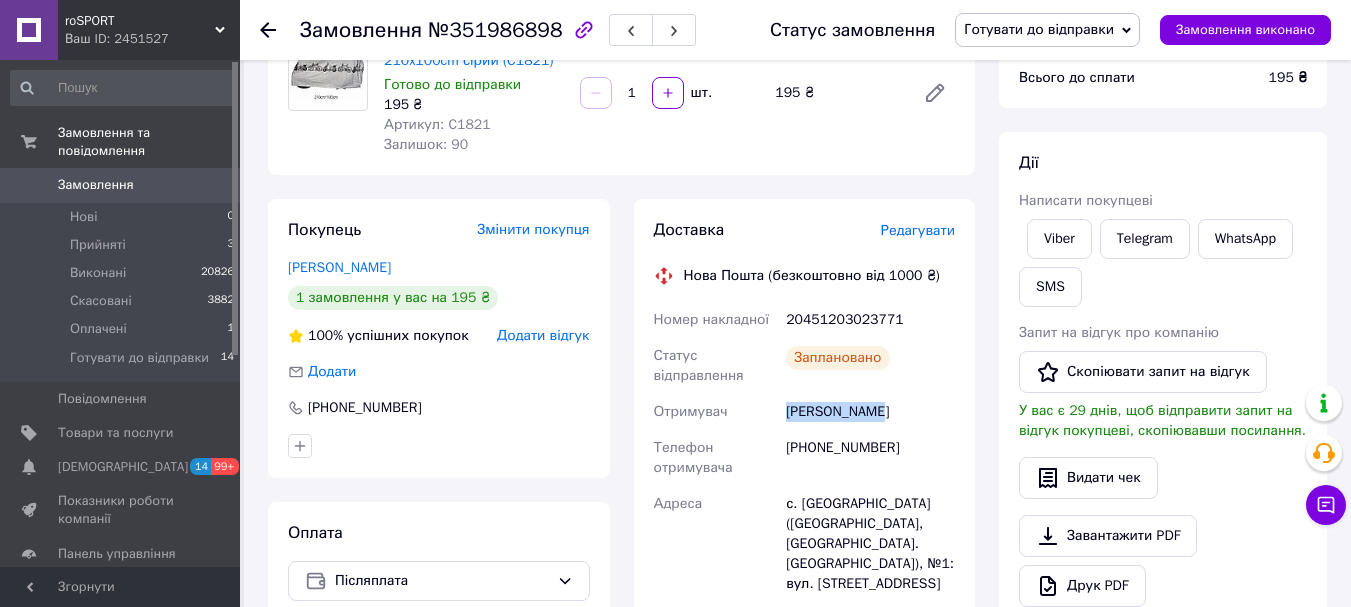 click on "[PERSON_NAME]" at bounding box center (870, 412) 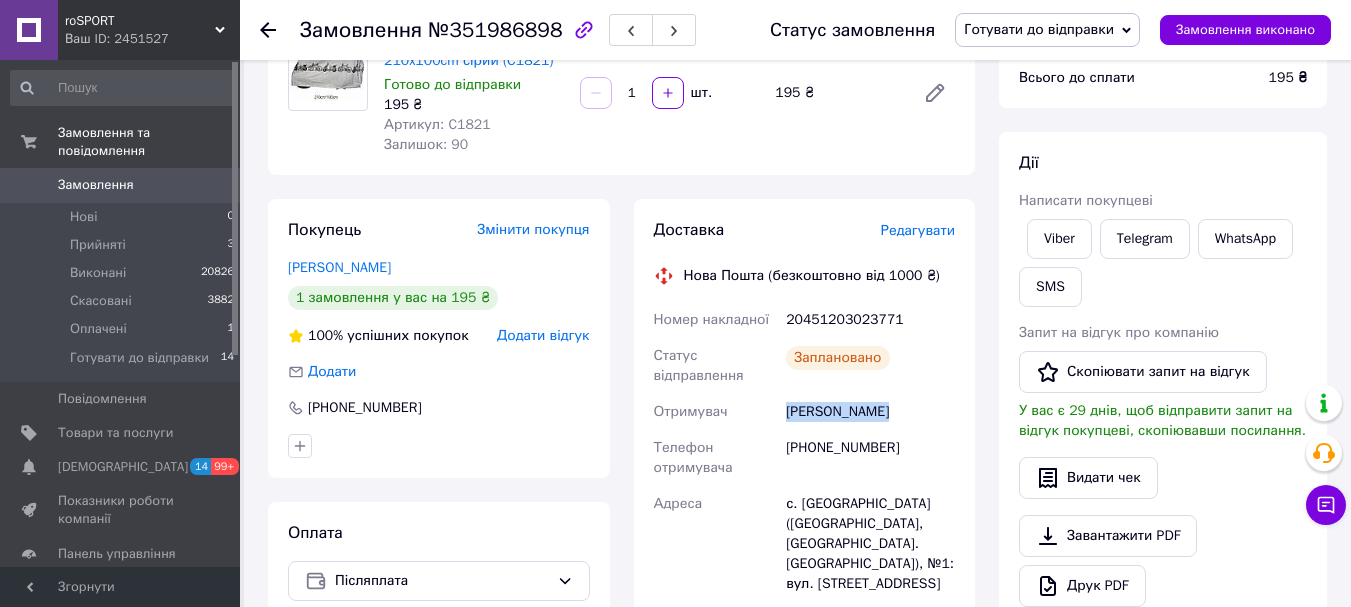 click on "[PERSON_NAME]" at bounding box center [870, 412] 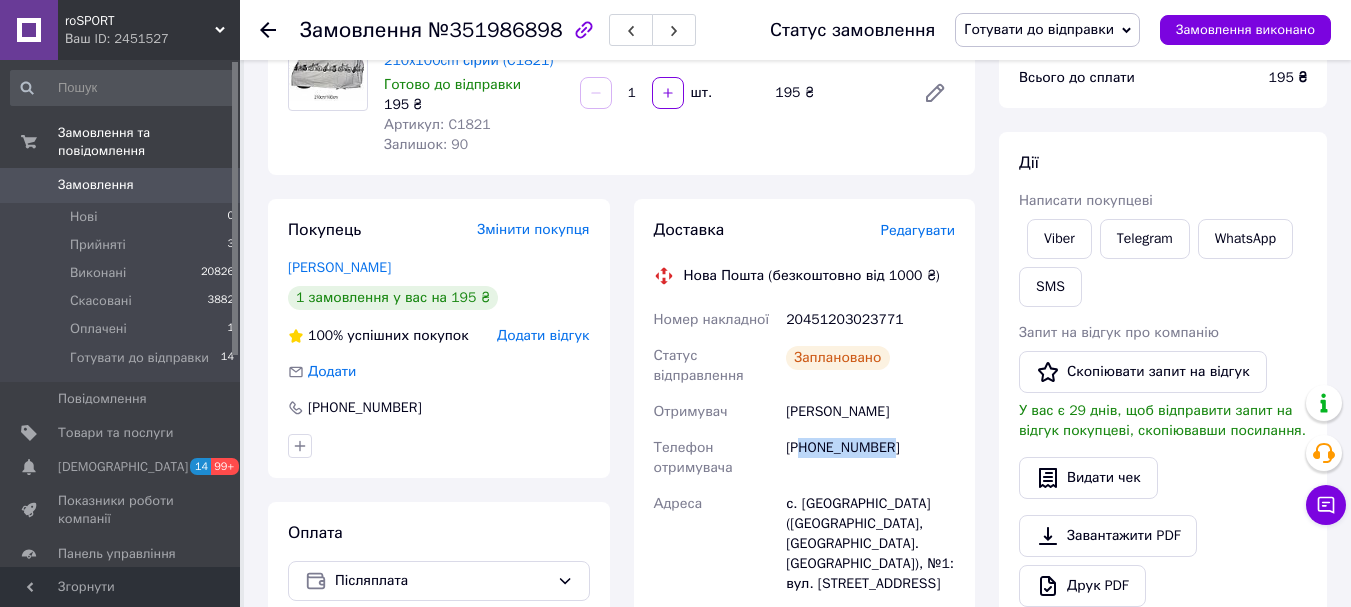 drag, startPoint x: 806, startPoint y: 446, endPoint x: 902, endPoint y: 456, distance: 96.519424 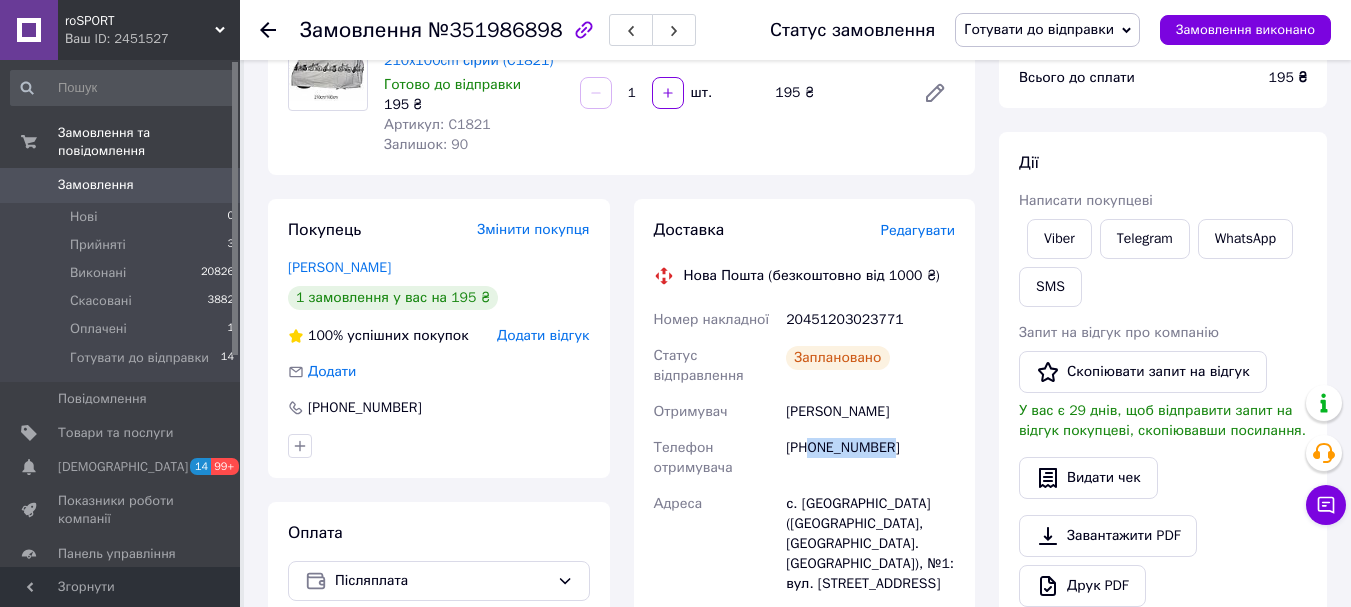 drag, startPoint x: 810, startPoint y: 443, endPoint x: 912, endPoint y: 460, distance: 103.40696 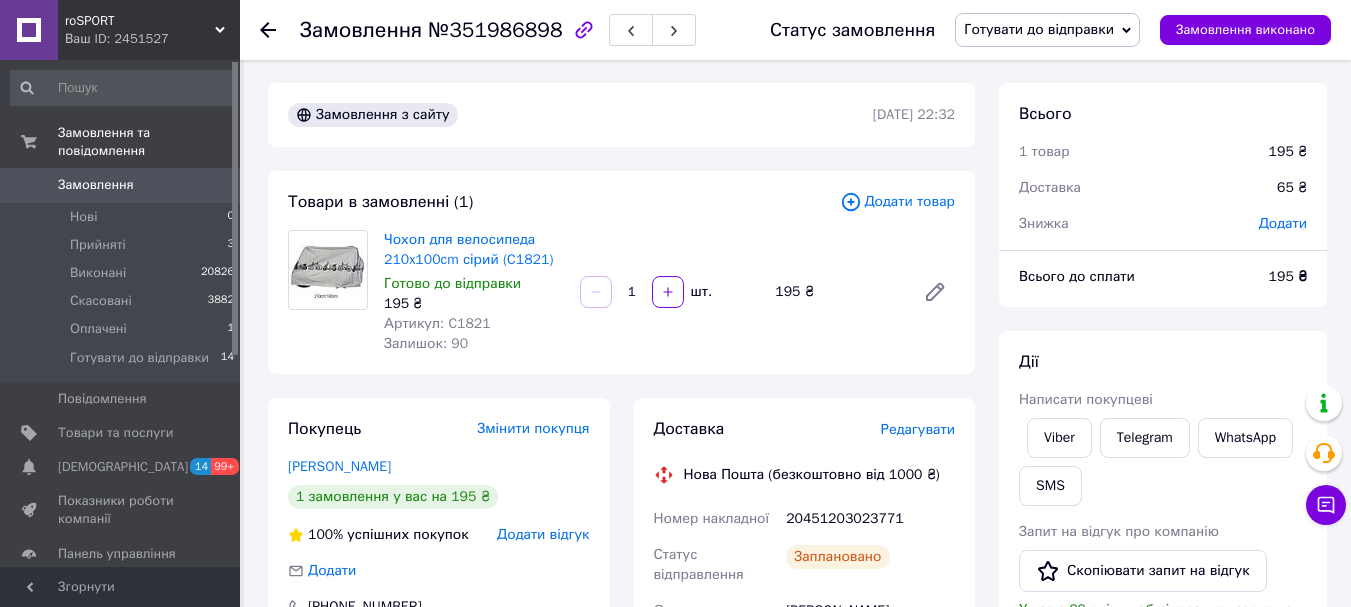 scroll, scrollTop: 0, scrollLeft: 0, axis: both 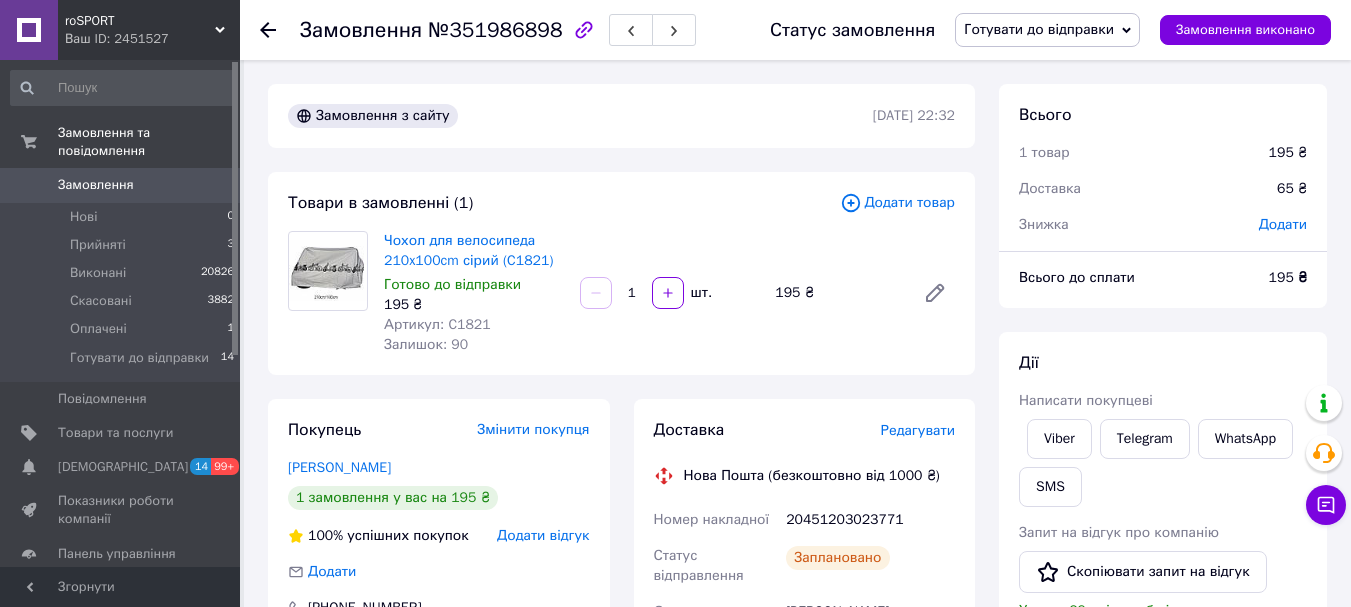 click on "Артикул: C1821" at bounding box center (437, 324) 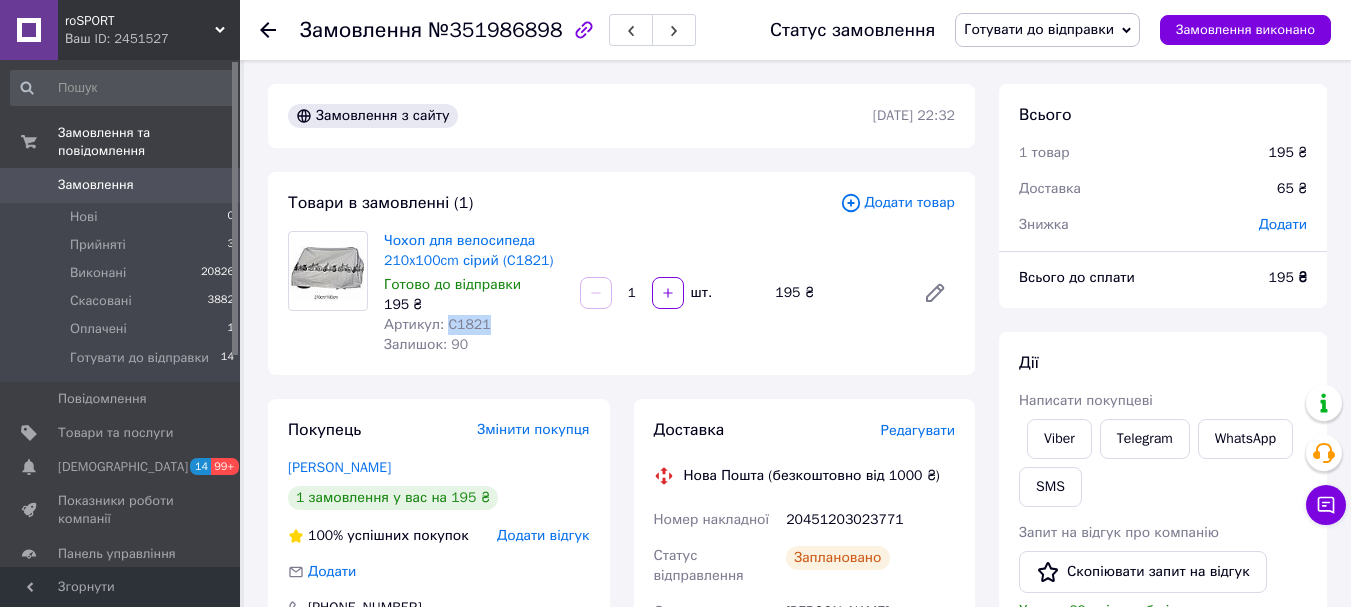 click on "Артикул: C1821" at bounding box center [437, 324] 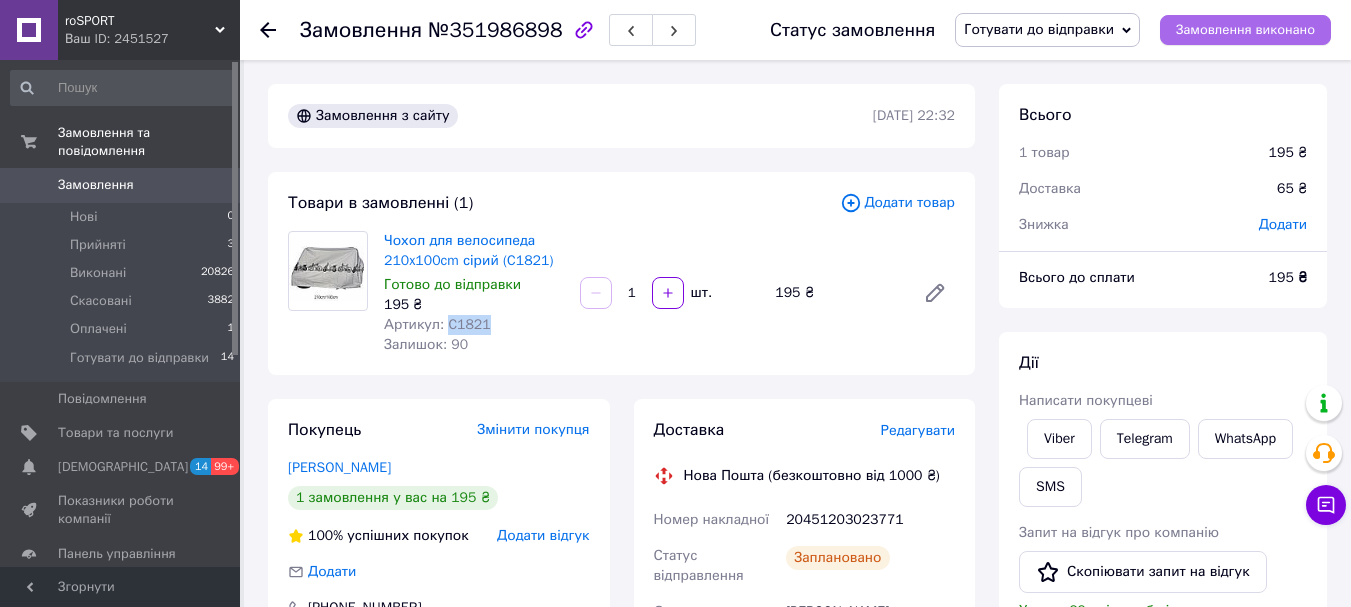 click on "Замовлення виконано" at bounding box center [1245, 30] 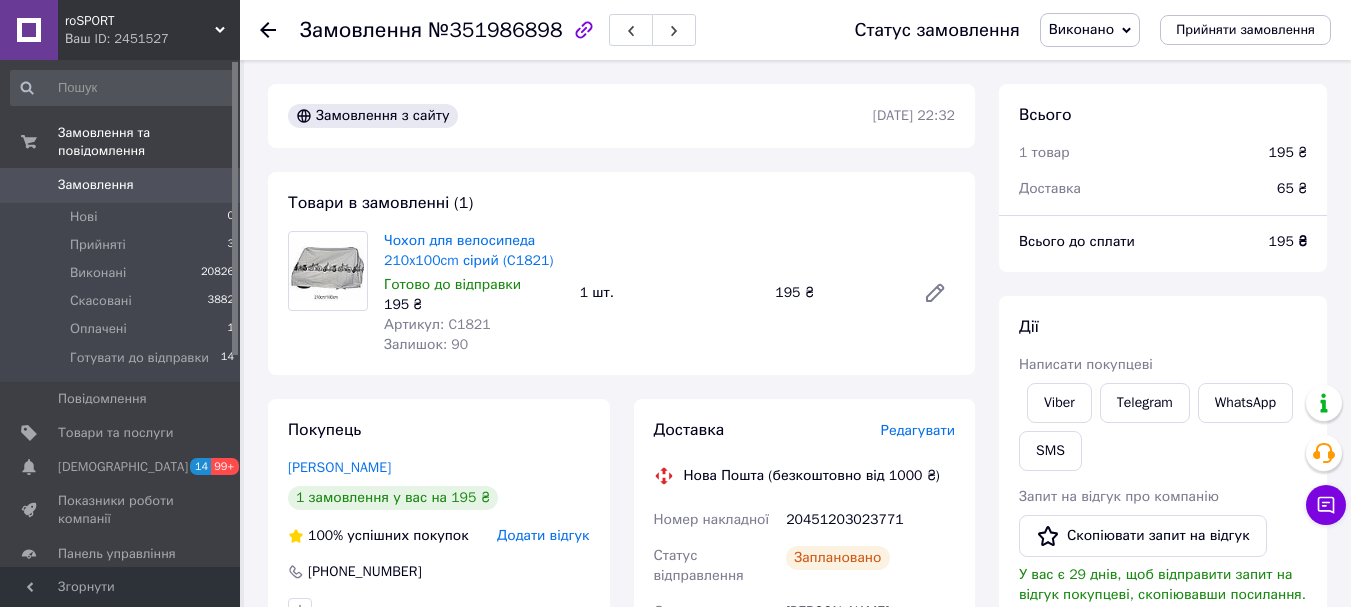 click 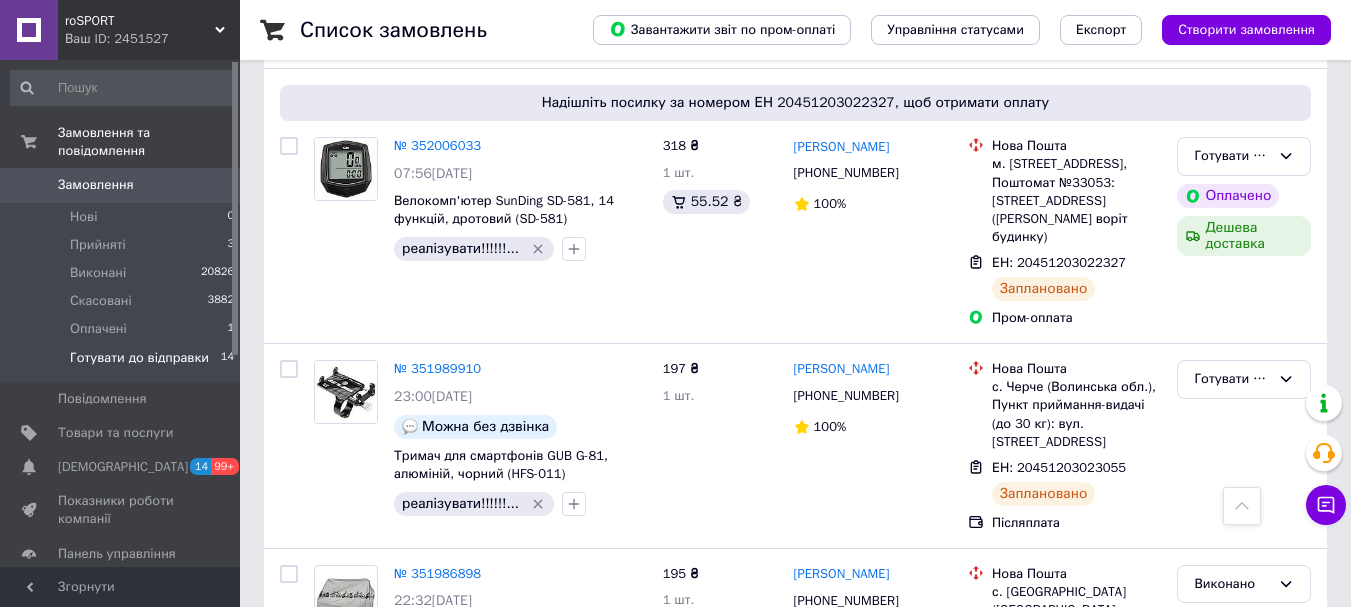 scroll, scrollTop: 1900, scrollLeft: 0, axis: vertical 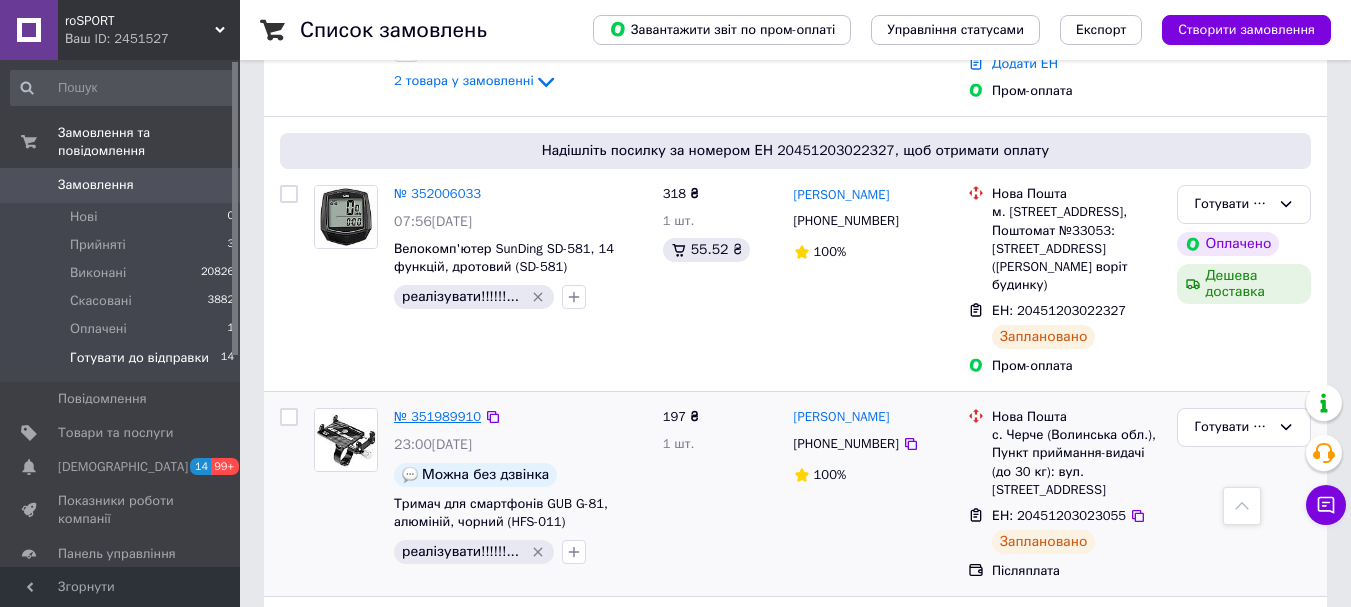 click on "№ 351989910" at bounding box center (437, 416) 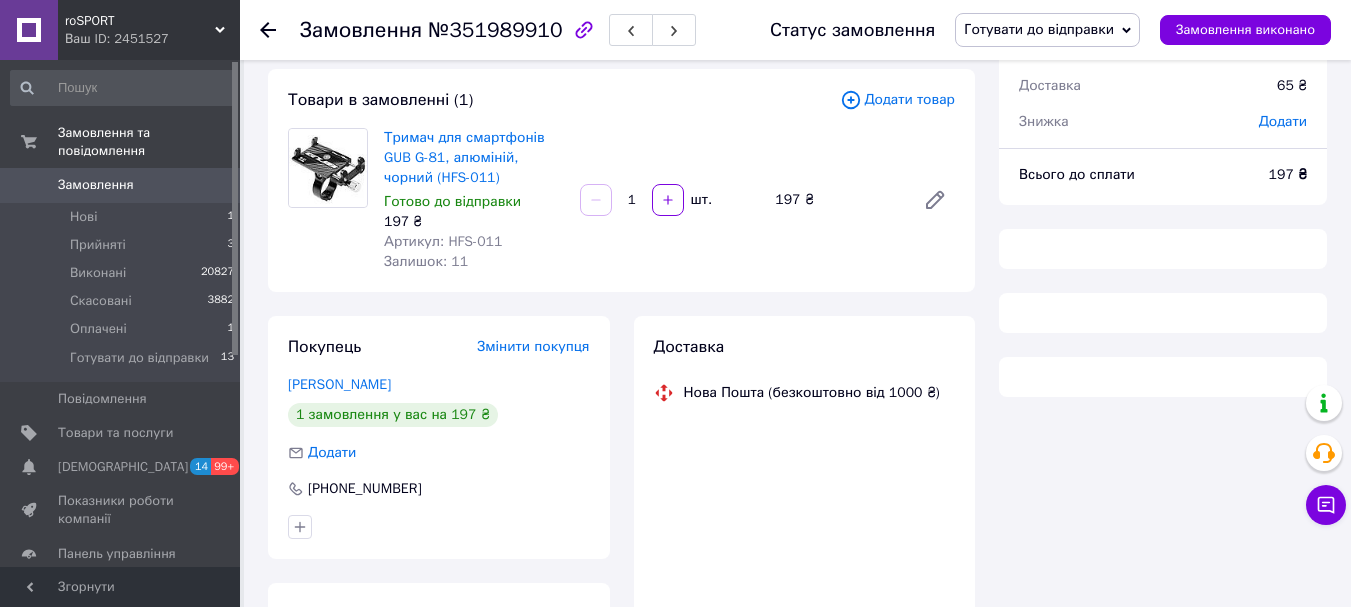 scroll, scrollTop: 86, scrollLeft: 0, axis: vertical 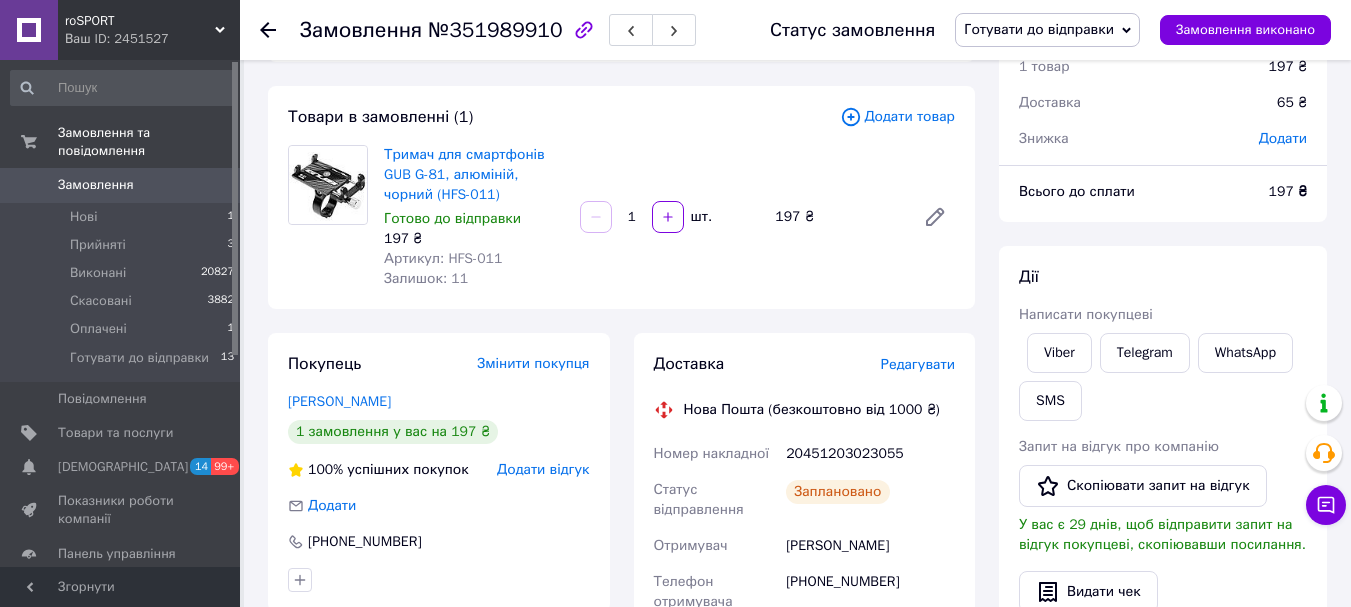 click on "20451203023055" at bounding box center (870, 454) 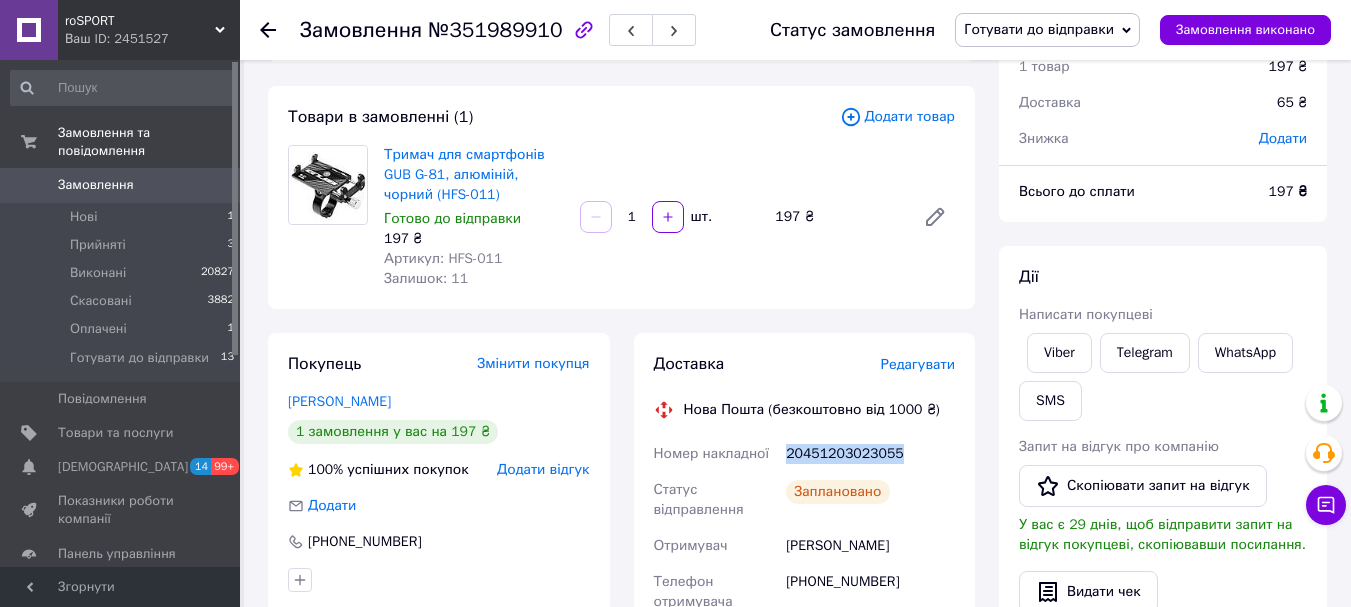 click on "20451203023055" at bounding box center (870, 454) 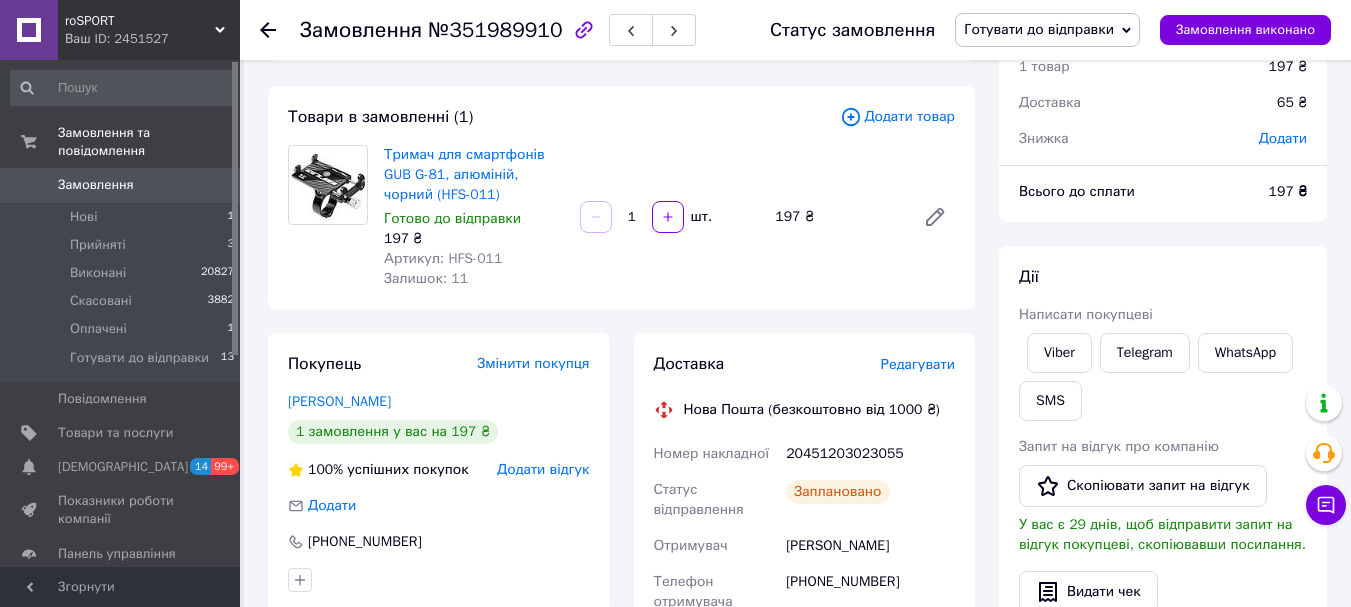 click on "№351989910" at bounding box center [495, 30] 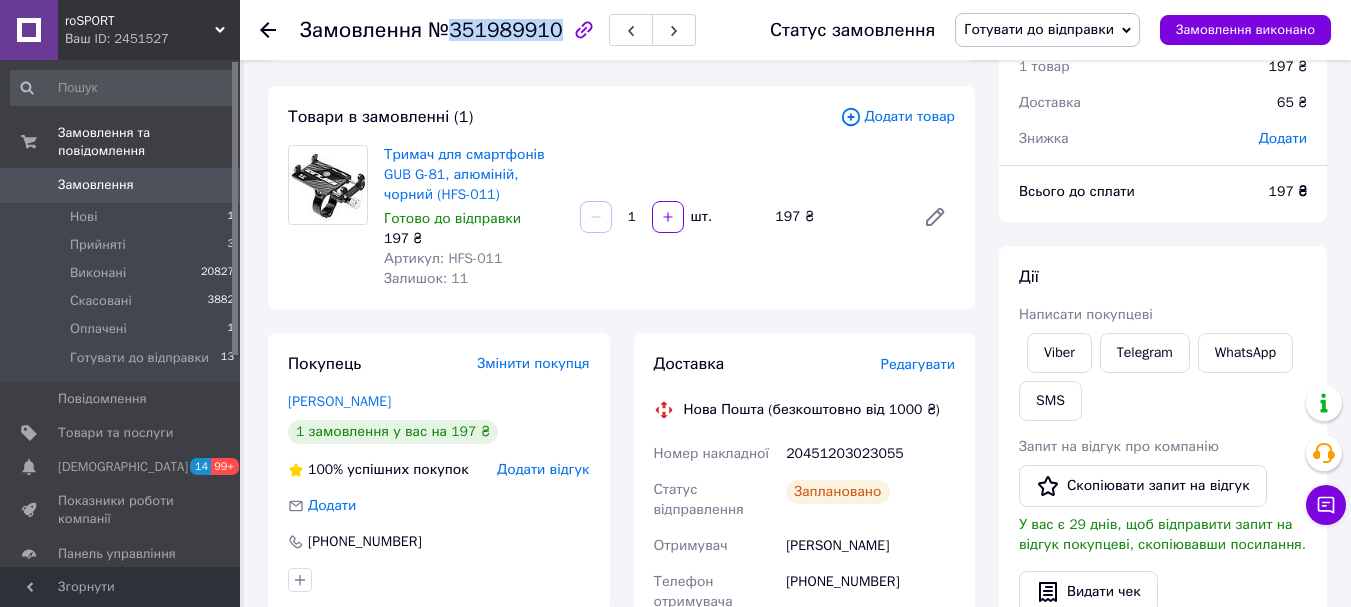 click on "№351989910" at bounding box center (495, 30) 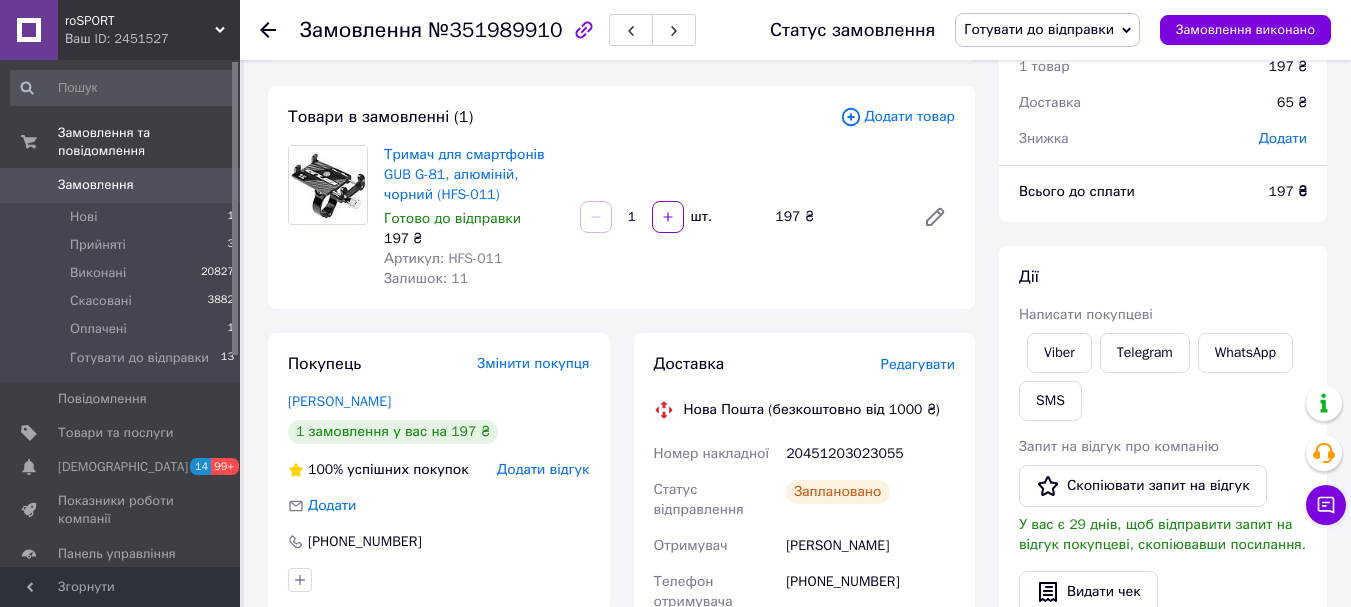 click on "[PERSON_NAME]" at bounding box center (870, 546) 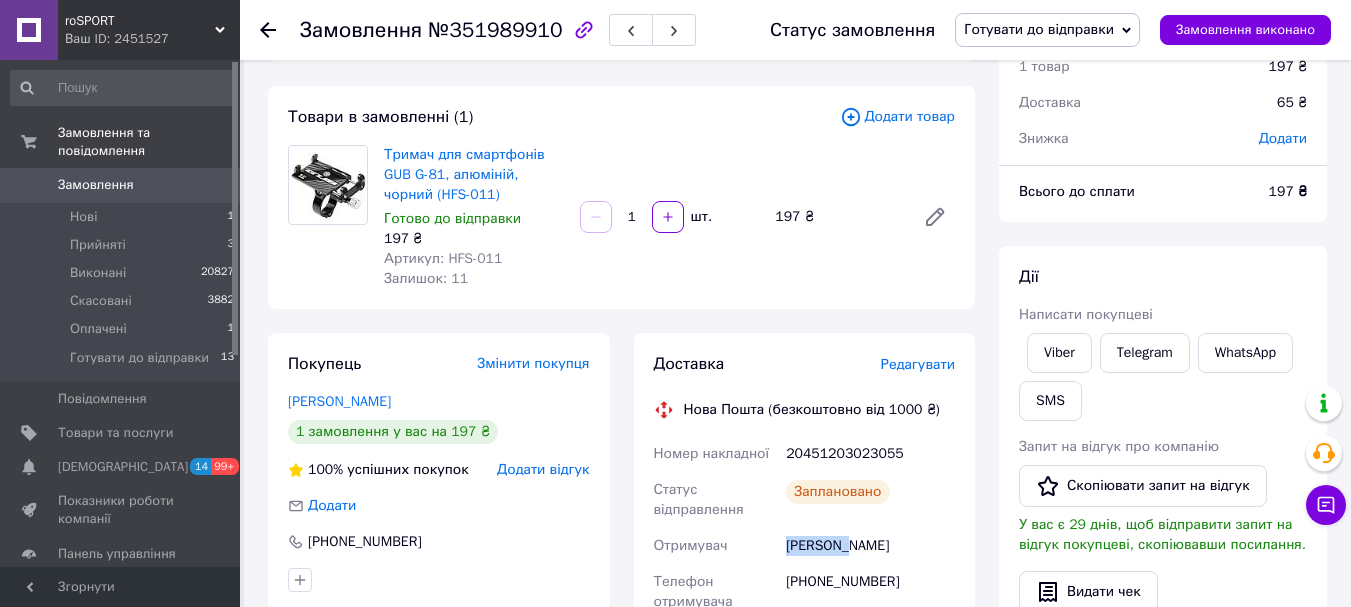 click on "[PERSON_NAME]" at bounding box center [870, 546] 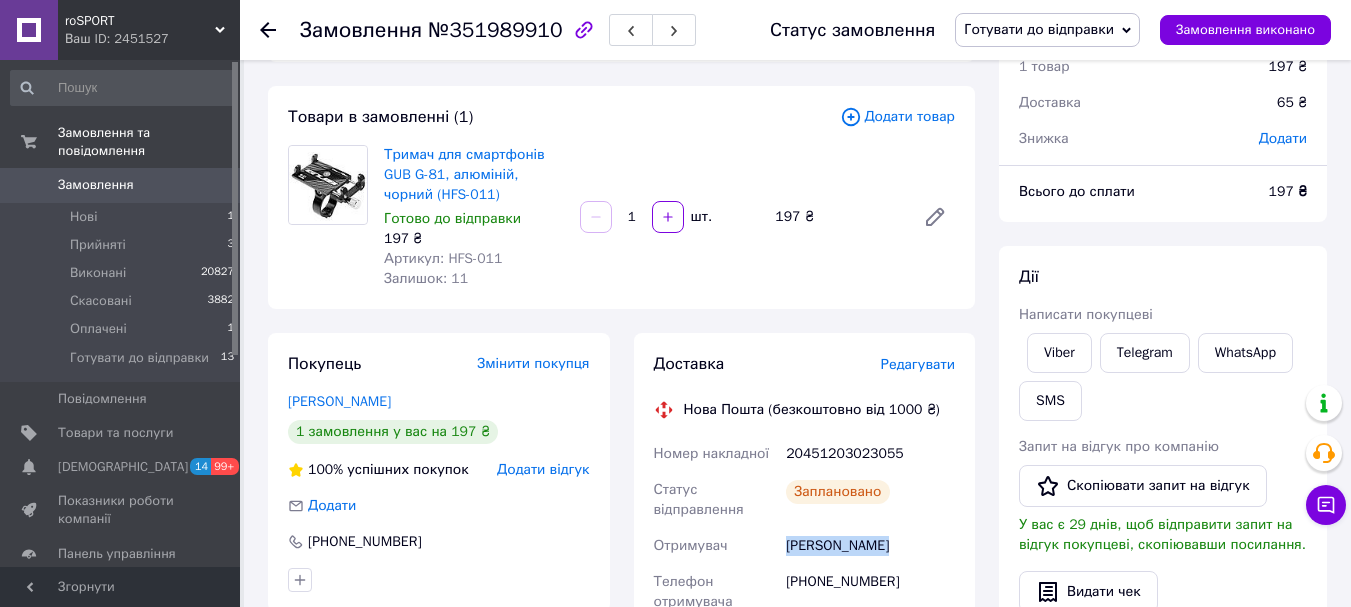 click on "[PERSON_NAME]" at bounding box center (870, 546) 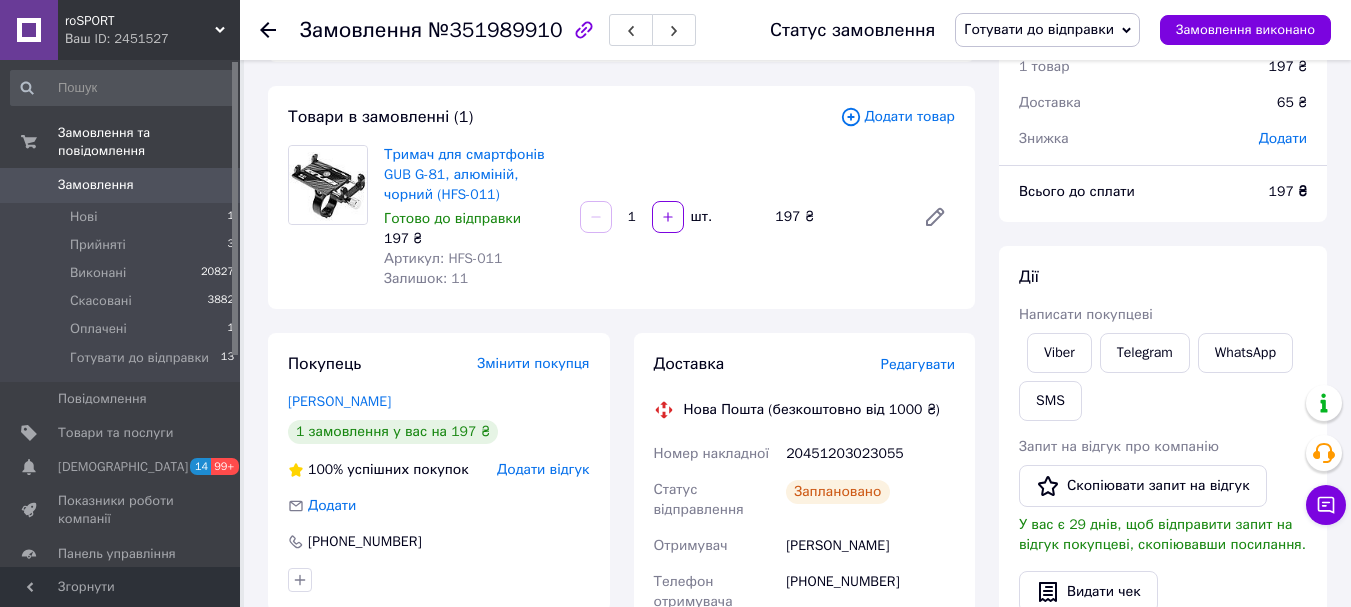 drag, startPoint x: 817, startPoint y: 579, endPoint x: 864, endPoint y: 579, distance: 47 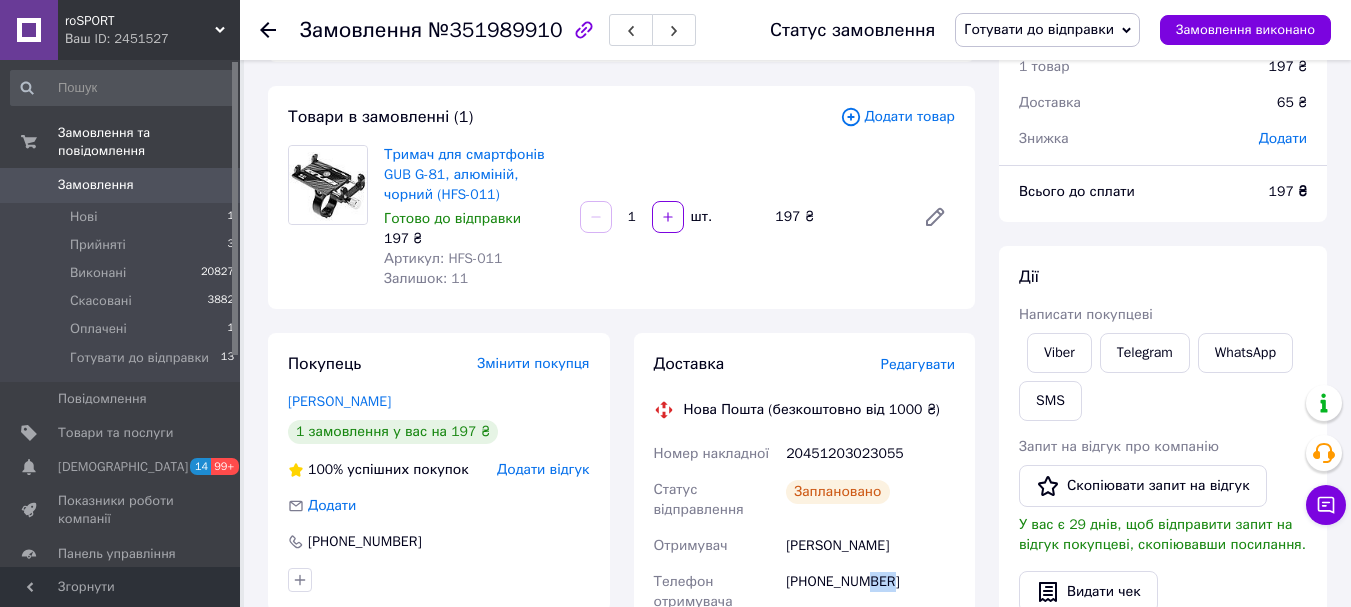 drag, startPoint x: 864, startPoint y: 579, endPoint x: 892, endPoint y: 579, distance: 28 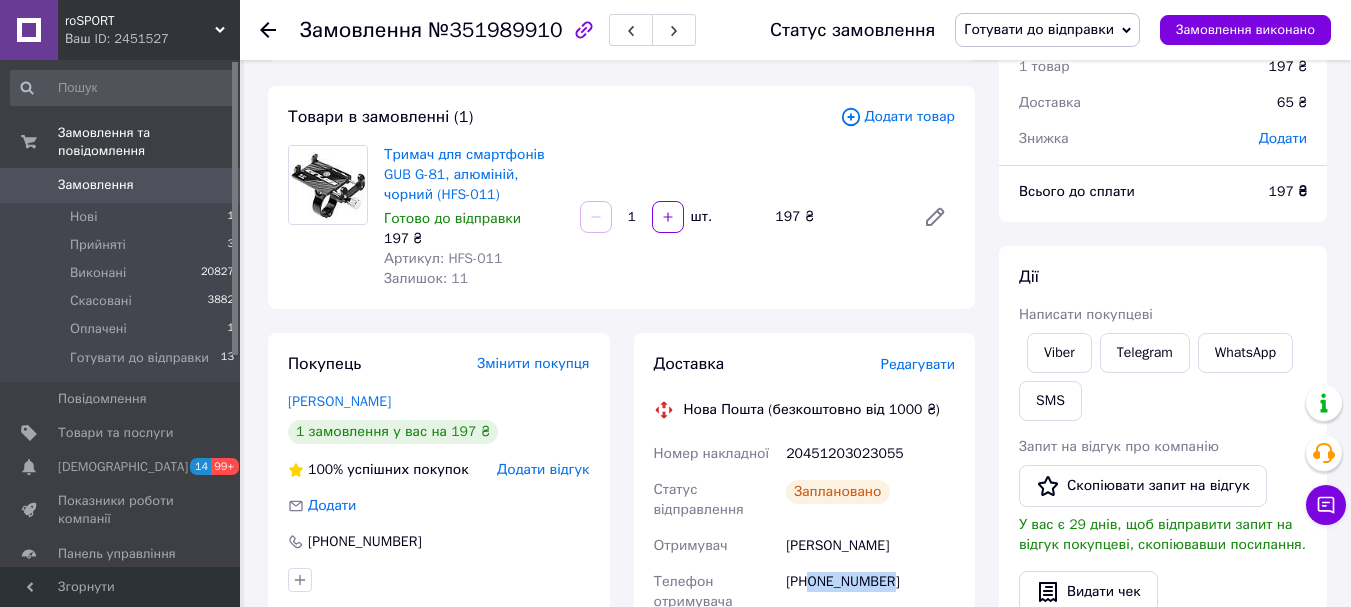 drag, startPoint x: 813, startPoint y: 580, endPoint x: 903, endPoint y: 583, distance: 90.04999 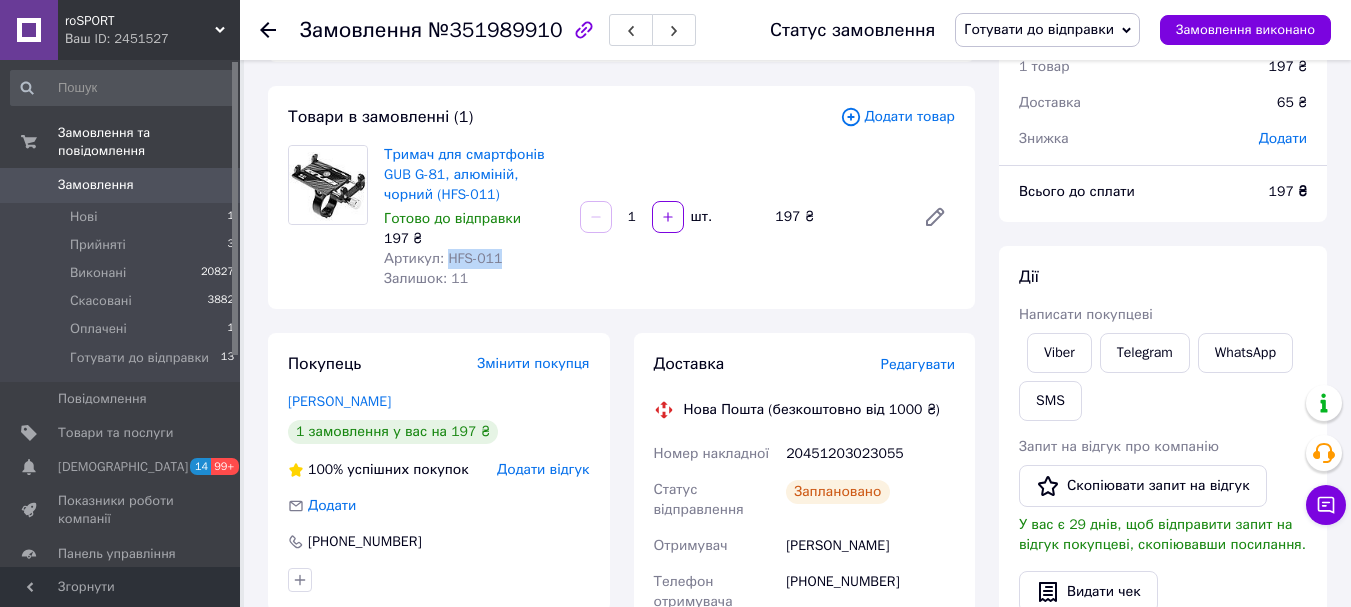 drag, startPoint x: 446, startPoint y: 255, endPoint x: 514, endPoint y: 255, distance: 68 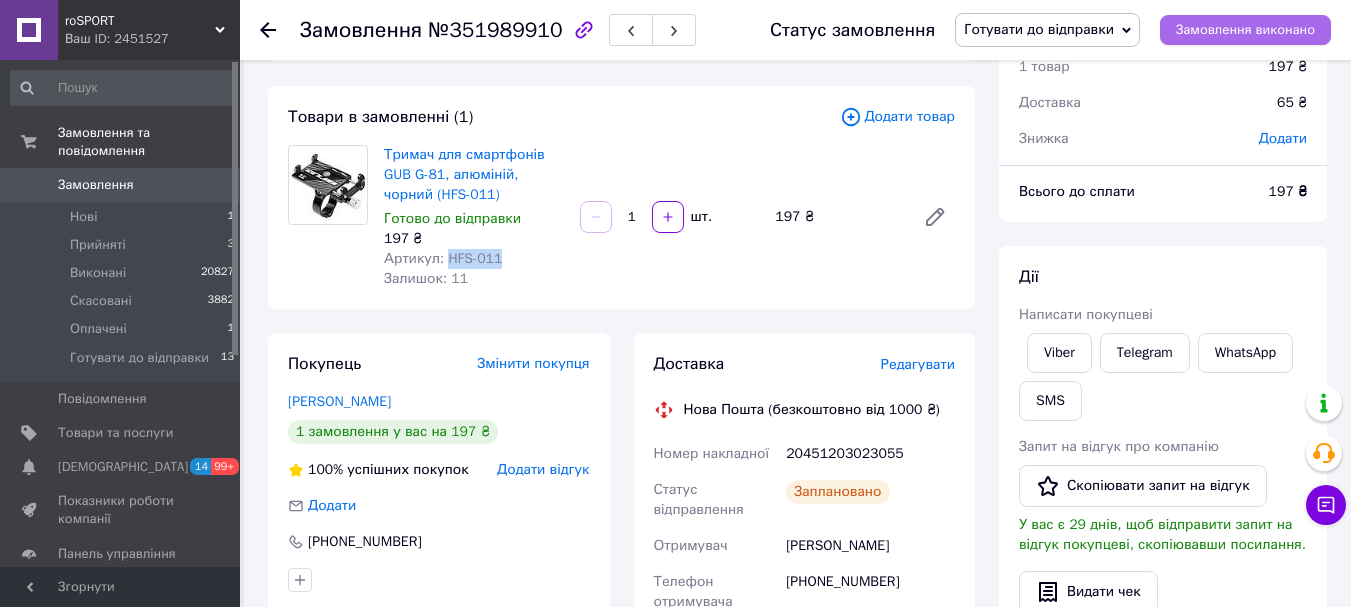click on "Замовлення виконано" at bounding box center [1245, 30] 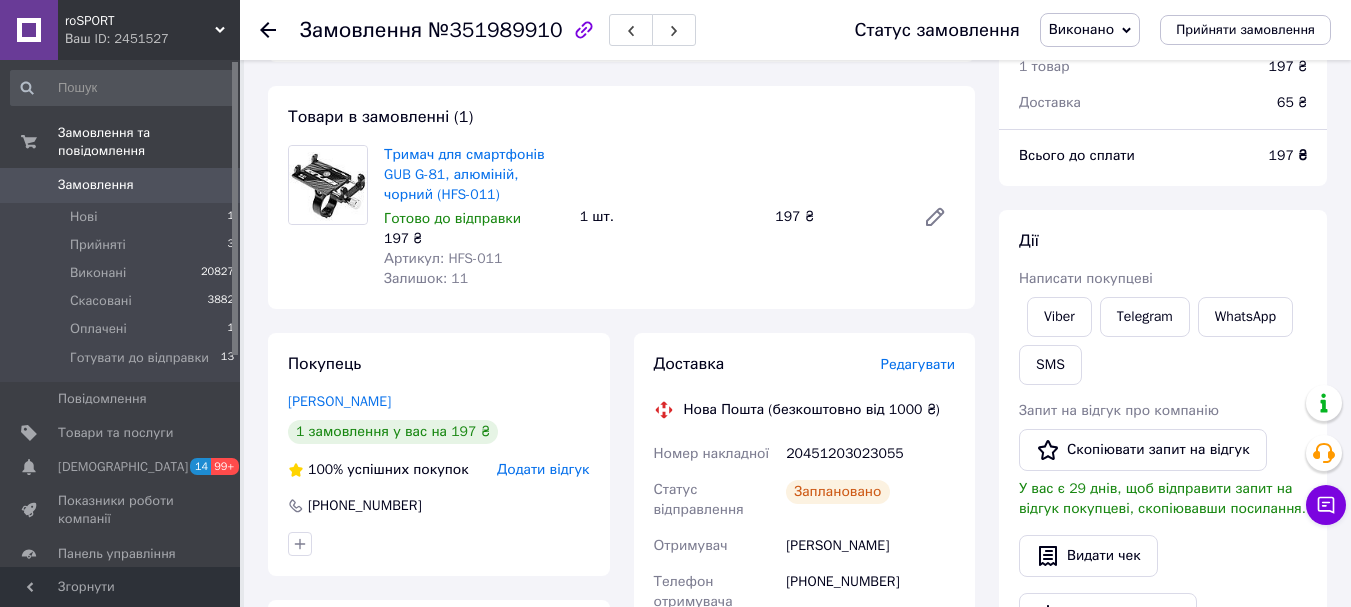 click 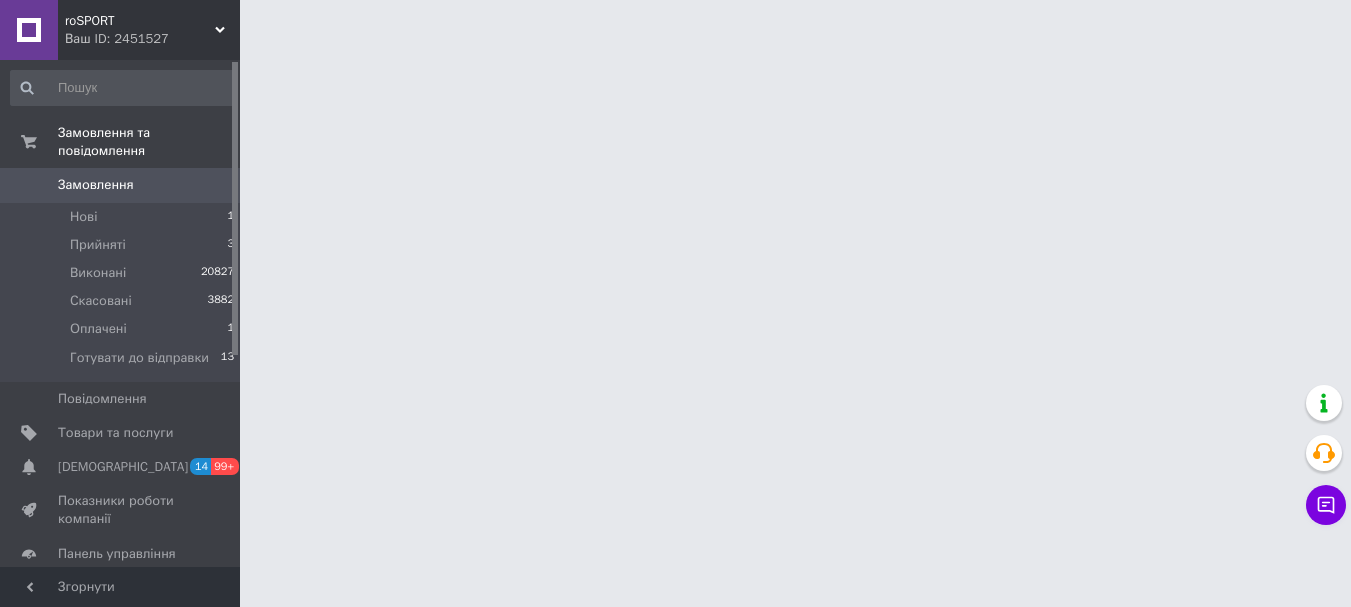 scroll, scrollTop: 0, scrollLeft: 0, axis: both 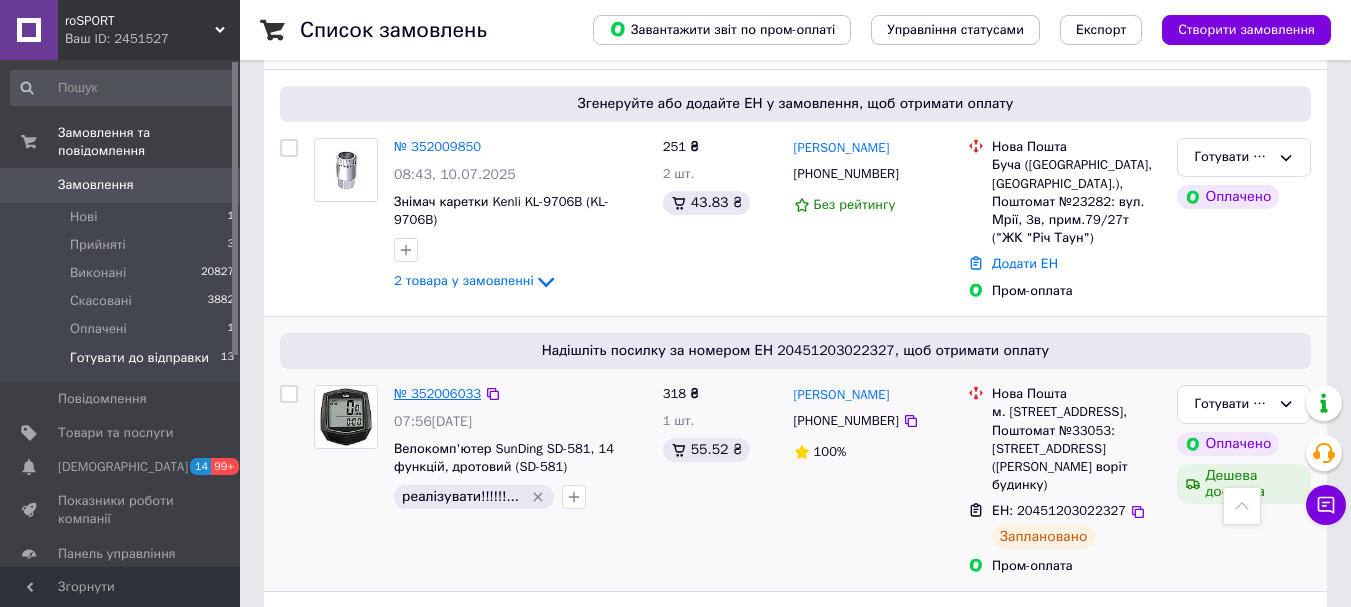 click on "№ 352006033" at bounding box center [437, 393] 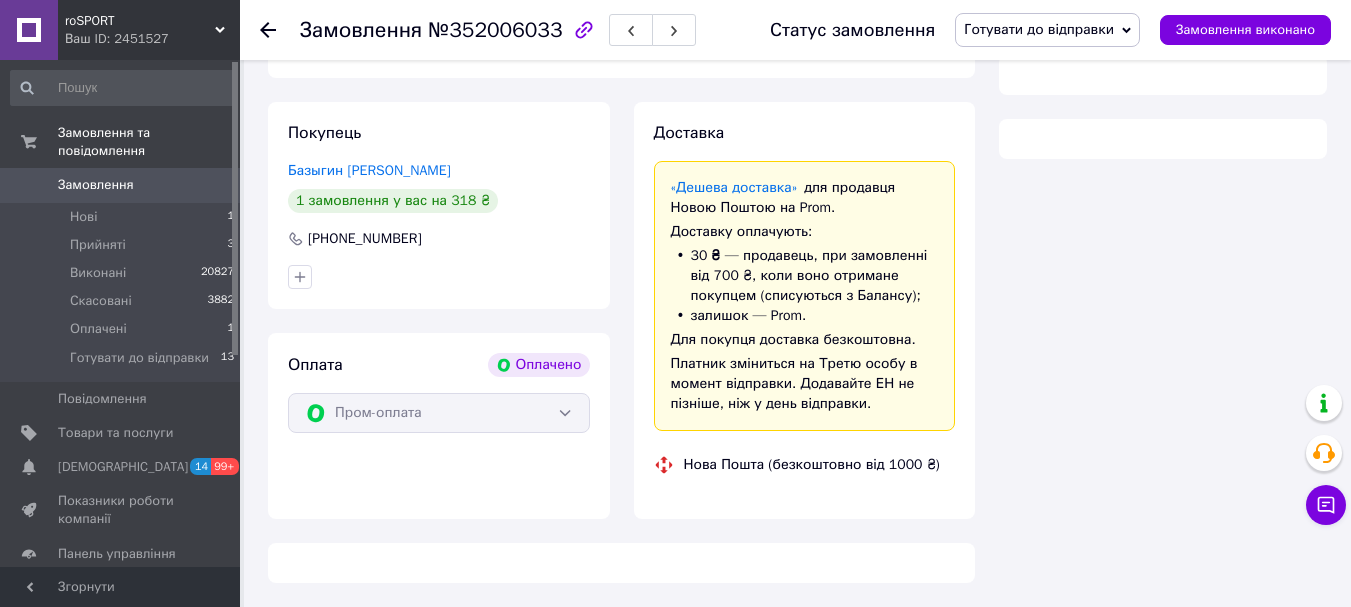 scroll, scrollTop: 99, scrollLeft: 0, axis: vertical 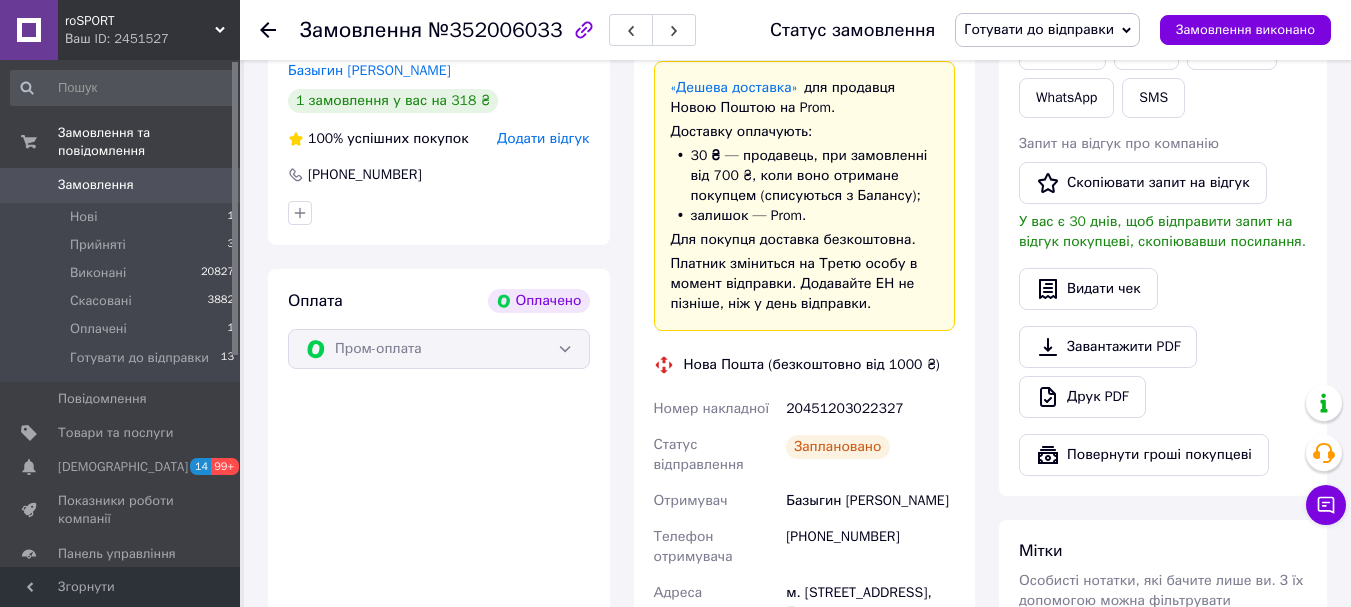 click on "20451203022327" at bounding box center [870, 409] 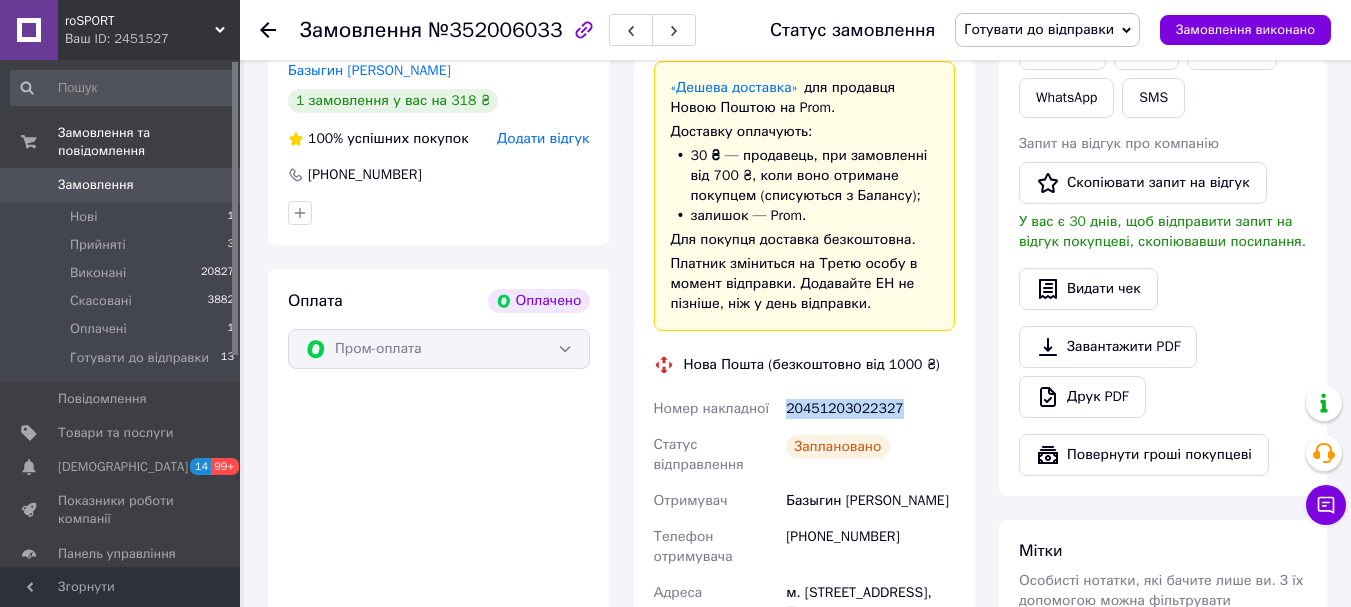 click on "20451203022327" at bounding box center [870, 409] 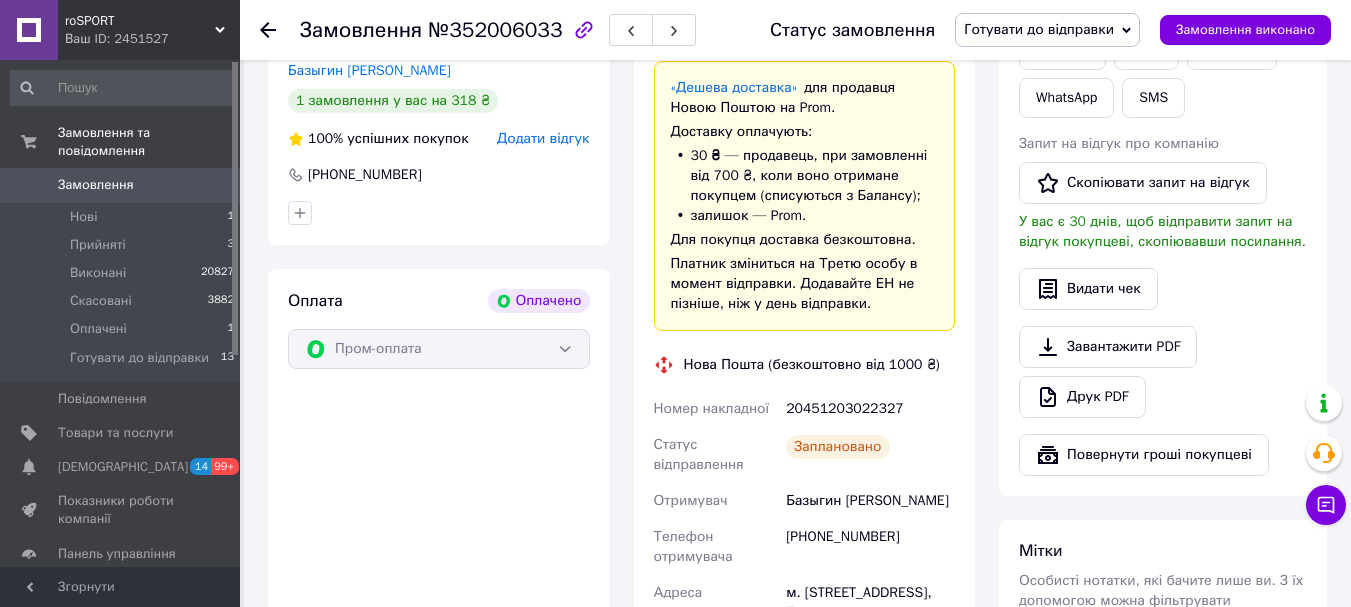 click on "№352006033" at bounding box center (495, 30) 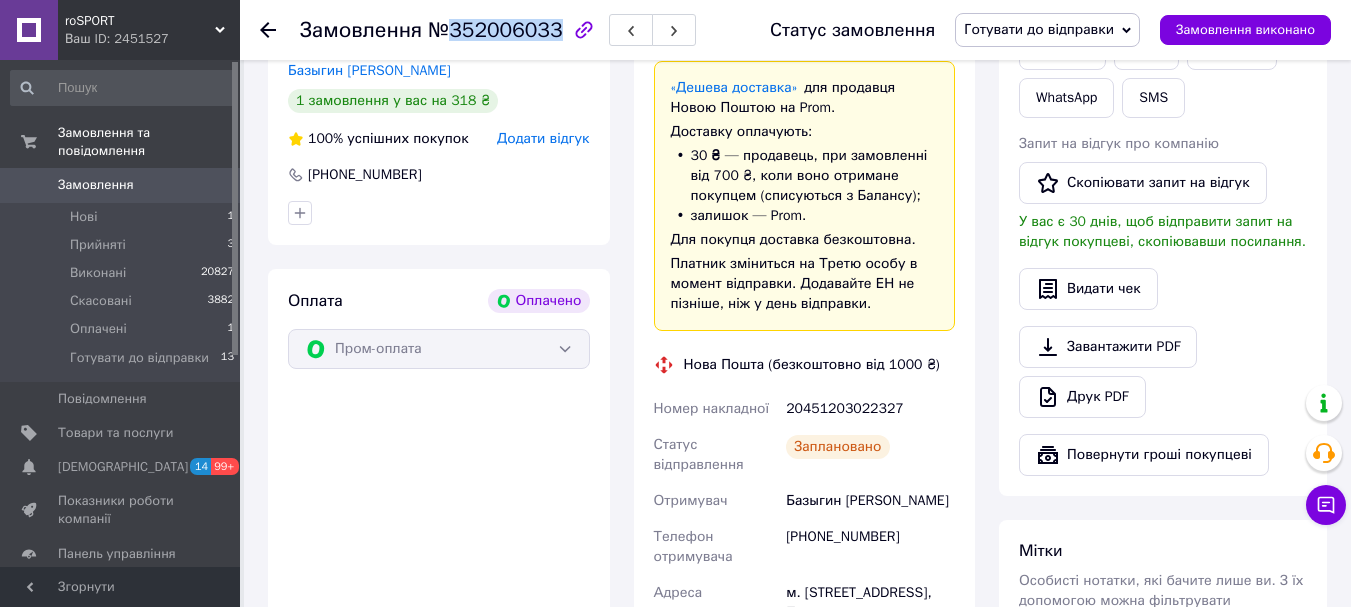 click on "№352006033" at bounding box center (495, 30) 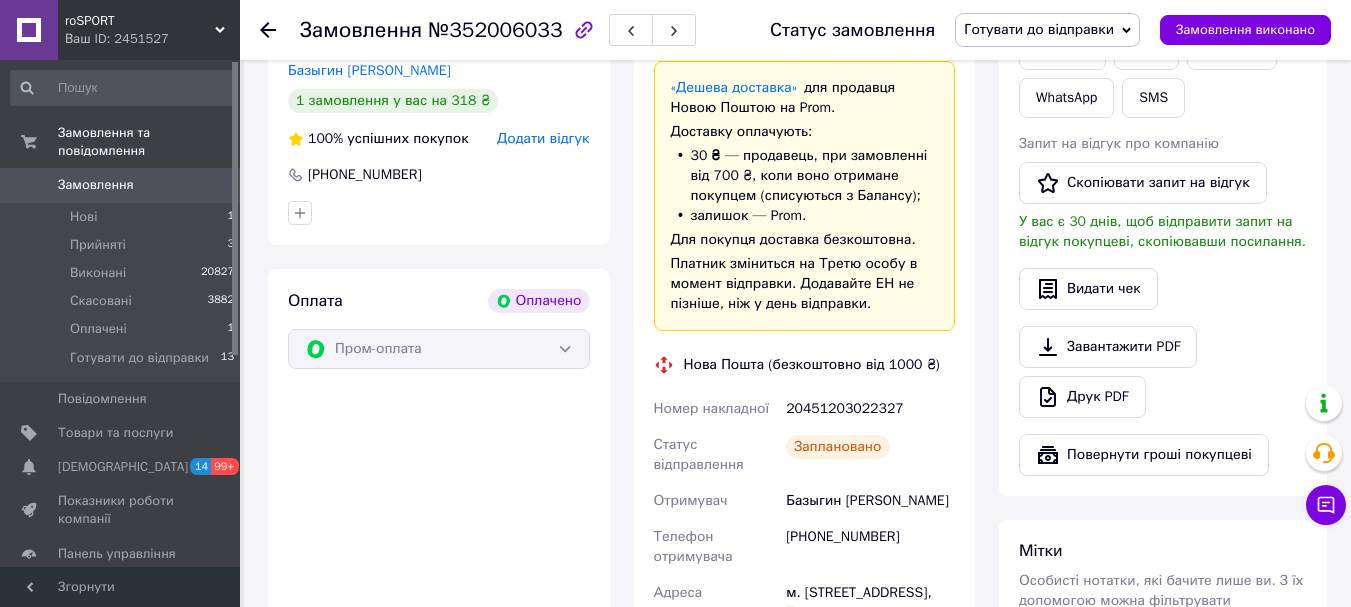 click on "Базыгин [PERSON_NAME]" at bounding box center (870, 501) 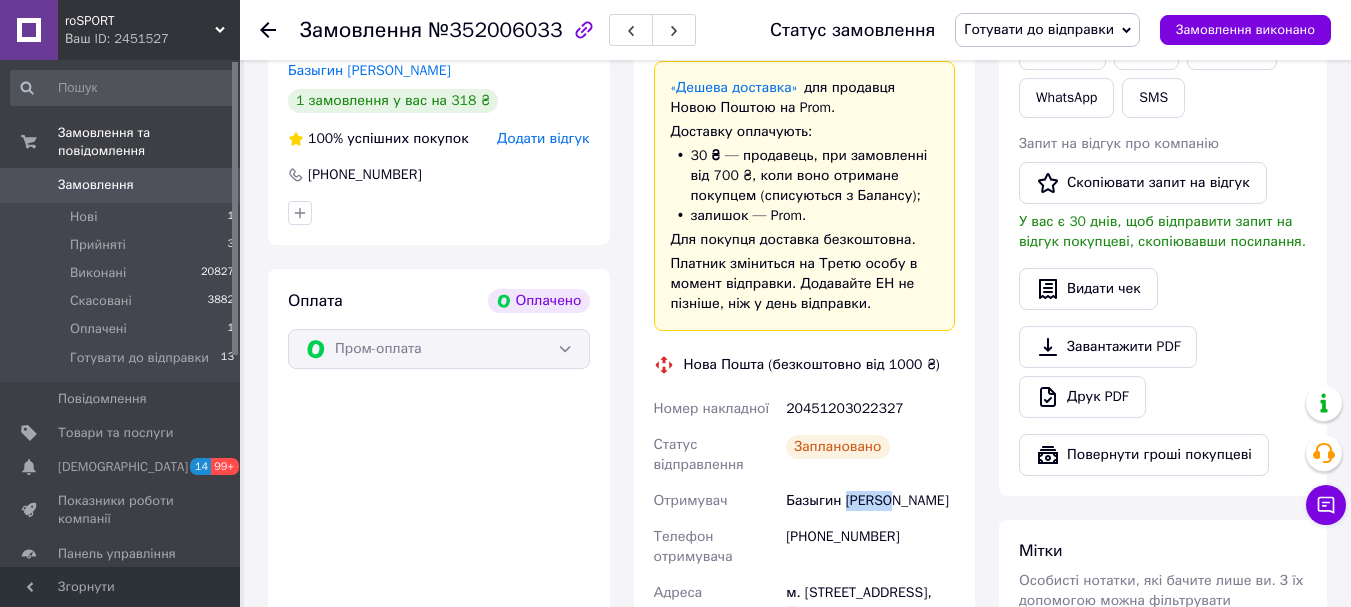 click on "Базыгин [PERSON_NAME]" at bounding box center [870, 501] 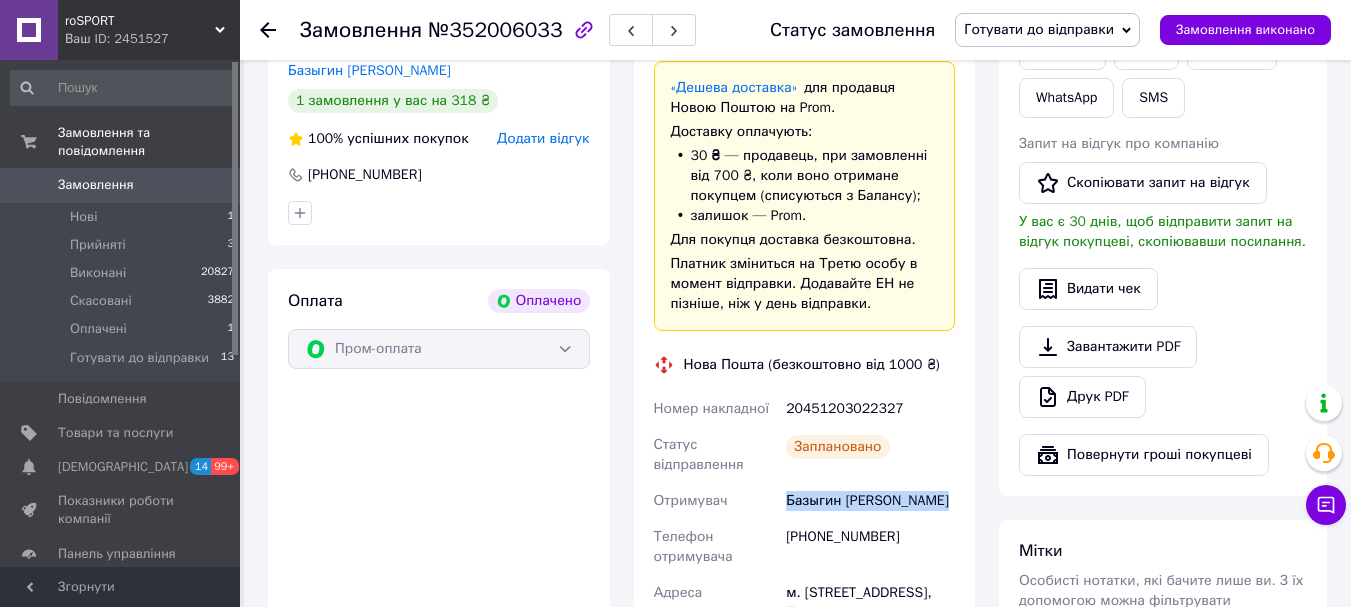 click on "Базыгин [PERSON_NAME]" at bounding box center [870, 501] 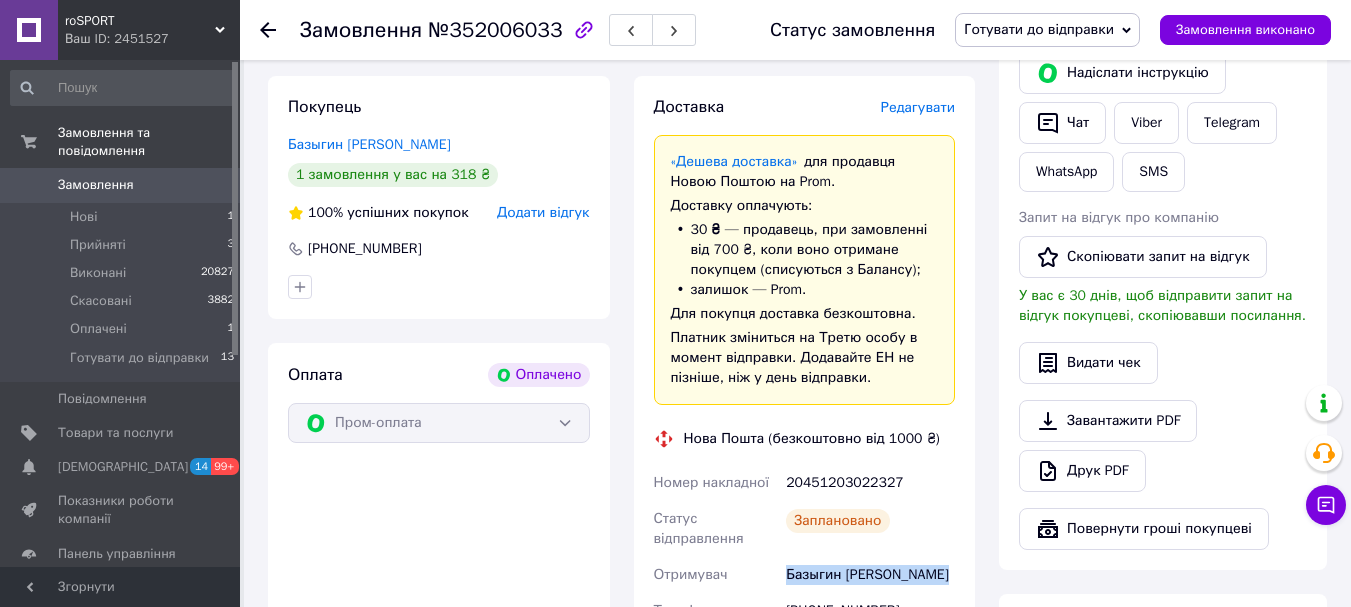 scroll, scrollTop: 600, scrollLeft: 0, axis: vertical 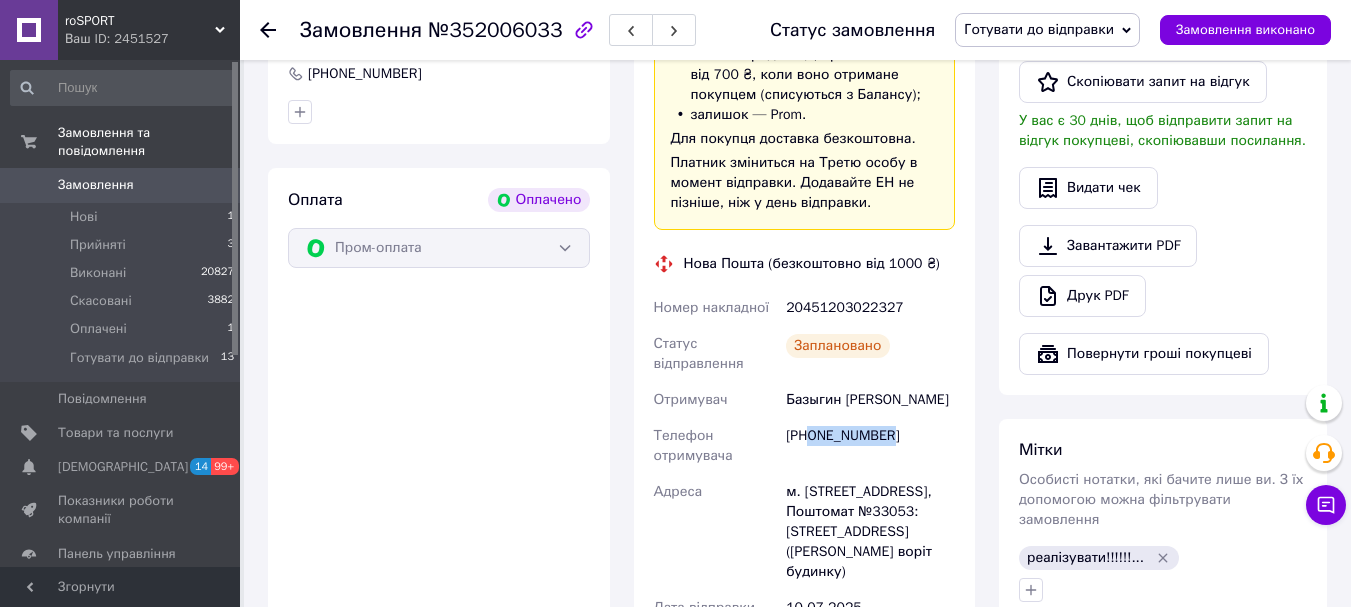 drag, startPoint x: 814, startPoint y: 437, endPoint x: 897, endPoint y: 434, distance: 83.0542 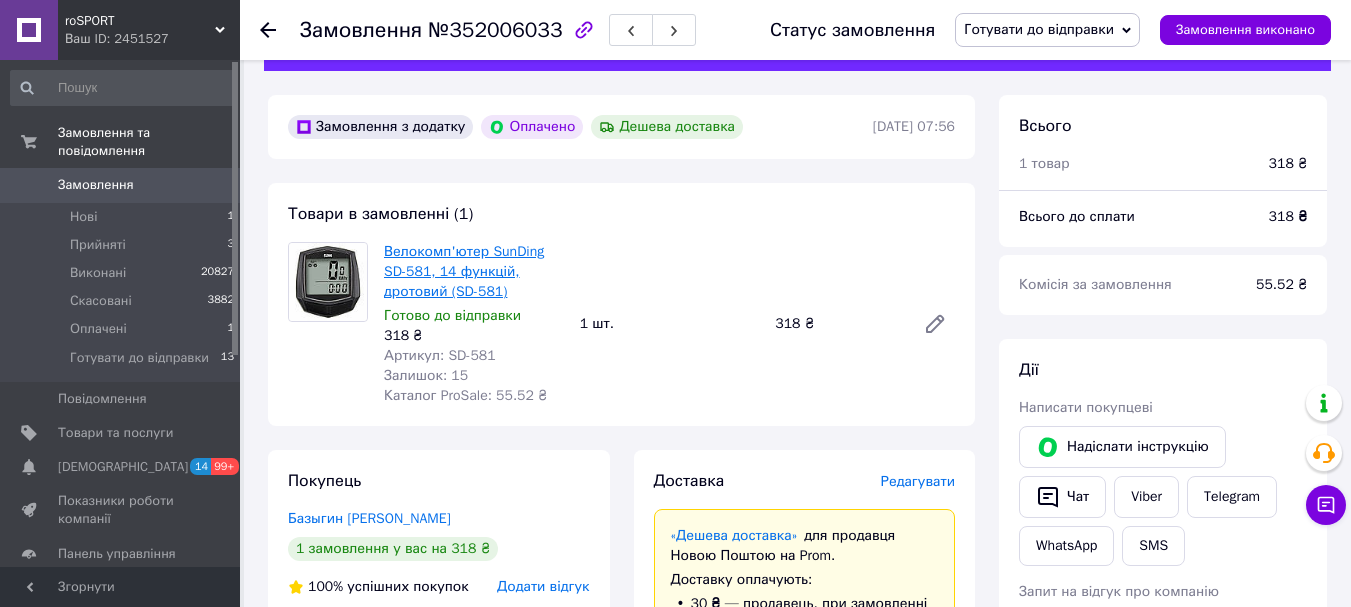 scroll, scrollTop: 0, scrollLeft: 0, axis: both 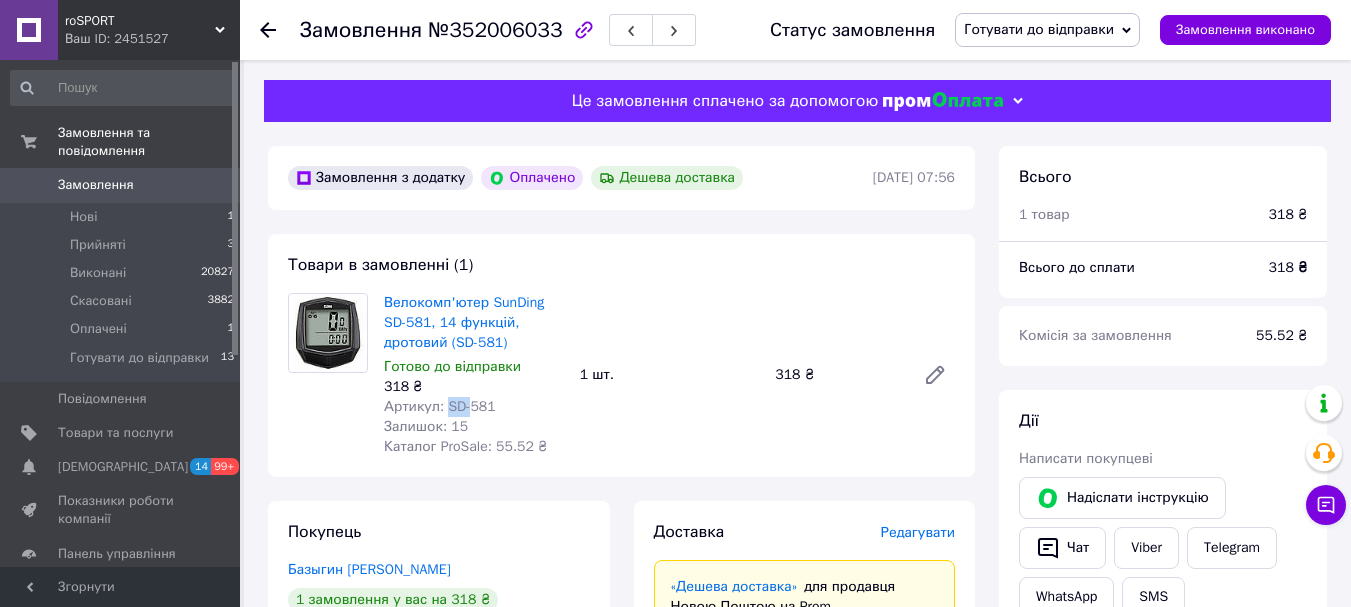 drag, startPoint x: 449, startPoint y: 405, endPoint x: 505, endPoint y: 405, distance: 56 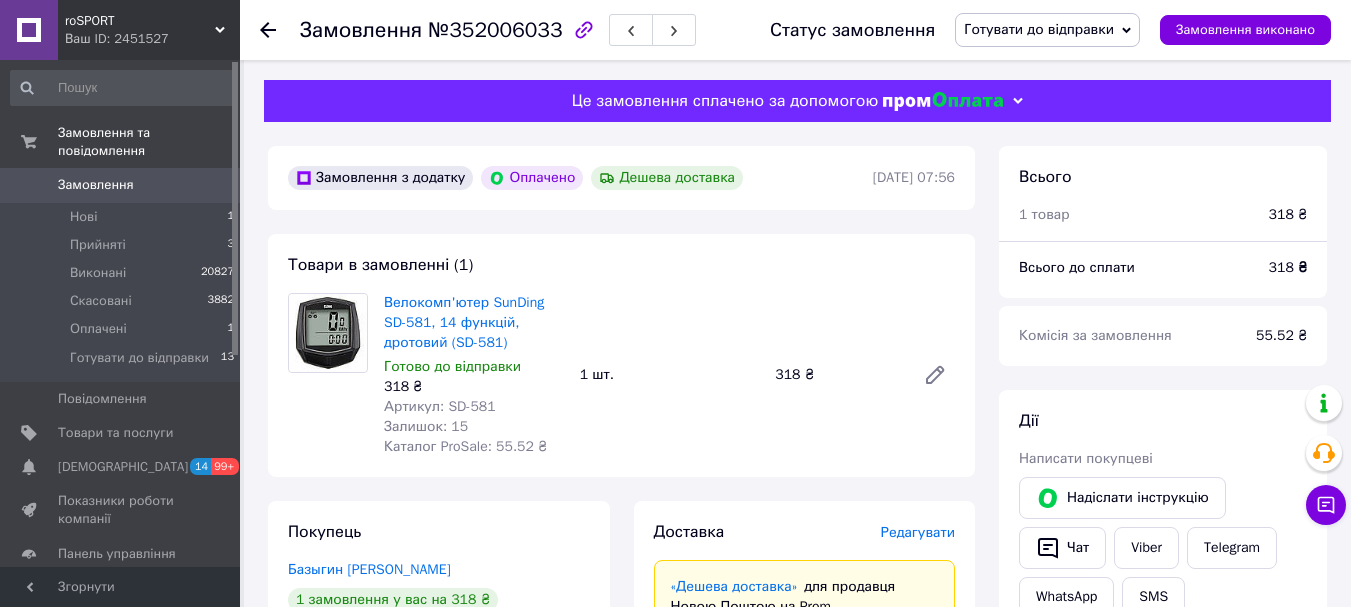 drag, startPoint x: 505, startPoint y: 405, endPoint x: 525, endPoint y: 404, distance: 20.024984 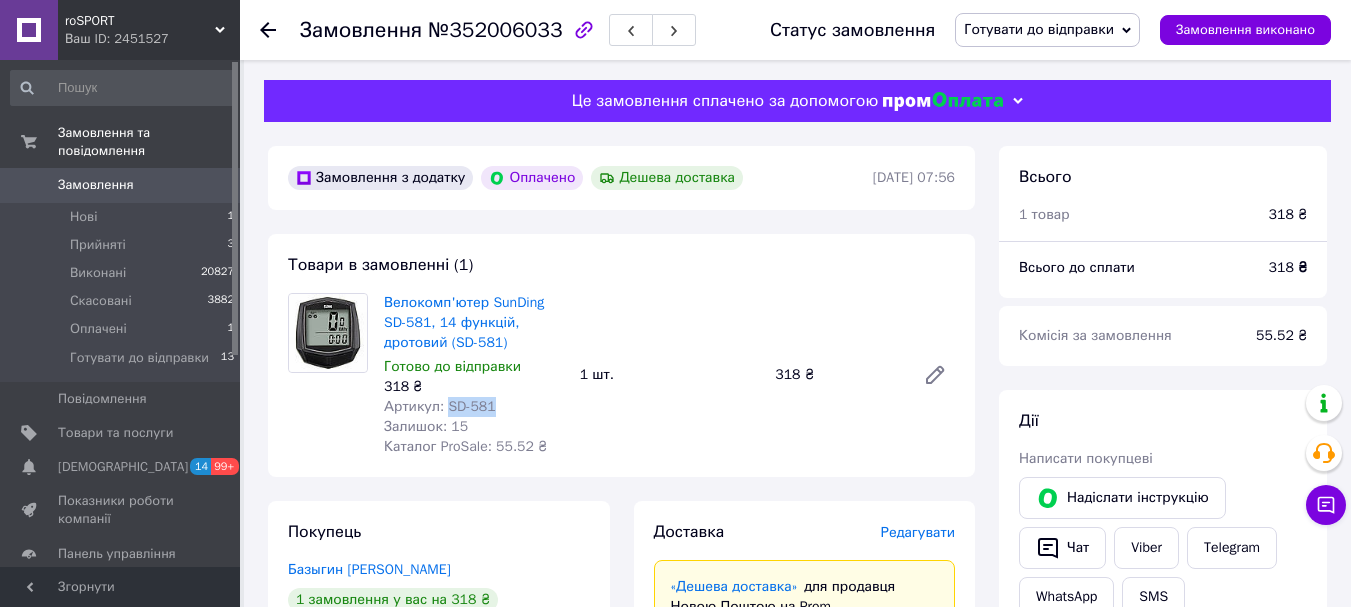 drag, startPoint x: 444, startPoint y: 405, endPoint x: 499, endPoint y: 406, distance: 55.00909 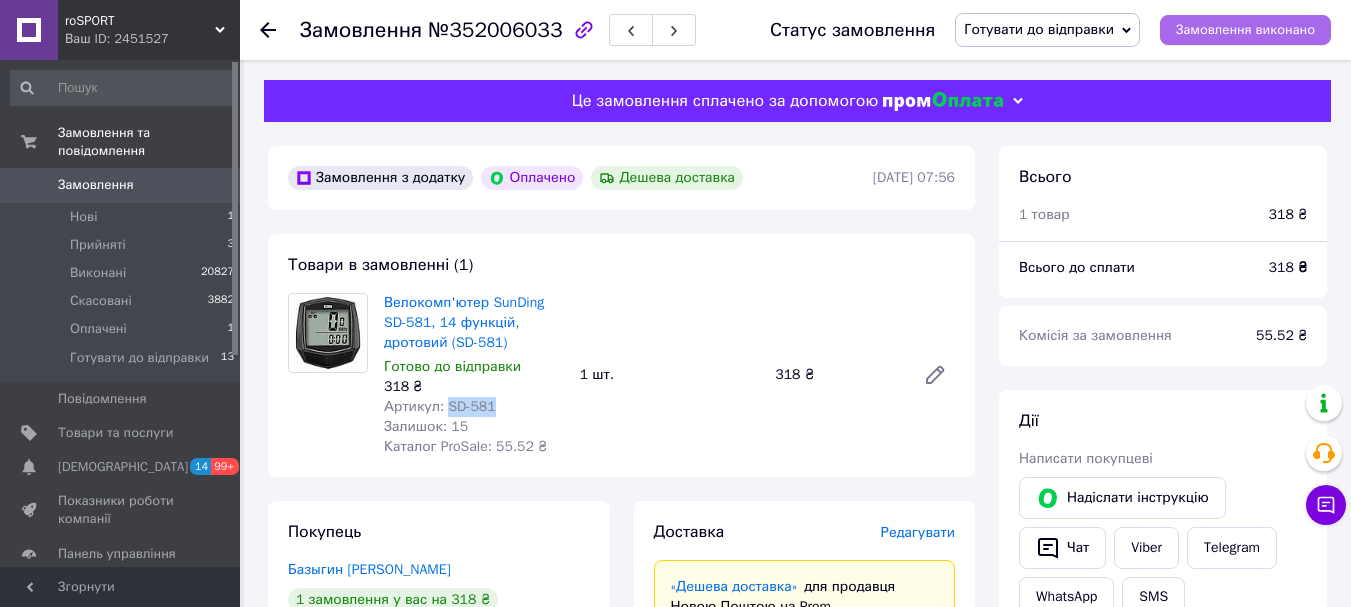 click on "Замовлення виконано" at bounding box center (1245, 30) 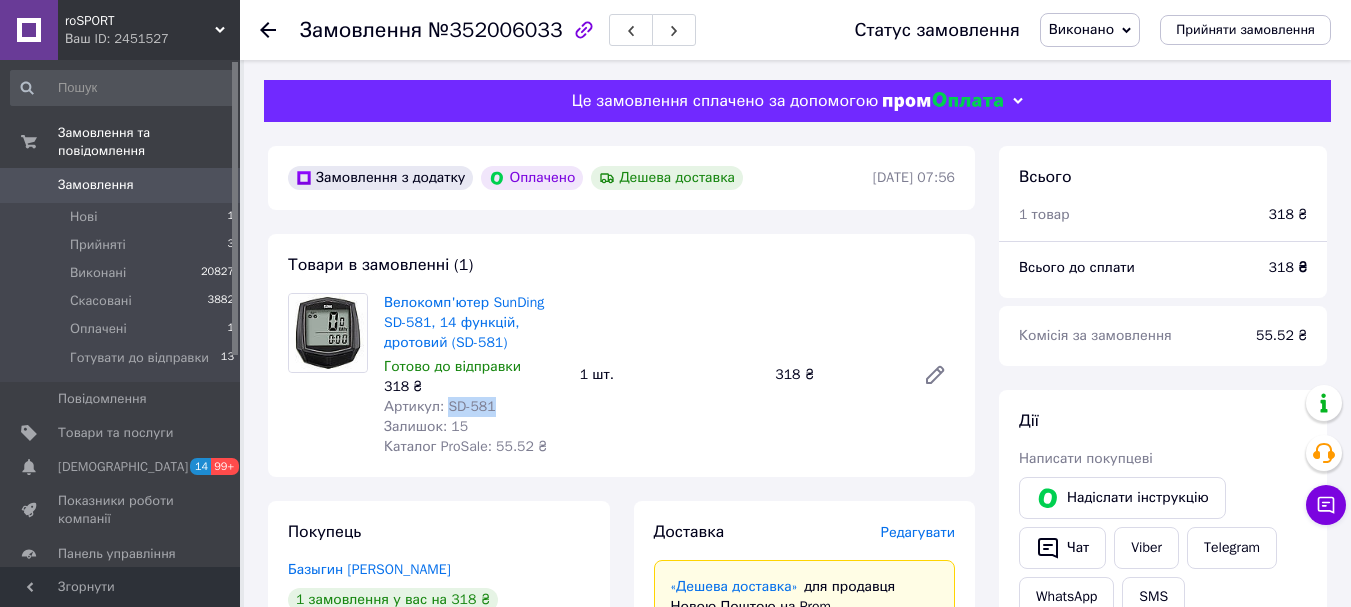 scroll, scrollTop: 88, scrollLeft: 0, axis: vertical 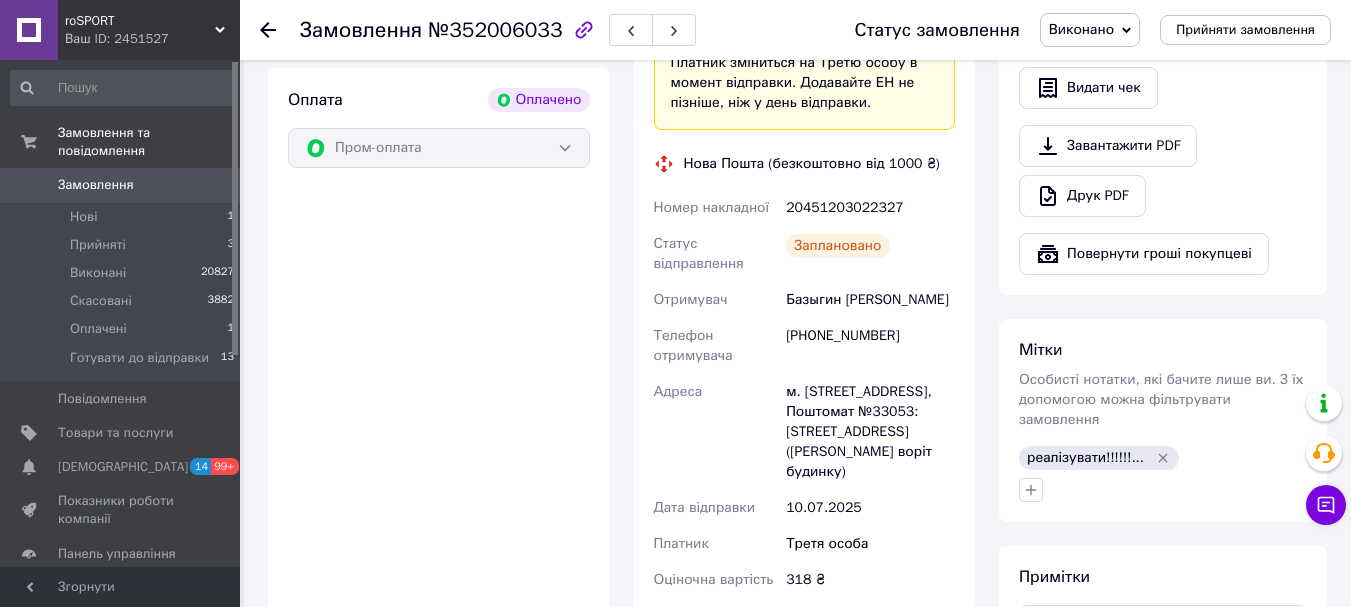 click 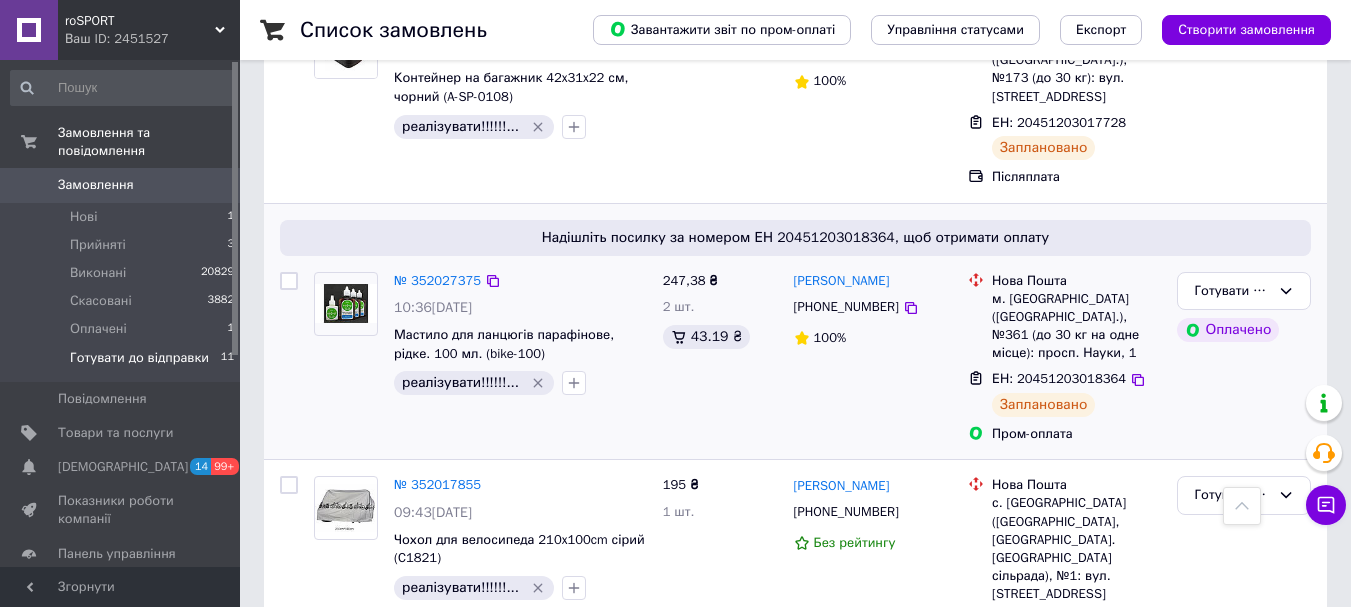 scroll, scrollTop: 1048, scrollLeft: 0, axis: vertical 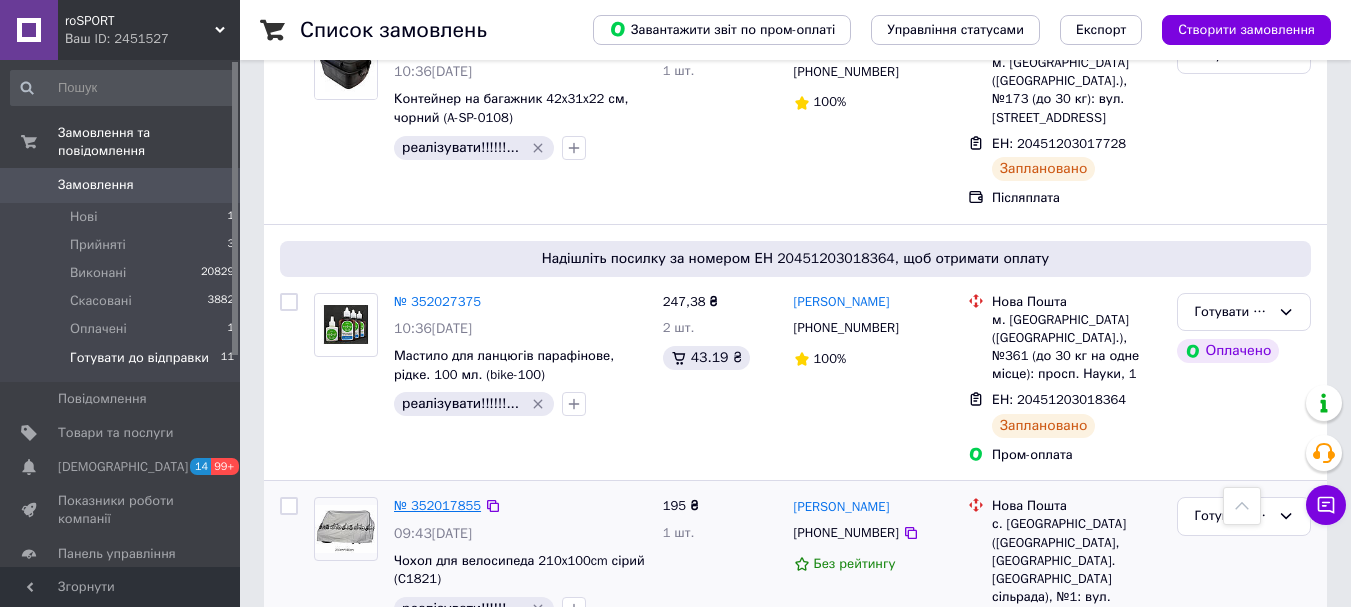 click on "№ 352017855" at bounding box center [437, 505] 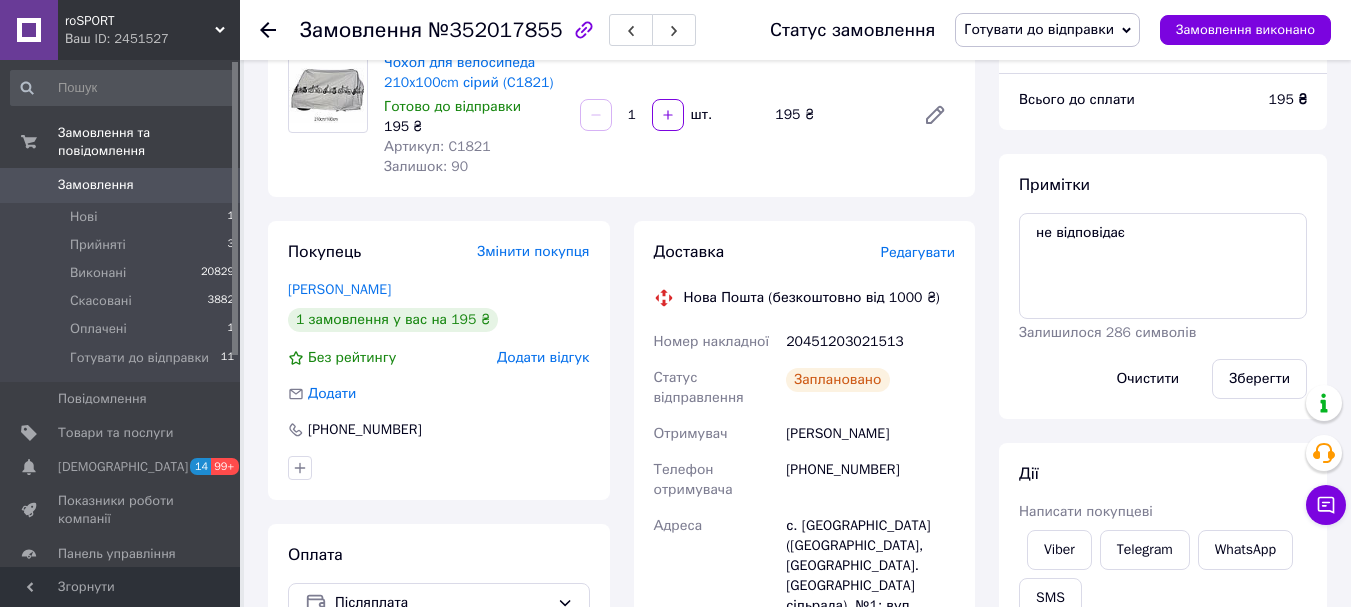 scroll, scrollTop: 200, scrollLeft: 0, axis: vertical 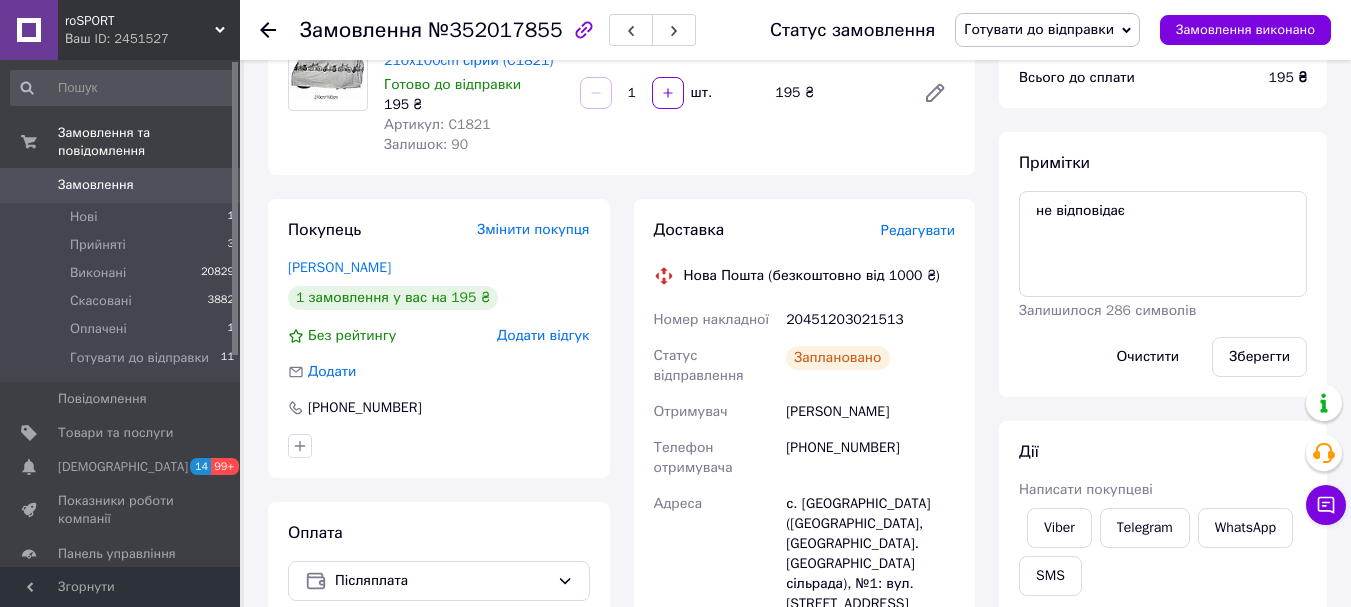 click on "20451203021513" at bounding box center [870, 320] 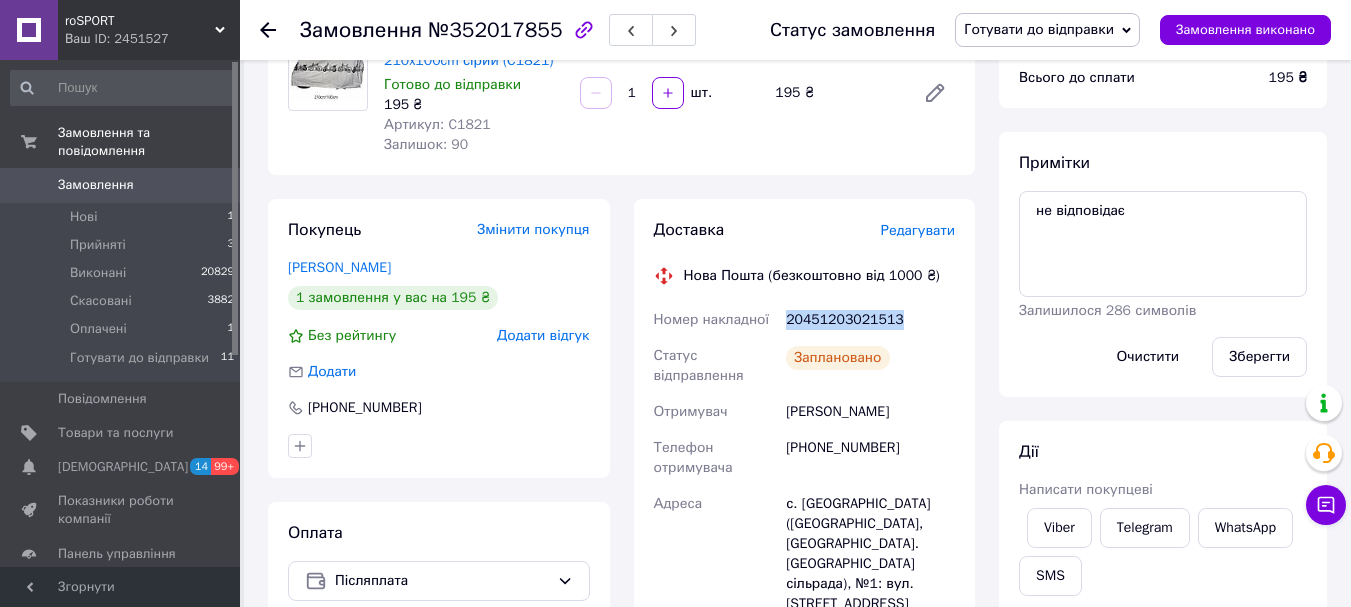 click on "20451203021513" at bounding box center [870, 320] 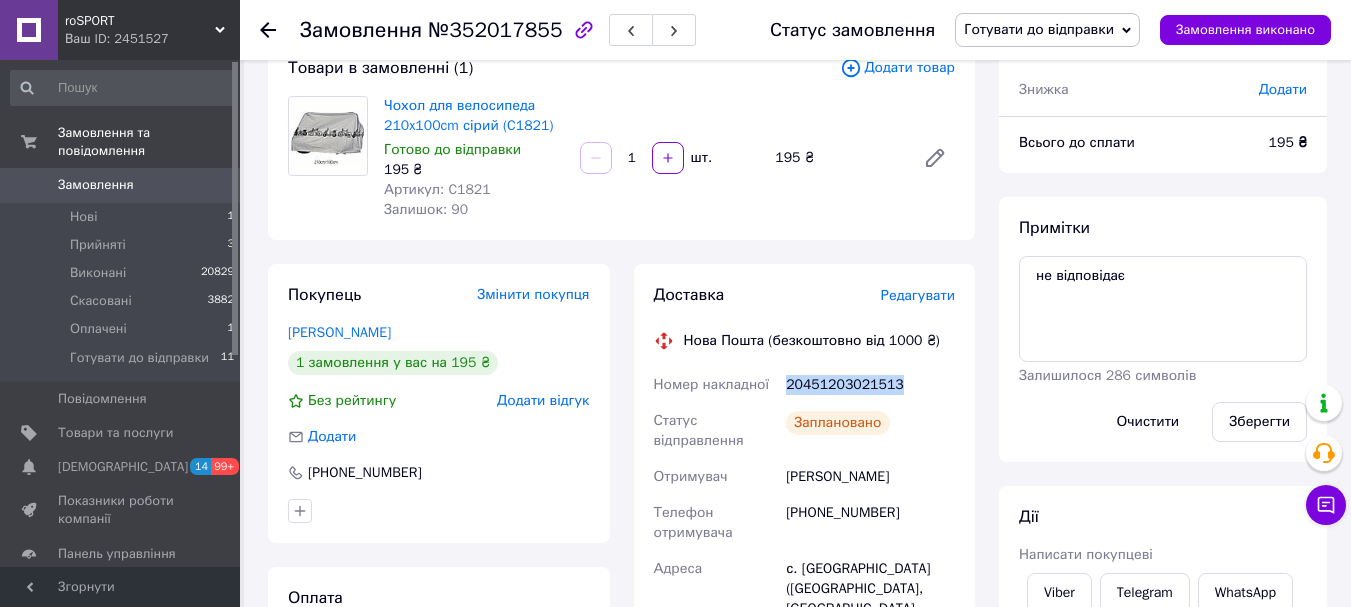 scroll, scrollTop: 100, scrollLeft: 0, axis: vertical 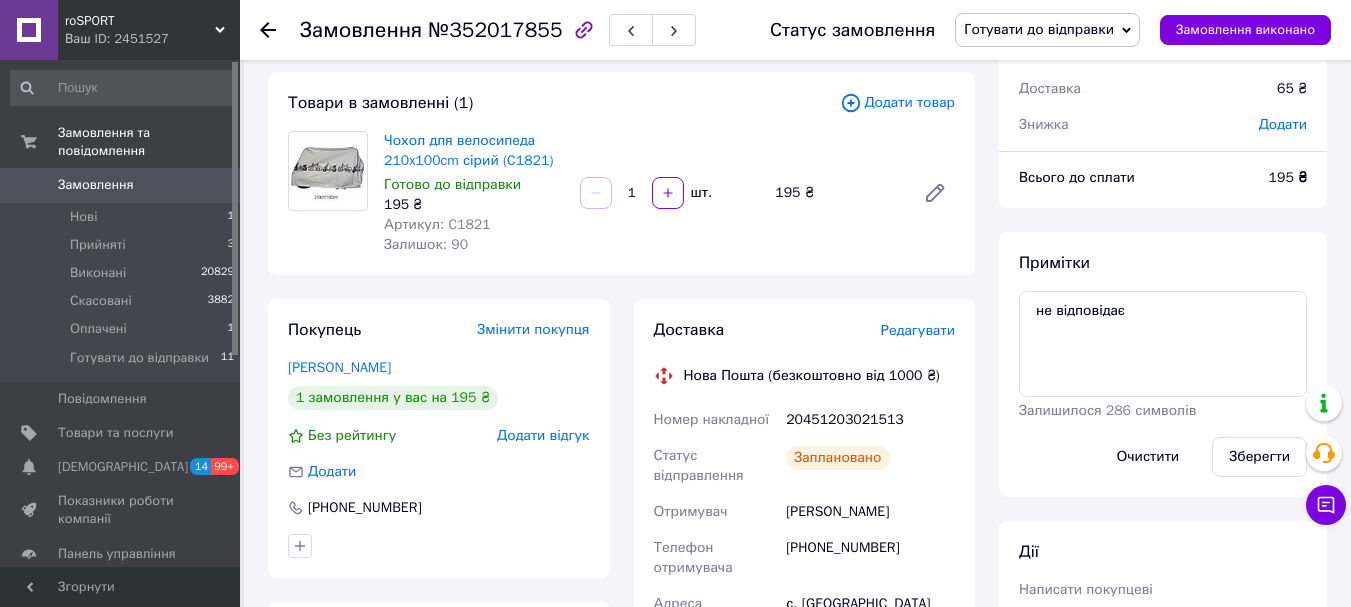click on "№352017855" at bounding box center (495, 30) 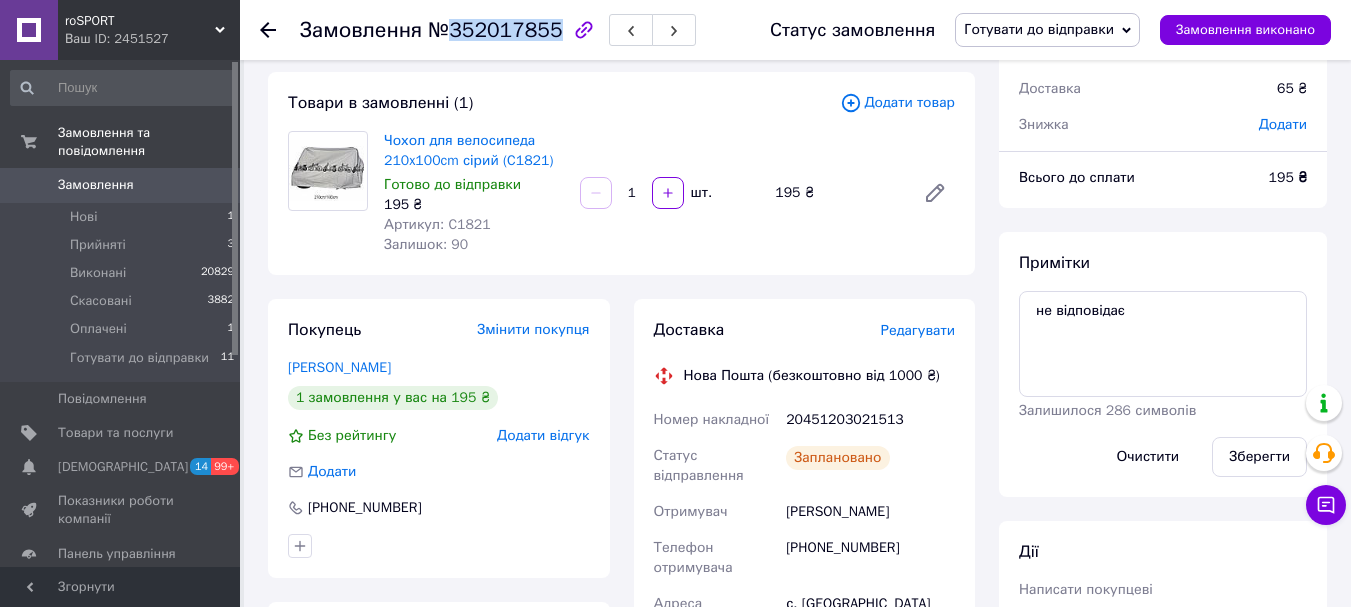 click on "№352017855" at bounding box center (495, 30) 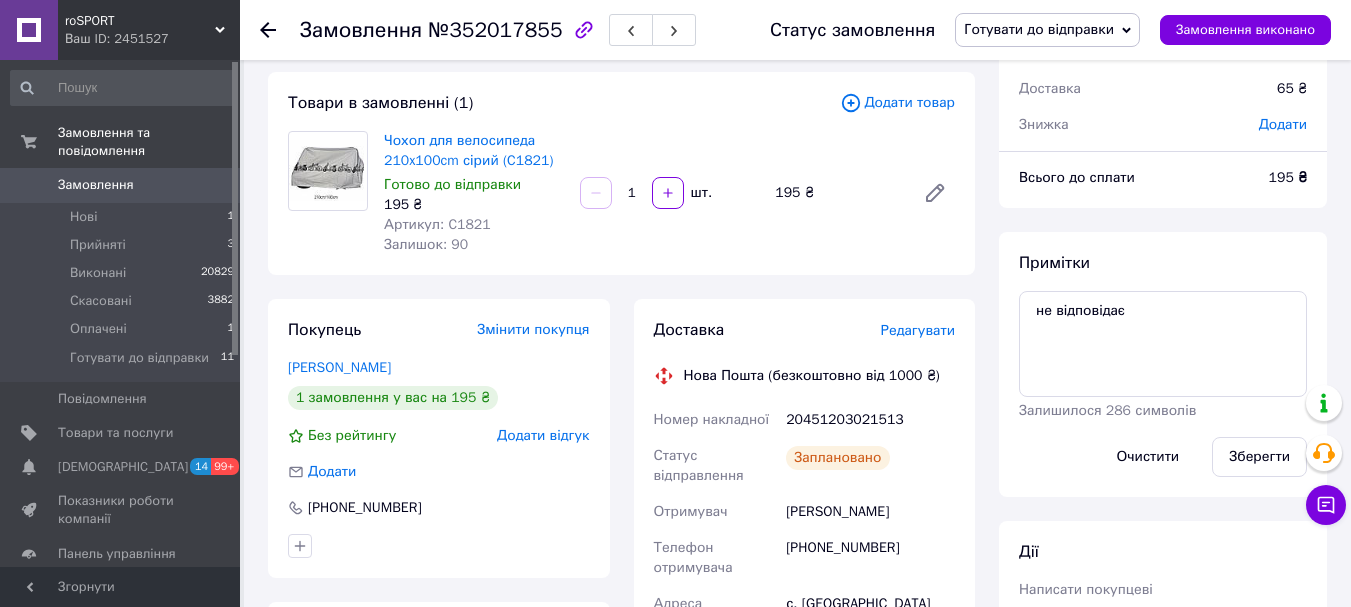 click on "[PERSON_NAME]" at bounding box center [870, 512] 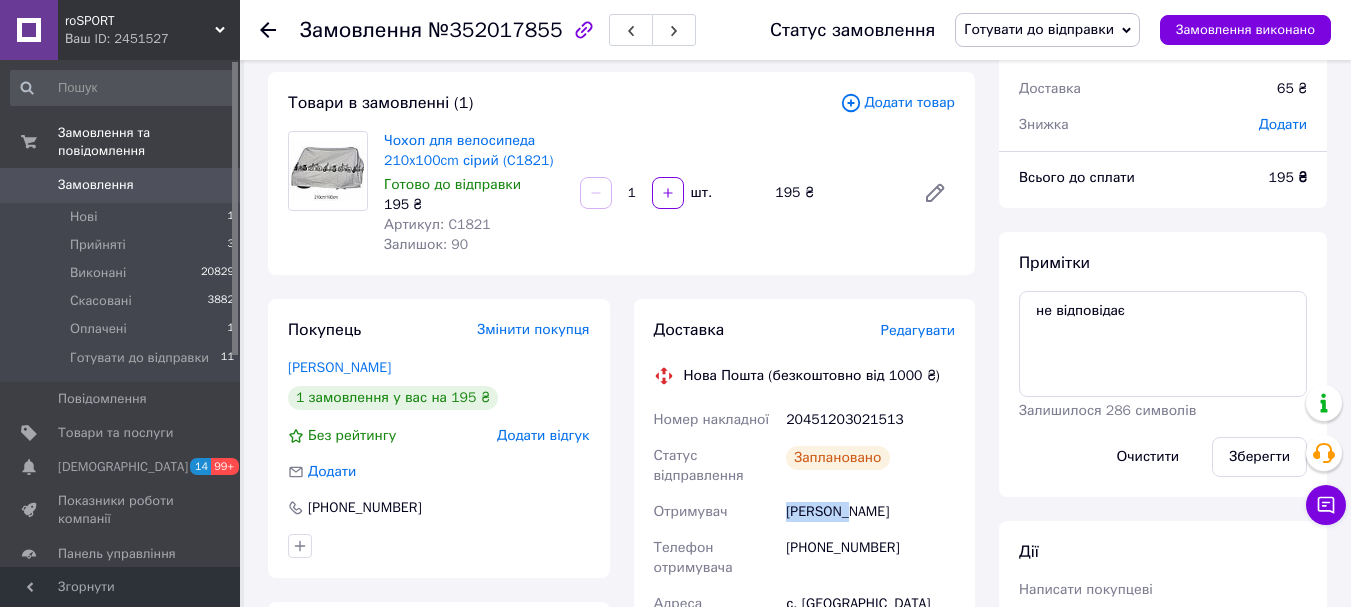 click on "[PERSON_NAME]" at bounding box center (870, 512) 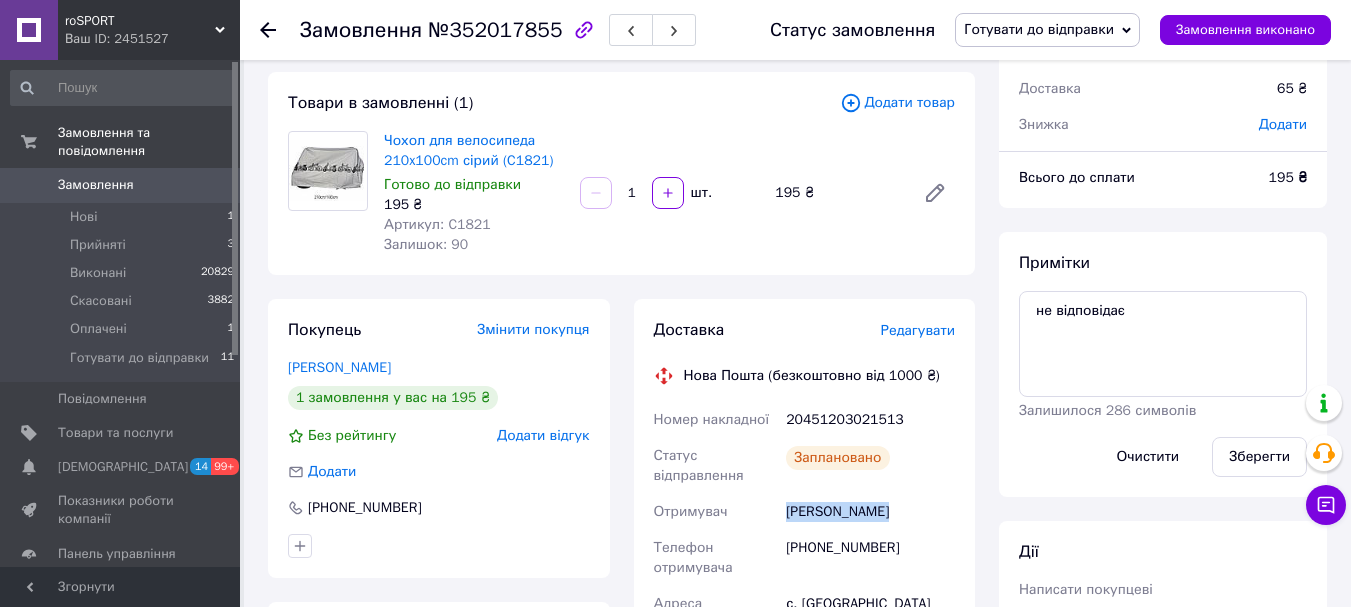 click on "[PERSON_NAME]" at bounding box center (870, 512) 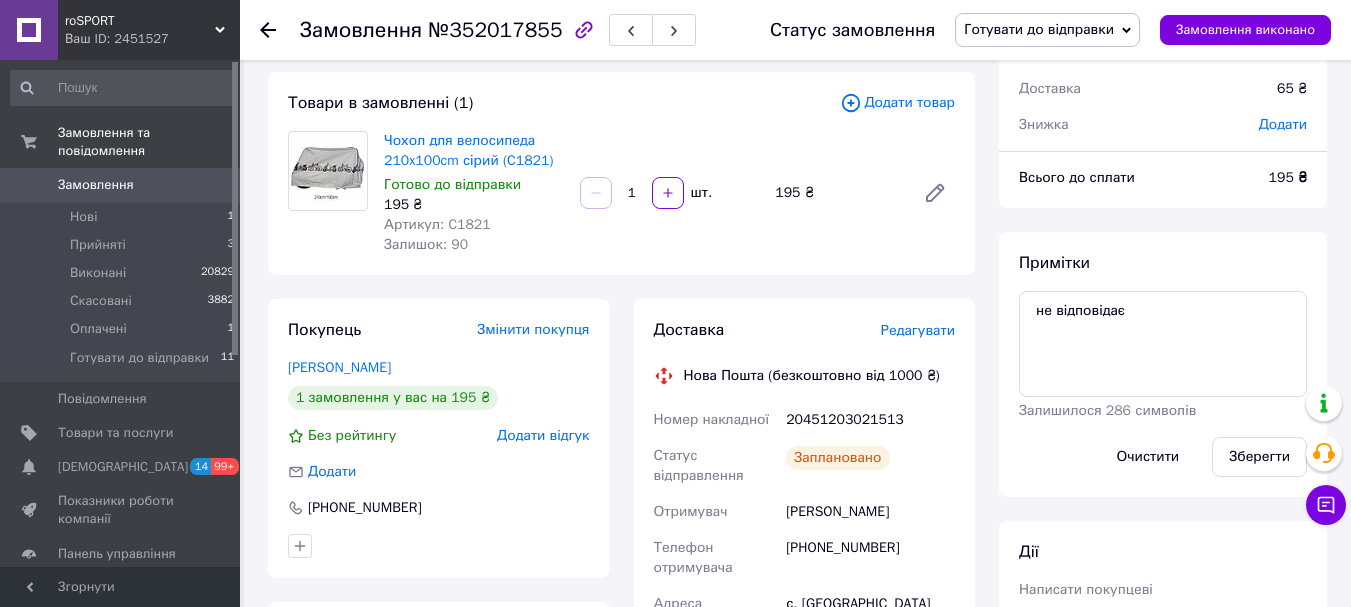 drag, startPoint x: 810, startPoint y: 547, endPoint x: 857, endPoint y: 544, distance: 47.095646 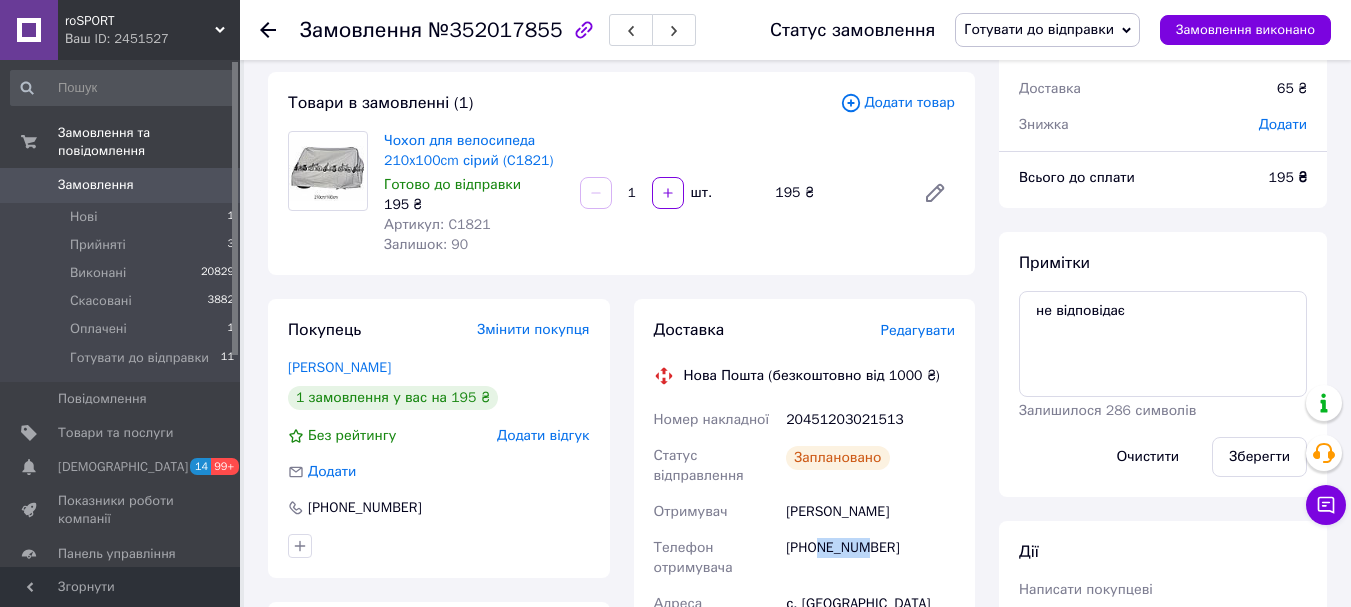 drag, startPoint x: 815, startPoint y: 549, endPoint x: 860, endPoint y: 550, distance: 45.01111 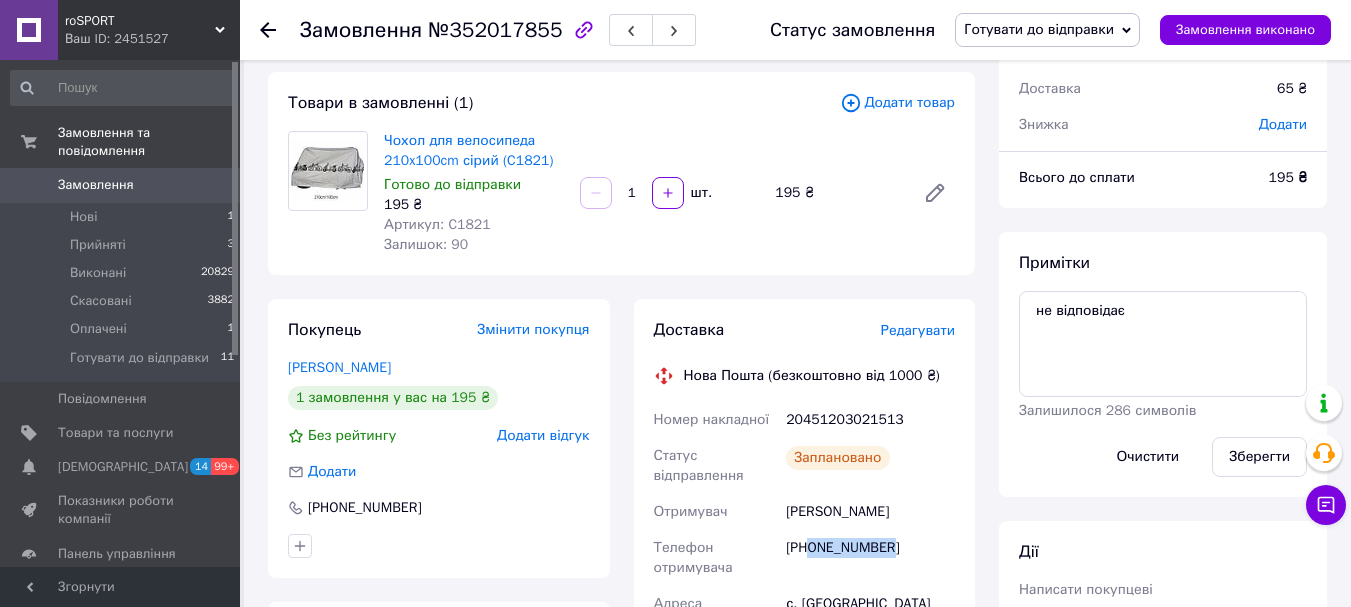 drag, startPoint x: 811, startPoint y: 550, endPoint x: 930, endPoint y: 545, distance: 119.104996 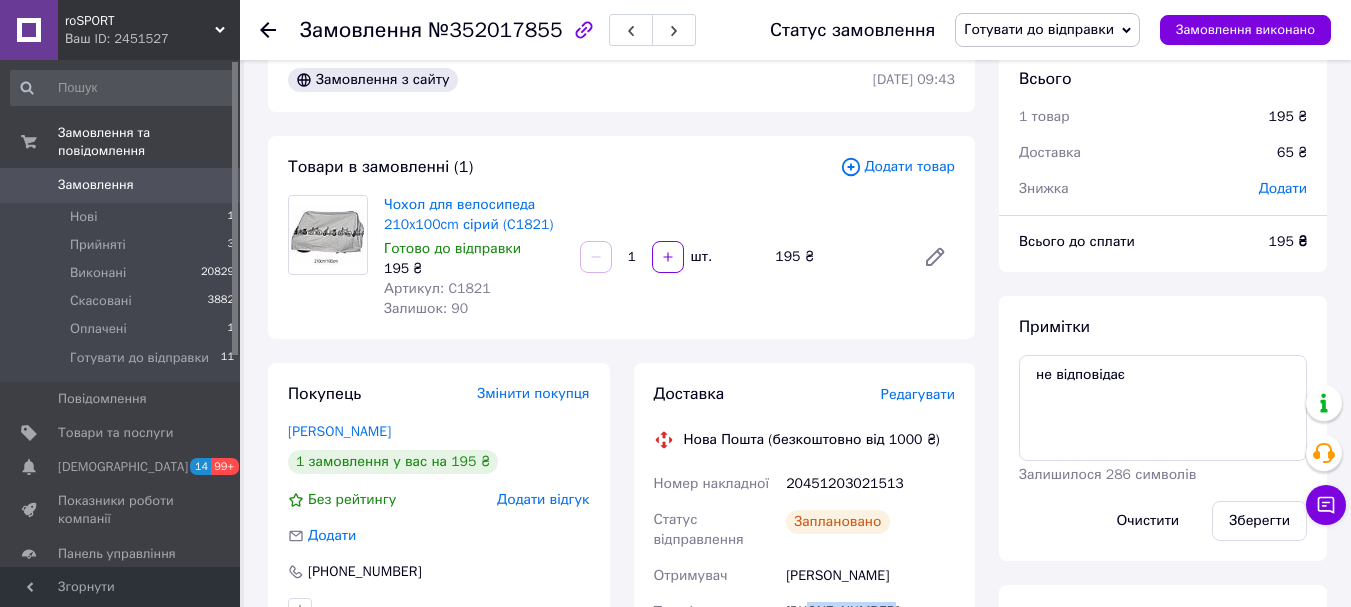 scroll, scrollTop: 0, scrollLeft: 0, axis: both 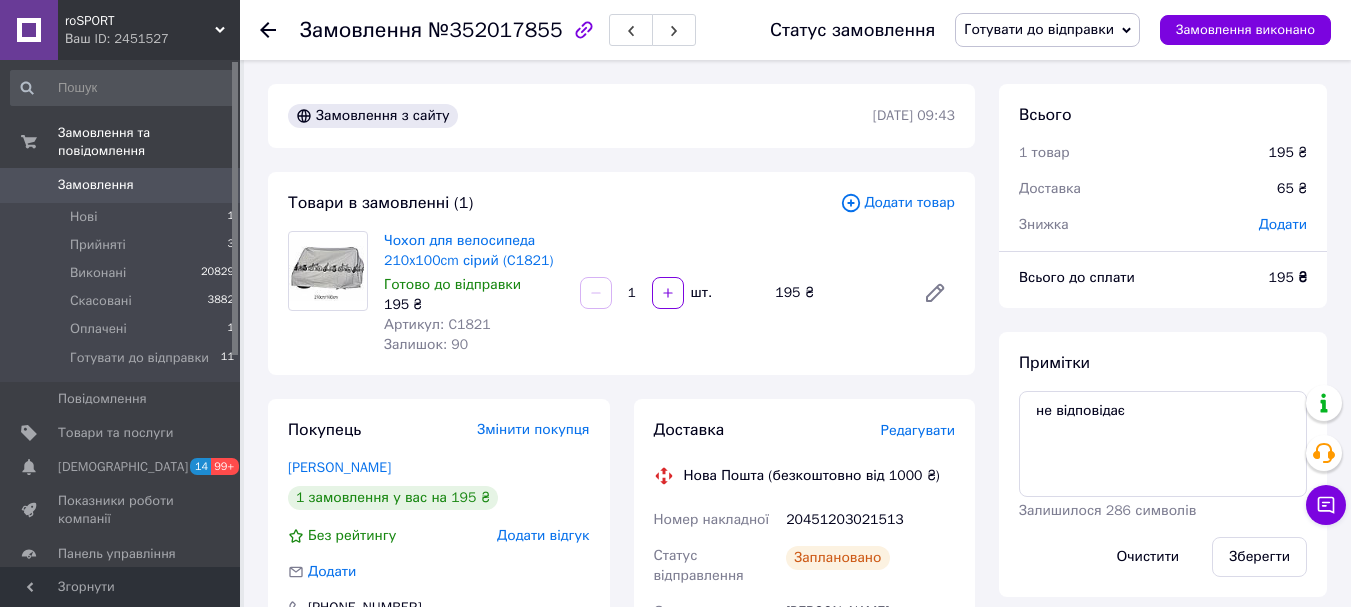 click on "Артикул: C1821" at bounding box center [437, 324] 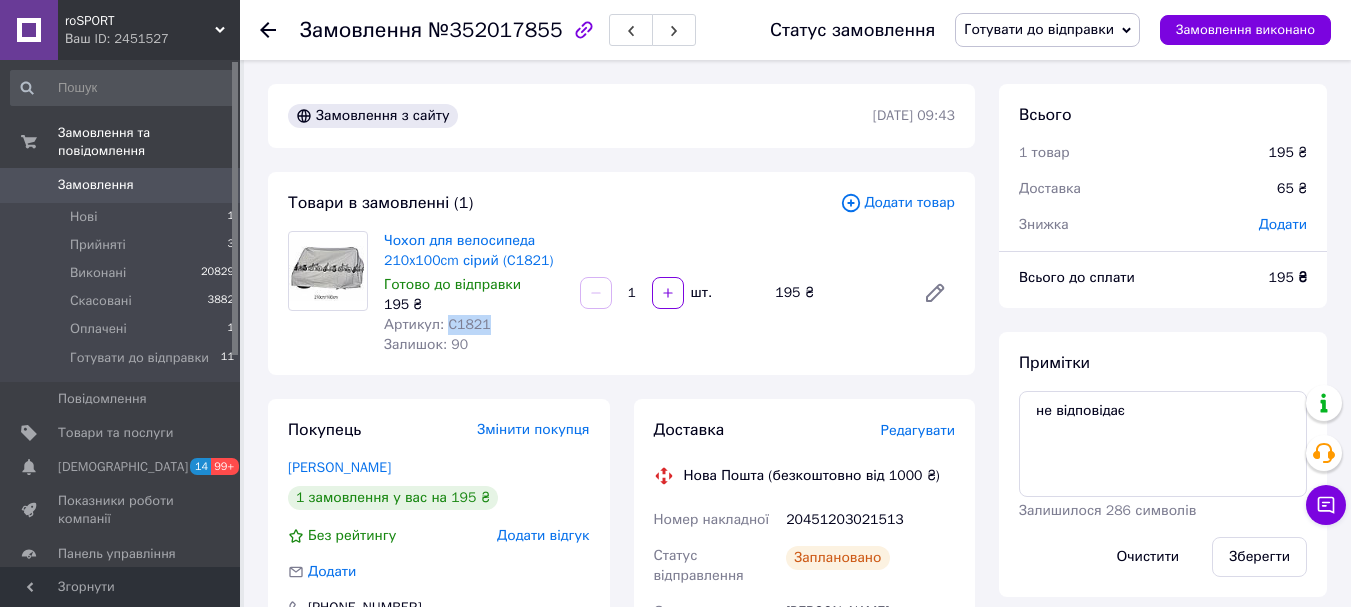 click on "Артикул: C1821" at bounding box center [437, 324] 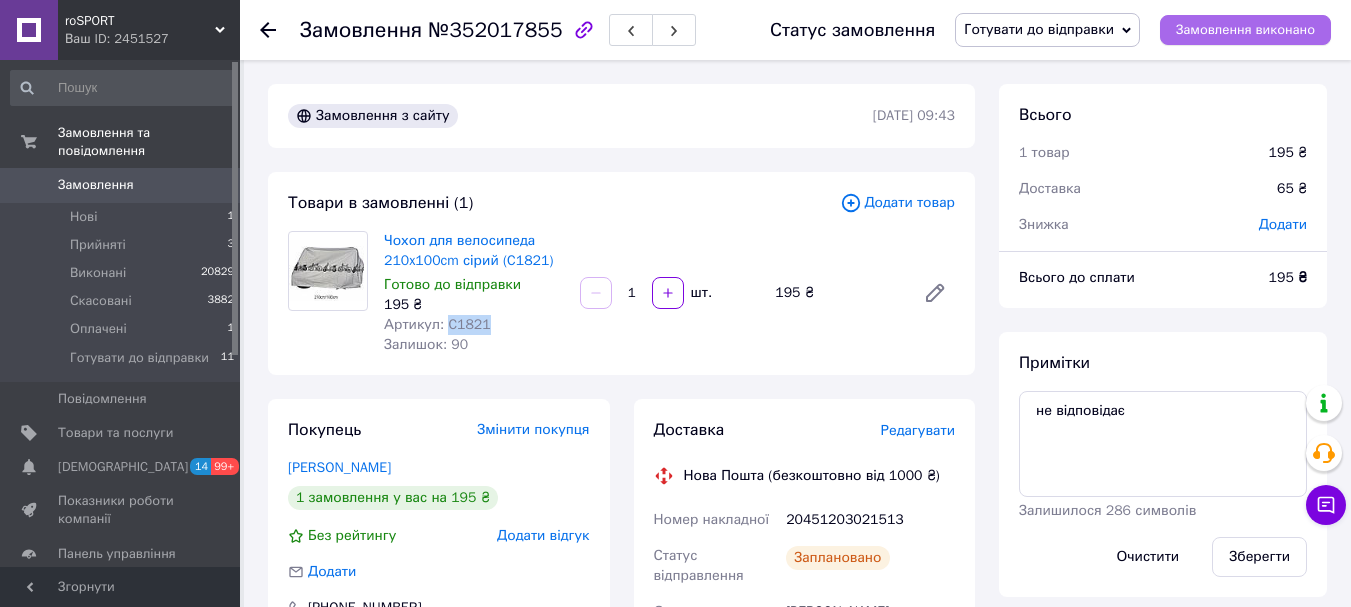 click on "Замовлення виконано" at bounding box center [1245, 30] 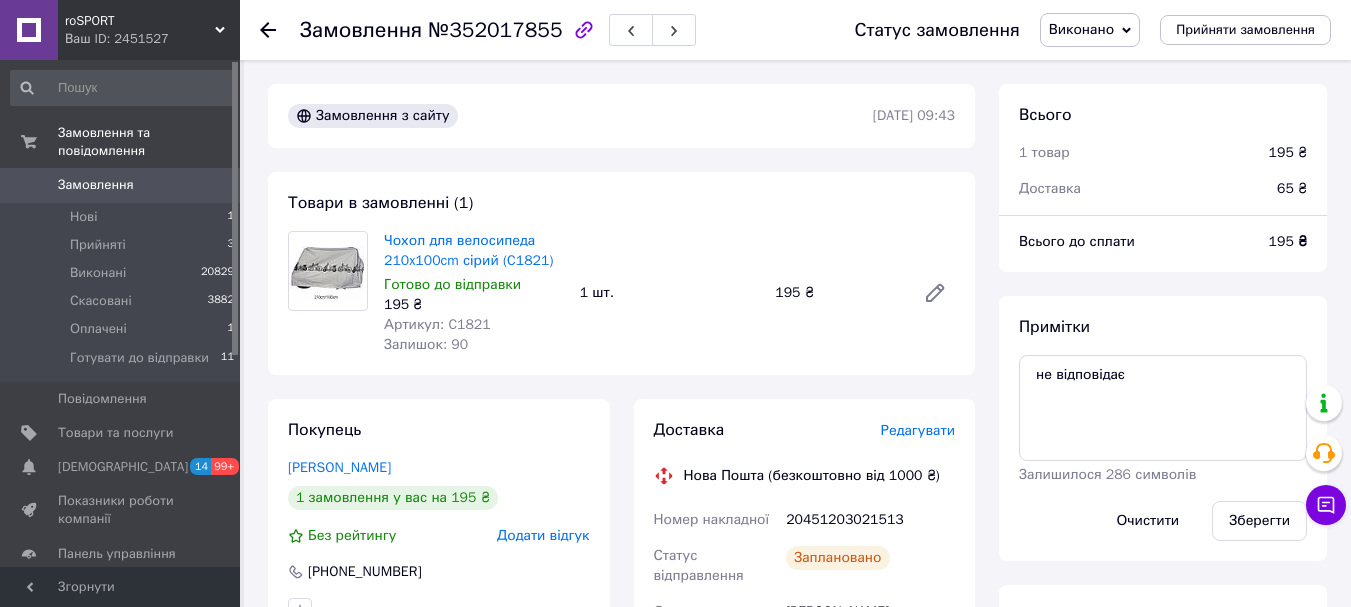 click at bounding box center (268, 30) 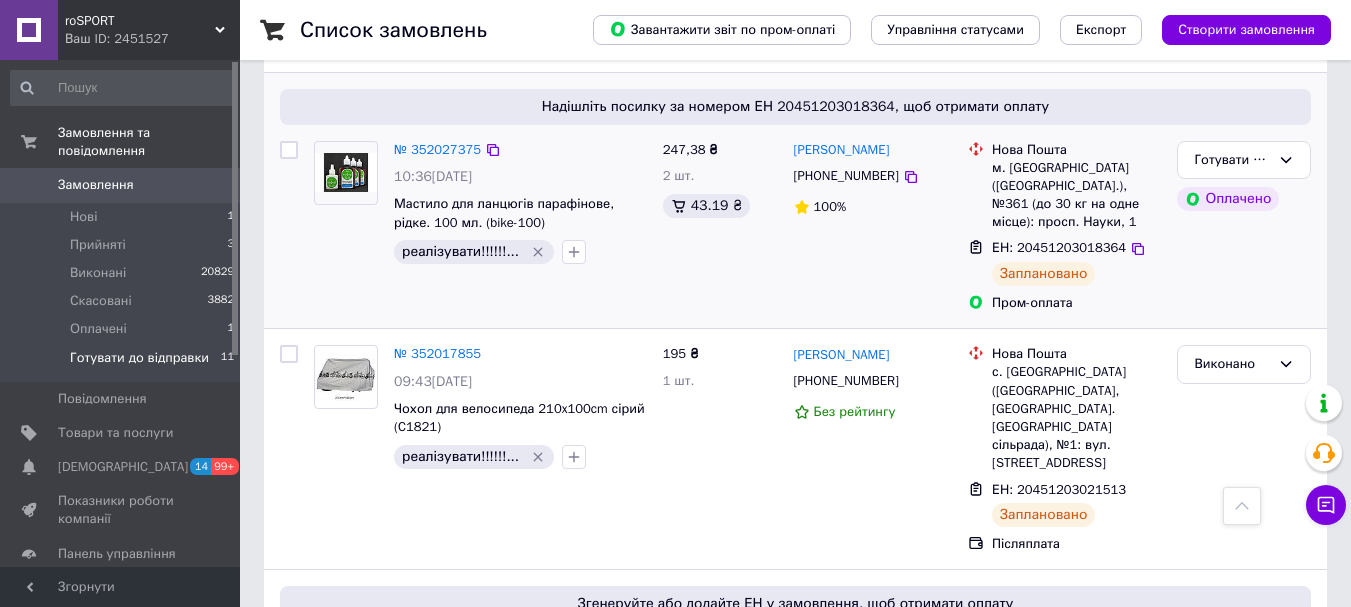 scroll, scrollTop: 1100, scrollLeft: 0, axis: vertical 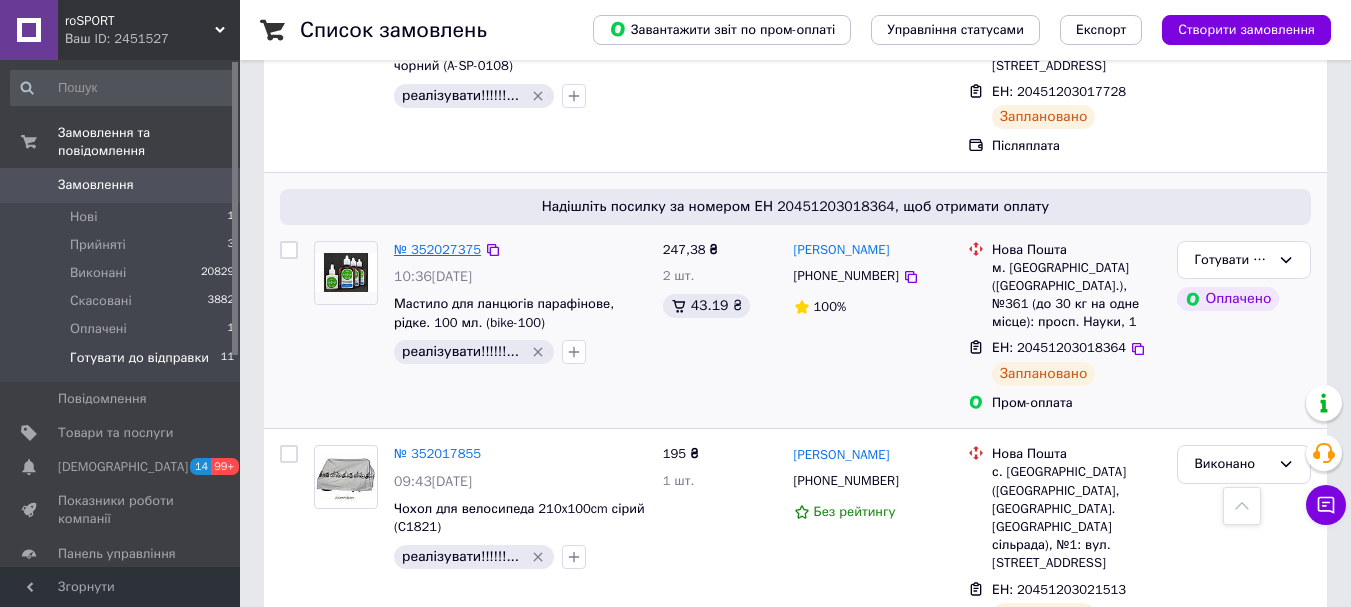 click on "№ 352027375" at bounding box center (437, 249) 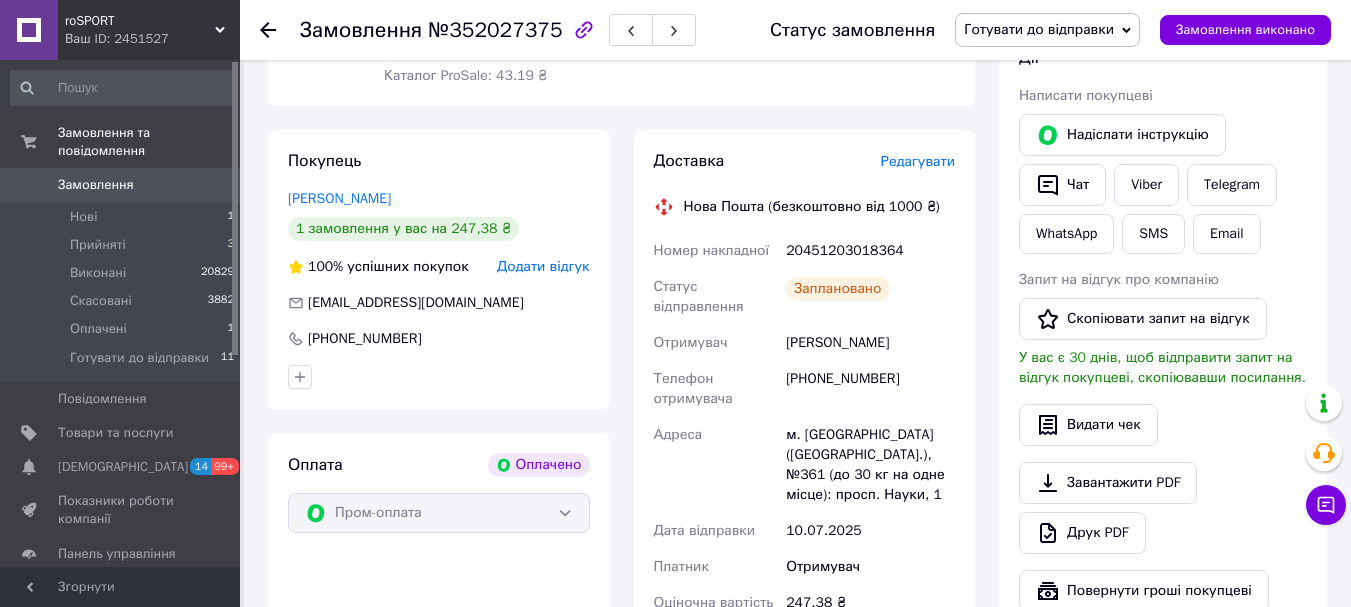 scroll, scrollTop: 400, scrollLeft: 0, axis: vertical 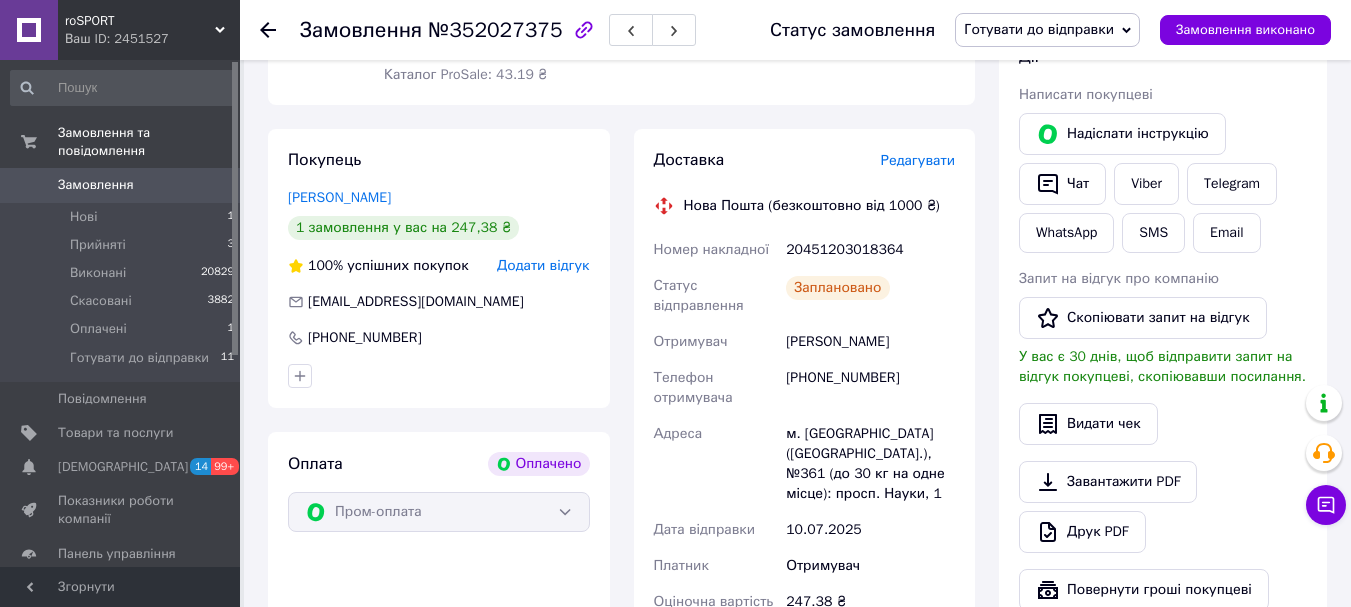 click on "20451203018364" at bounding box center (870, 250) 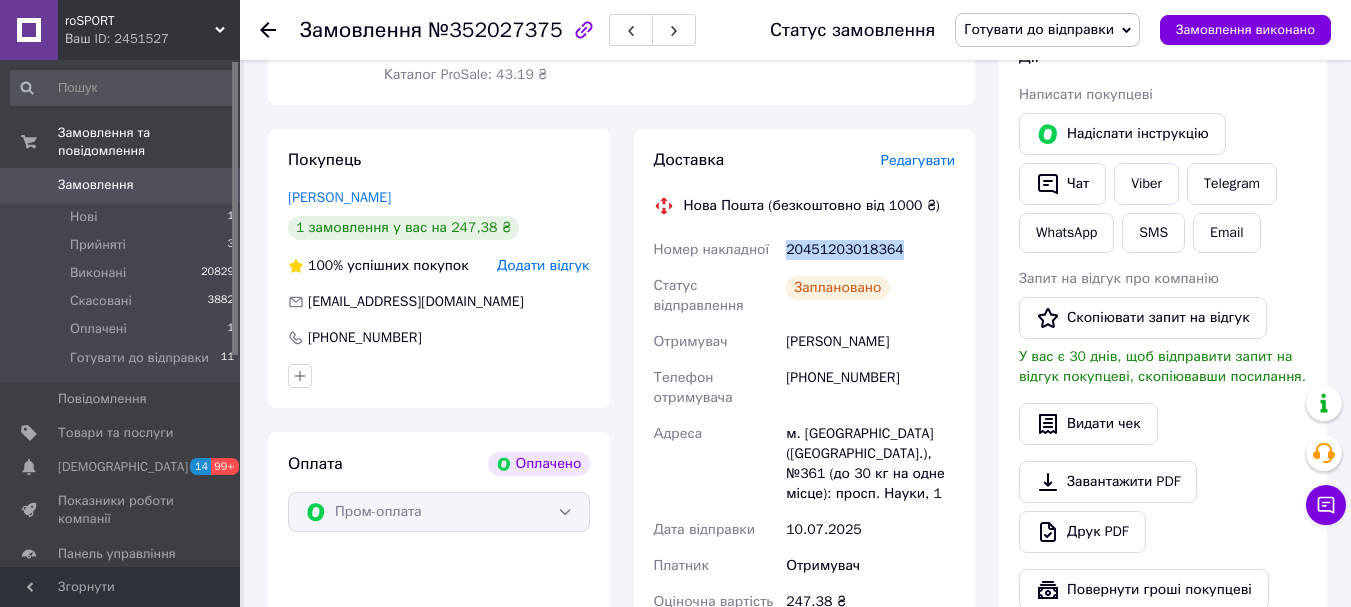 click on "20451203018364" at bounding box center (870, 250) 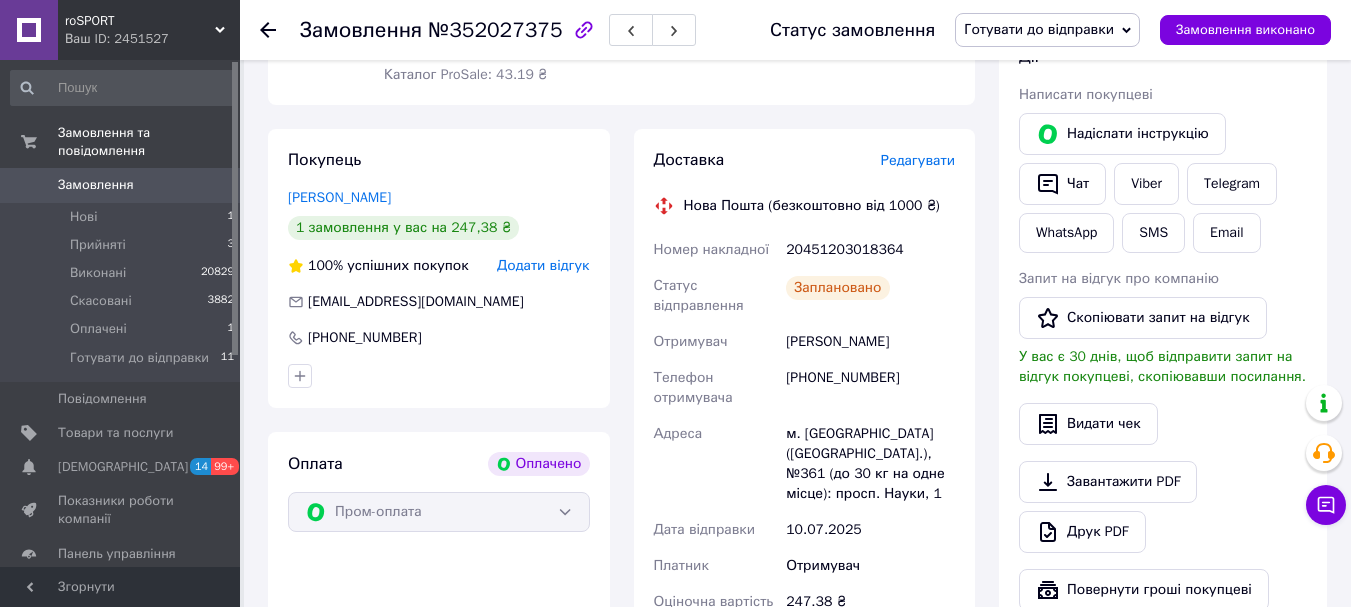 click on "№352027375" at bounding box center (495, 30) 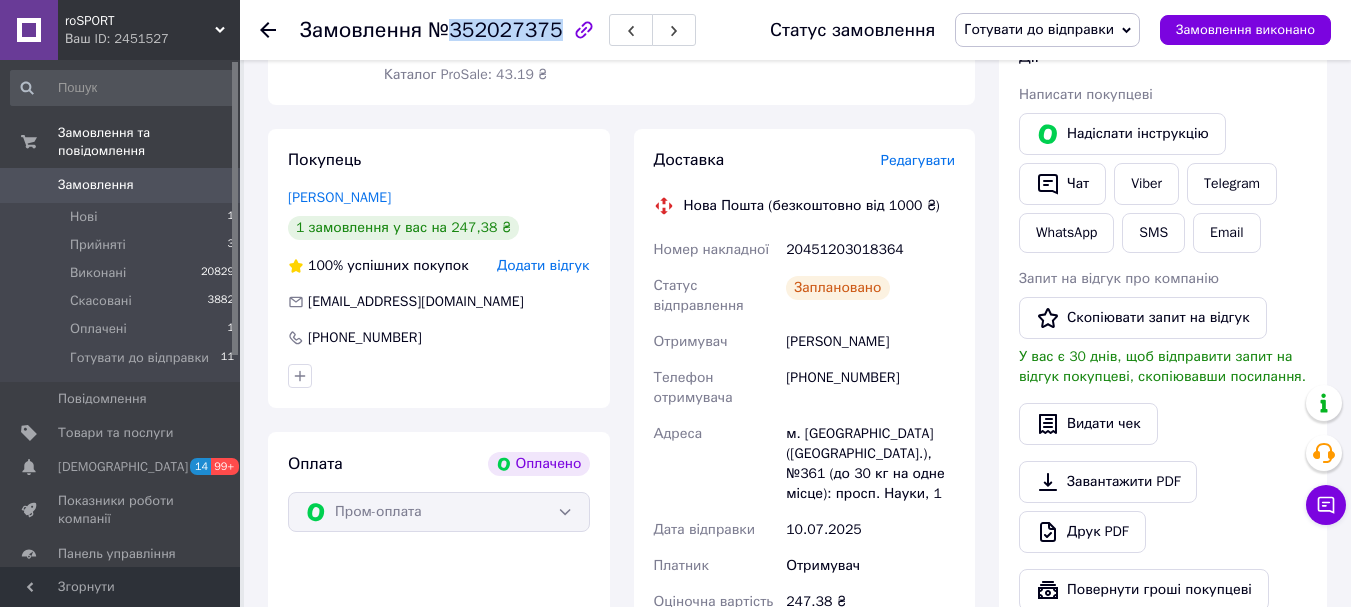 click on "№352027375" at bounding box center (495, 30) 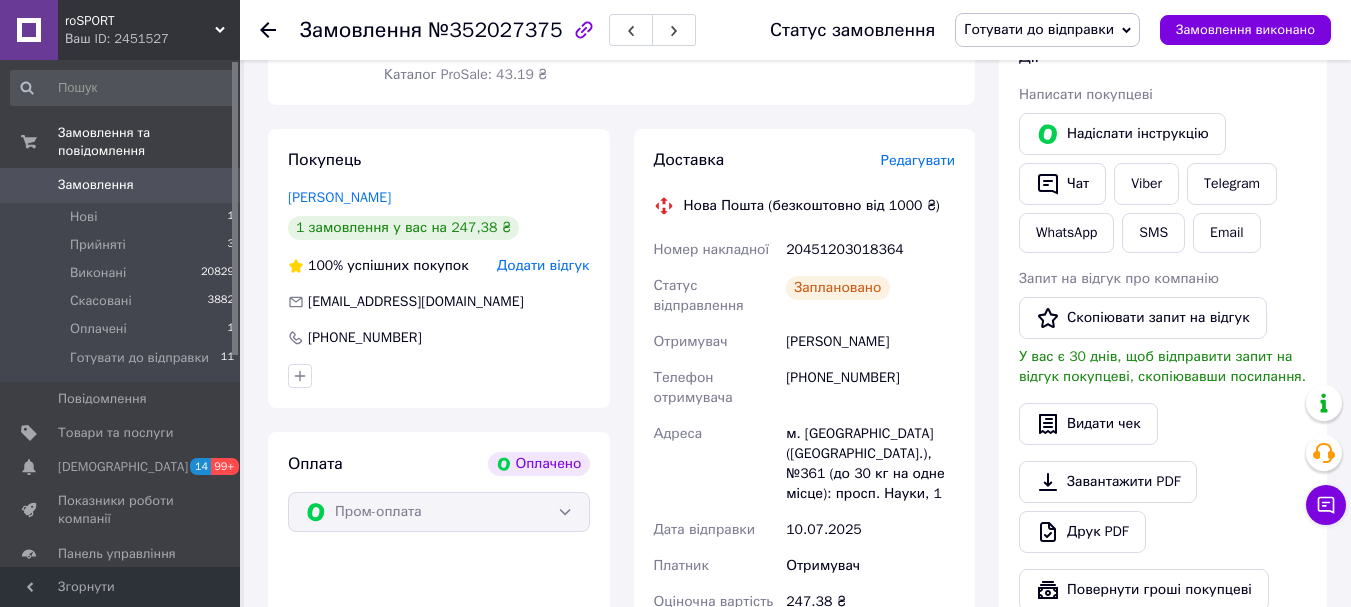 click on "[PERSON_NAME]" at bounding box center (870, 342) 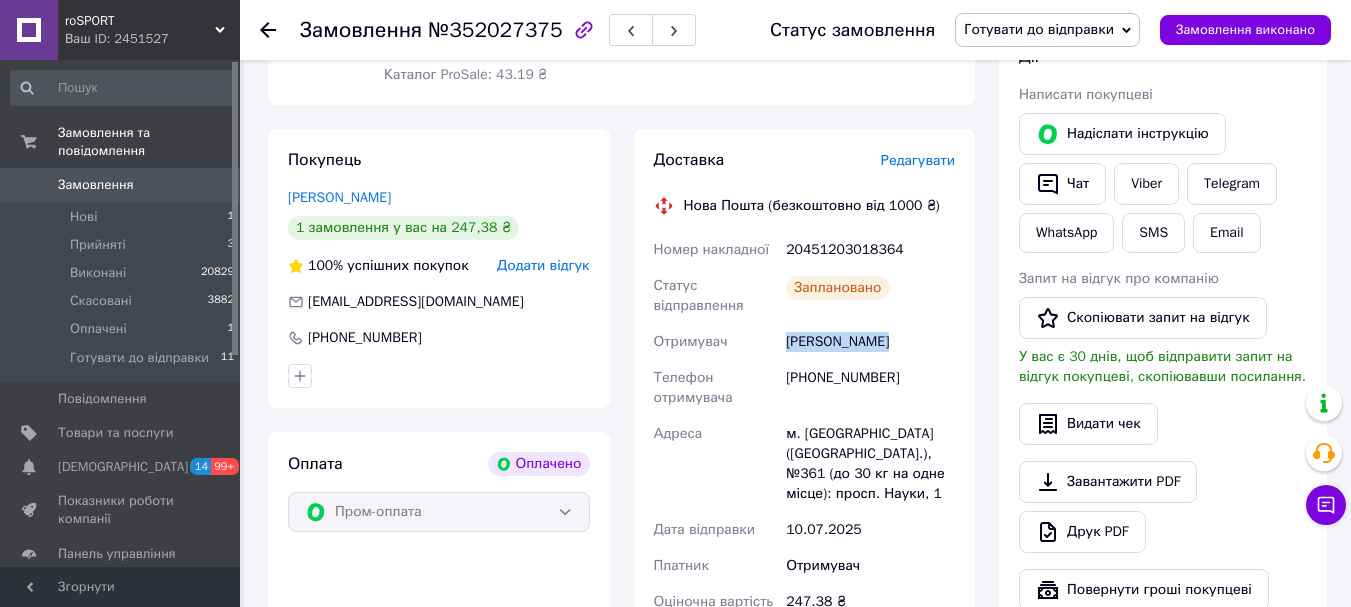 click on "[PERSON_NAME]" at bounding box center (870, 342) 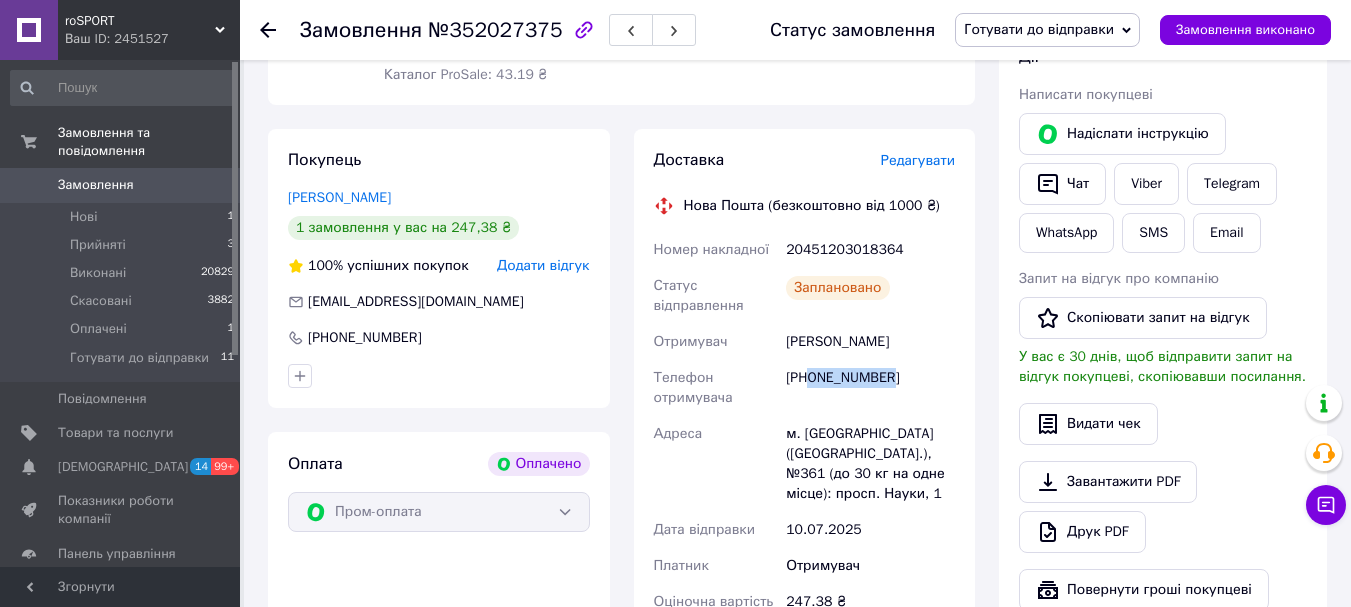 drag, startPoint x: 808, startPoint y: 379, endPoint x: 901, endPoint y: 373, distance: 93.193344 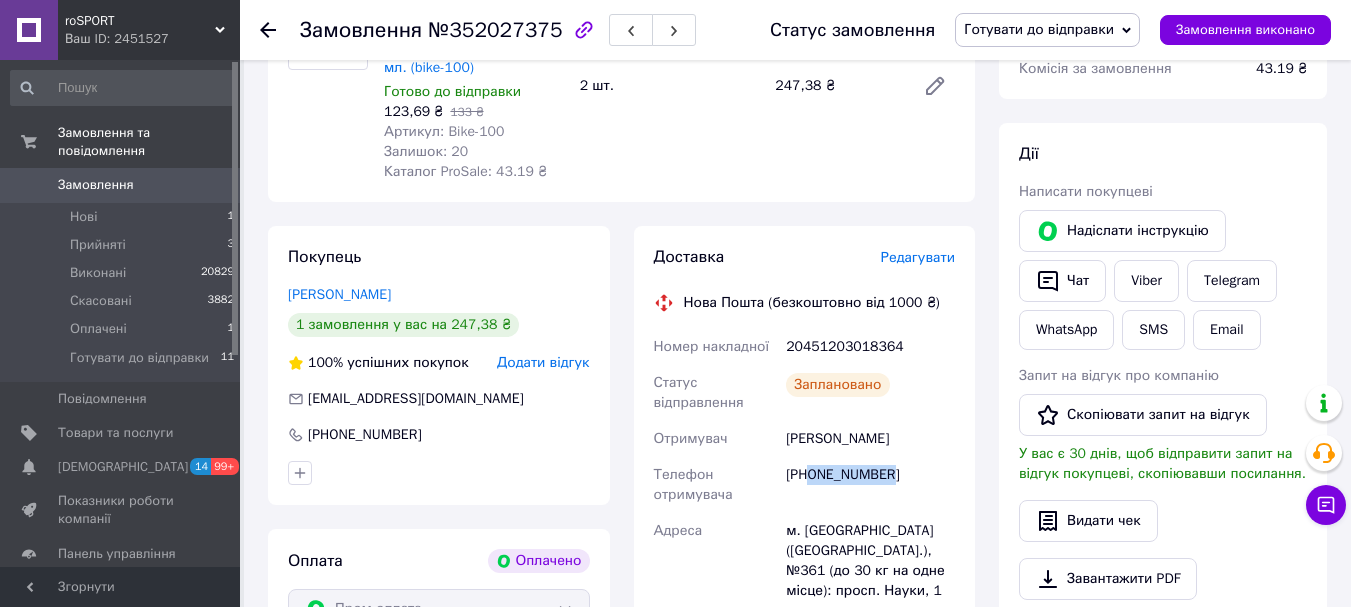 scroll, scrollTop: 200, scrollLeft: 0, axis: vertical 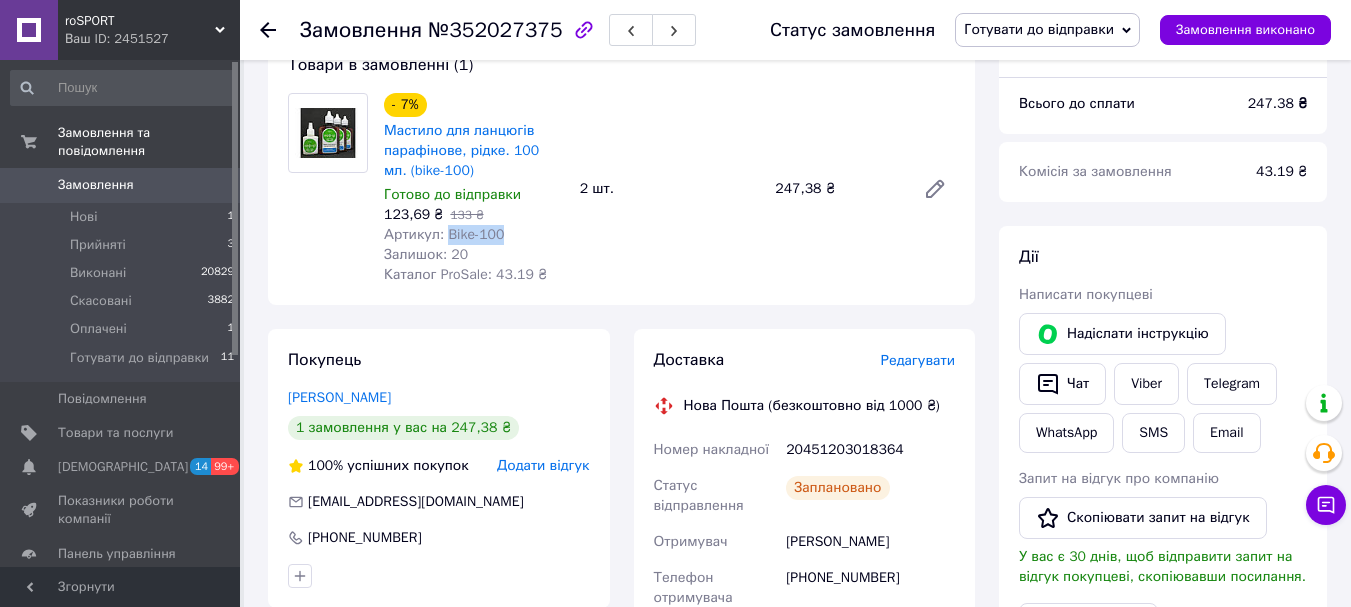 drag, startPoint x: 445, startPoint y: 233, endPoint x: 517, endPoint y: 233, distance: 72 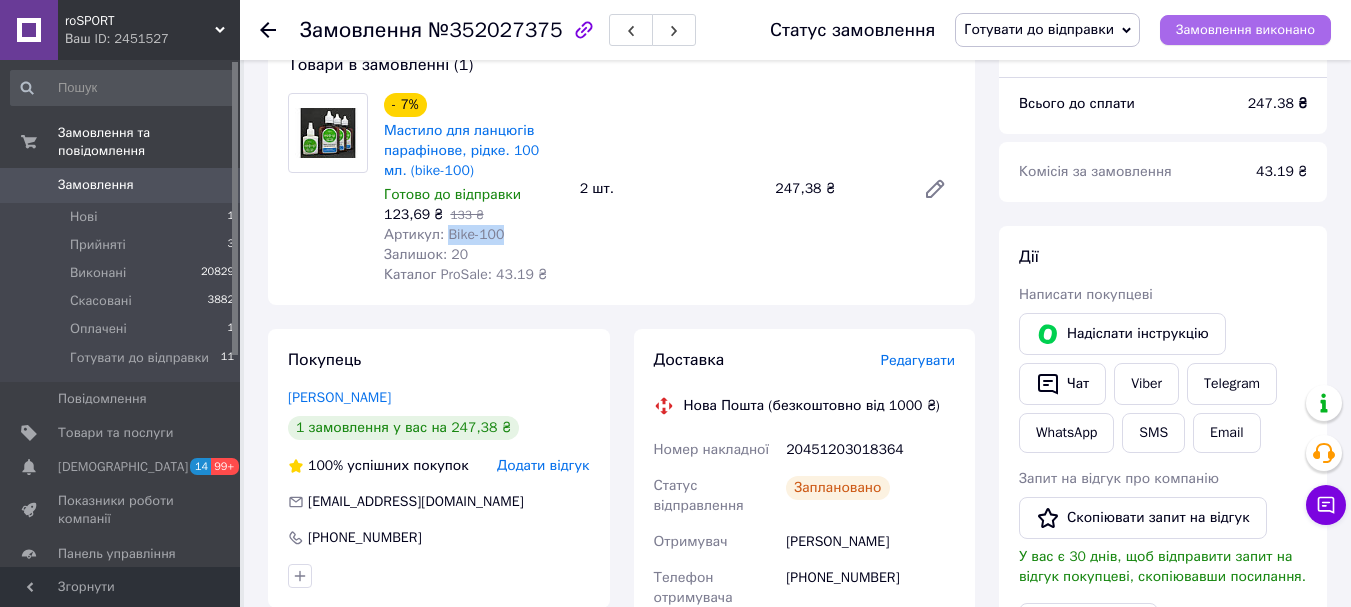 click on "Замовлення виконано" at bounding box center [1245, 30] 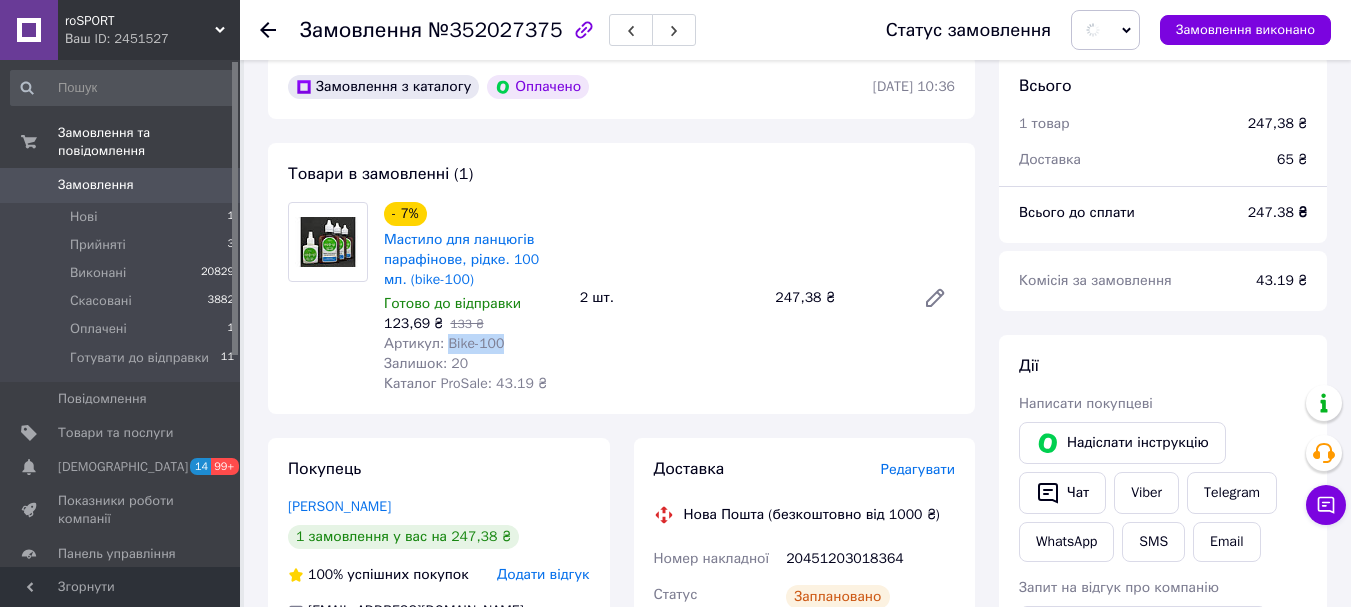 scroll, scrollTop: 0, scrollLeft: 0, axis: both 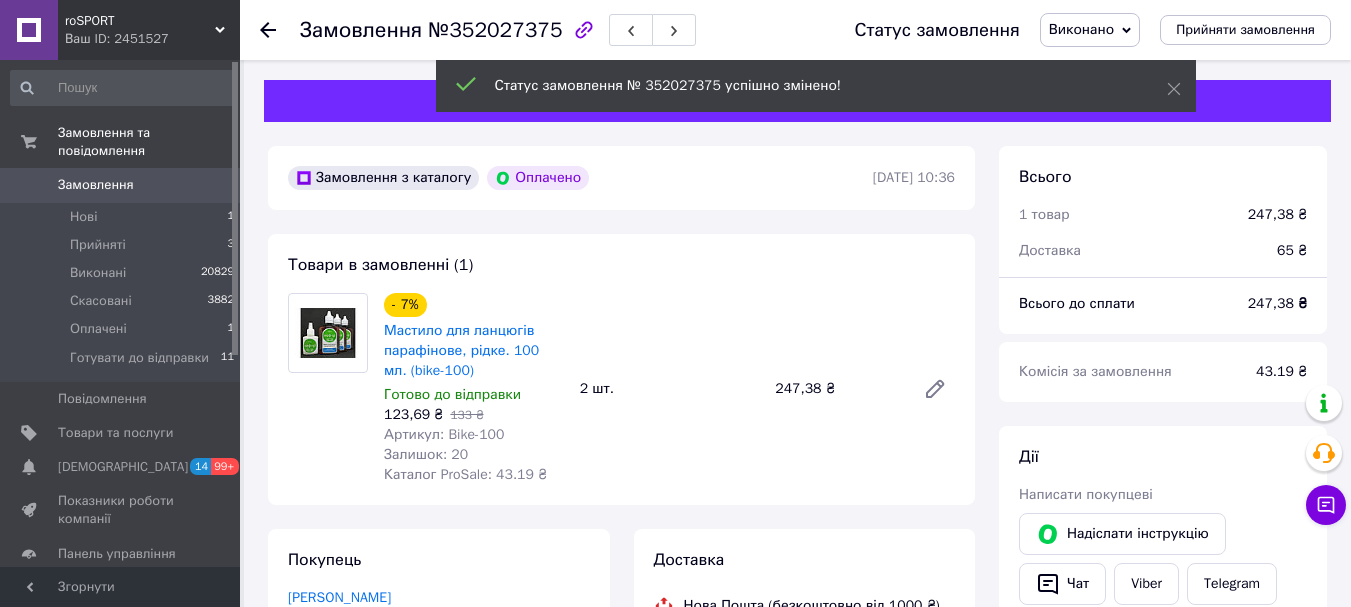 click 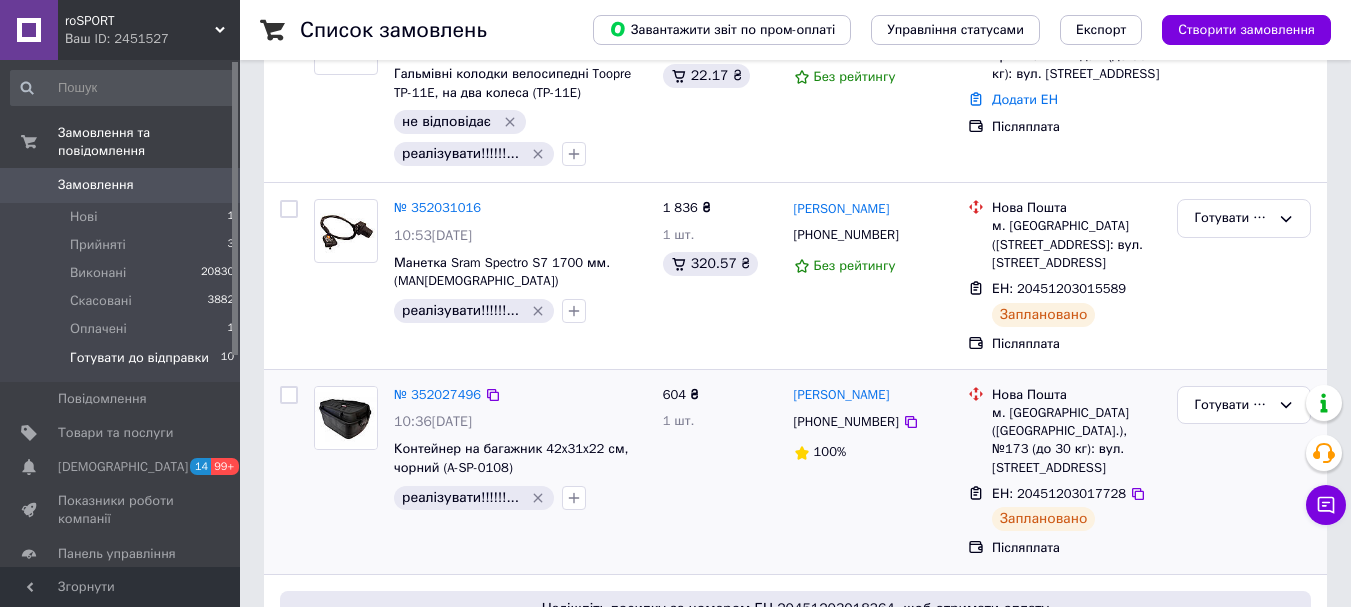 scroll, scrollTop: 700, scrollLeft: 0, axis: vertical 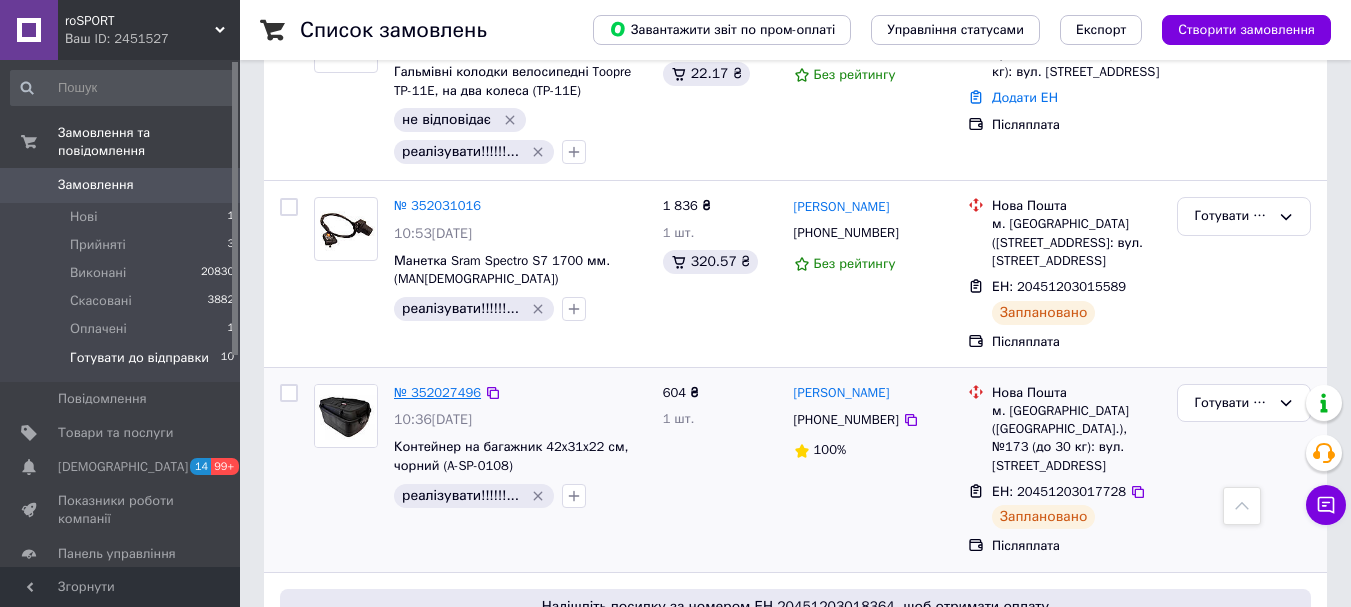 click on "№ 352027496" at bounding box center (437, 392) 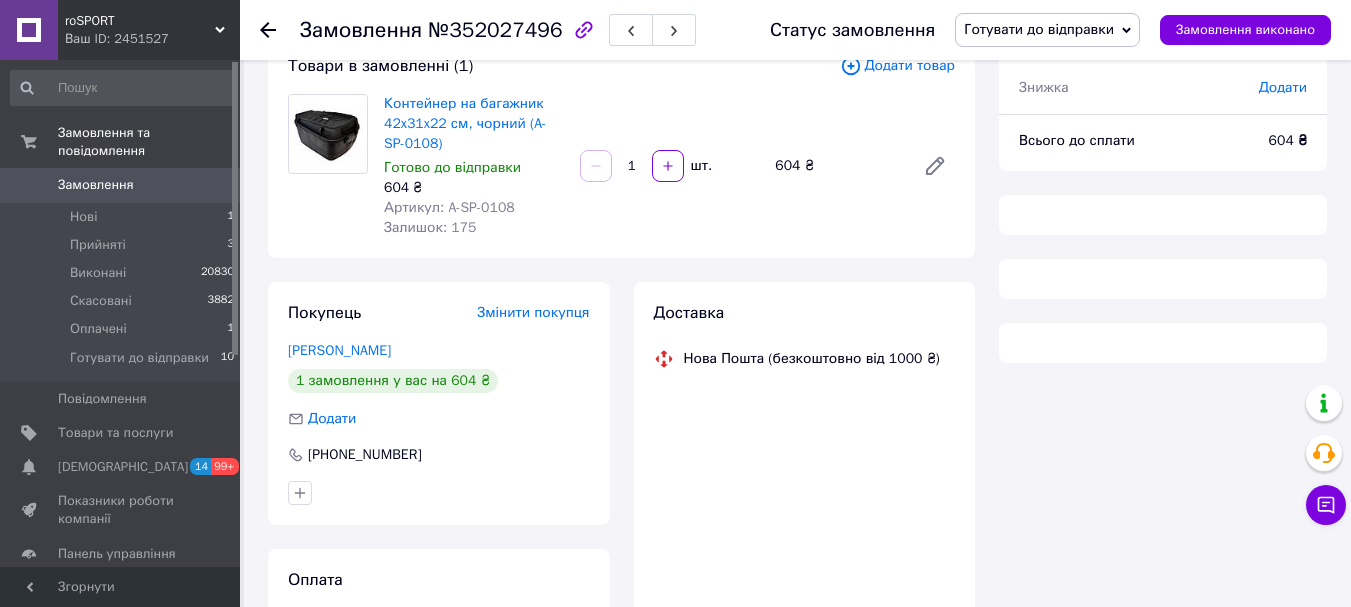 scroll, scrollTop: 286, scrollLeft: 0, axis: vertical 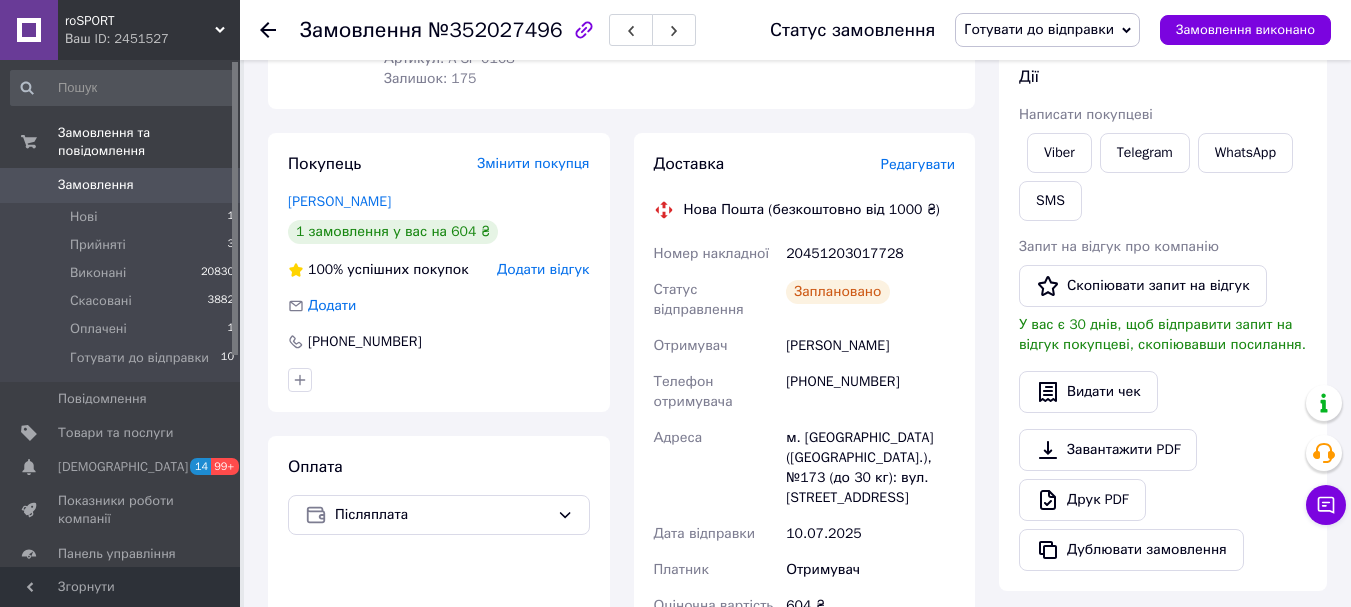 click on "20451203017728" at bounding box center (870, 254) 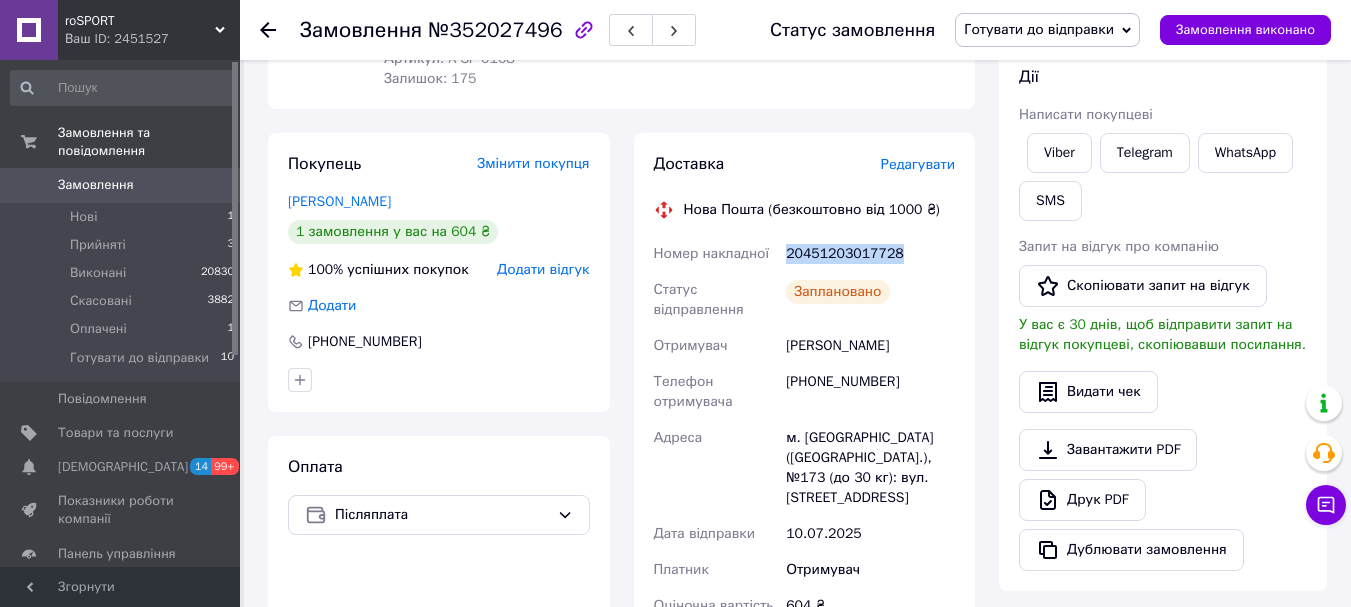 click on "20451203017728" at bounding box center (870, 254) 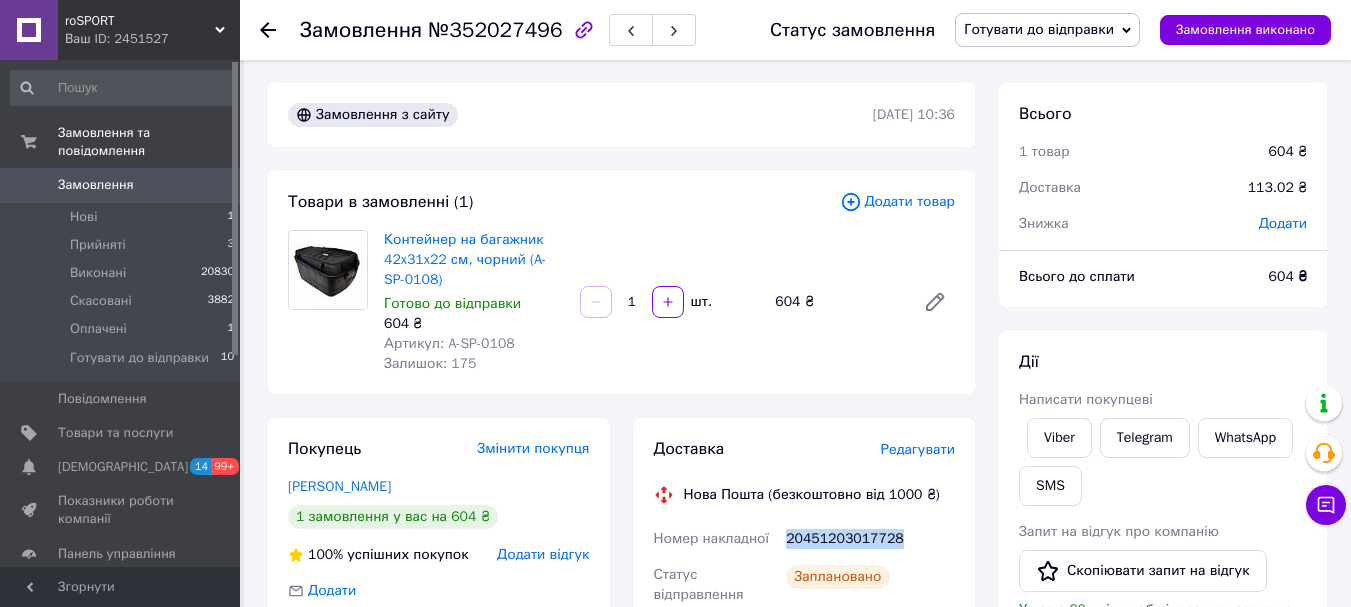 scroll, scrollTop: 0, scrollLeft: 0, axis: both 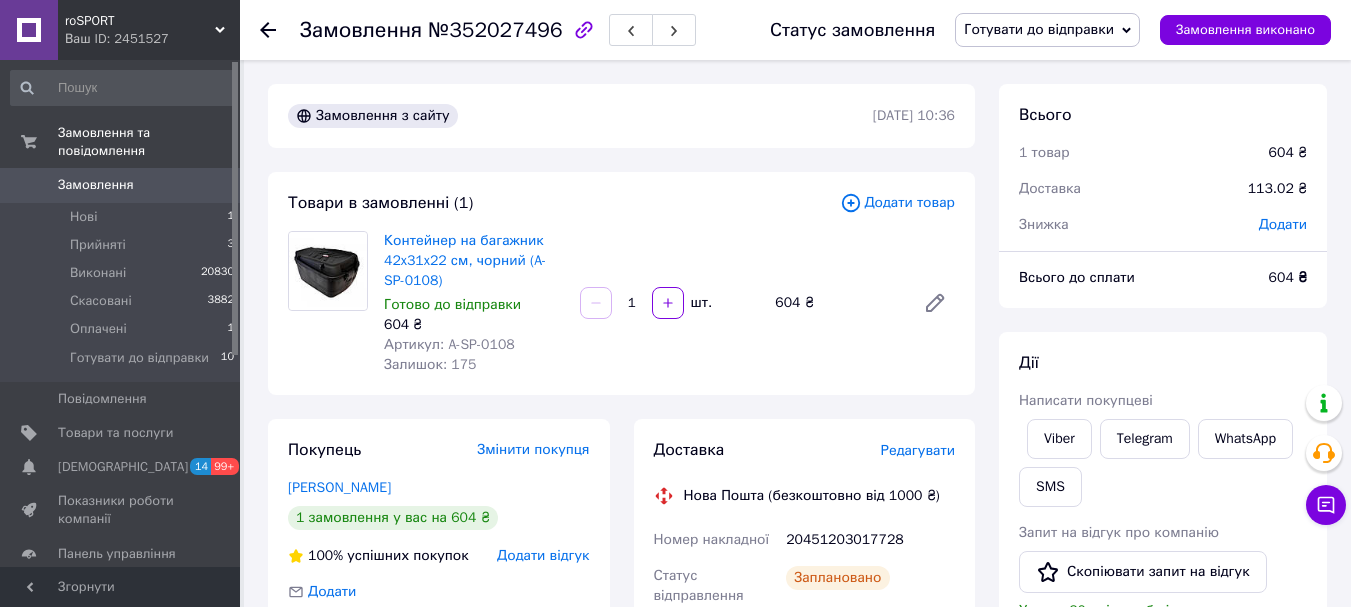 click on "№352027496" at bounding box center [495, 30] 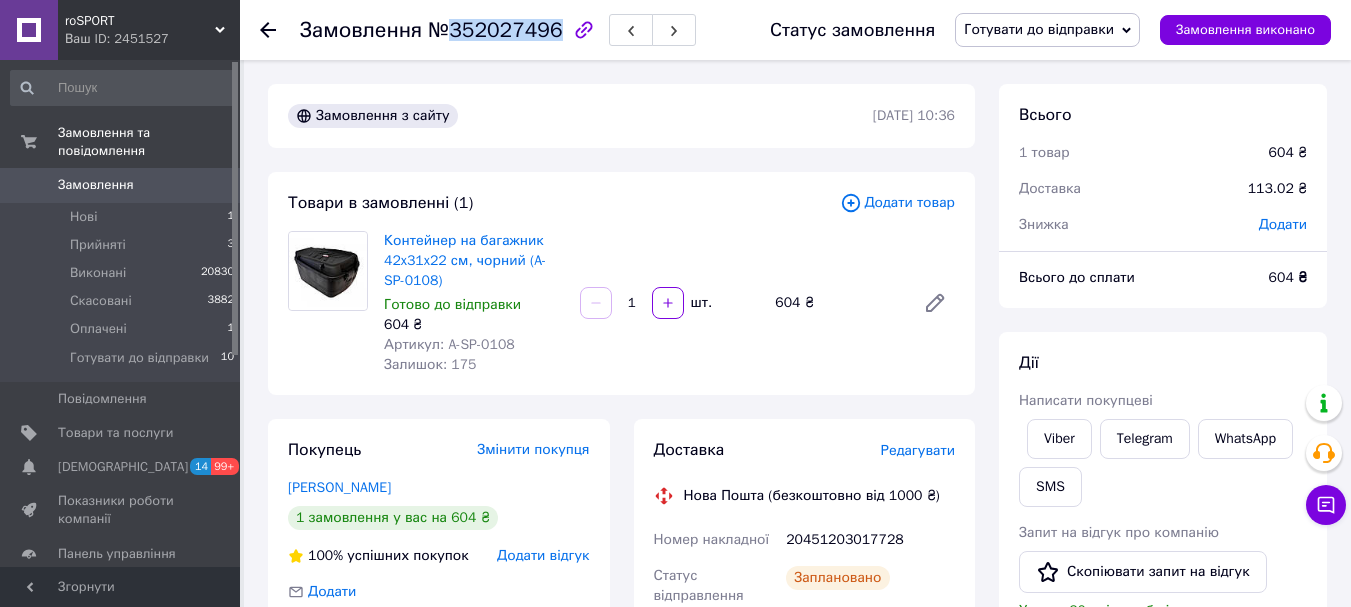click on "№352027496" at bounding box center (495, 30) 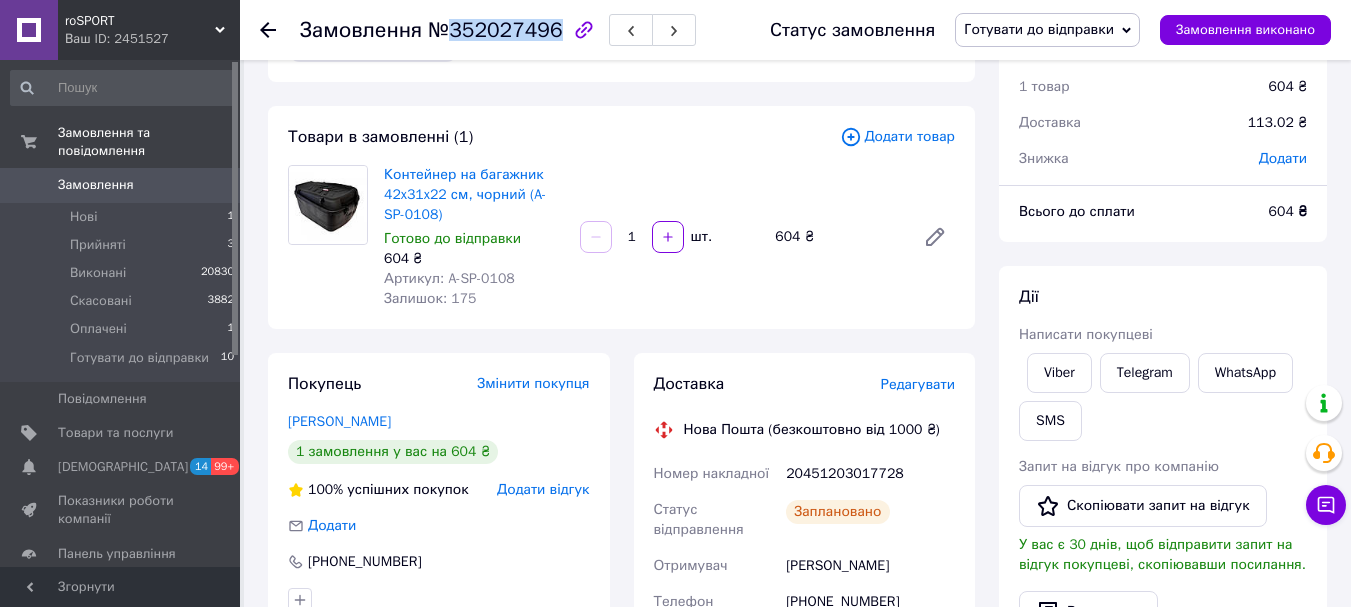 scroll, scrollTop: 100, scrollLeft: 0, axis: vertical 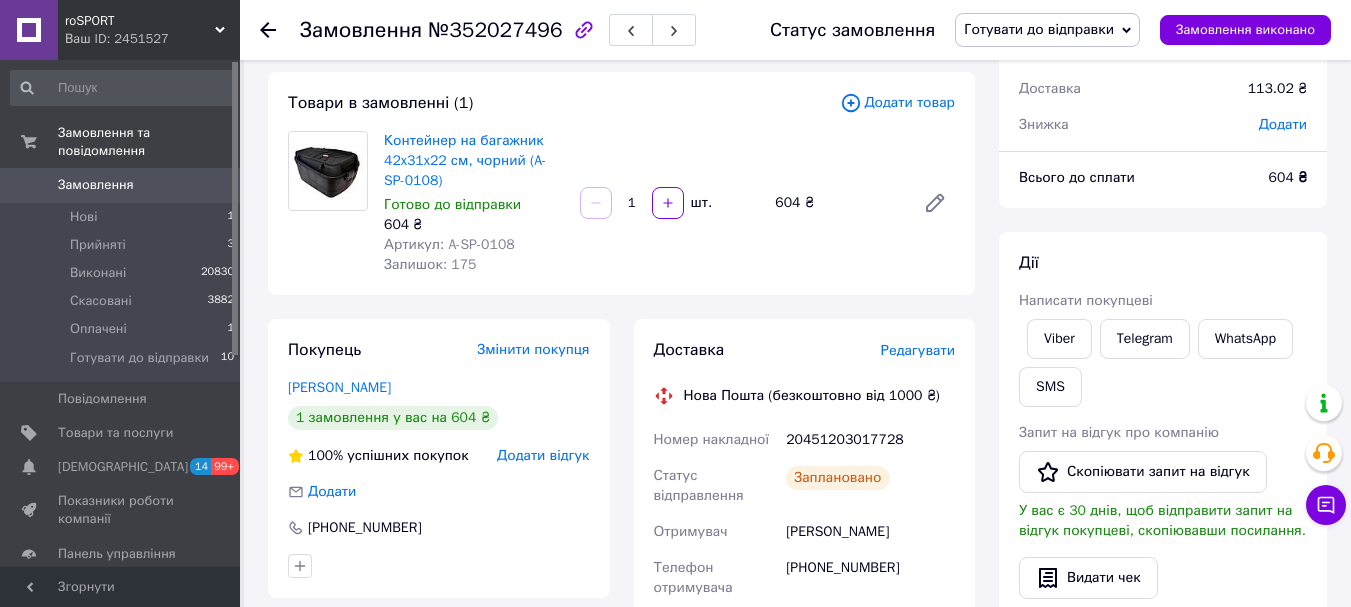 click on "[PERSON_NAME]" at bounding box center (870, 532) 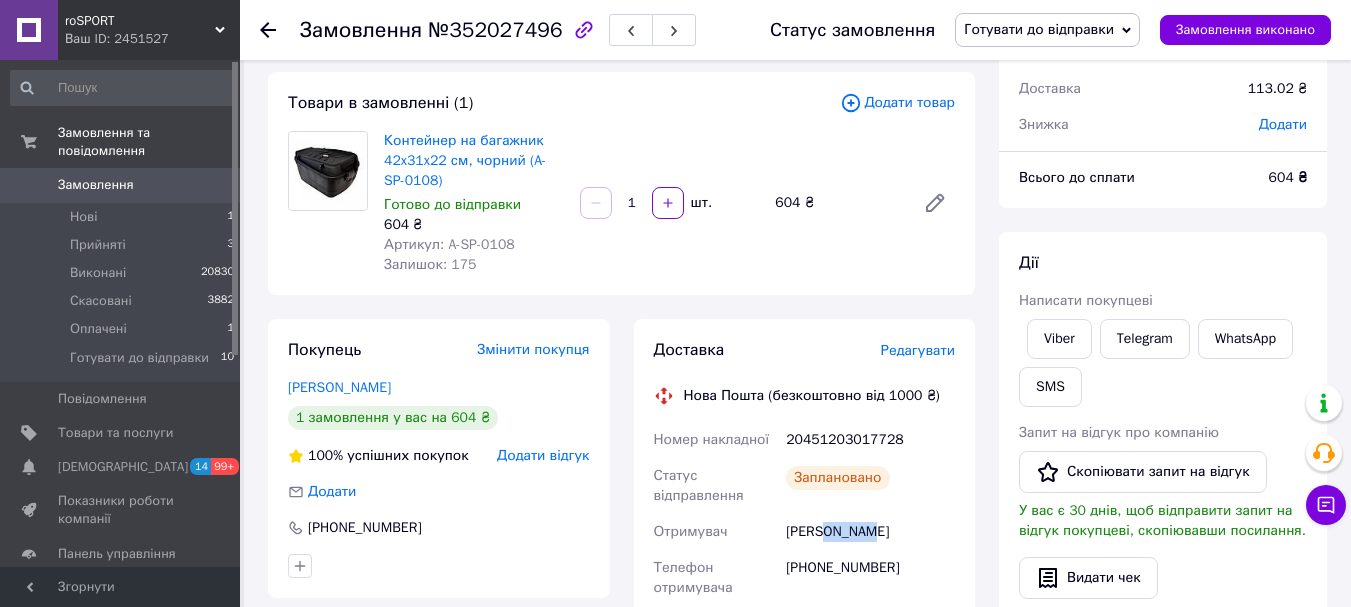 click on "[PERSON_NAME]" at bounding box center [870, 532] 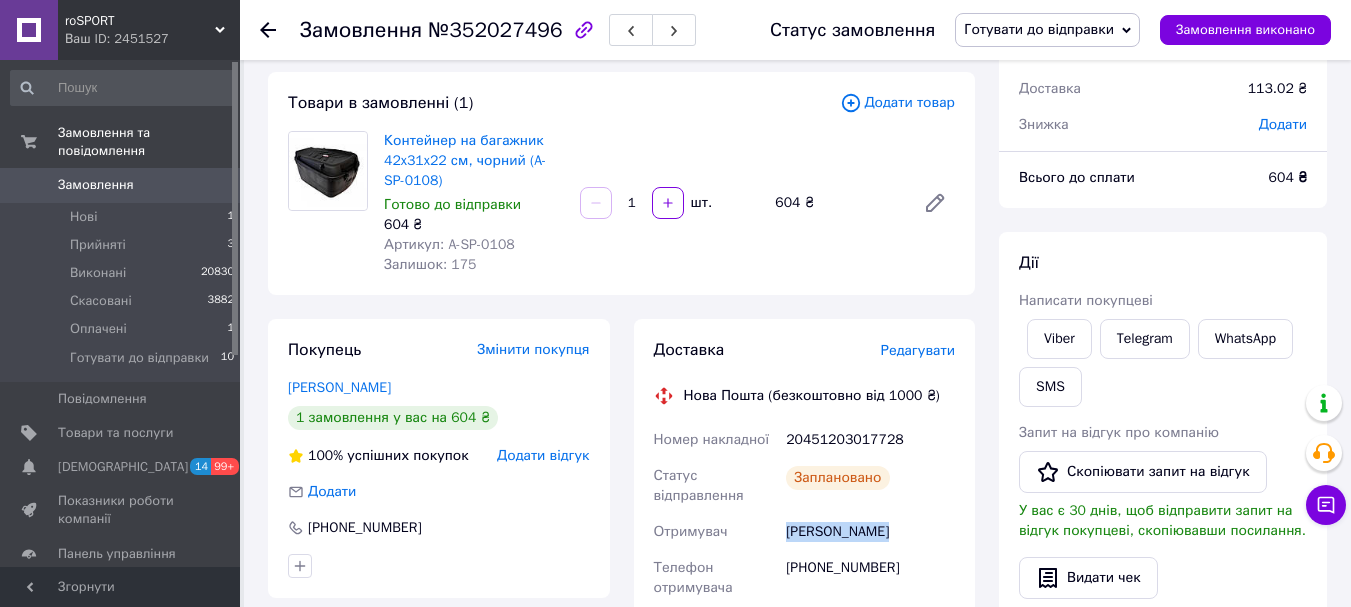 click on "[PERSON_NAME]" at bounding box center [870, 532] 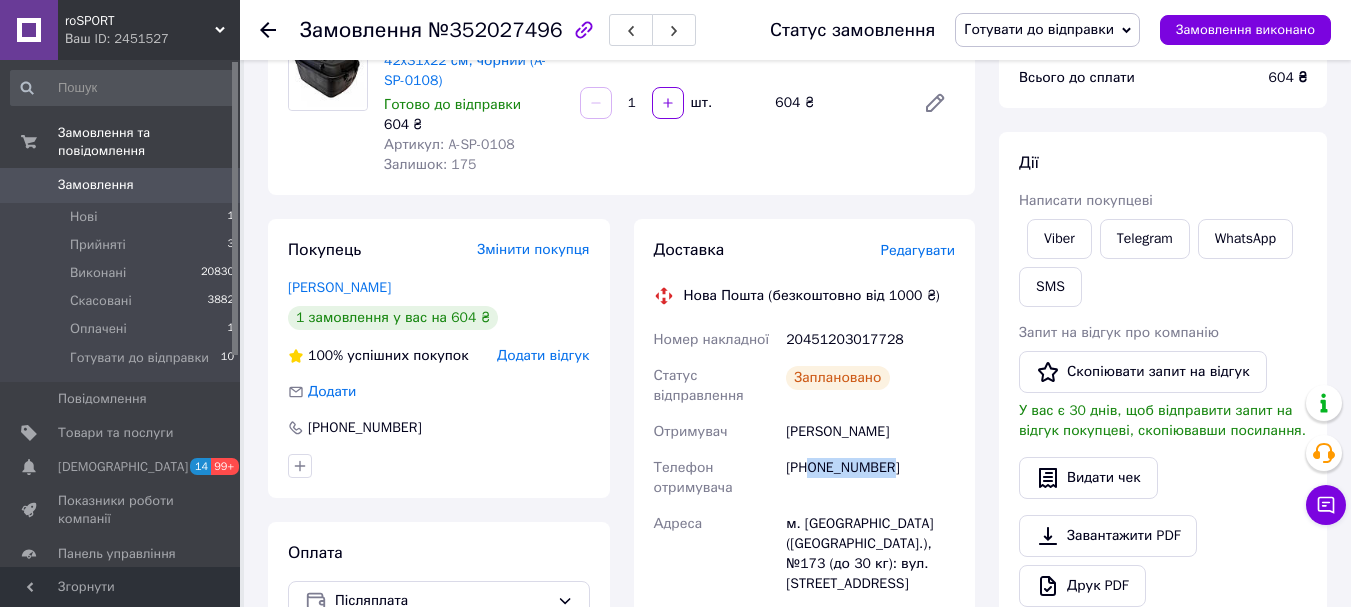 drag, startPoint x: 808, startPoint y: 458, endPoint x: 918, endPoint y: 462, distance: 110.0727 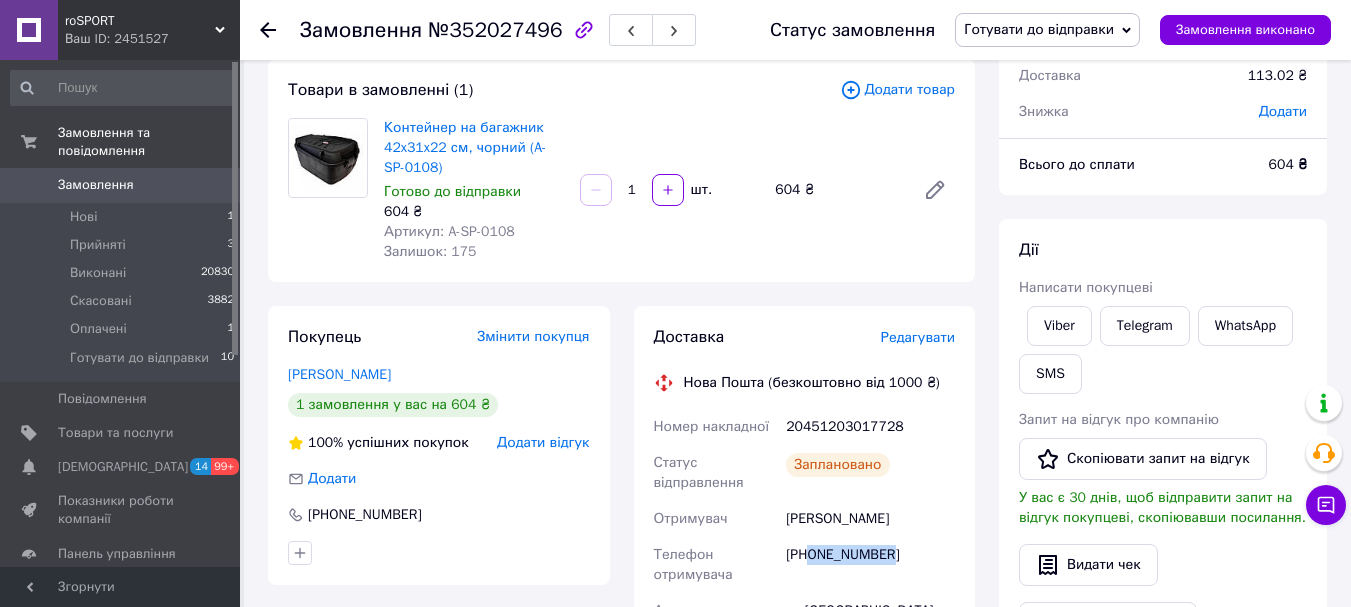 scroll, scrollTop: 0, scrollLeft: 0, axis: both 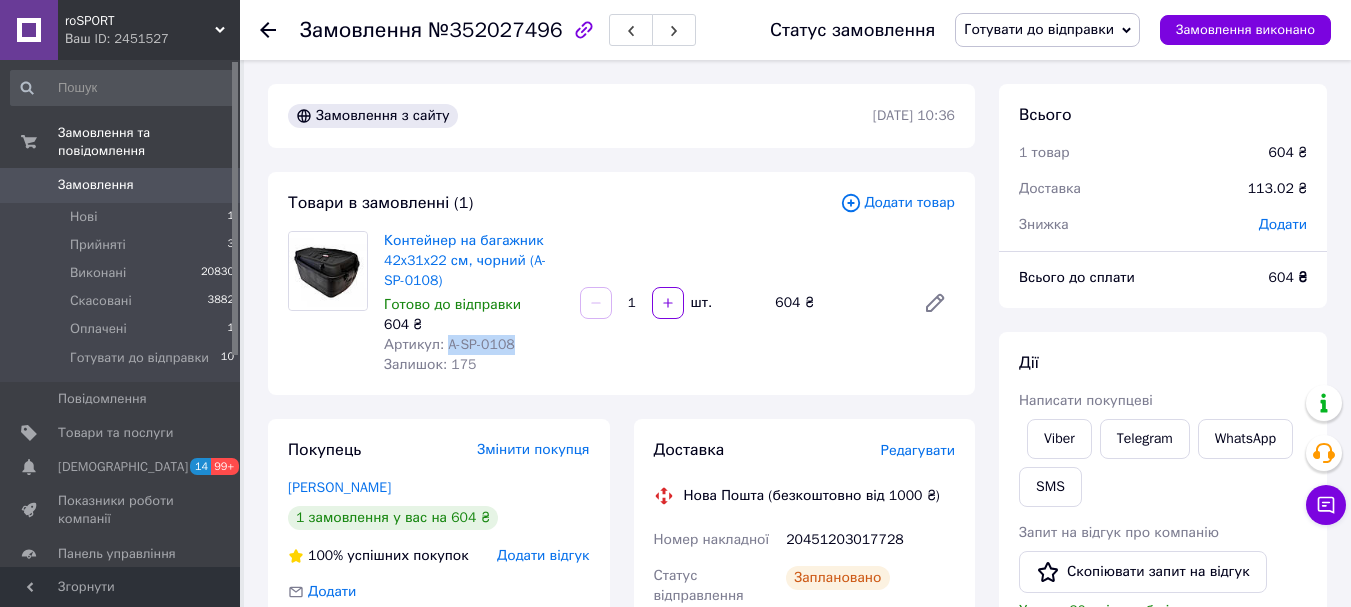 drag, startPoint x: 443, startPoint y: 343, endPoint x: 519, endPoint y: 343, distance: 76 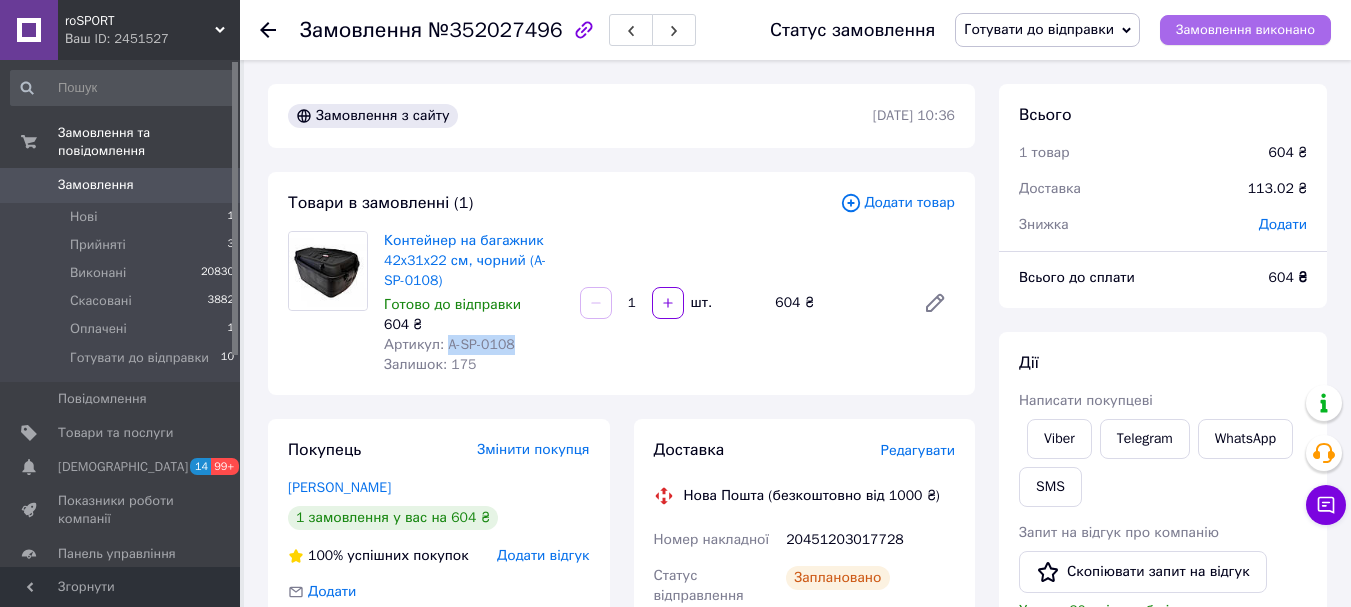 click on "Замовлення виконано" at bounding box center (1245, 30) 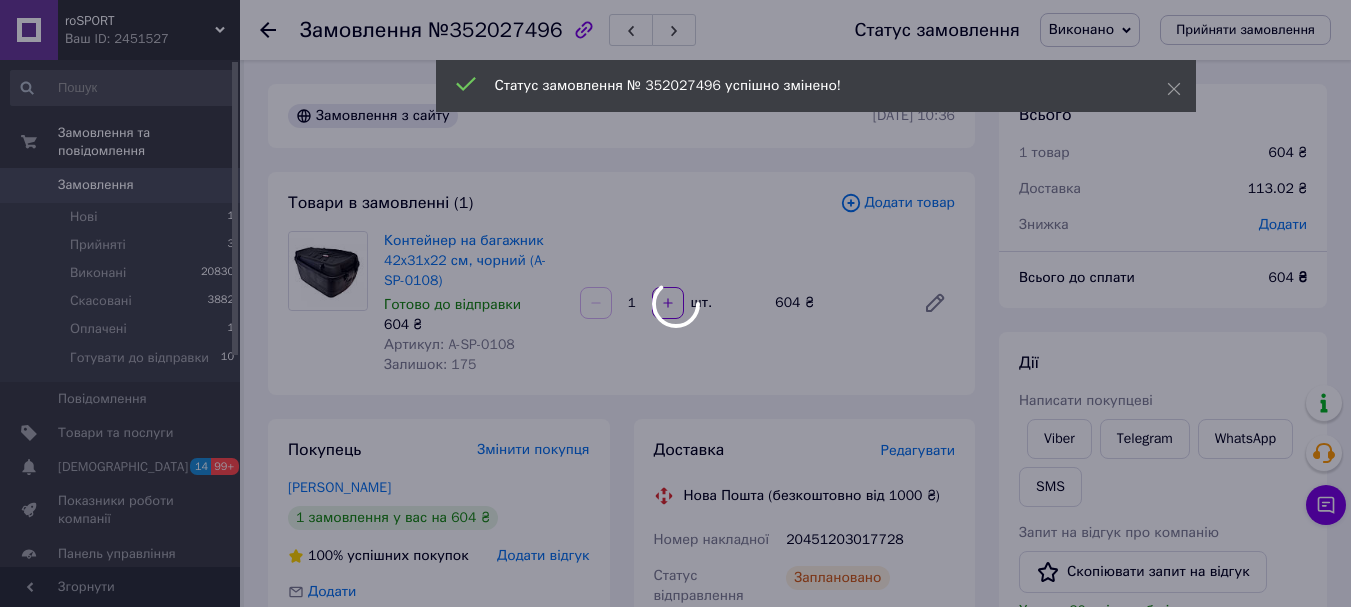 click at bounding box center (675, 303) 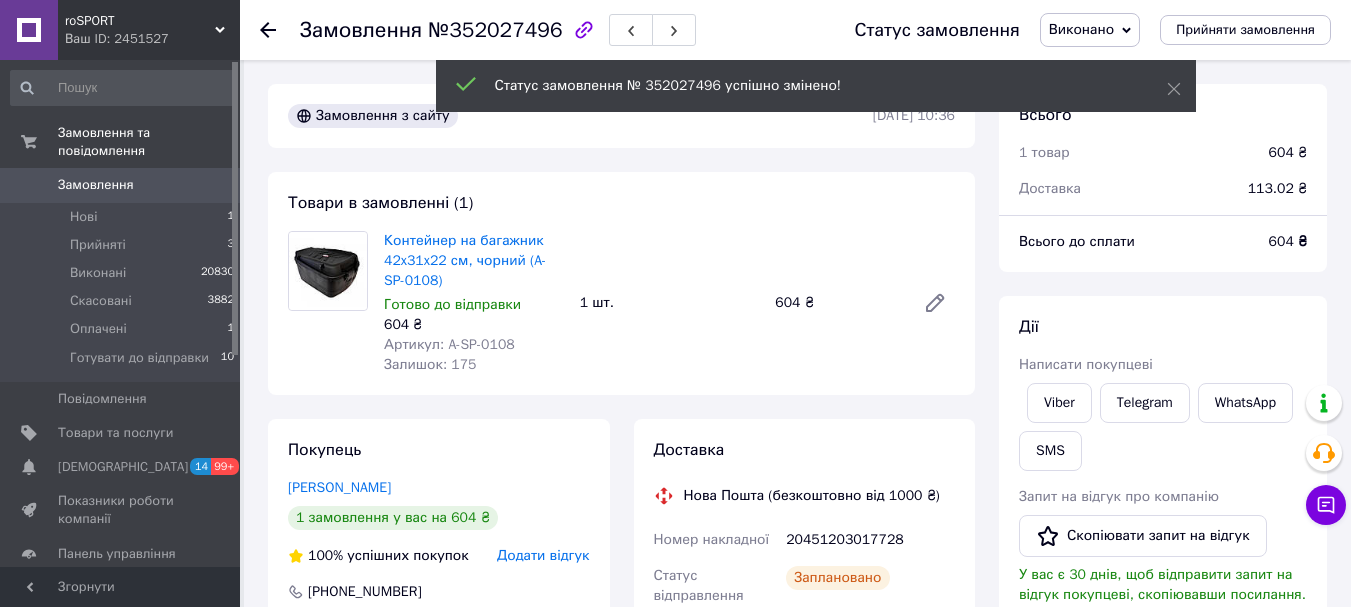 click 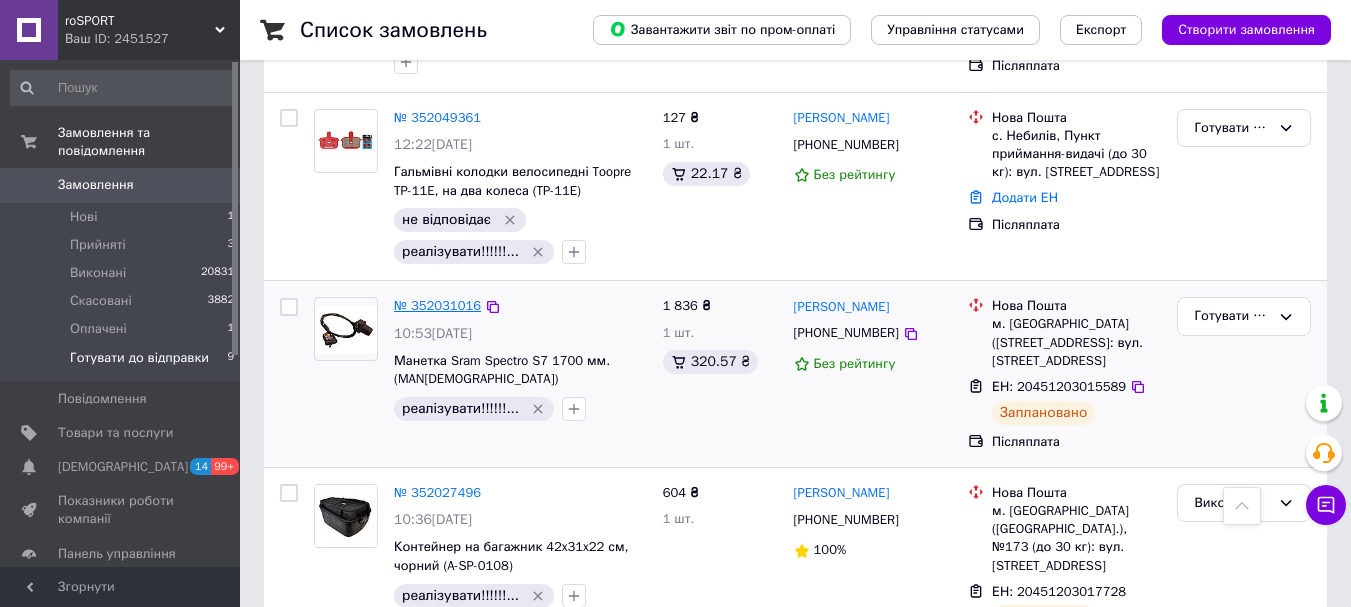 click on "№ 352031016" at bounding box center (437, 305) 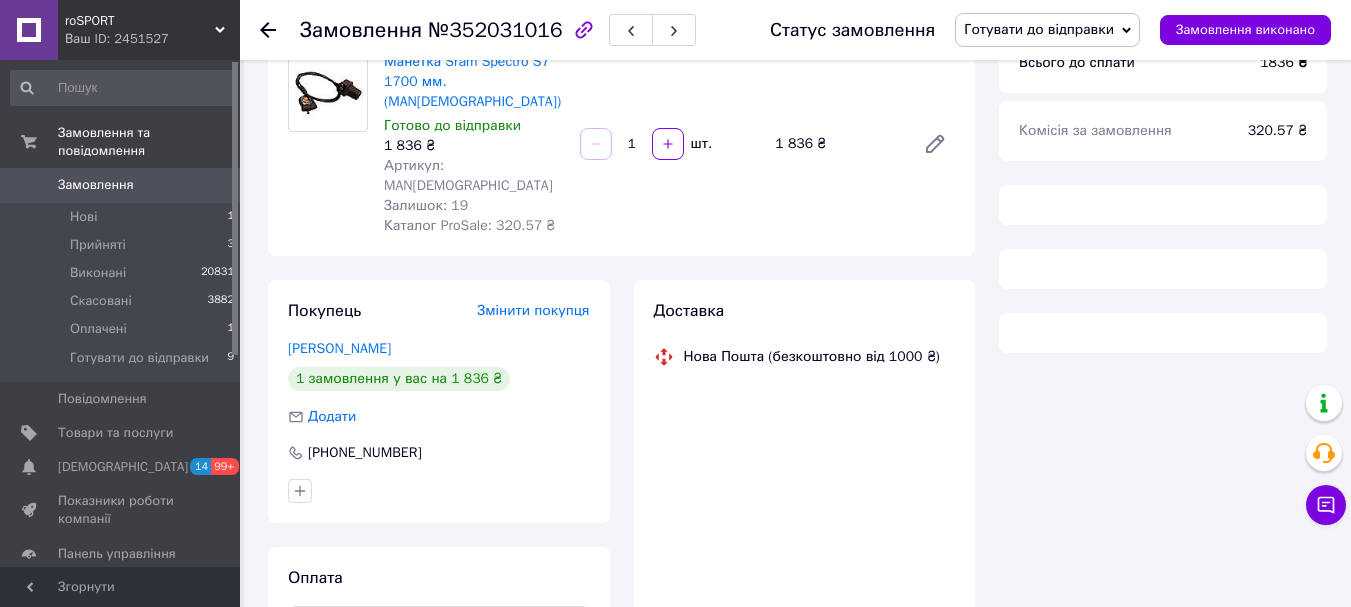 scroll, scrollTop: 0, scrollLeft: 0, axis: both 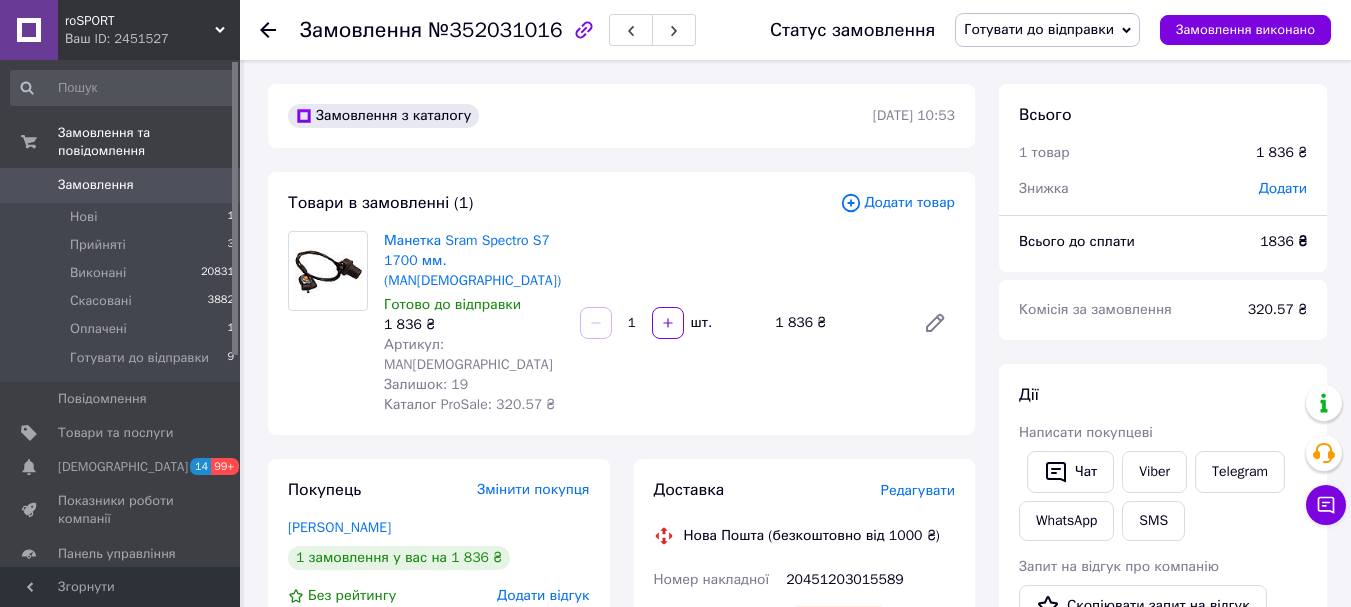 click on "Редагувати" at bounding box center (918, 490) 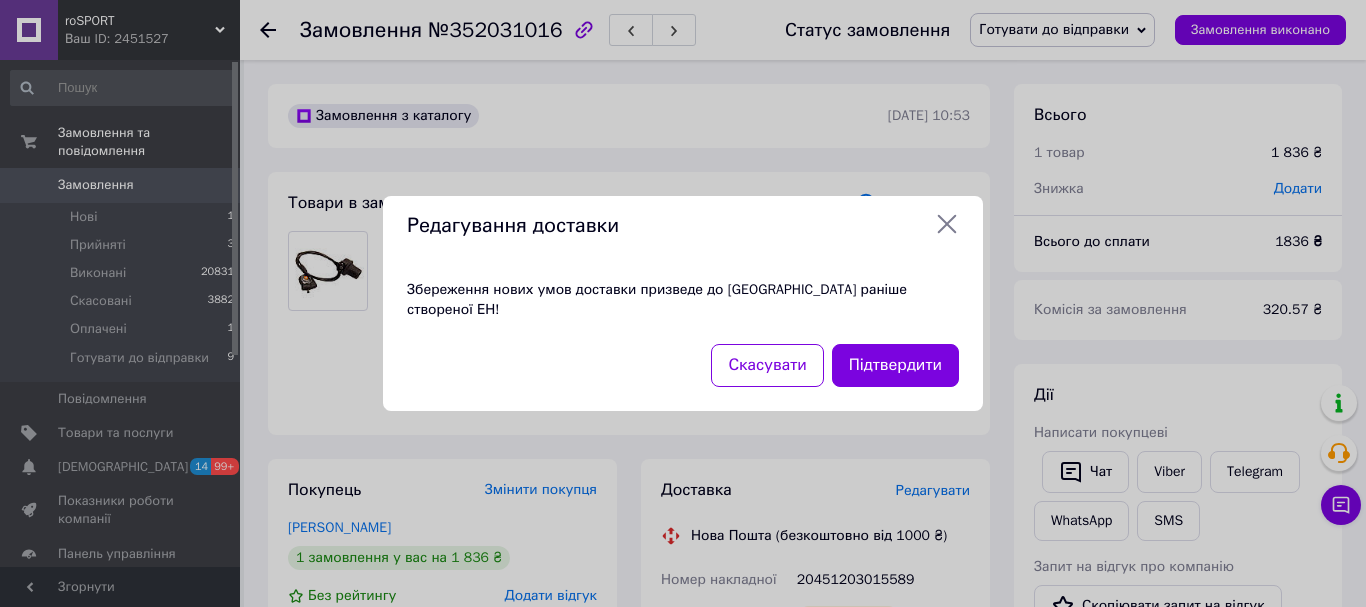 click 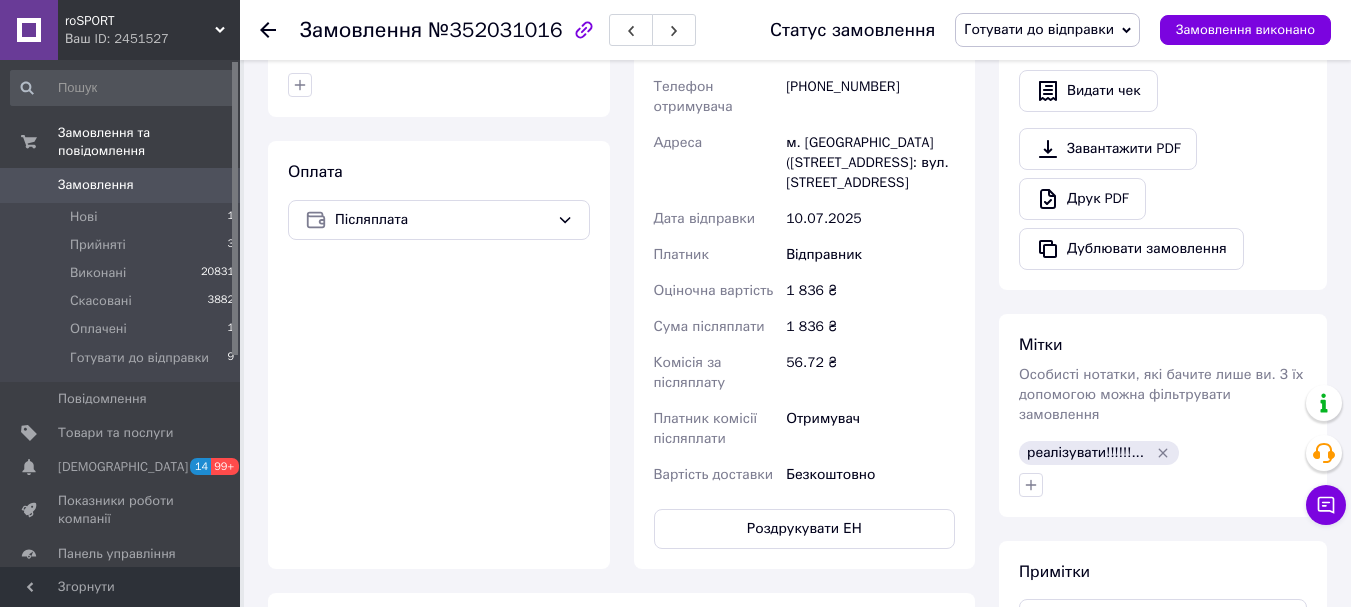 scroll, scrollTop: 422, scrollLeft: 0, axis: vertical 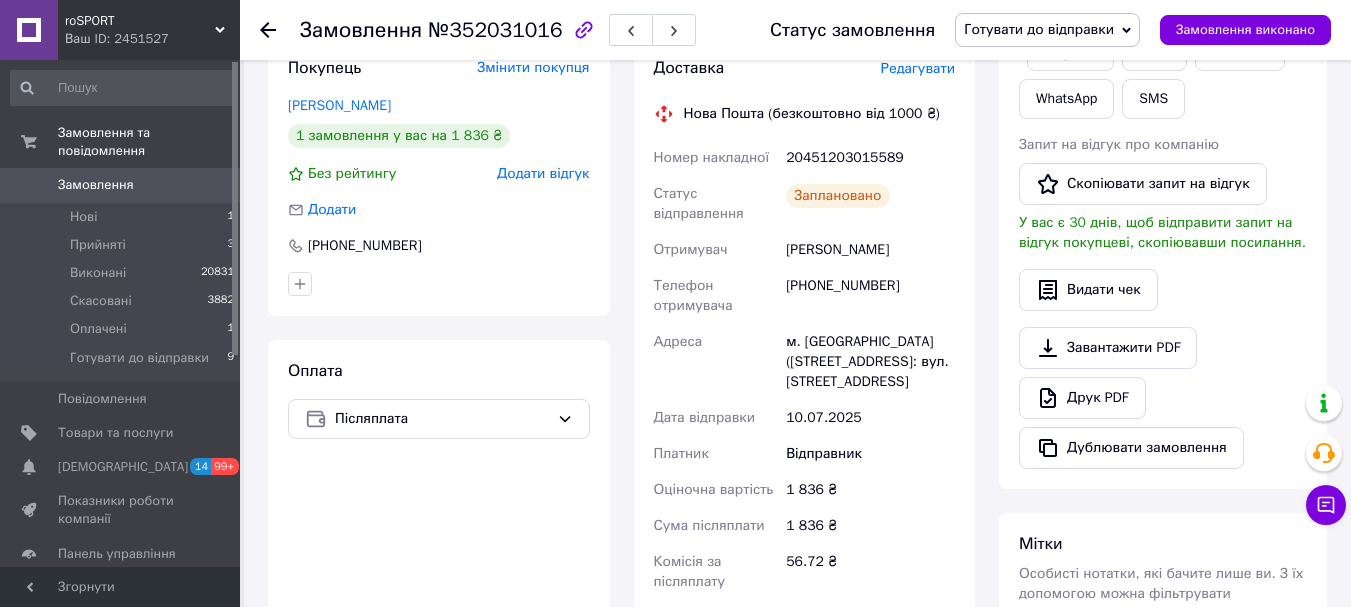 click on "20451203015589" at bounding box center [870, 158] 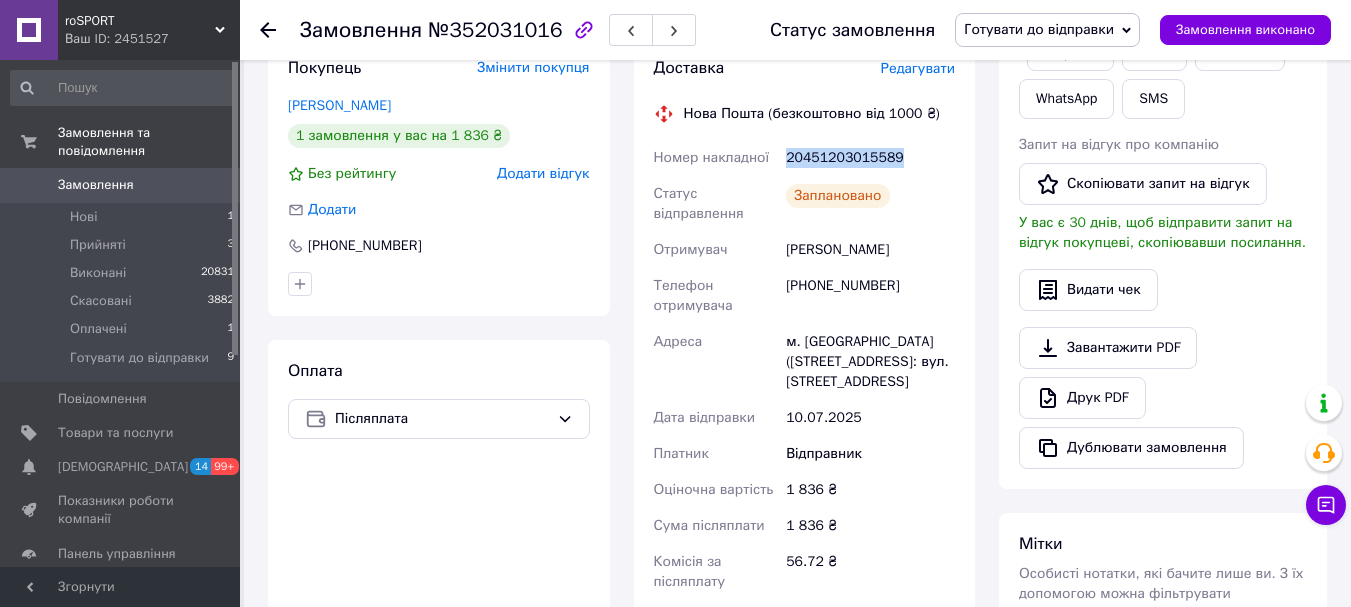click on "20451203015589" at bounding box center [870, 158] 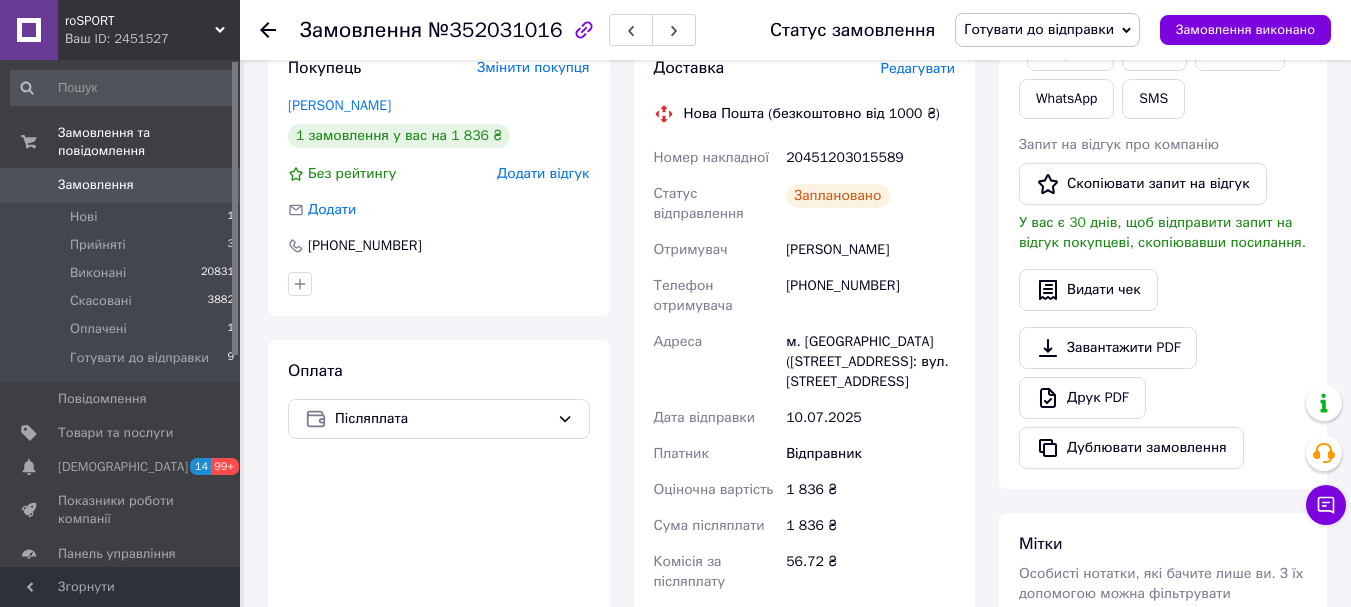 click on "№352031016" at bounding box center [495, 30] 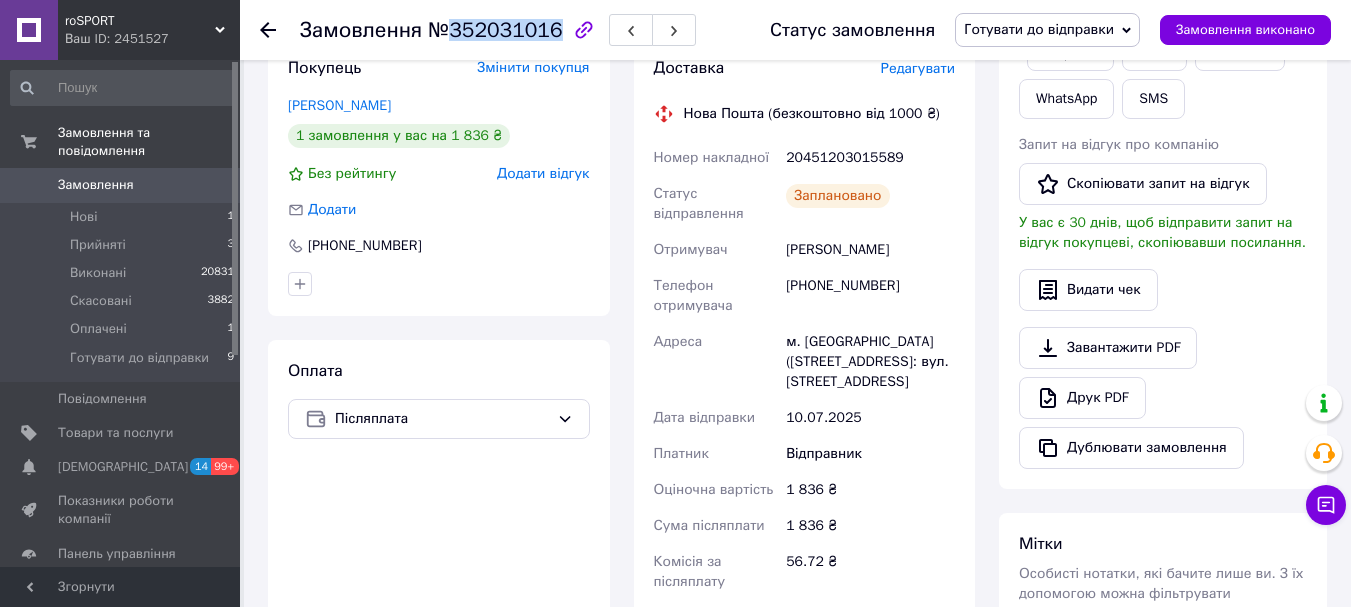 click on "№352031016" at bounding box center (495, 30) 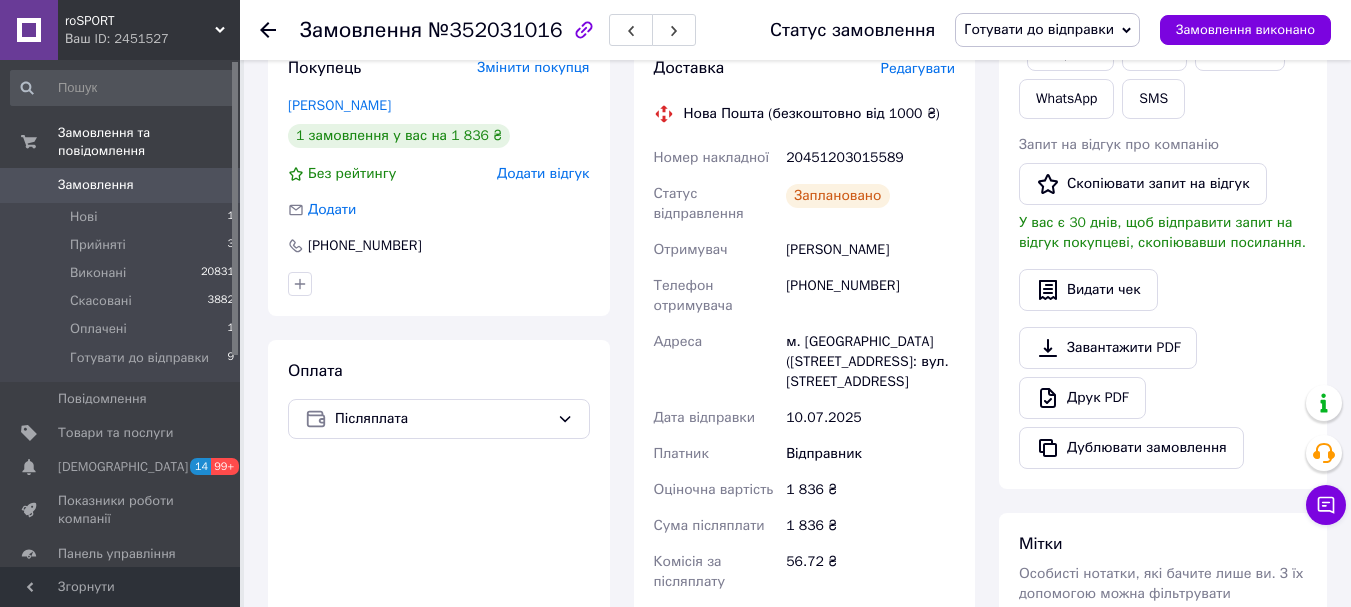 click on "[PERSON_NAME]" at bounding box center (870, 250) 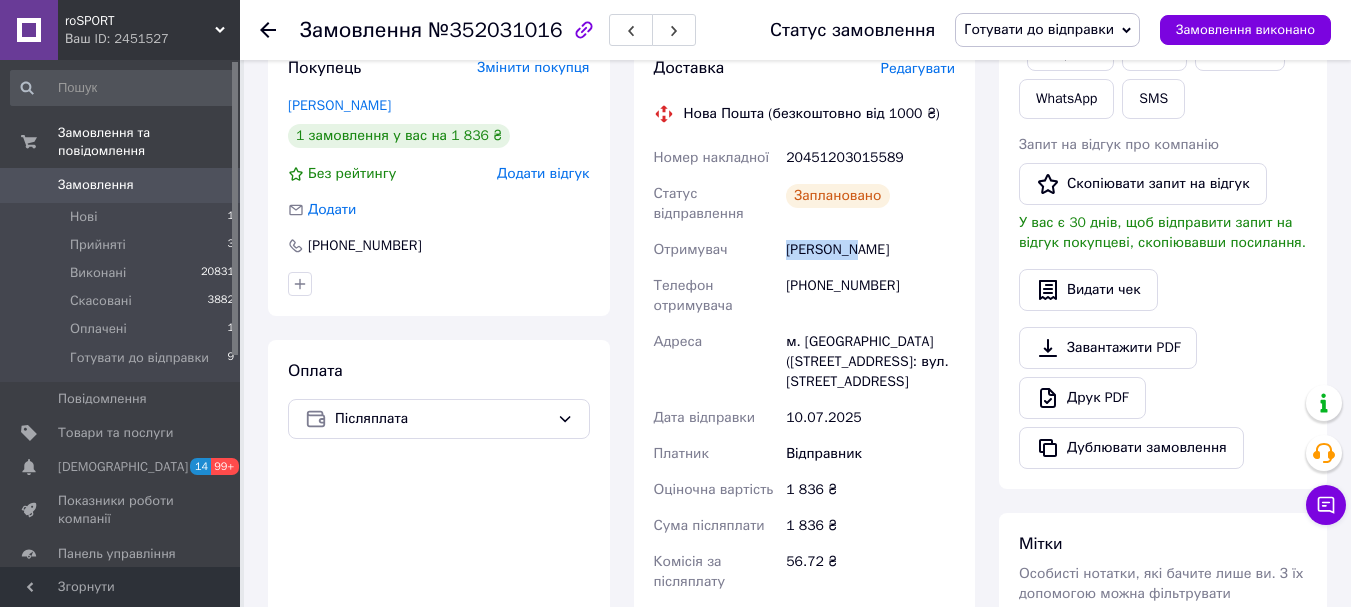 click on "[PERSON_NAME]" at bounding box center [870, 250] 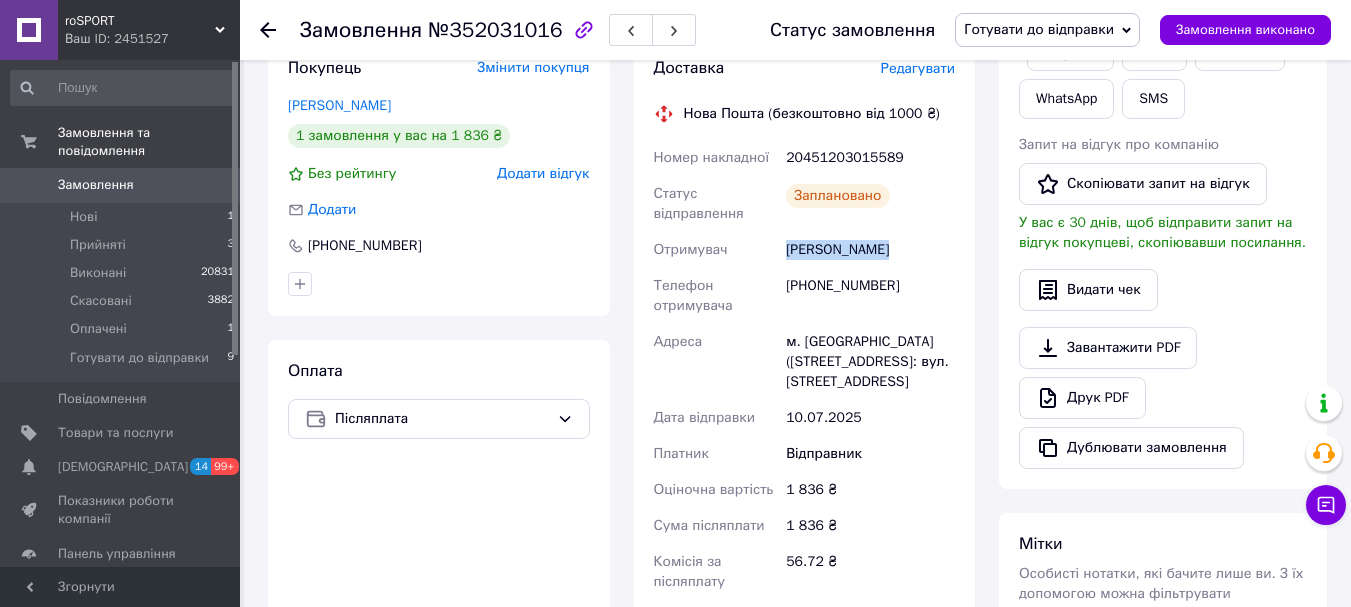 click on "[PERSON_NAME]" at bounding box center [870, 250] 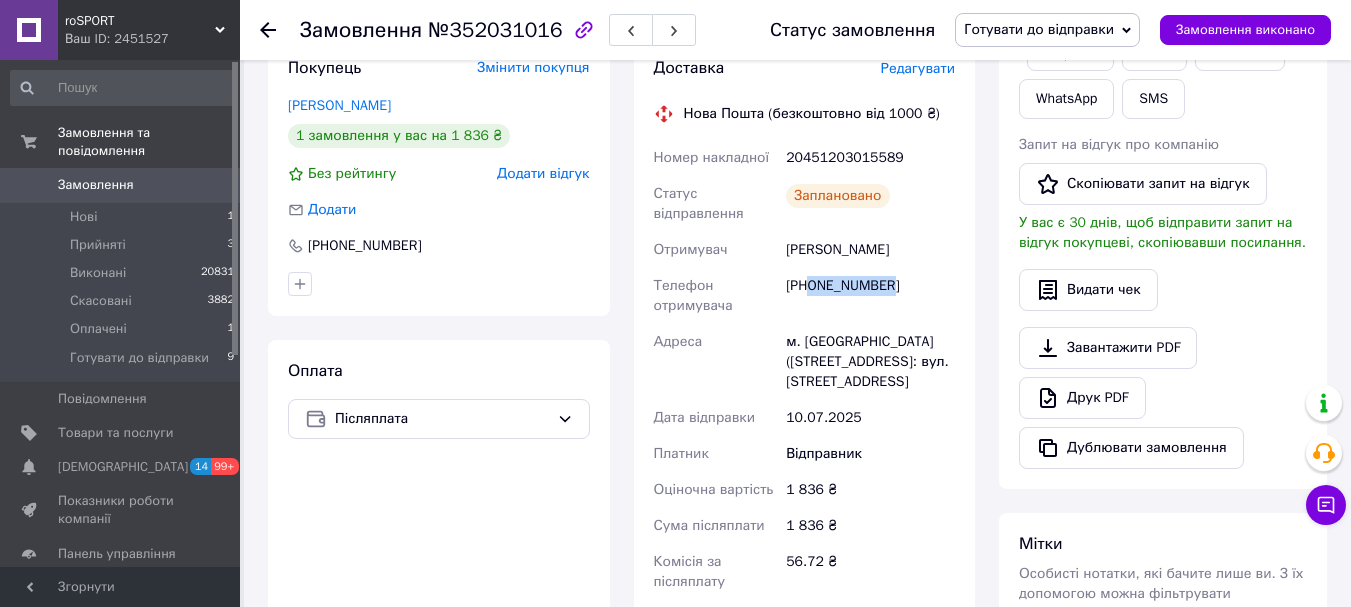 drag, startPoint x: 809, startPoint y: 248, endPoint x: 849, endPoint y: 338, distance: 98.48858 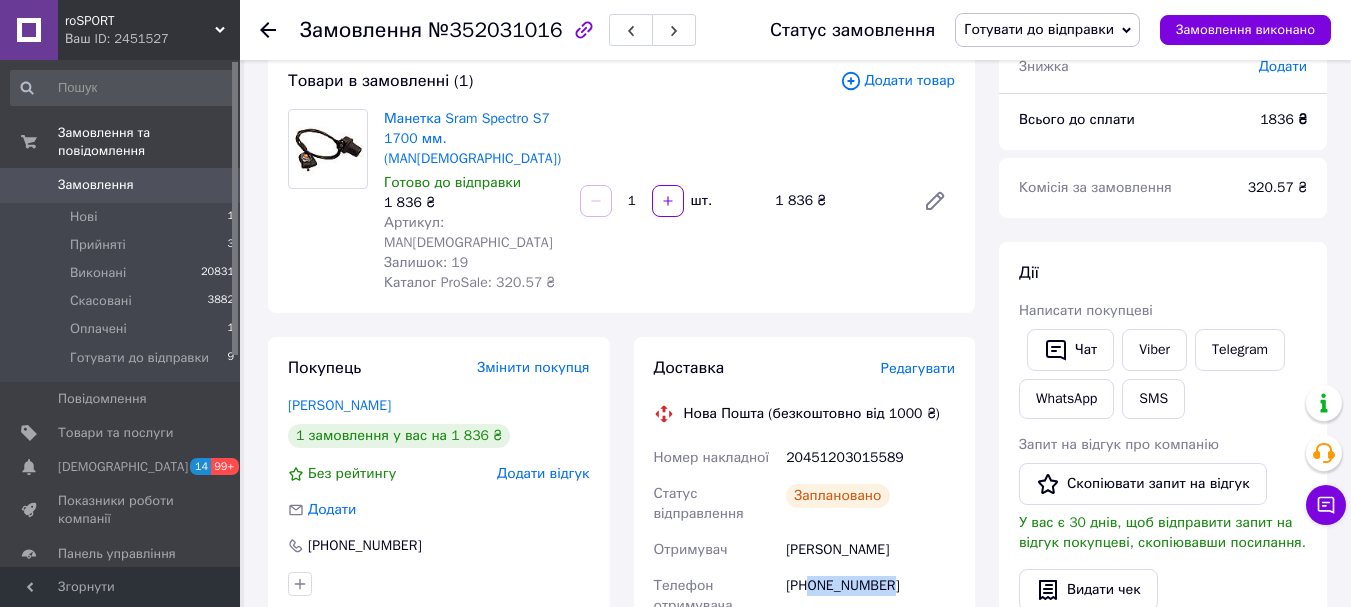 scroll, scrollTop: 0, scrollLeft: 0, axis: both 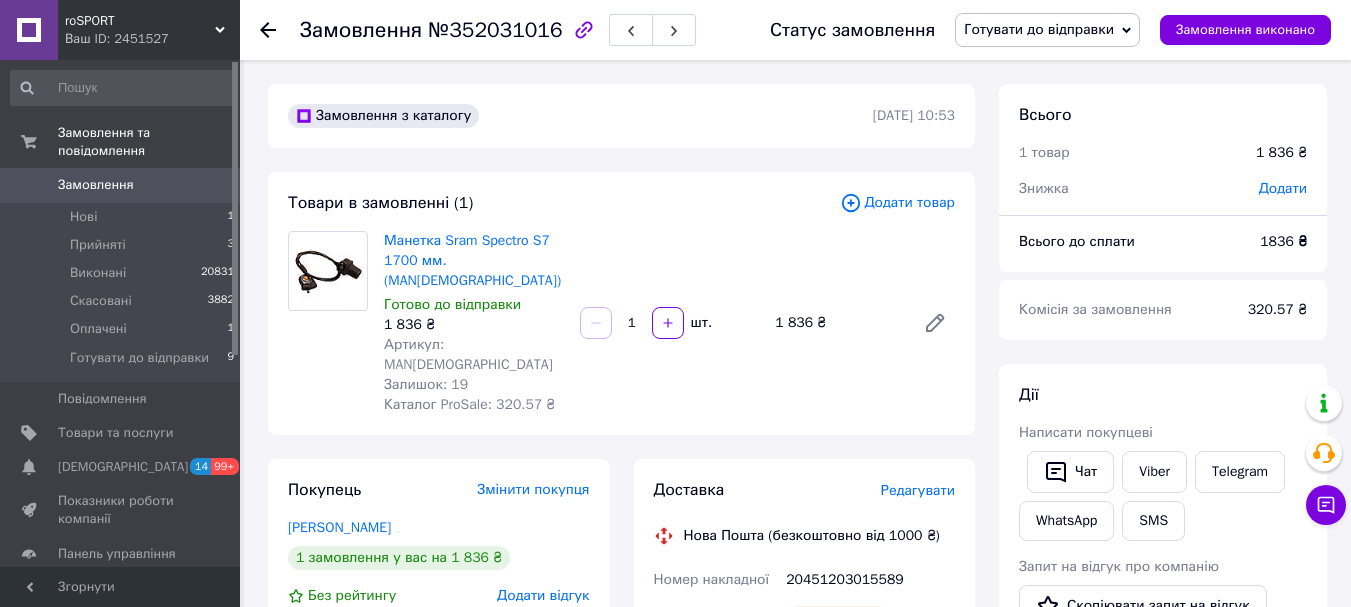 click on "Артикул: MAN[DEMOGRAPHIC_DATA]" at bounding box center (468, 354) 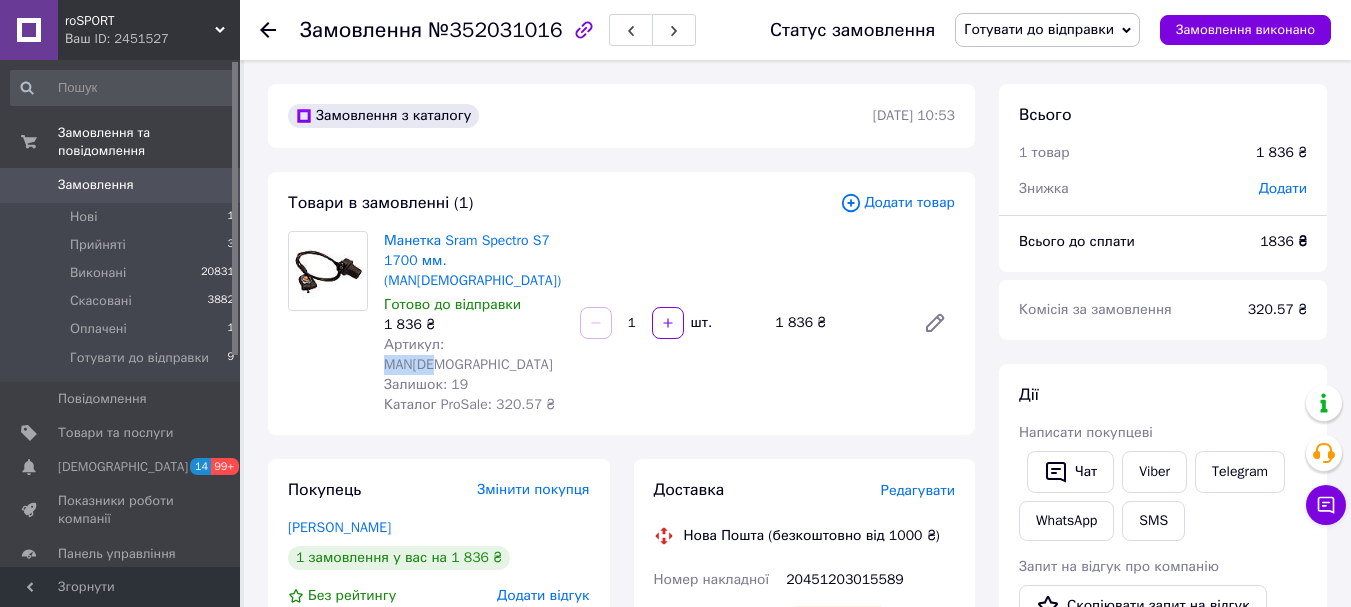 click on "Артикул: MAN[DEMOGRAPHIC_DATA]" at bounding box center (468, 354) 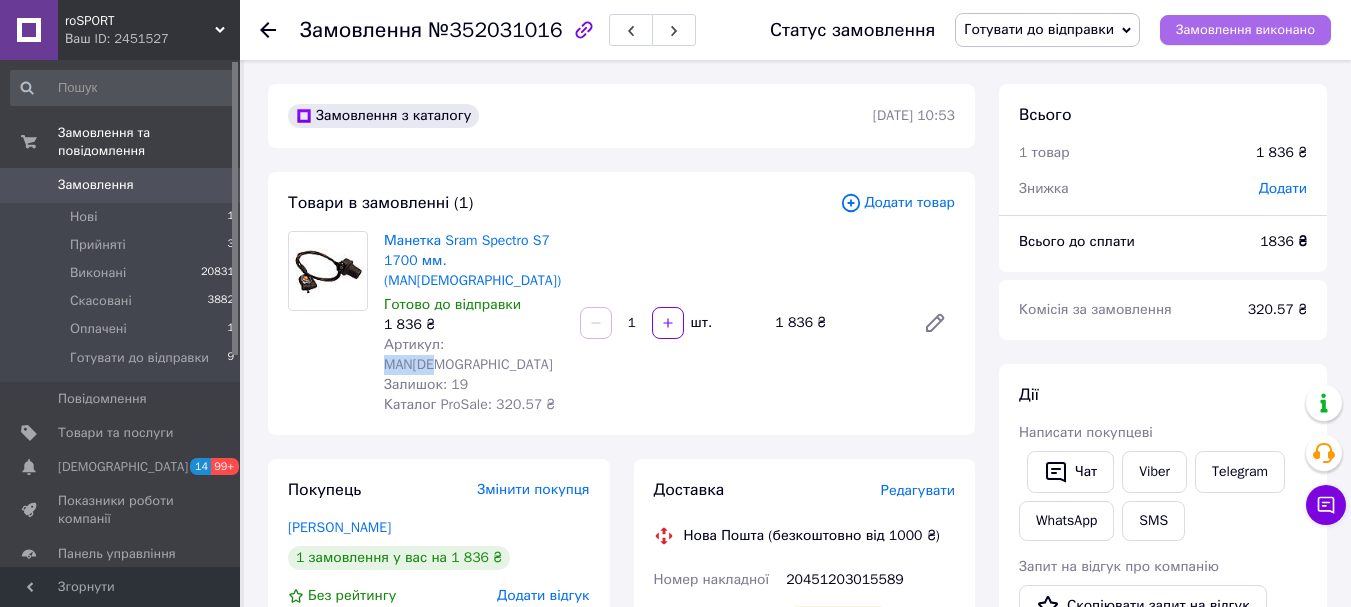 click on "Замовлення виконано" at bounding box center (1245, 30) 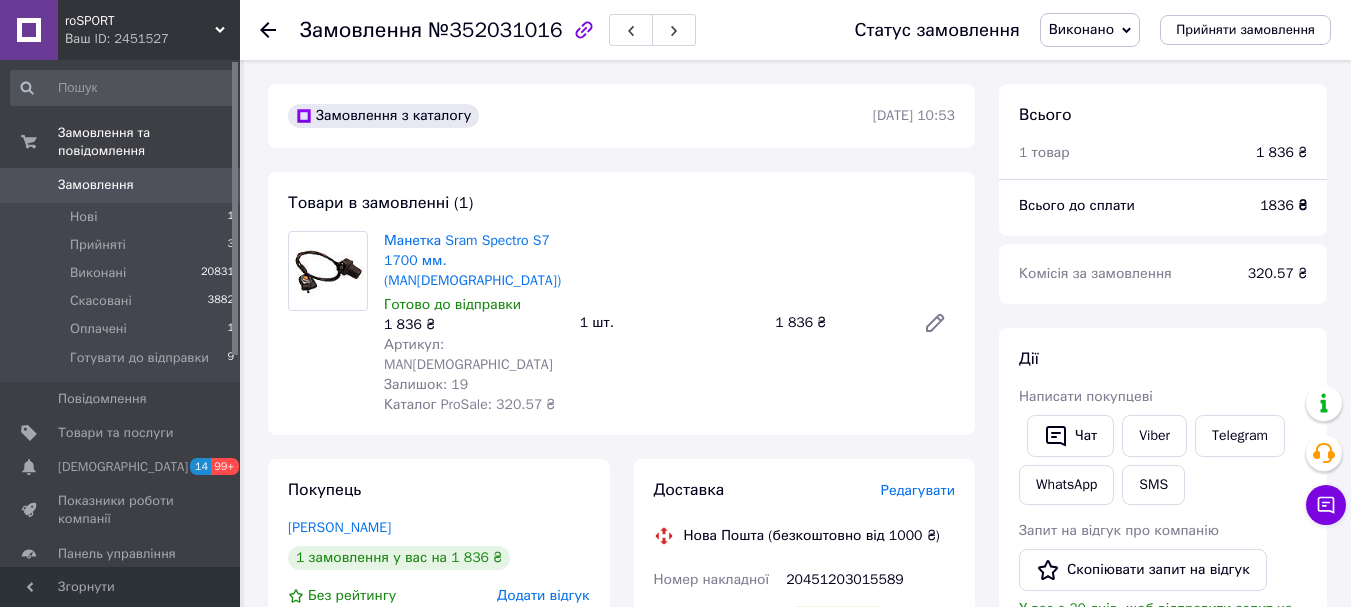 click 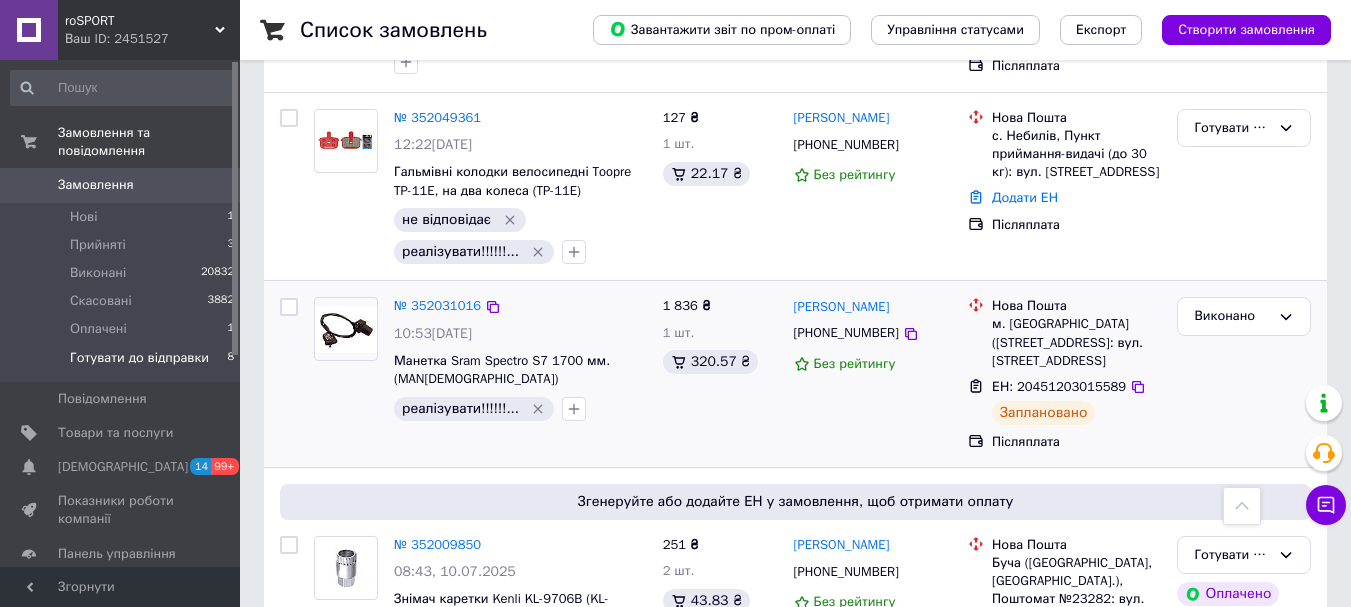 scroll, scrollTop: 500, scrollLeft: 0, axis: vertical 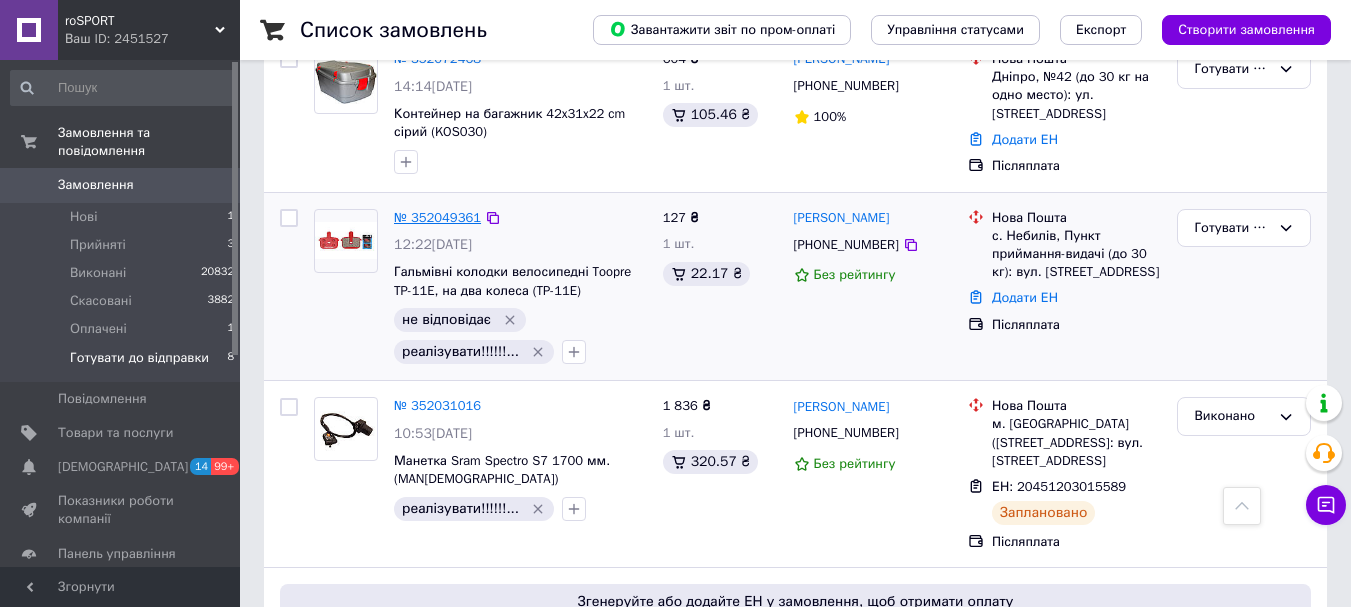 click on "№ 352049361" at bounding box center [437, 217] 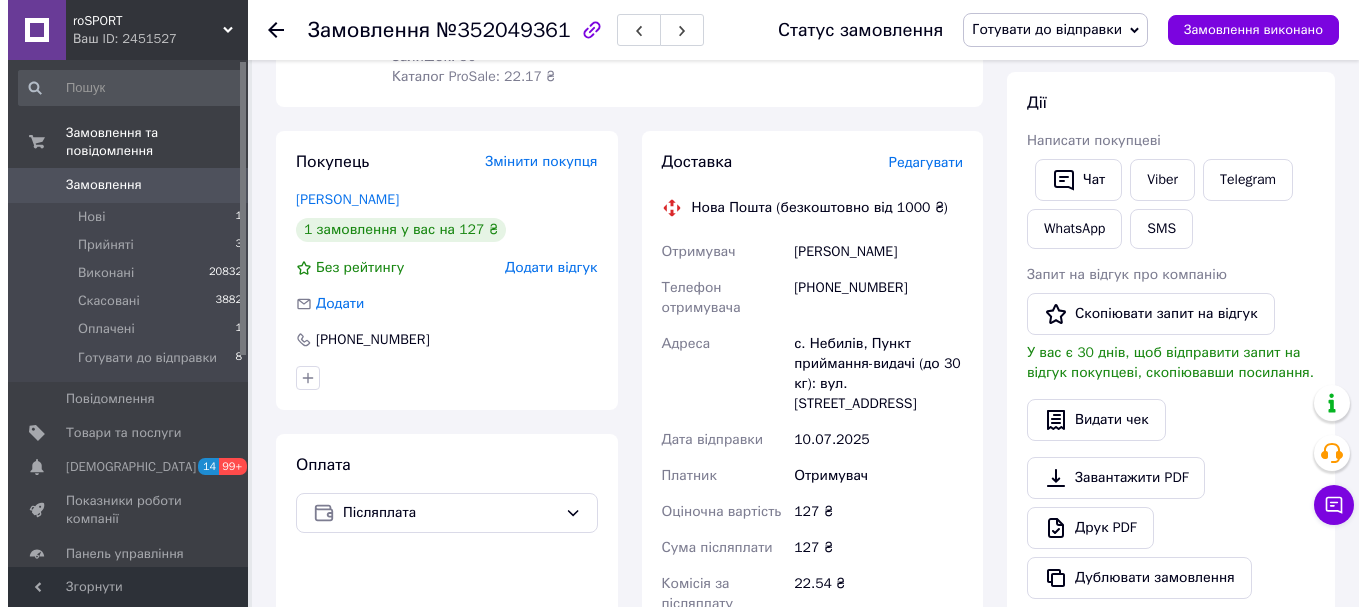 scroll, scrollTop: 300, scrollLeft: 0, axis: vertical 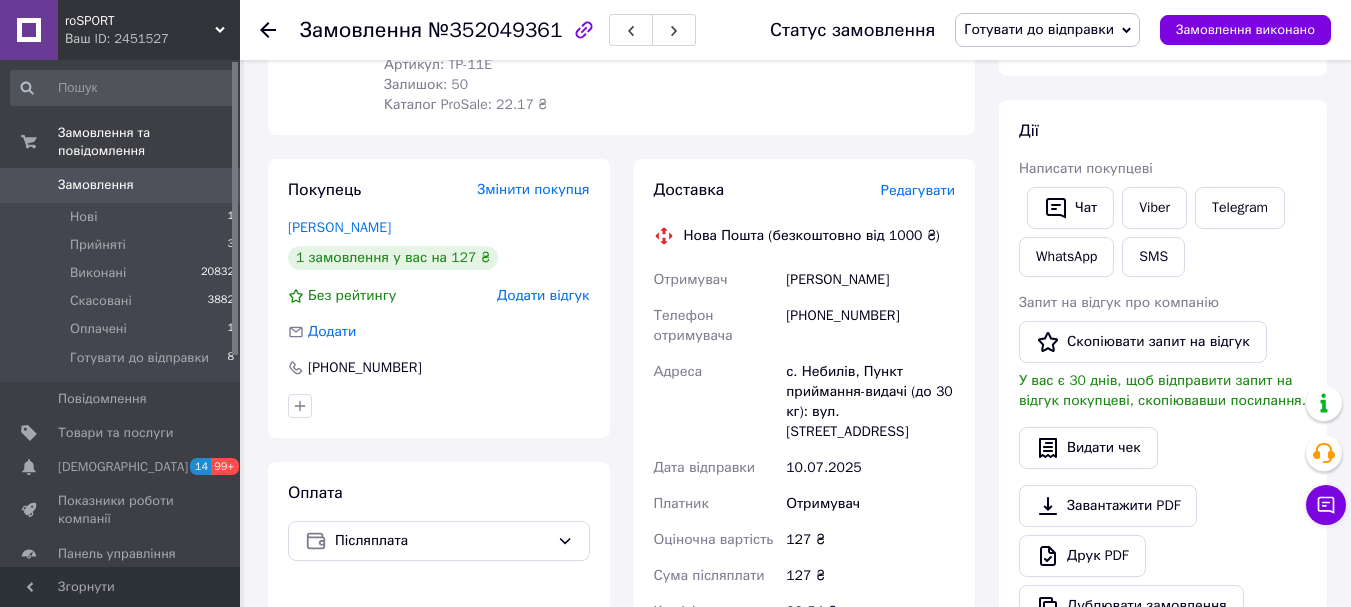click on "[PHONE_NUMBER]" at bounding box center (870, 326) 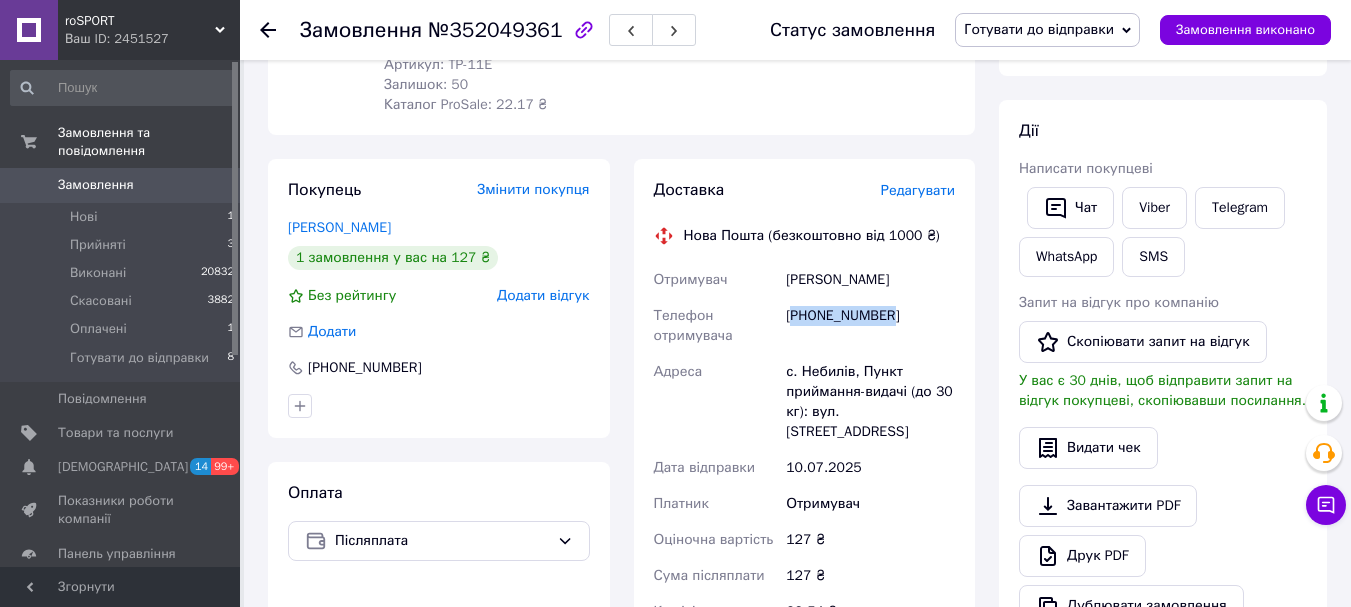 click on "[PHONE_NUMBER]" at bounding box center (870, 326) 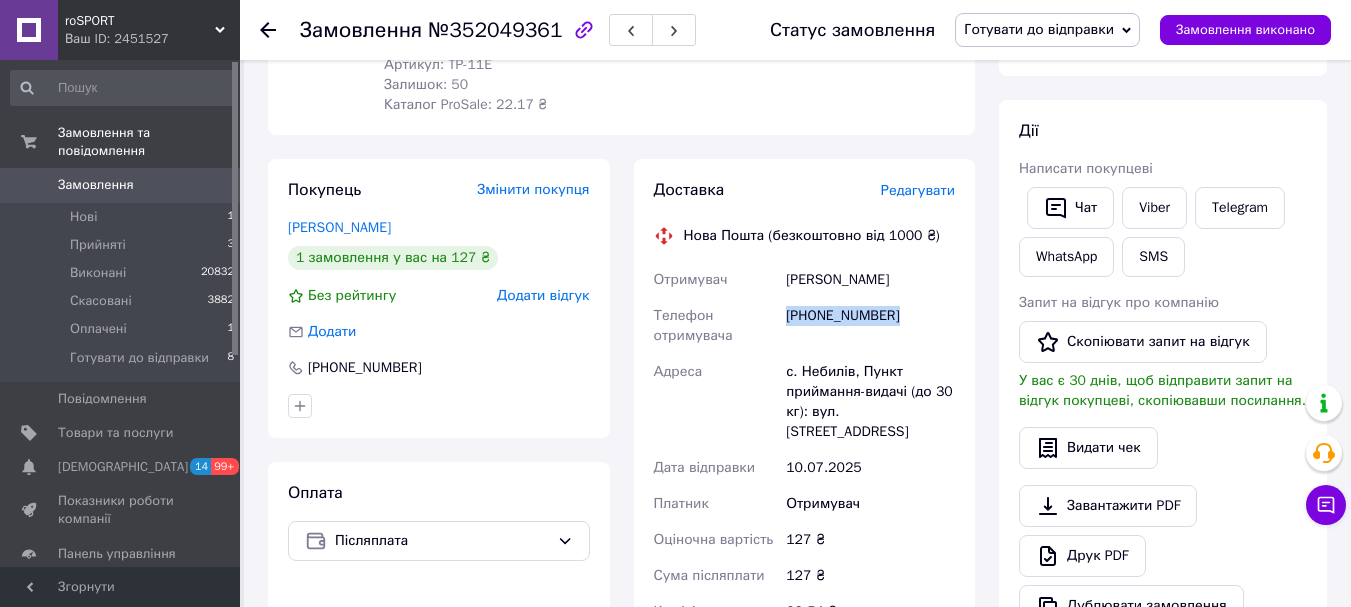 click on "[PHONE_NUMBER]" at bounding box center (870, 326) 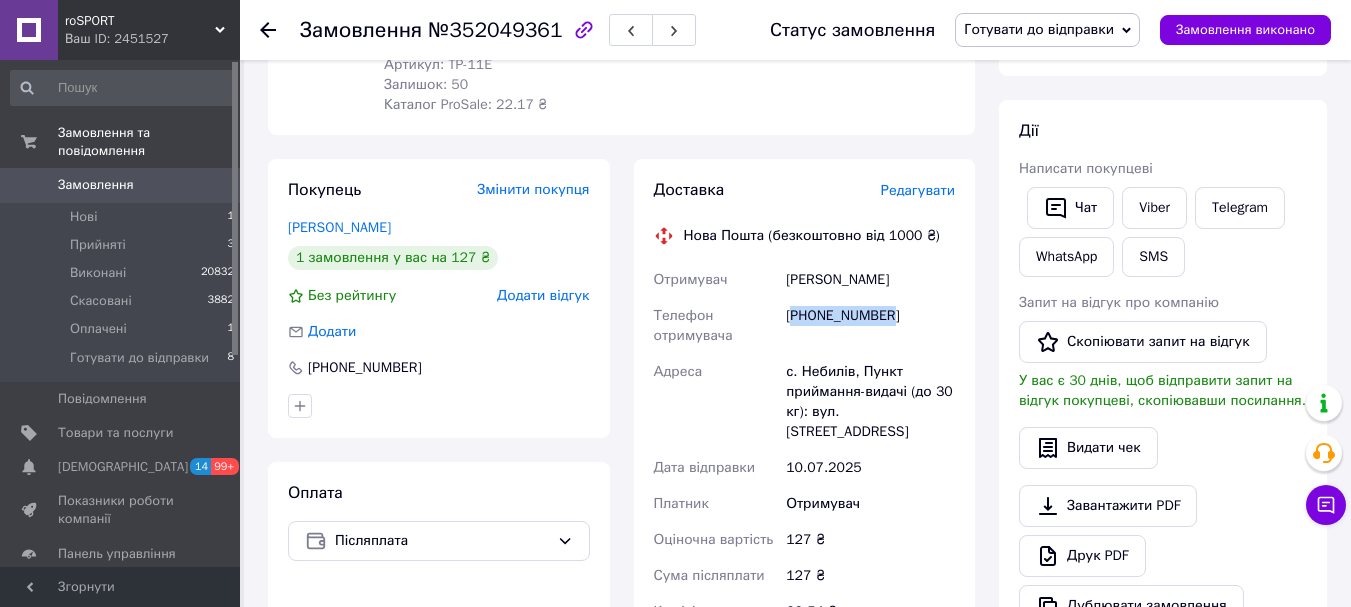 click on "[PHONE_NUMBER]" at bounding box center (870, 326) 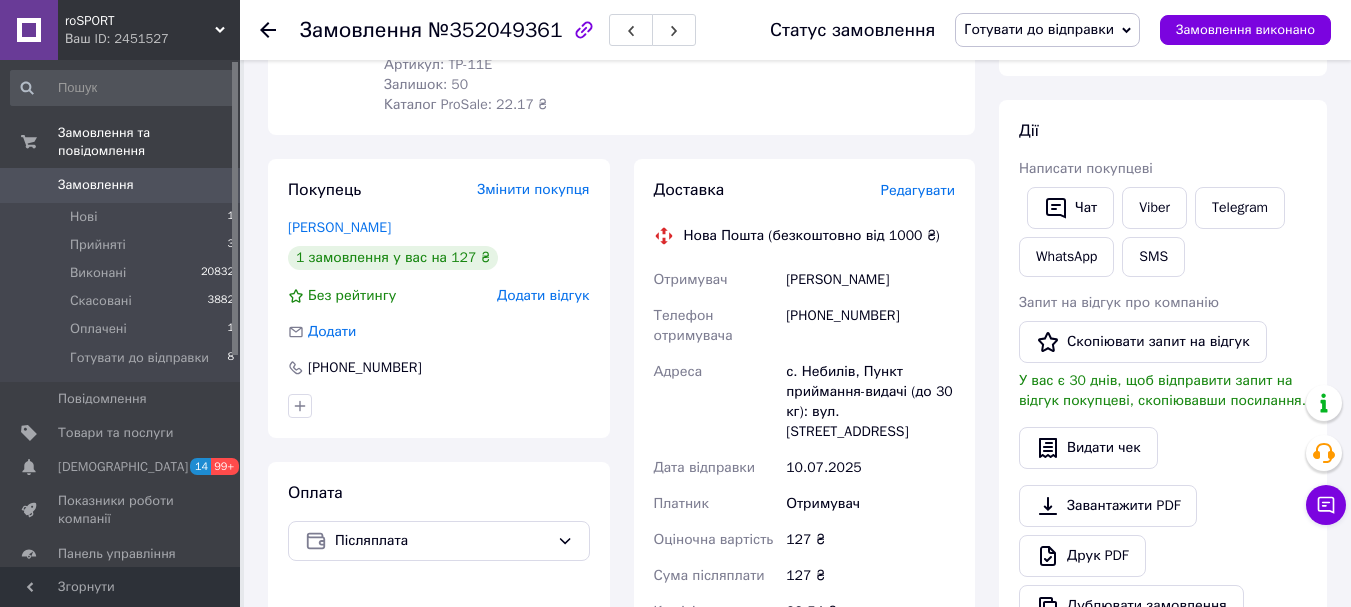 click on "Редагувати" at bounding box center [918, 190] 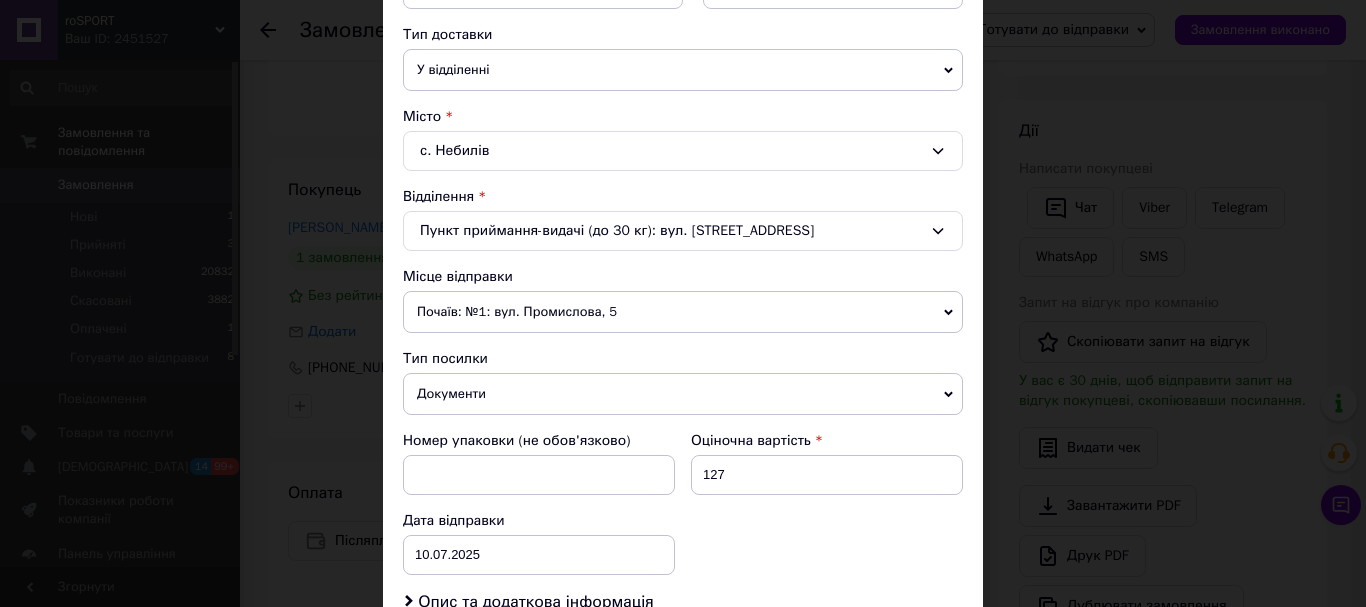scroll, scrollTop: 600, scrollLeft: 0, axis: vertical 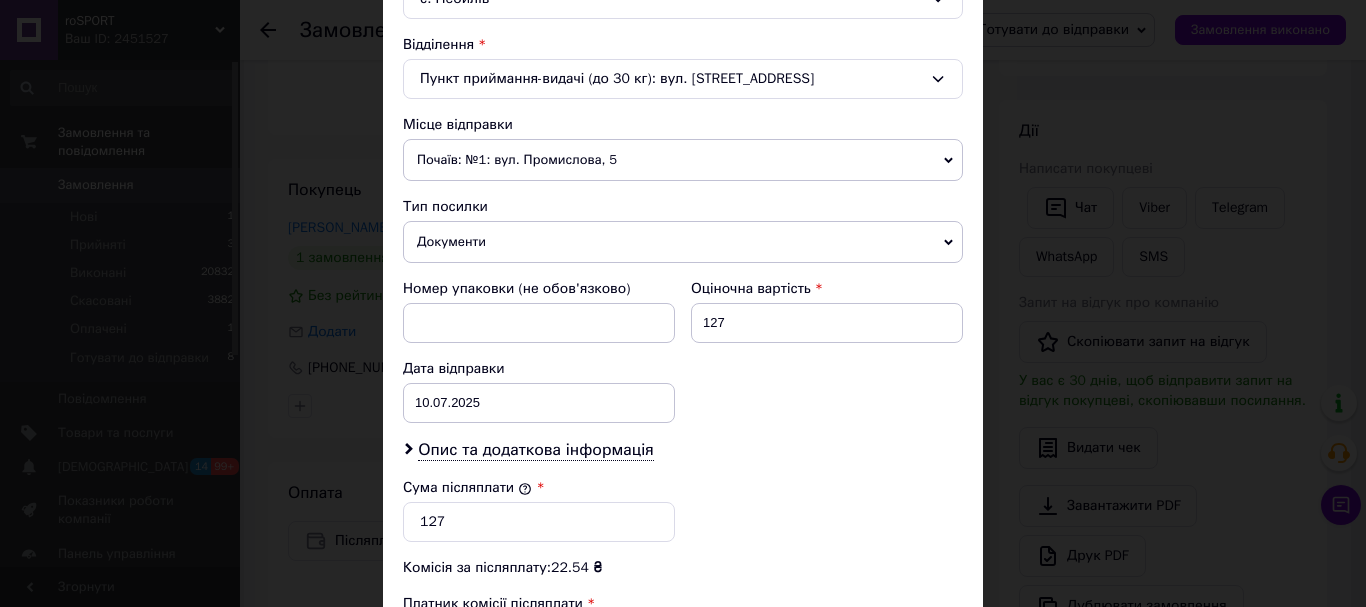 click on "Документи" at bounding box center [683, 242] 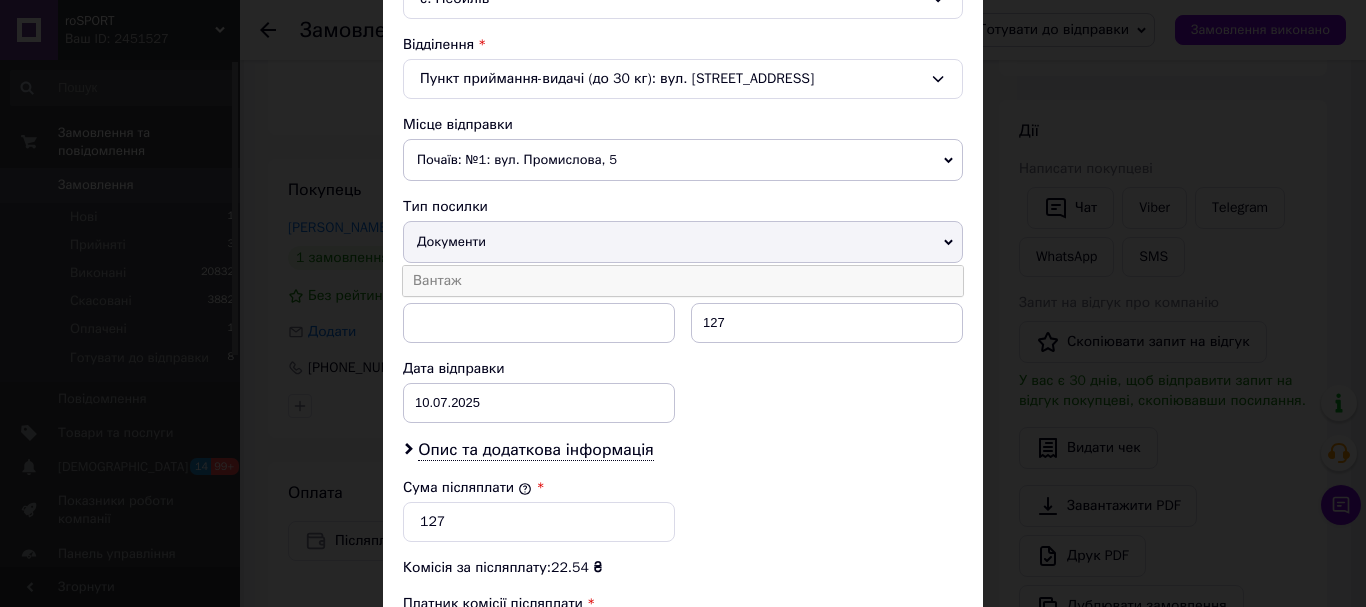 click on "Вантаж" at bounding box center [683, 281] 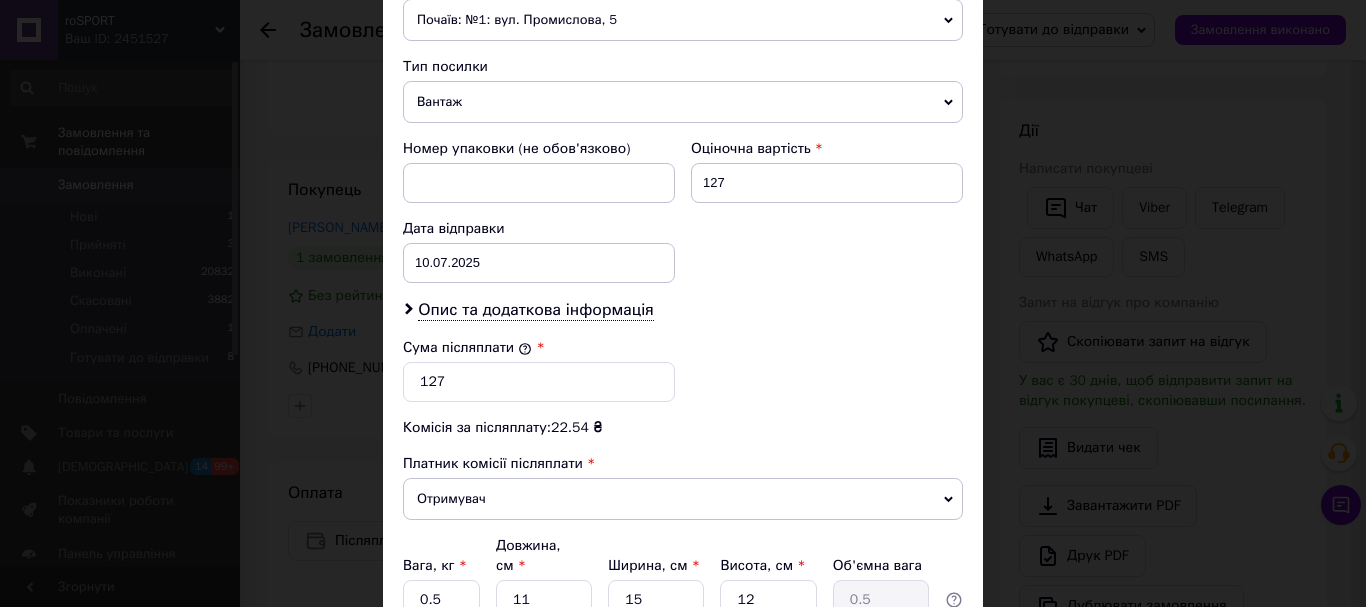 scroll, scrollTop: 900, scrollLeft: 0, axis: vertical 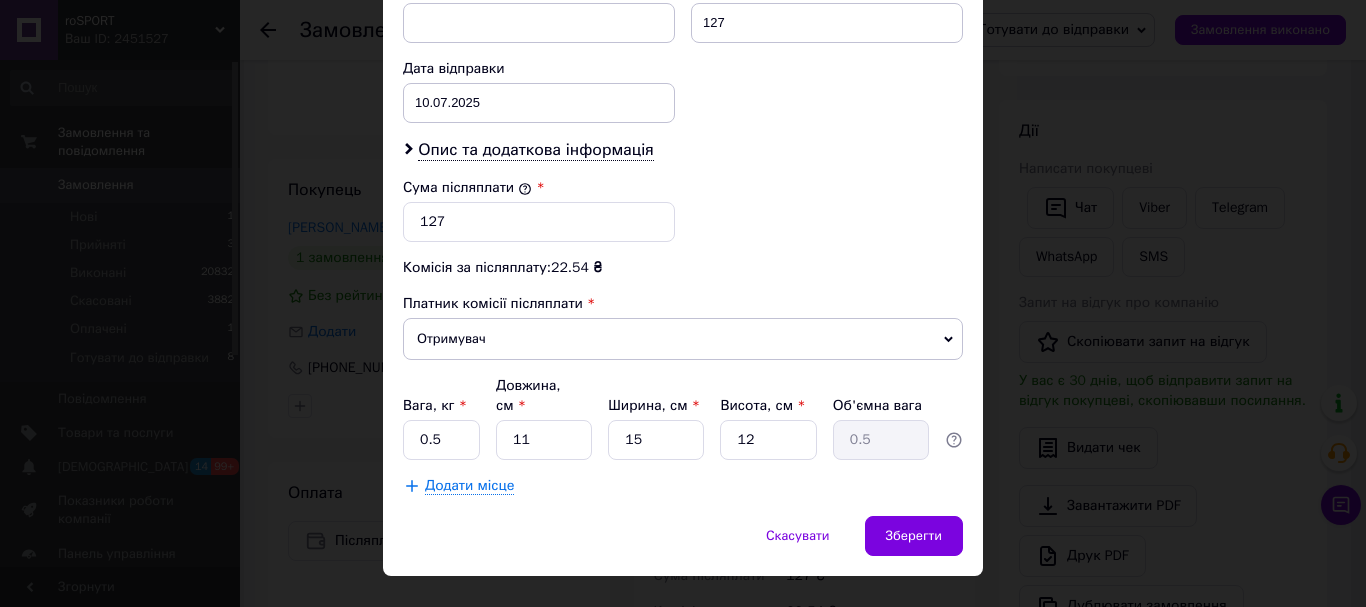 click on "Отримувач" at bounding box center (683, 339) 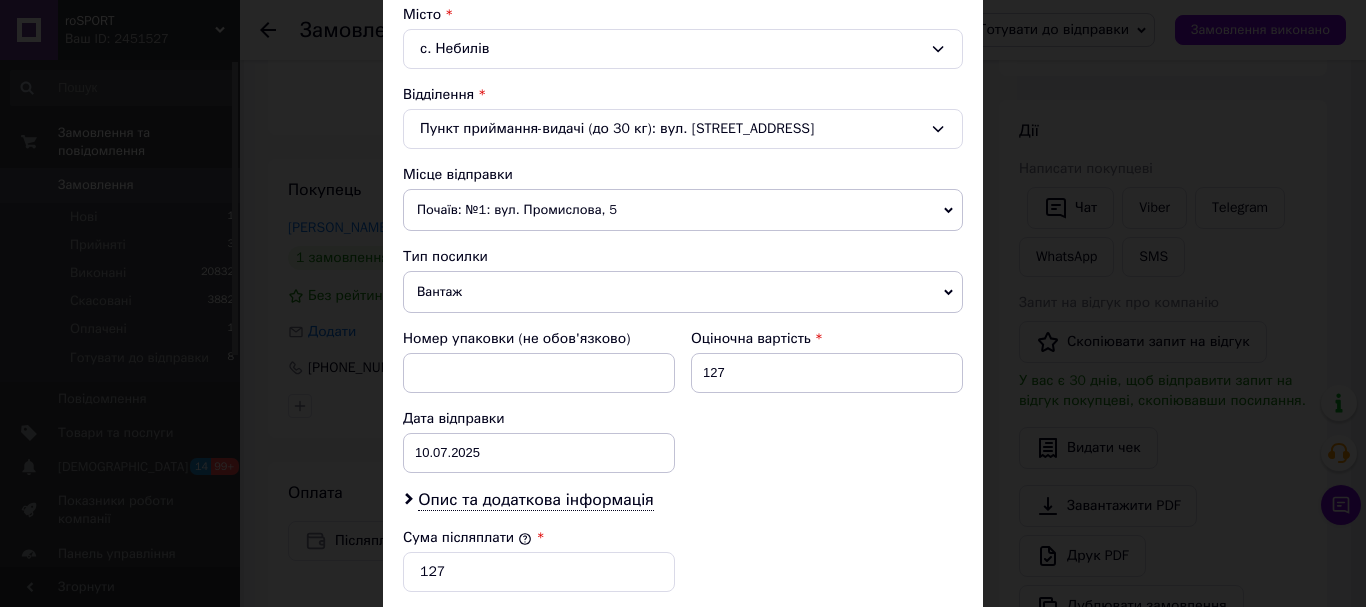 scroll, scrollTop: 500, scrollLeft: 0, axis: vertical 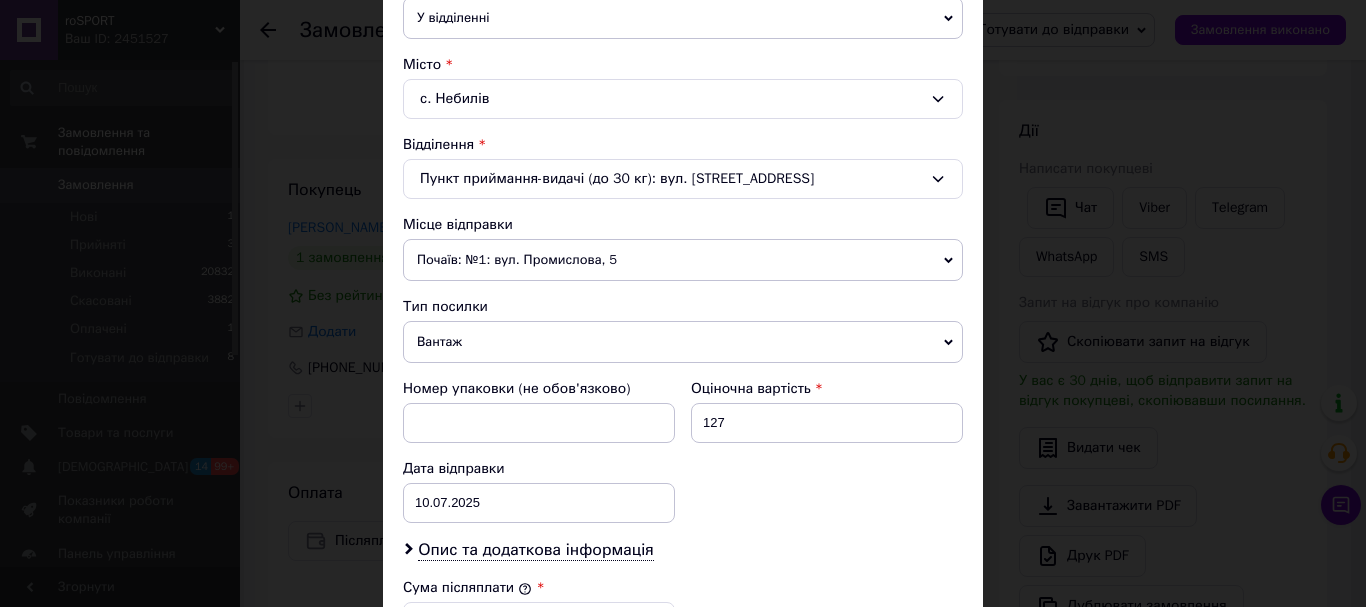click on "Вантаж" at bounding box center (683, 342) 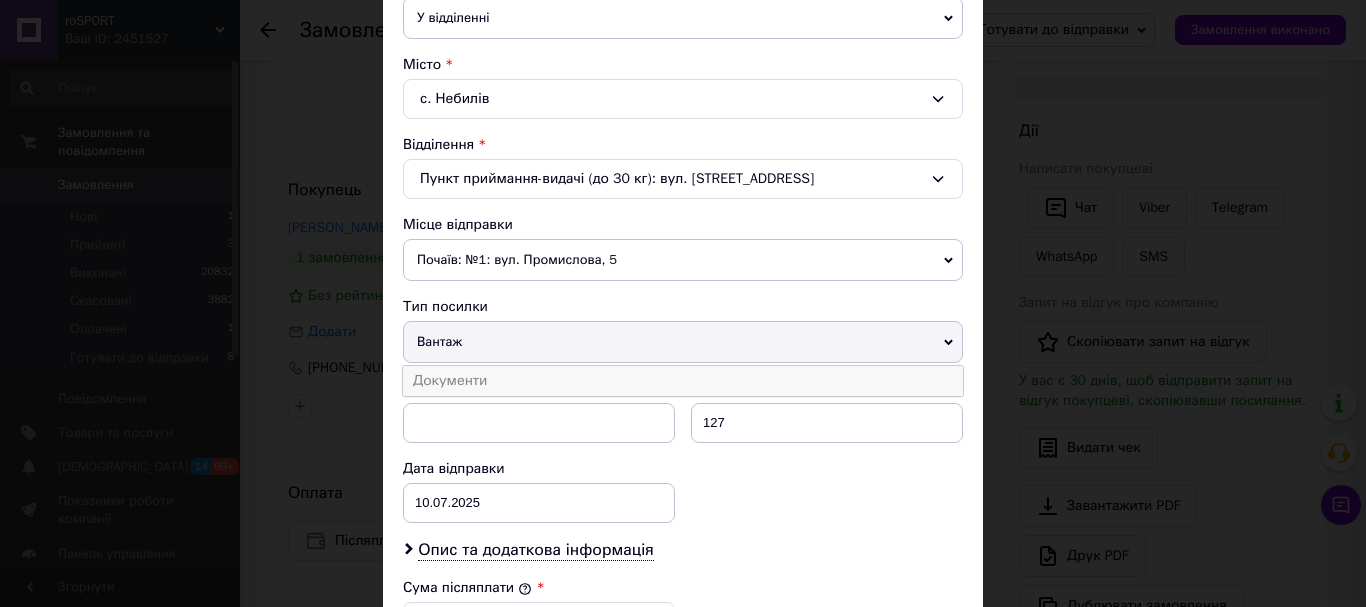 click on "Документи" at bounding box center [683, 381] 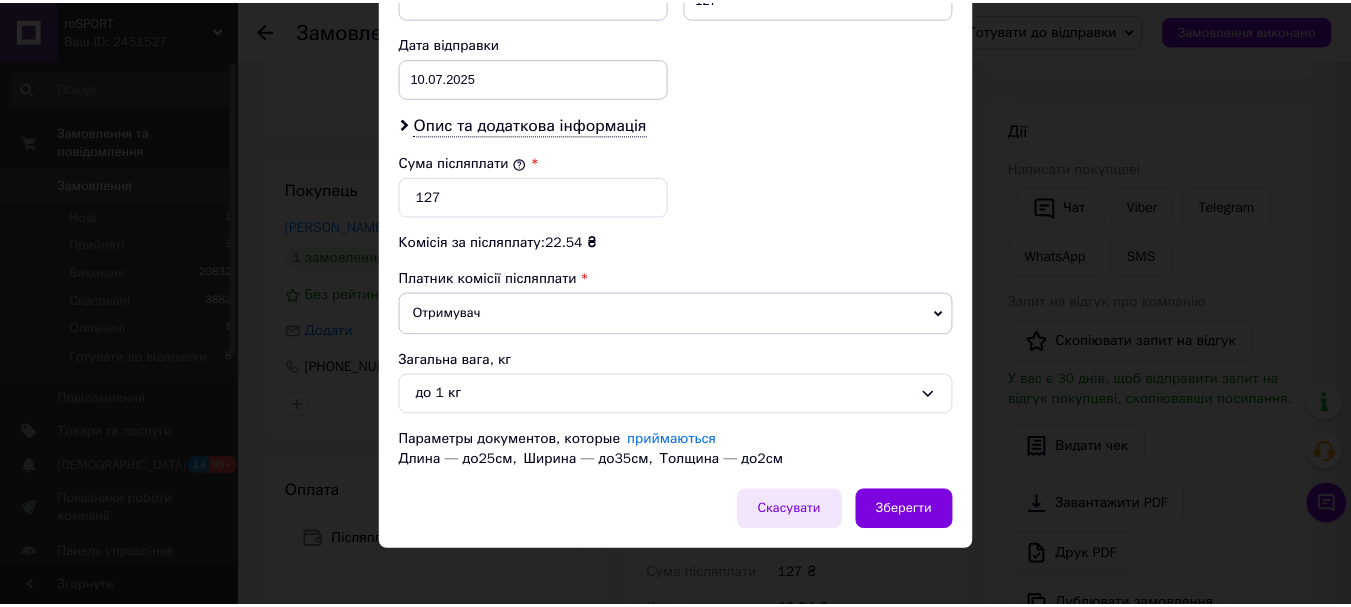 scroll, scrollTop: 939, scrollLeft: 0, axis: vertical 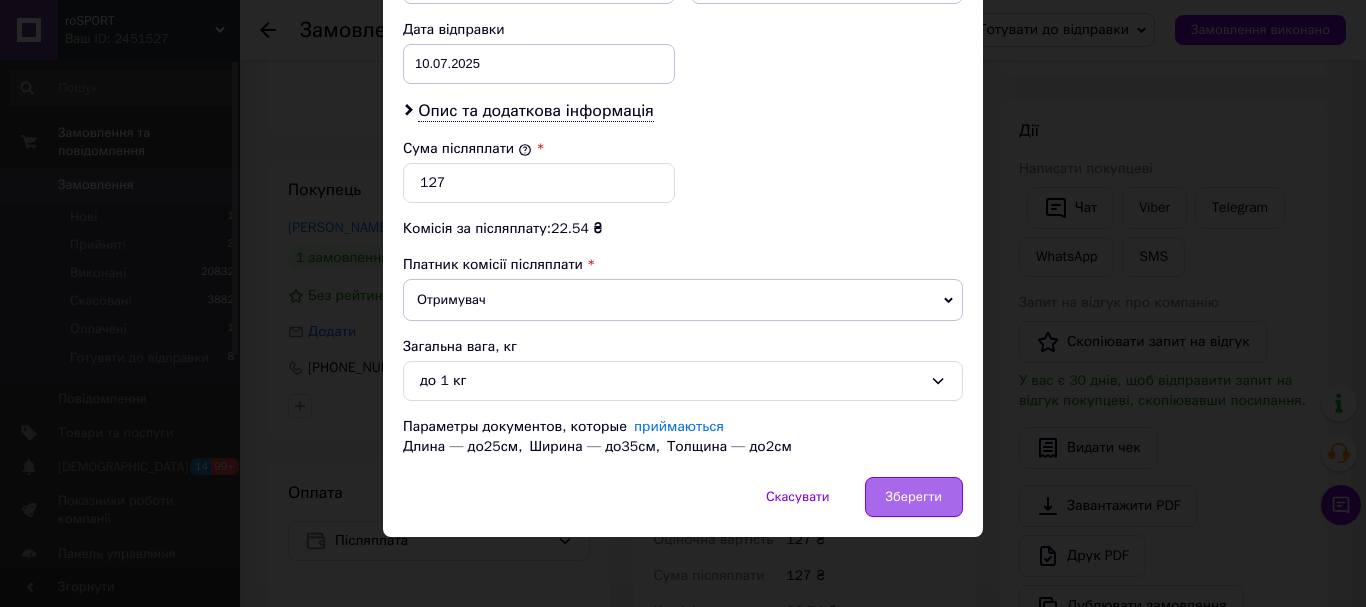 click on "Зберегти" at bounding box center (914, 497) 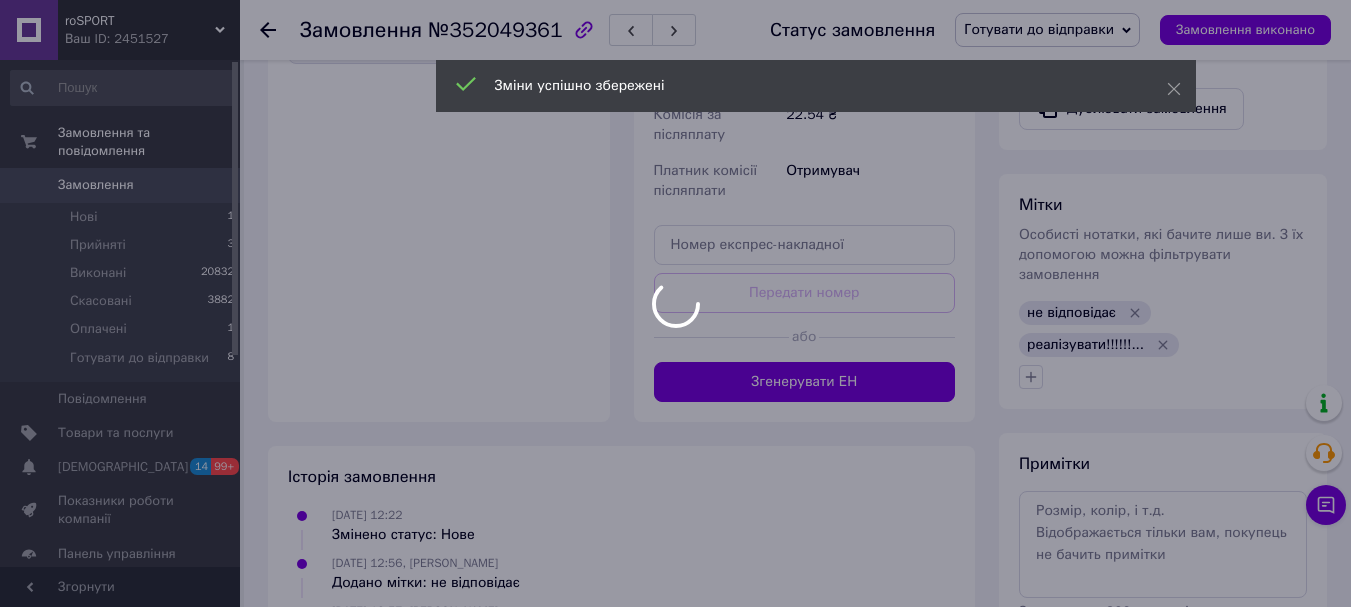scroll, scrollTop: 800, scrollLeft: 0, axis: vertical 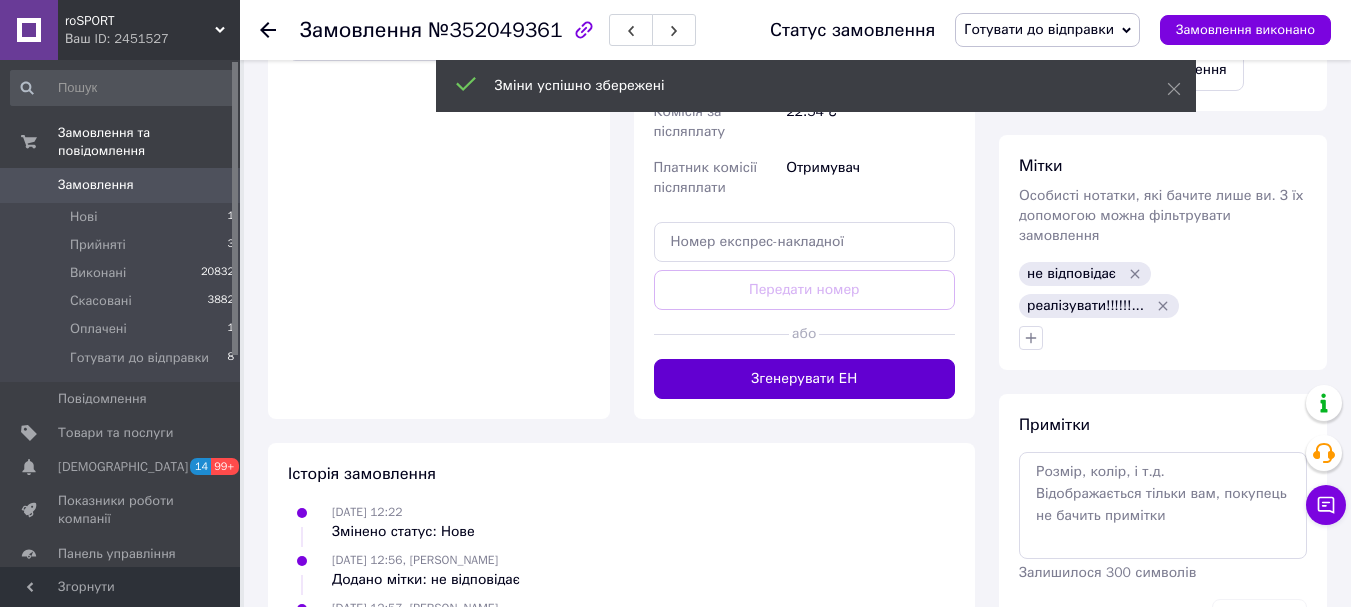 click on "Згенерувати ЕН" at bounding box center (805, 379) 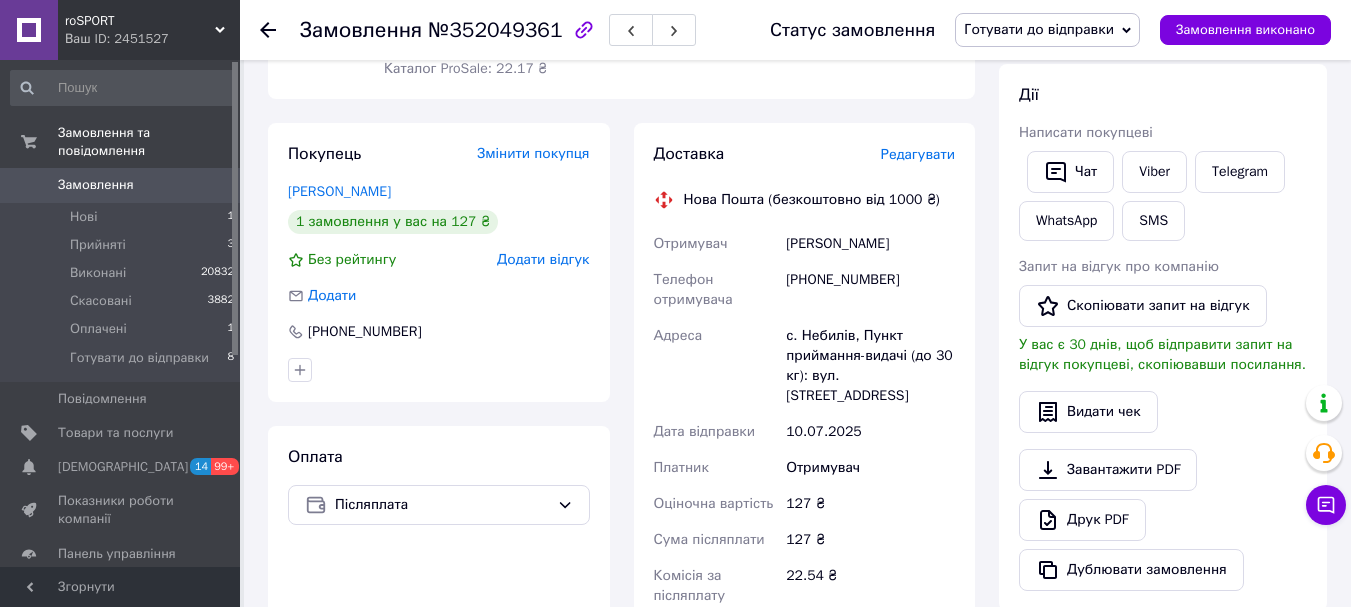 scroll, scrollTop: 300, scrollLeft: 0, axis: vertical 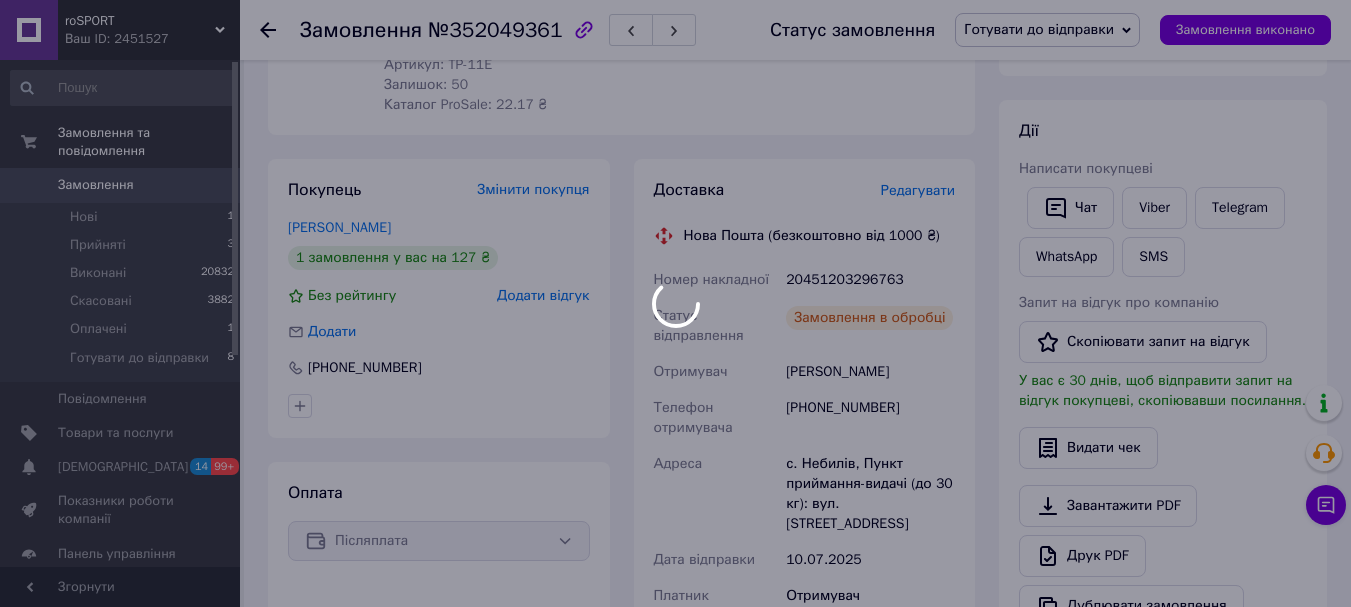 click at bounding box center [675, 303] 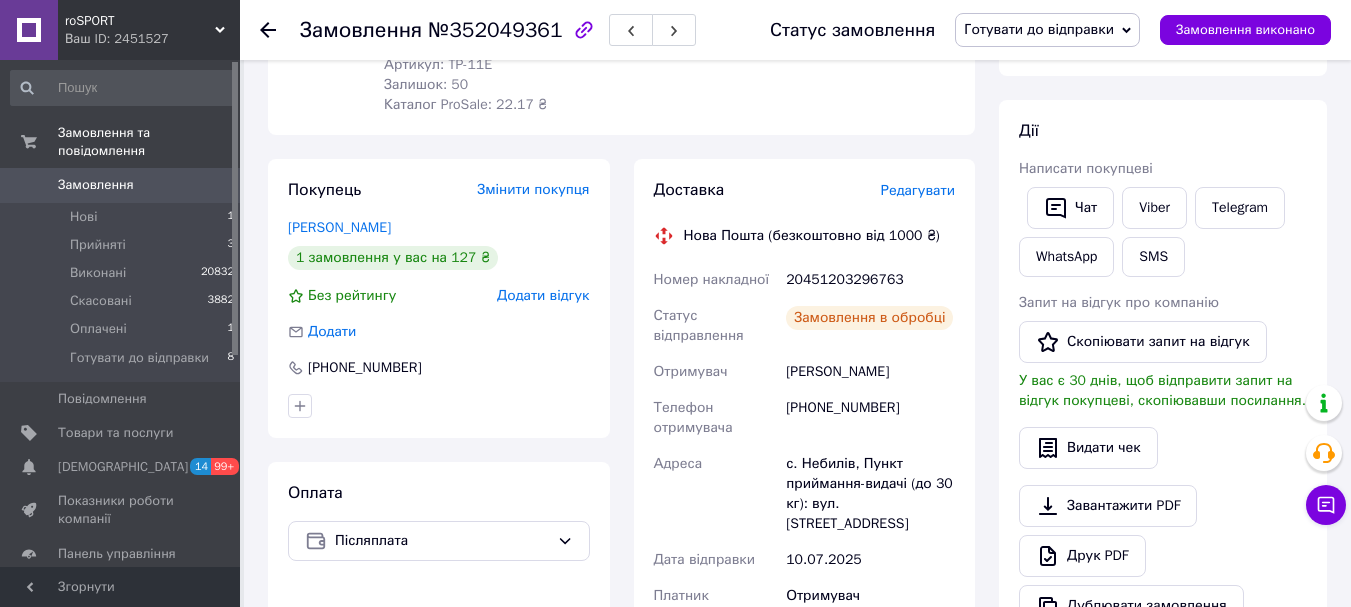 click on "20451203296763" at bounding box center [870, 280] 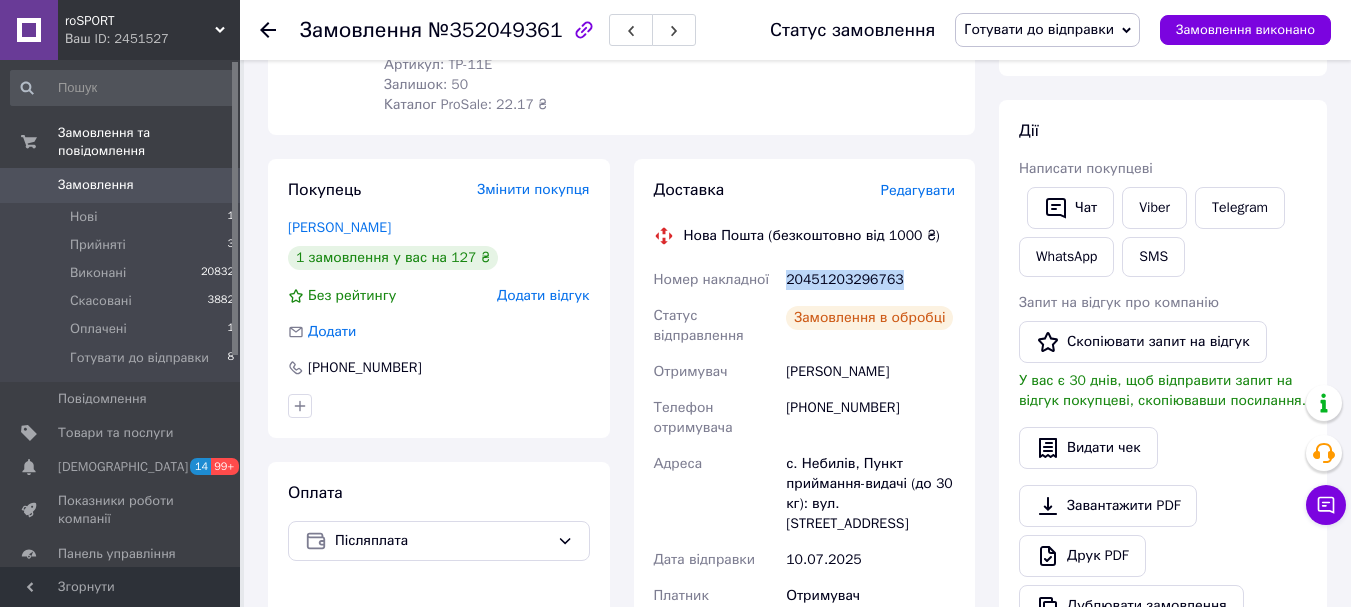 click on "20451203296763" at bounding box center (870, 280) 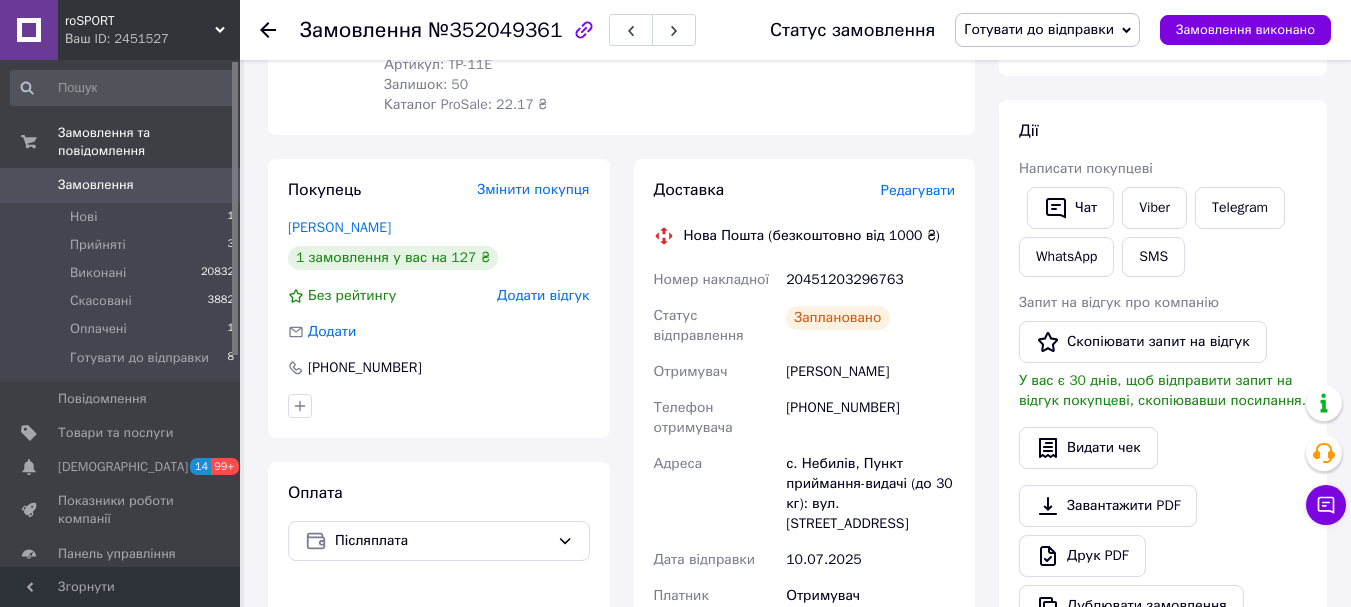 click on "№352049361" at bounding box center [495, 30] 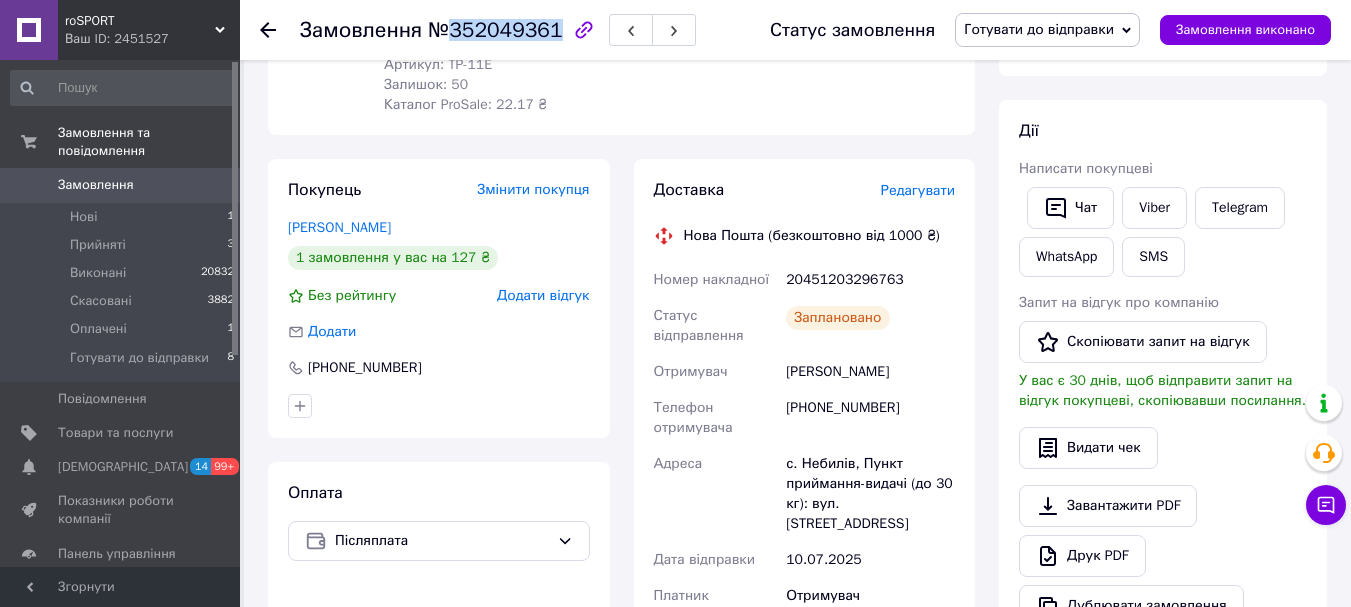 click on "№352049361" at bounding box center (495, 30) 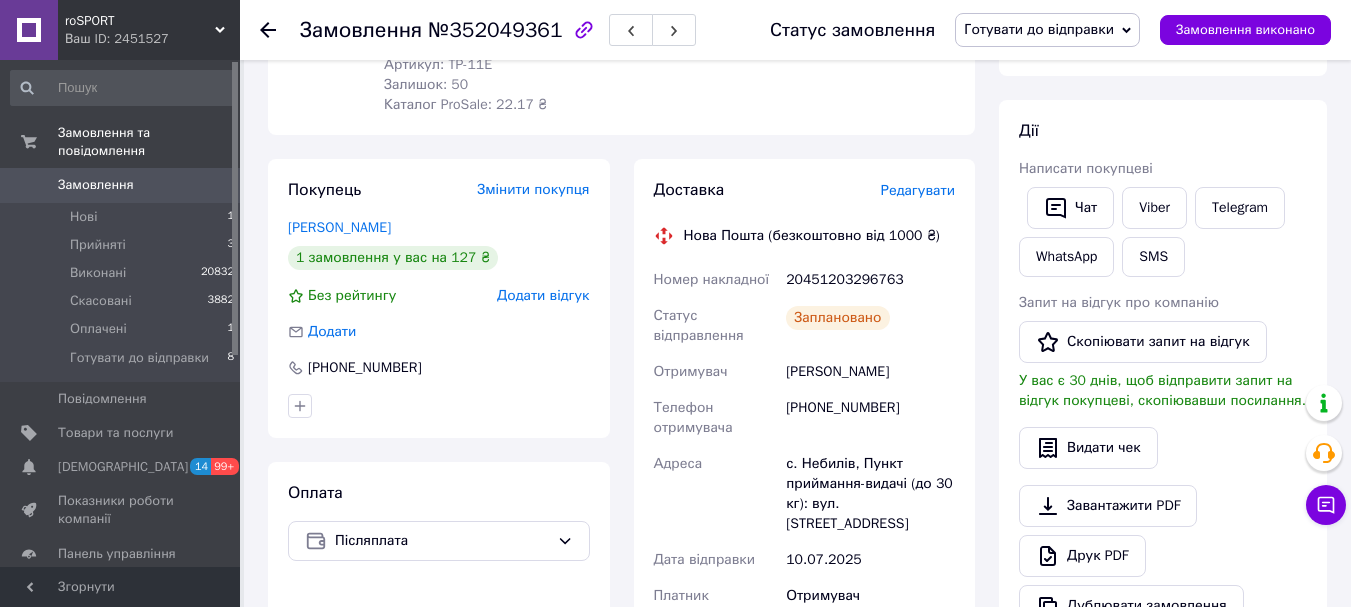 click on "[PERSON_NAME]" at bounding box center [870, 372] 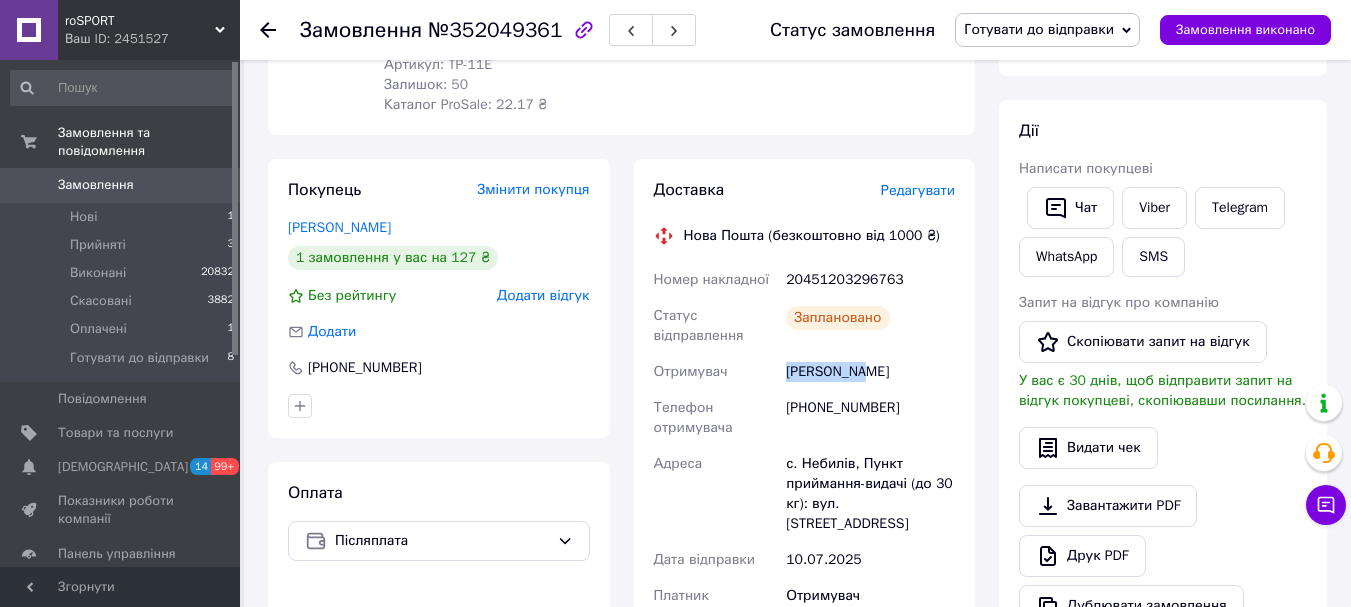 click on "[PERSON_NAME]" at bounding box center [870, 372] 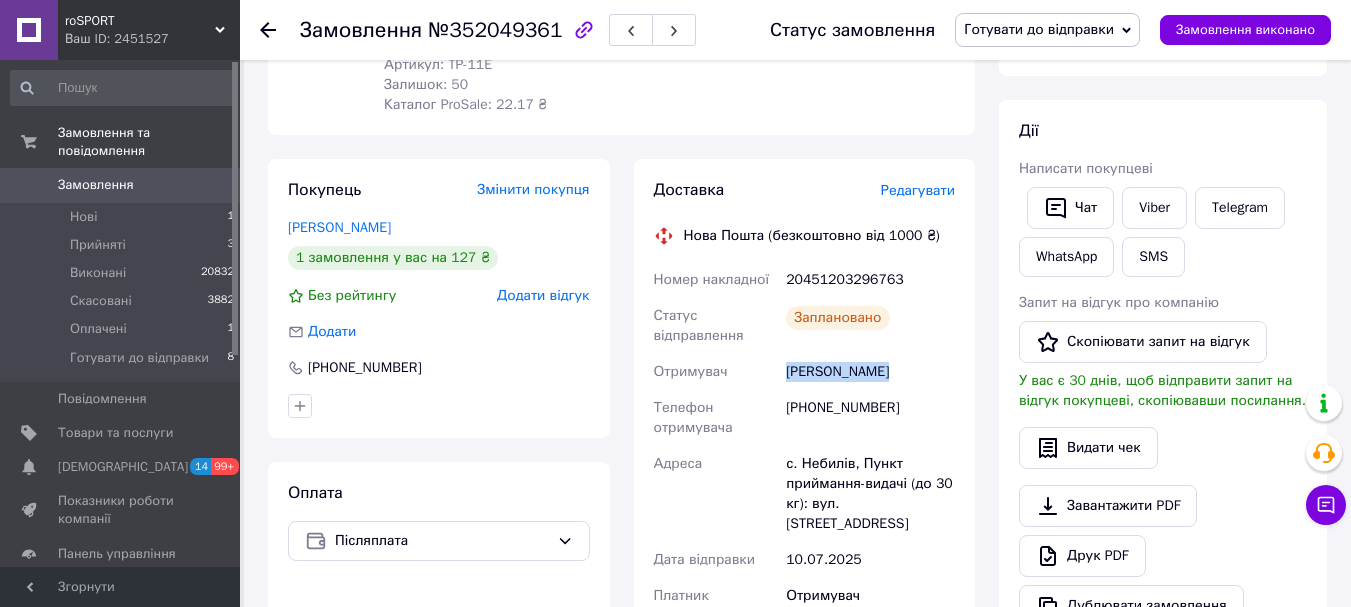 click on "[PERSON_NAME]" at bounding box center (870, 372) 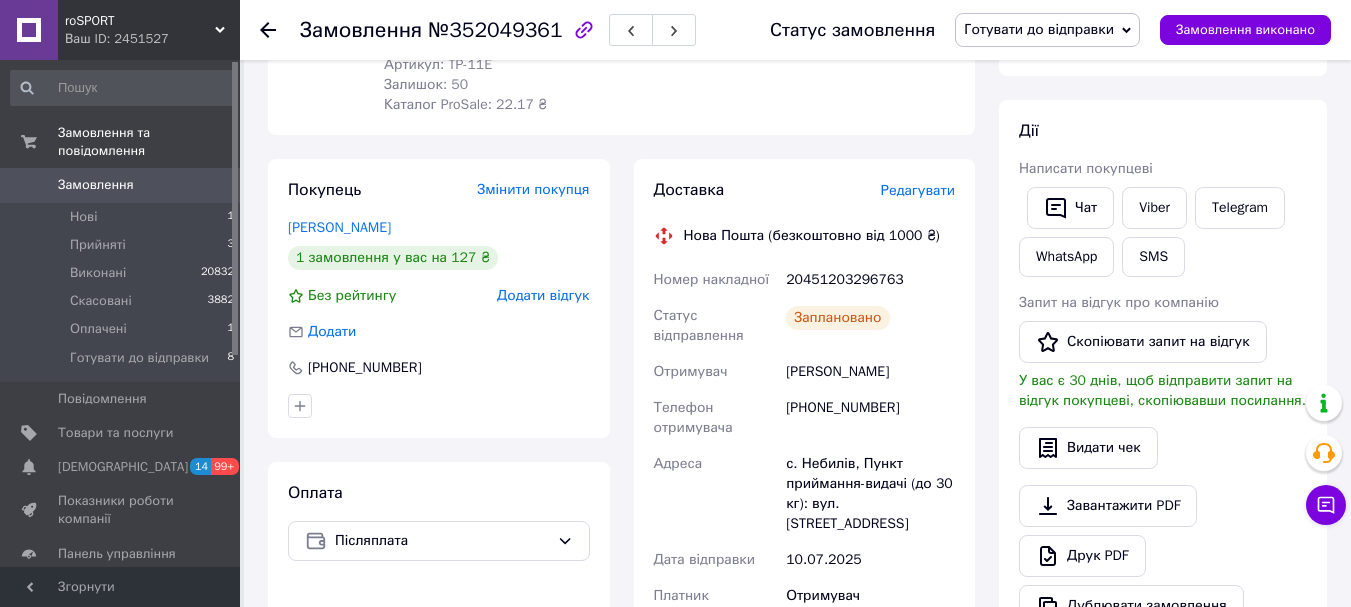 drag, startPoint x: 809, startPoint y: 390, endPoint x: 873, endPoint y: 390, distance: 64 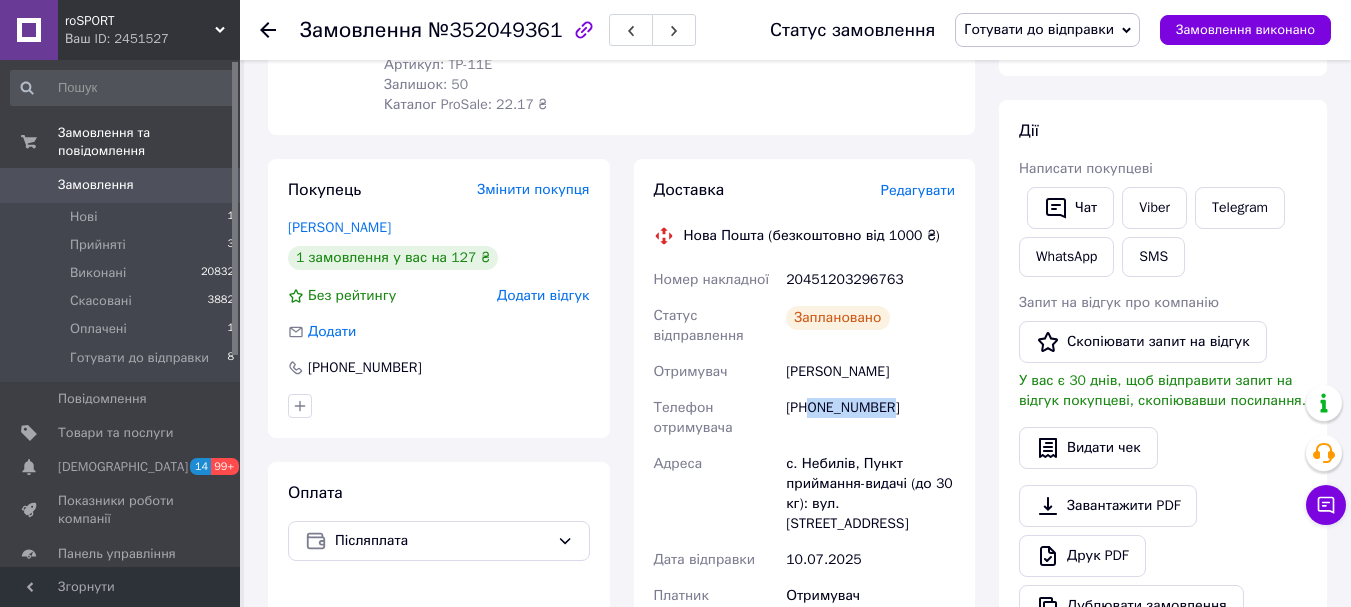 drag, startPoint x: 811, startPoint y: 394, endPoint x: 909, endPoint y: 394, distance: 98 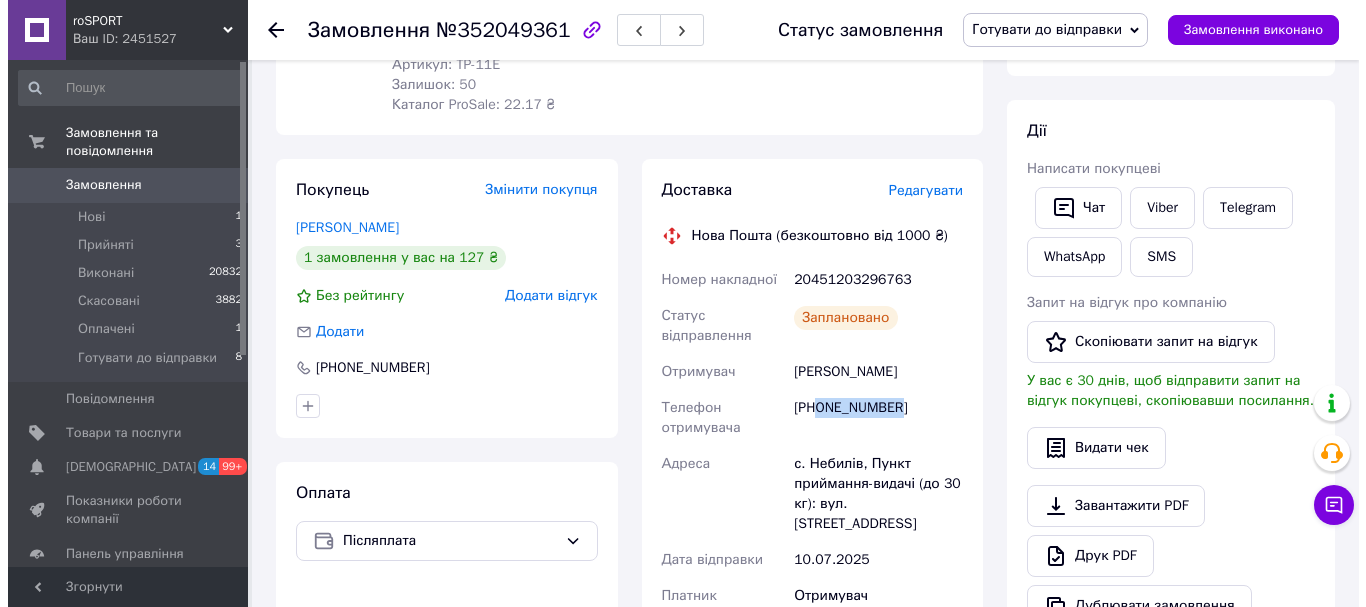 scroll, scrollTop: 0, scrollLeft: 0, axis: both 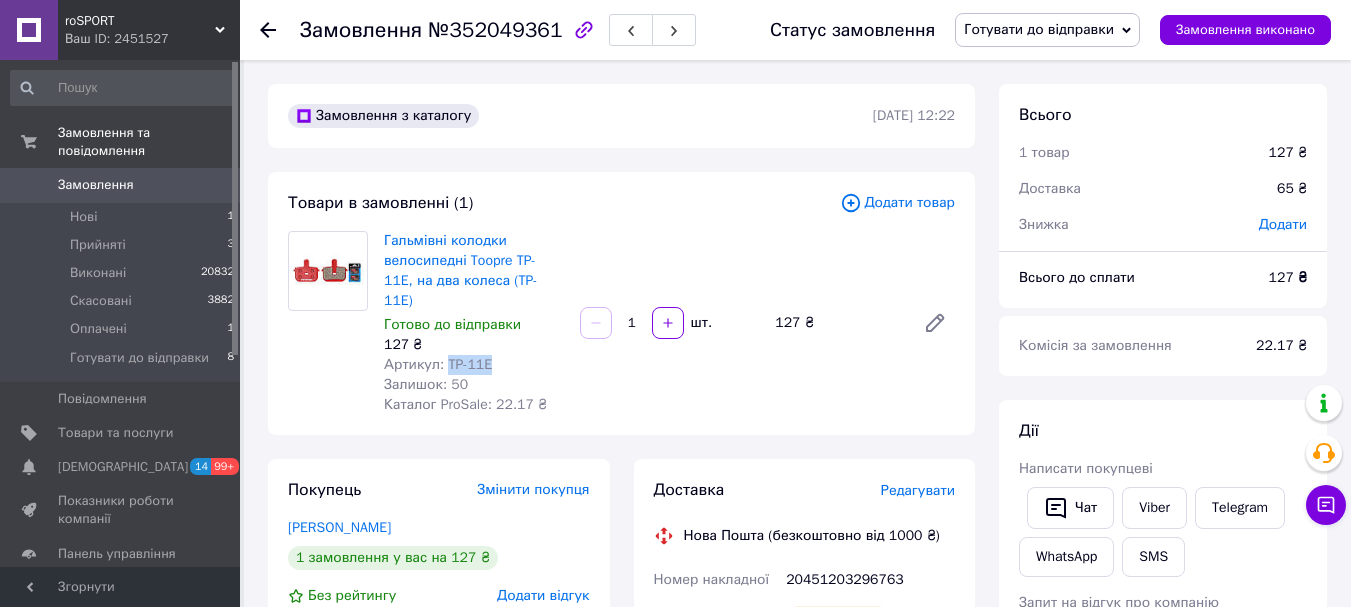 drag, startPoint x: 445, startPoint y: 347, endPoint x: 494, endPoint y: 345, distance: 49.0408 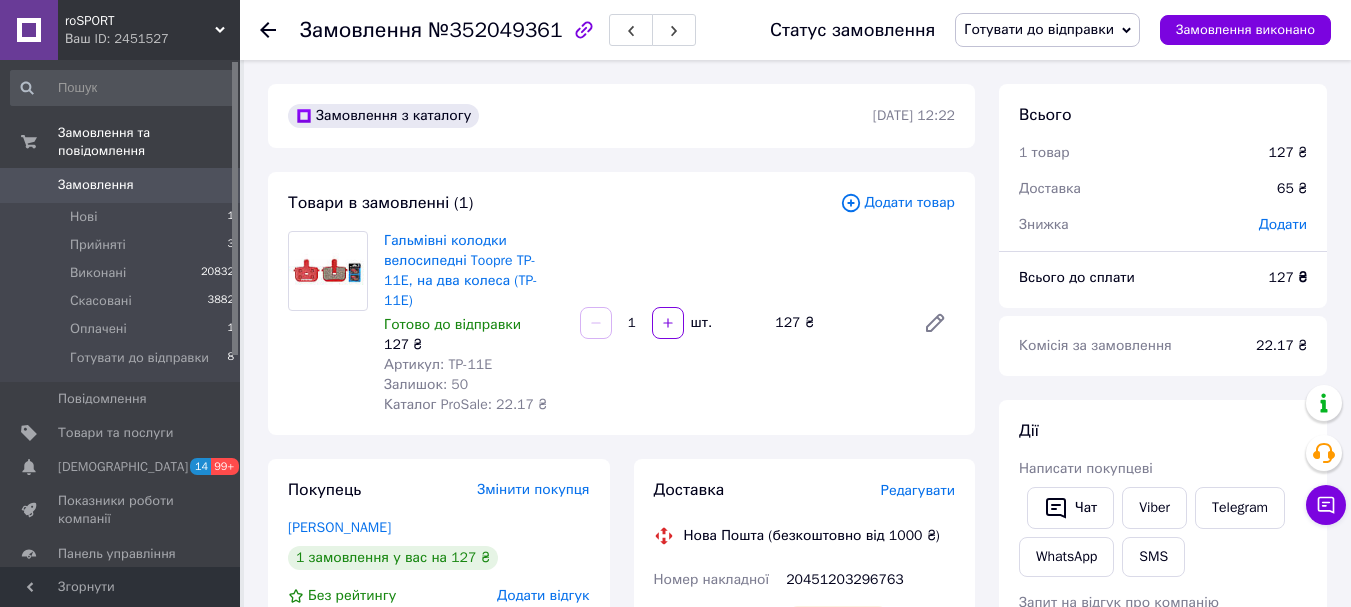 click on "Статус замовлення Готувати до відправки Прийнято Виконано Скасовано Оплачено Замовлення виконано" at bounding box center [1030, 30] 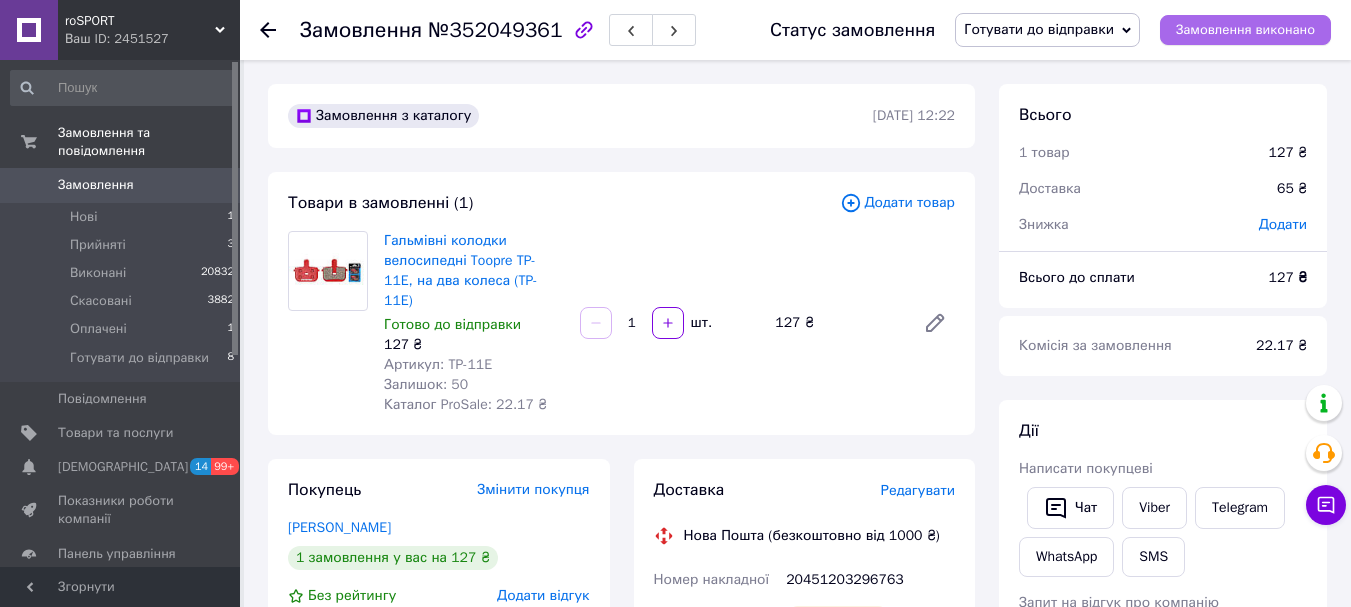 click on "Замовлення виконано" at bounding box center (1245, 30) 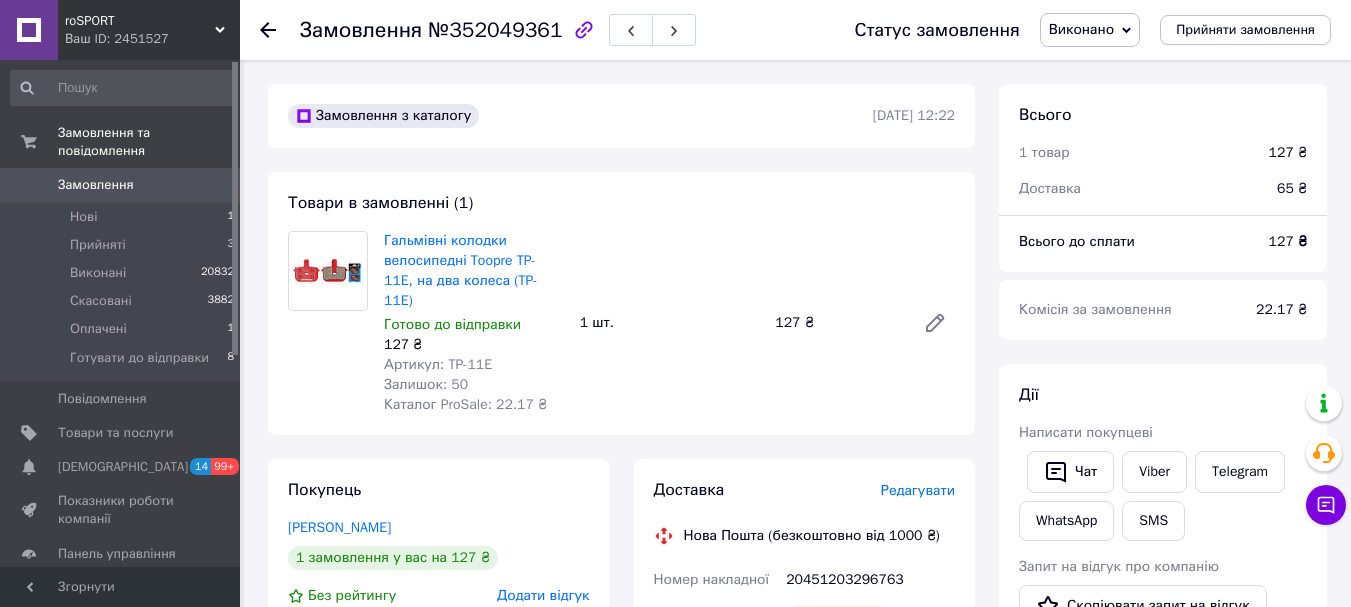 click 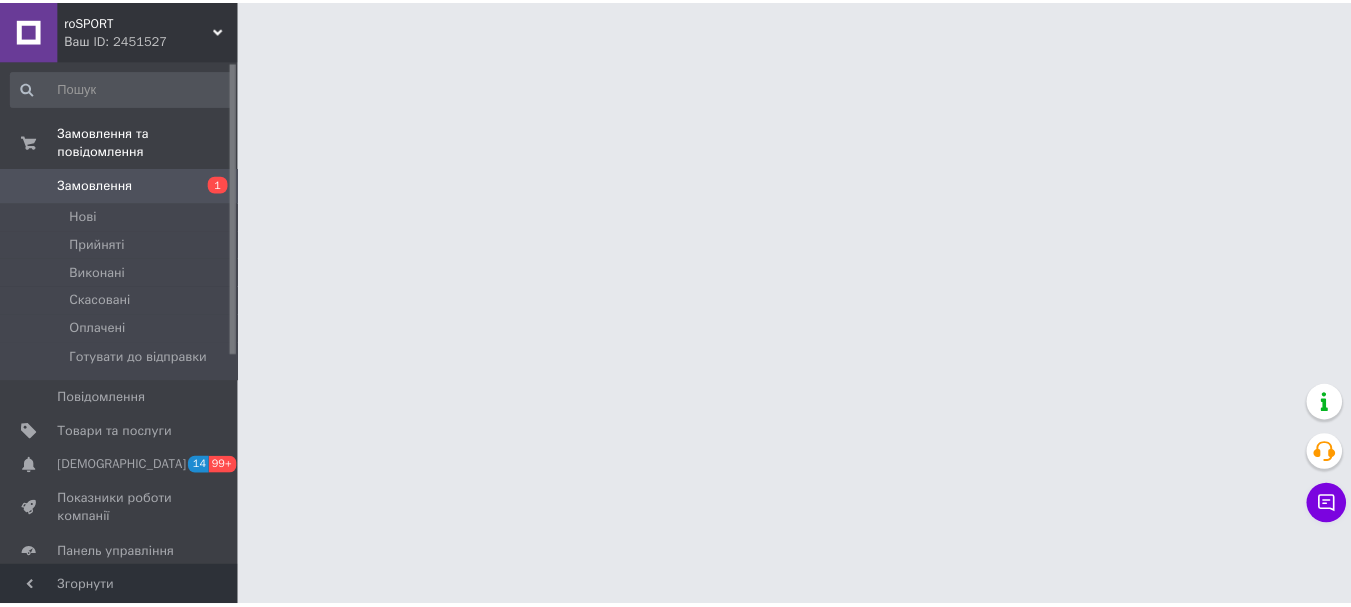 scroll, scrollTop: 0, scrollLeft: 0, axis: both 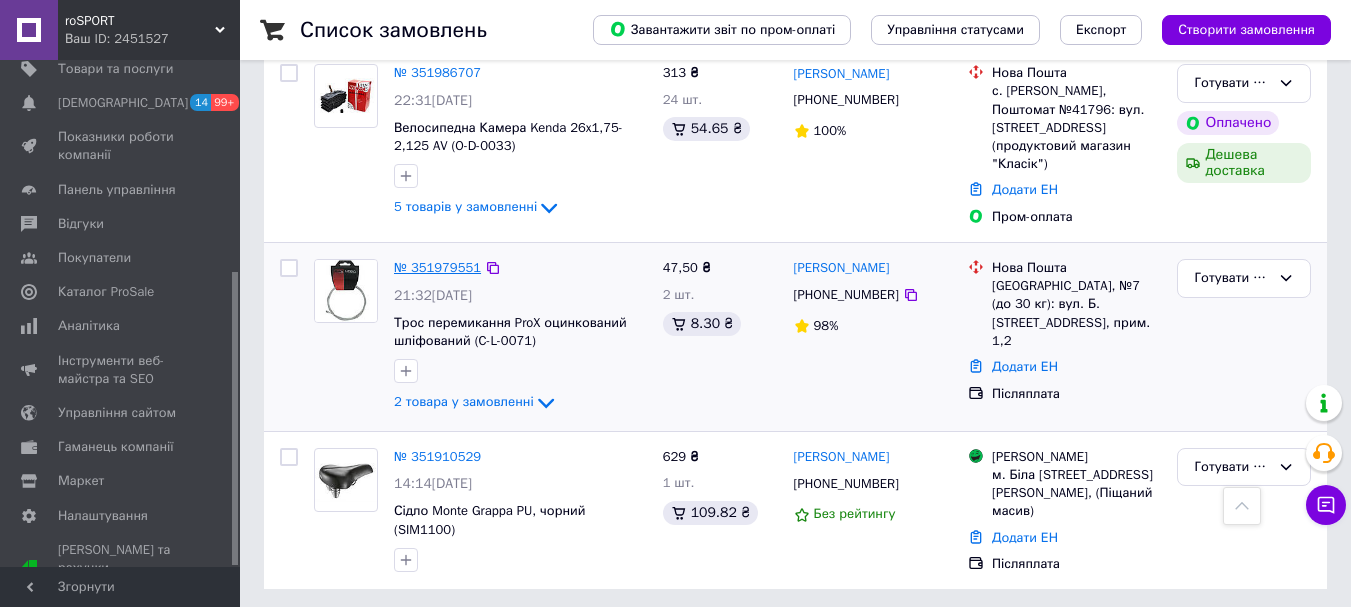 click on "№ 351979551" at bounding box center (437, 267) 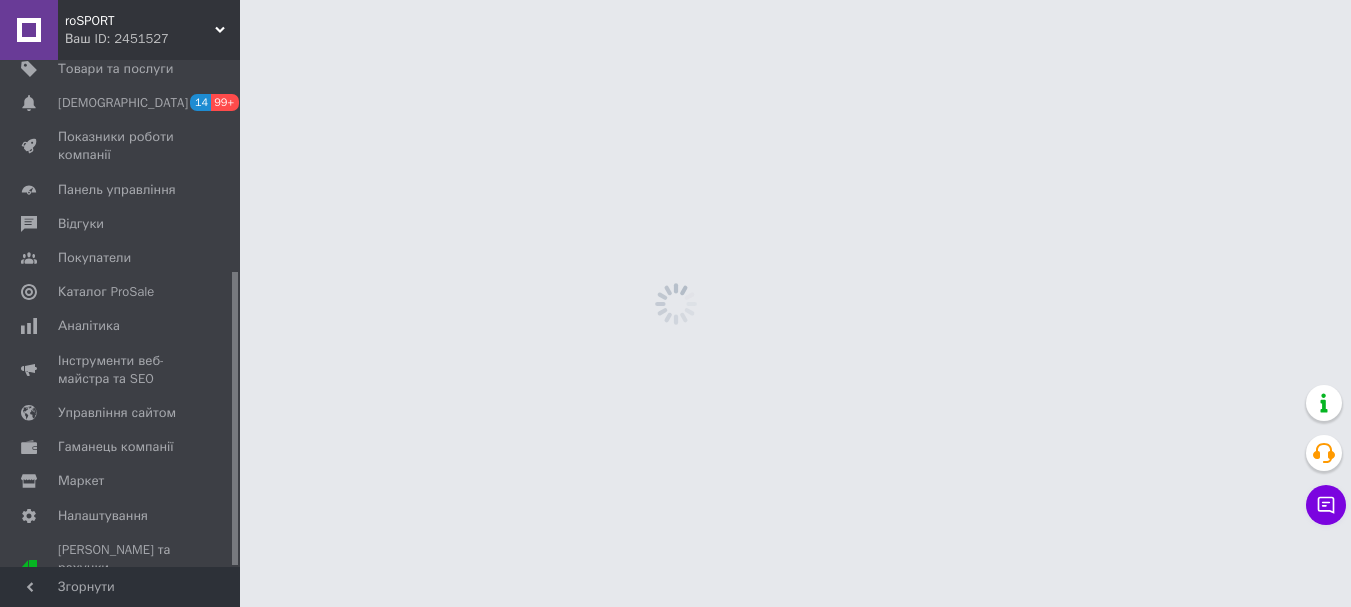 scroll, scrollTop: 0, scrollLeft: 0, axis: both 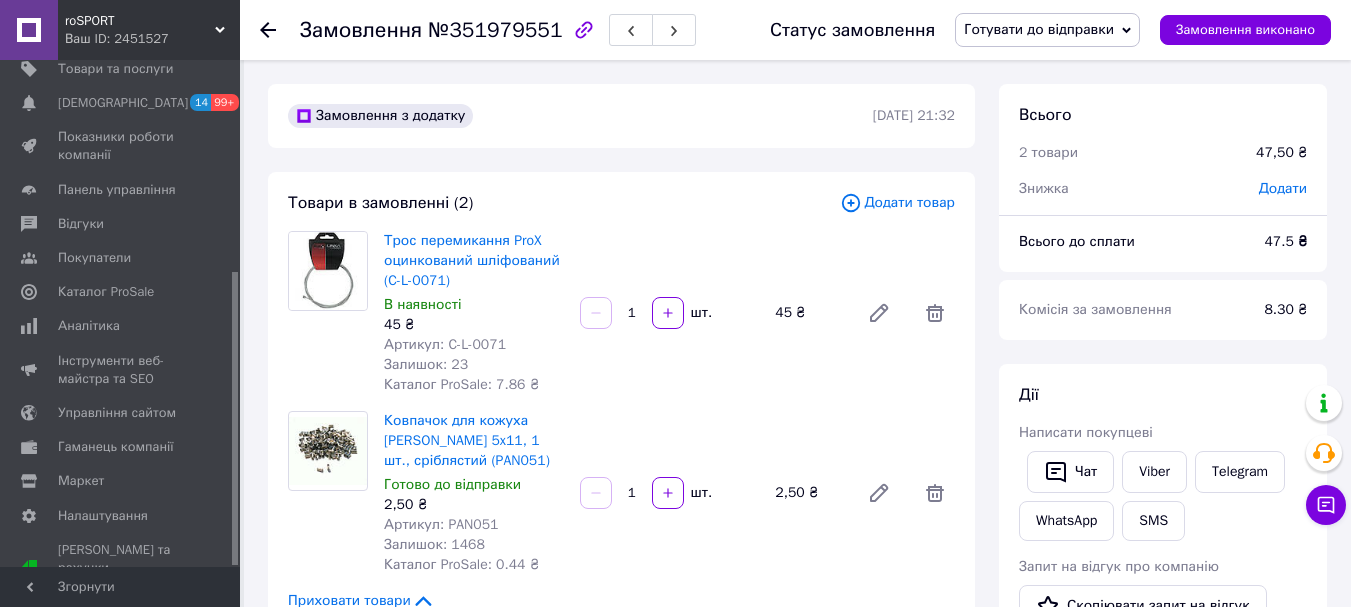 click on "№351979551" at bounding box center [495, 30] 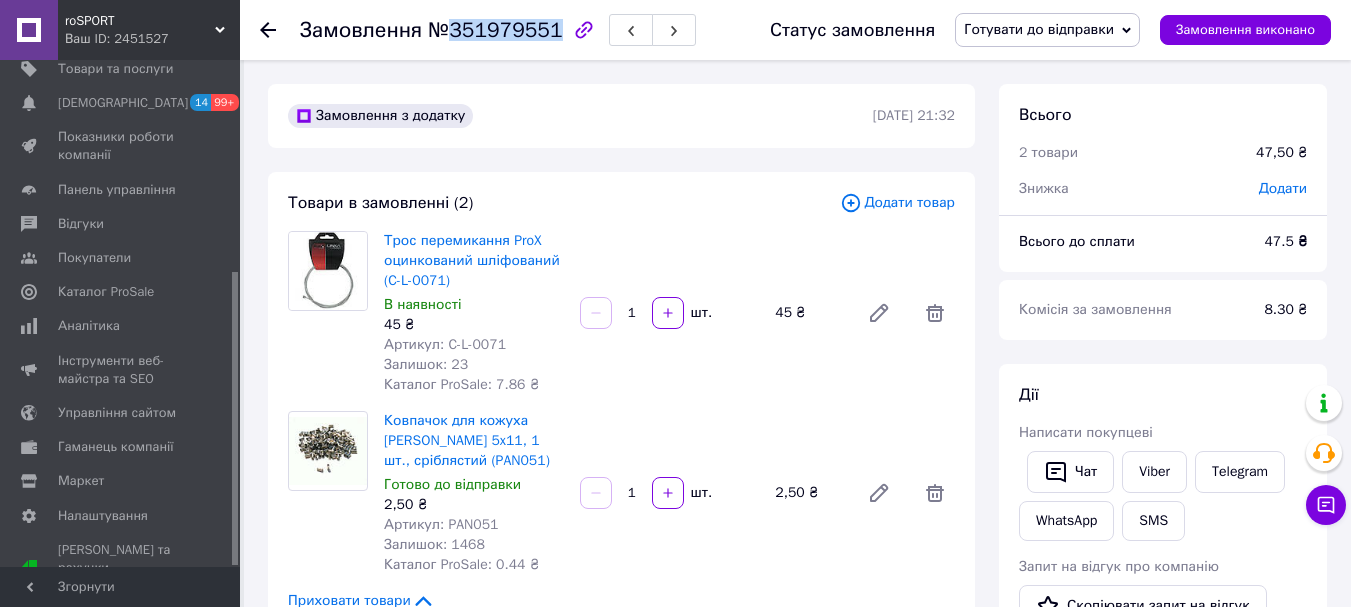 click on "№351979551" at bounding box center [495, 30] 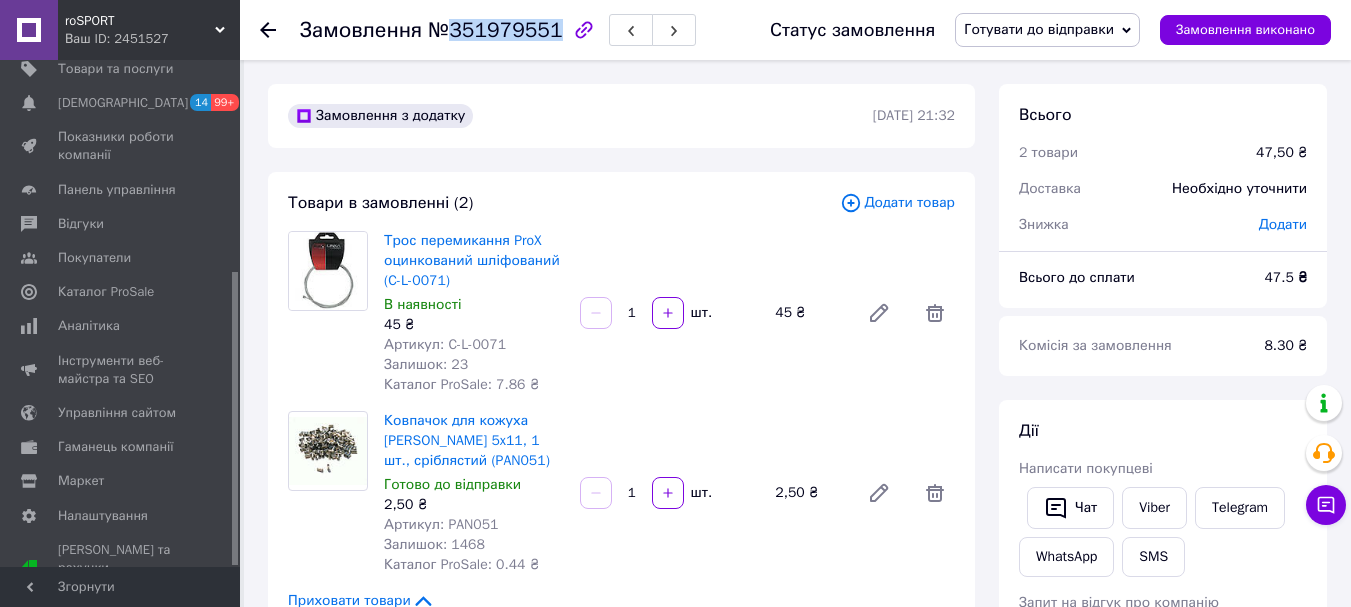 copy on "351979551" 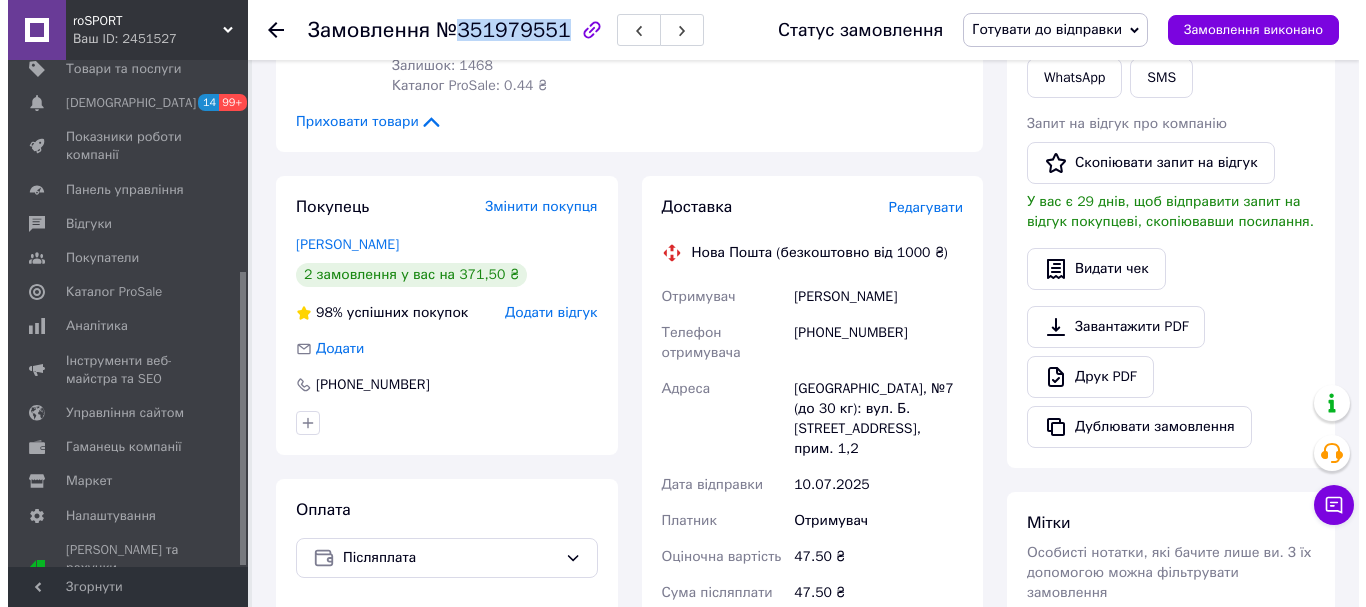 scroll, scrollTop: 500, scrollLeft: 0, axis: vertical 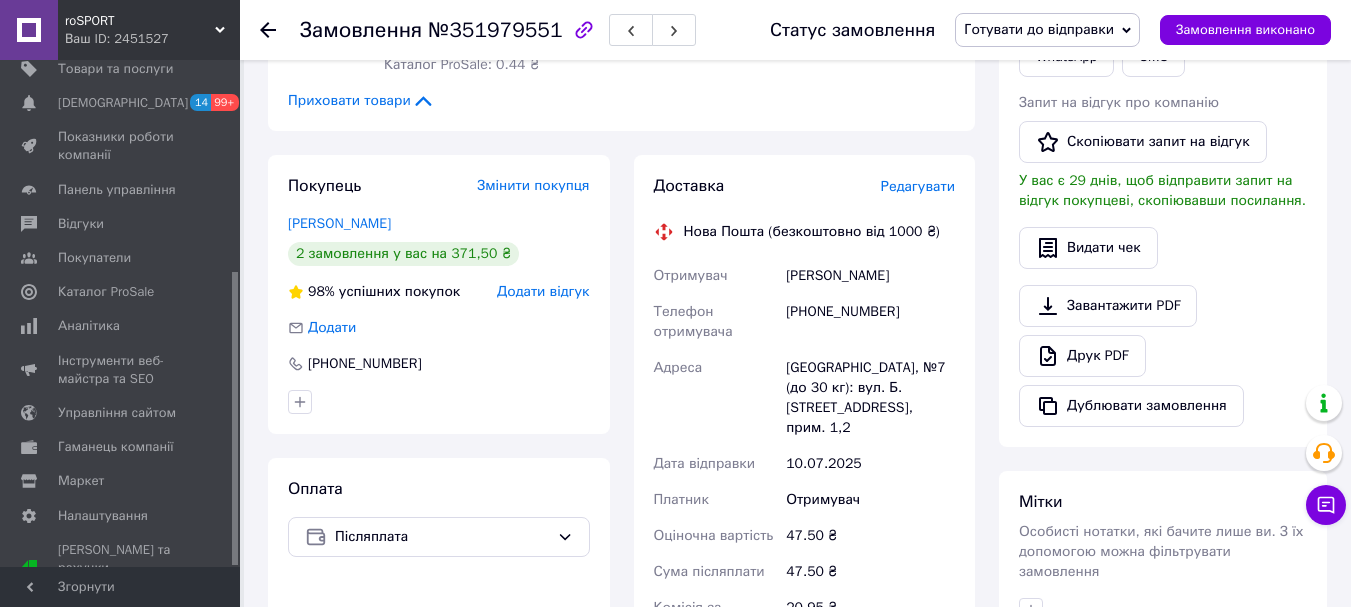 click on "Редагувати" at bounding box center (918, 186) 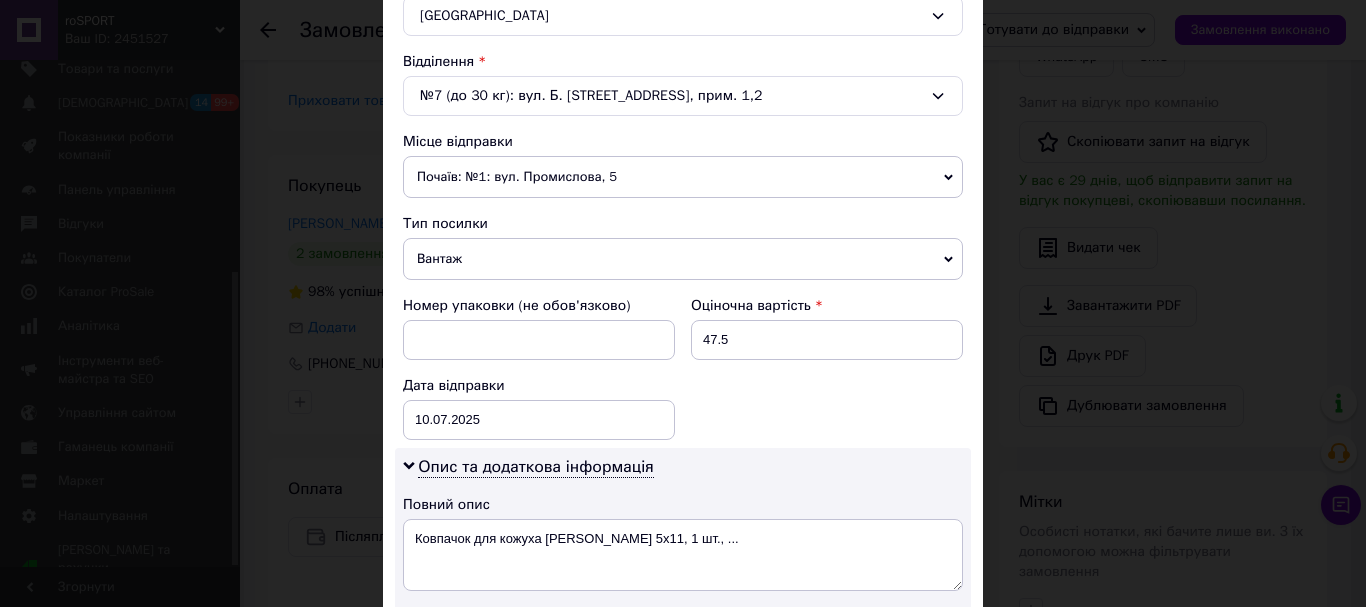 scroll, scrollTop: 800, scrollLeft: 0, axis: vertical 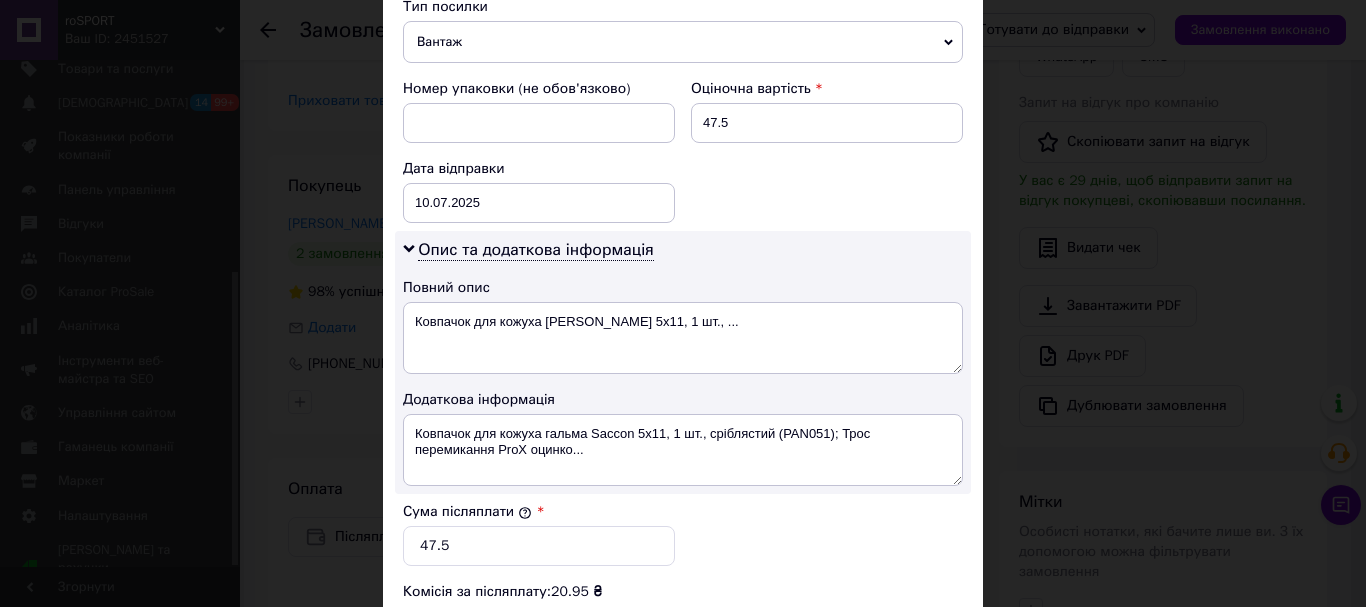 click on "Вантаж" at bounding box center [683, 42] 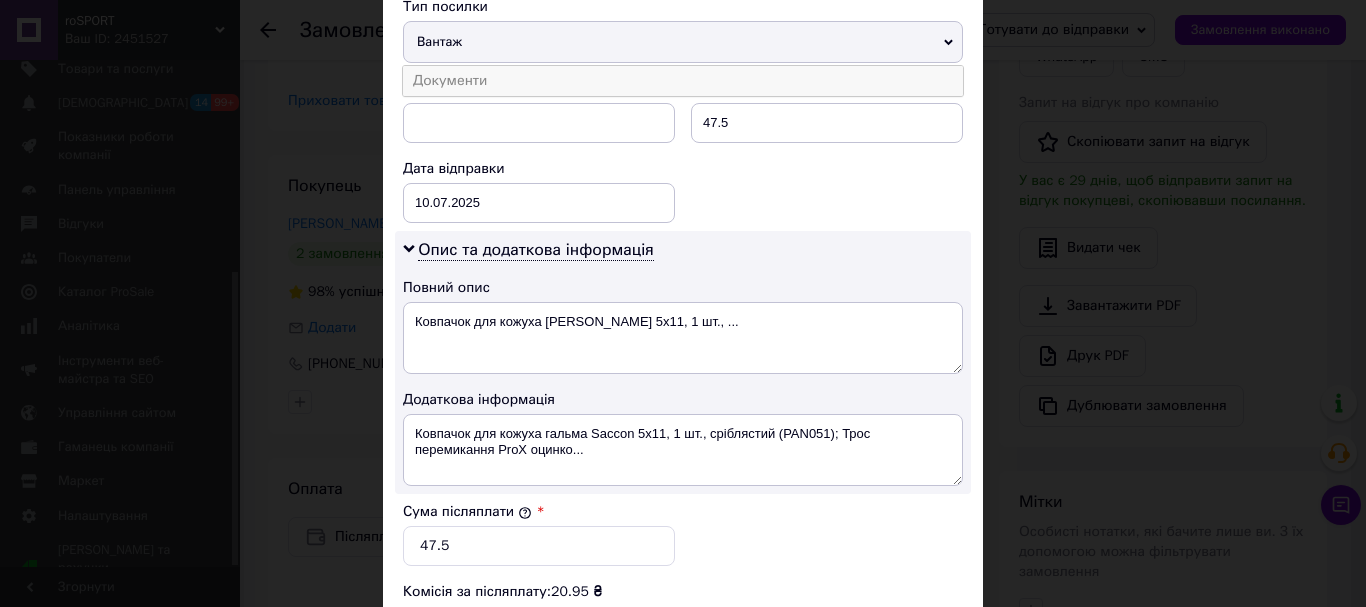 click on "Платник Отримувач Відправник Прізвище отримувача Дяків Ім'я отримувача Юлія По батькові отримувача Телефон отримувача +380936588702 Тип доставки У відділенні Кур'єром В поштоматі Місто Івано-Франківськ Відділення №7 (до 30 кг): вул. Б. Лепкого, 6а, прим. 1,2 Місце відправки Почаїв: №1: вул. Промислова, 5 Немає збігів. Спробуйте змінити умови пошуку Додати ще місце відправки Тип посилки Вантаж Документи Номер упаковки (не обов'язково) Оціночна вартість 47.5 Дата відправки 10.07.2025 < 2025 > < Июль > Пн Вт Ср Чт Пт Сб Вс 30 1 2 3 4 5 6 7 8 9 10 11 12 13 14 15 16 17 18 19 20 21 22 23 24 25 26 27 28 29 30 31 1 2 3 4 5 6 7 8 9 10" at bounding box center [683, 125] 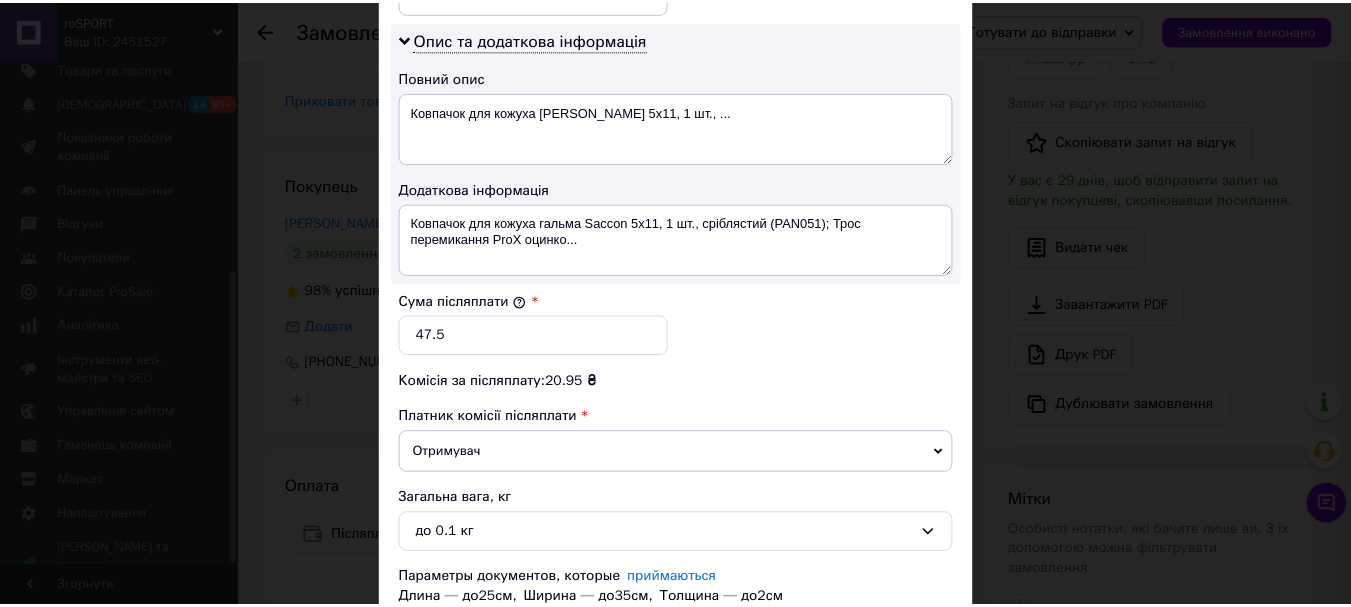 scroll, scrollTop: 1163, scrollLeft: 0, axis: vertical 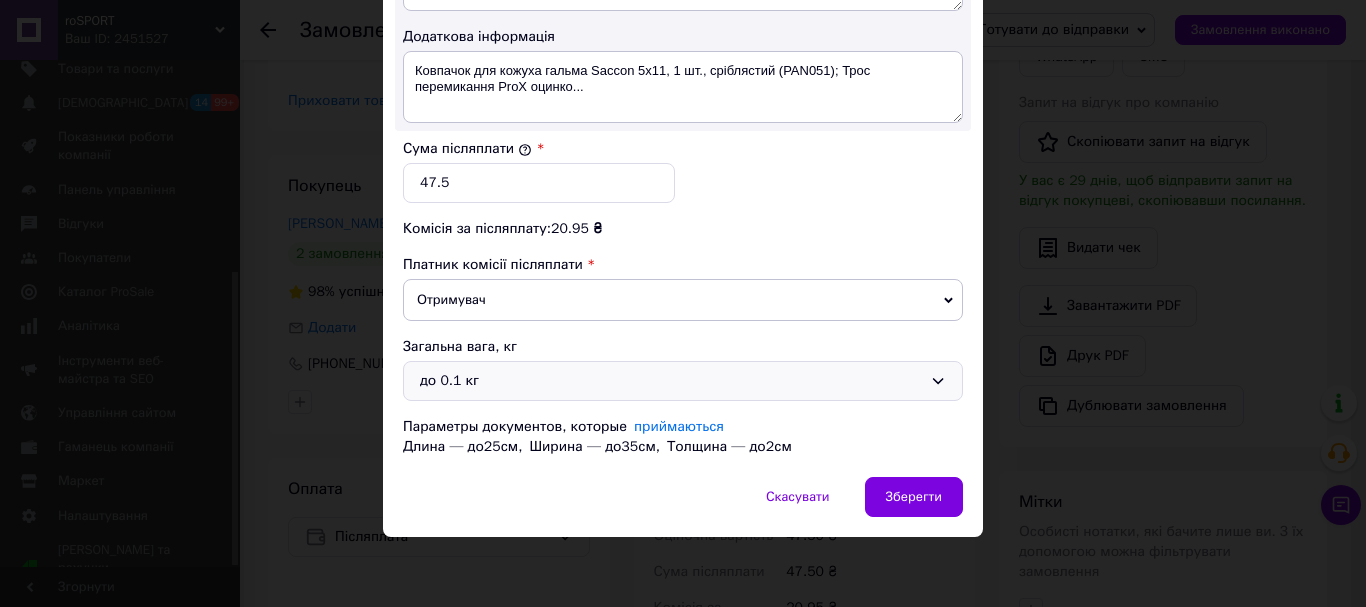 click on "до 0.1 кг" at bounding box center [671, 381] 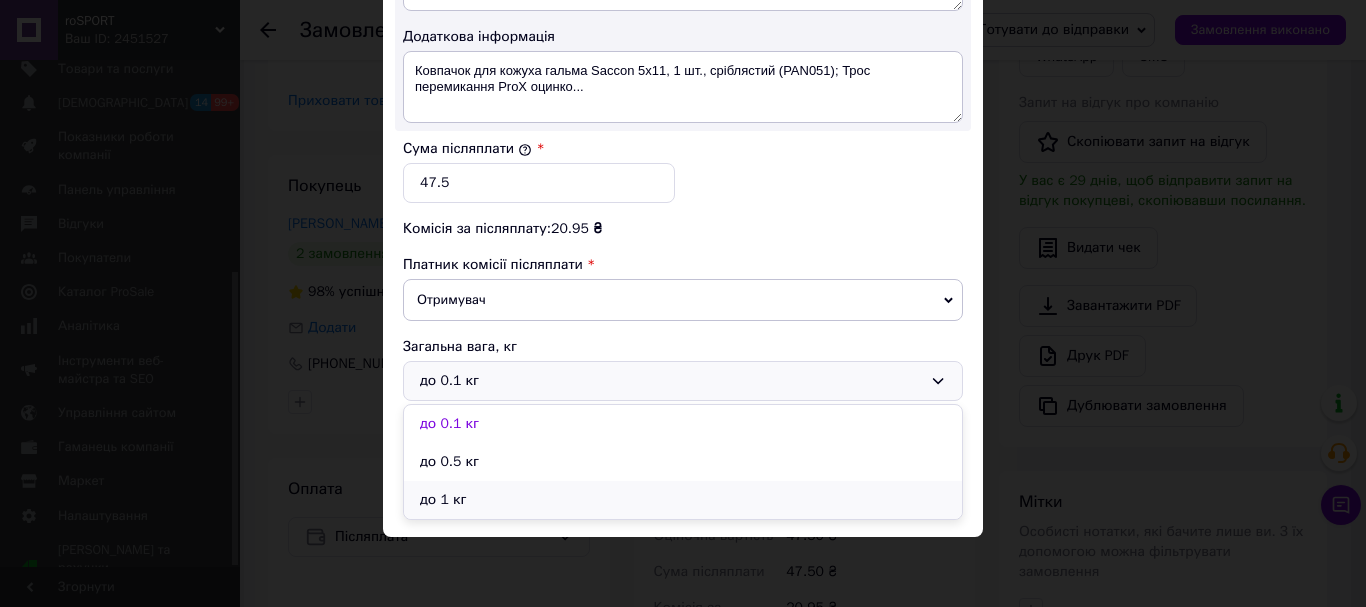 click on "до 1 кг" at bounding box center (683, 500) 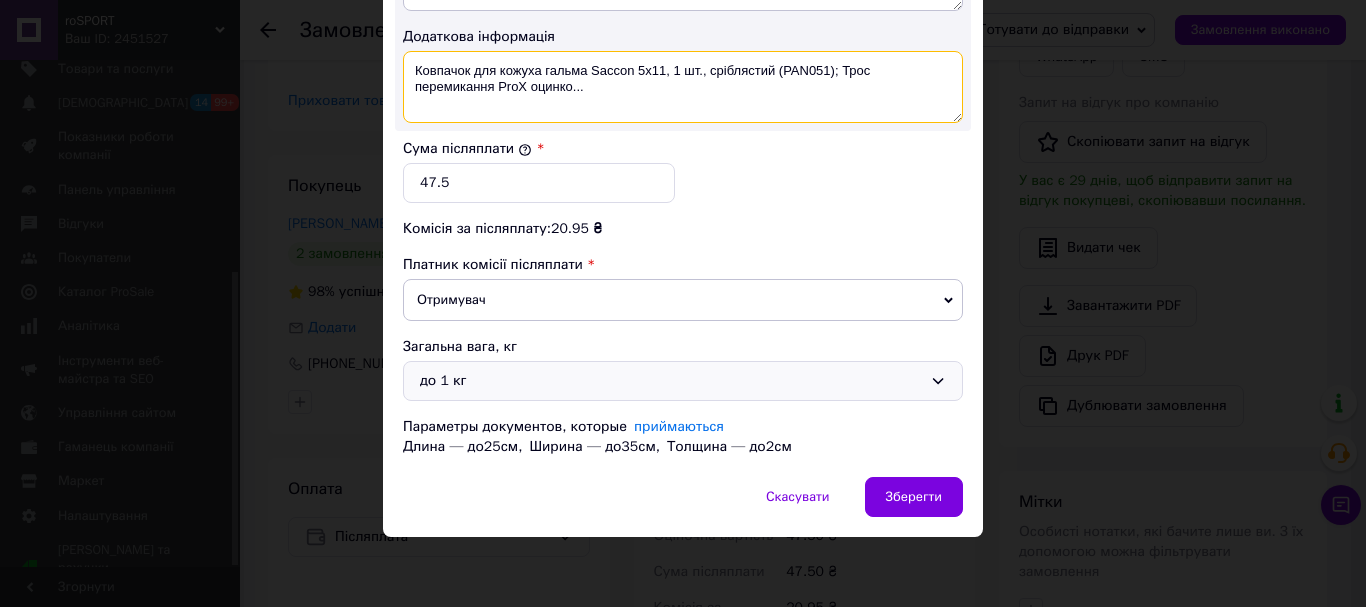click on "Ковпачок для кожуха гальма Saccon 5x11, 1 шт., сріблястий (PAN051); Трос перемикання ProX оцинко..." at bounding box center (683, 87) 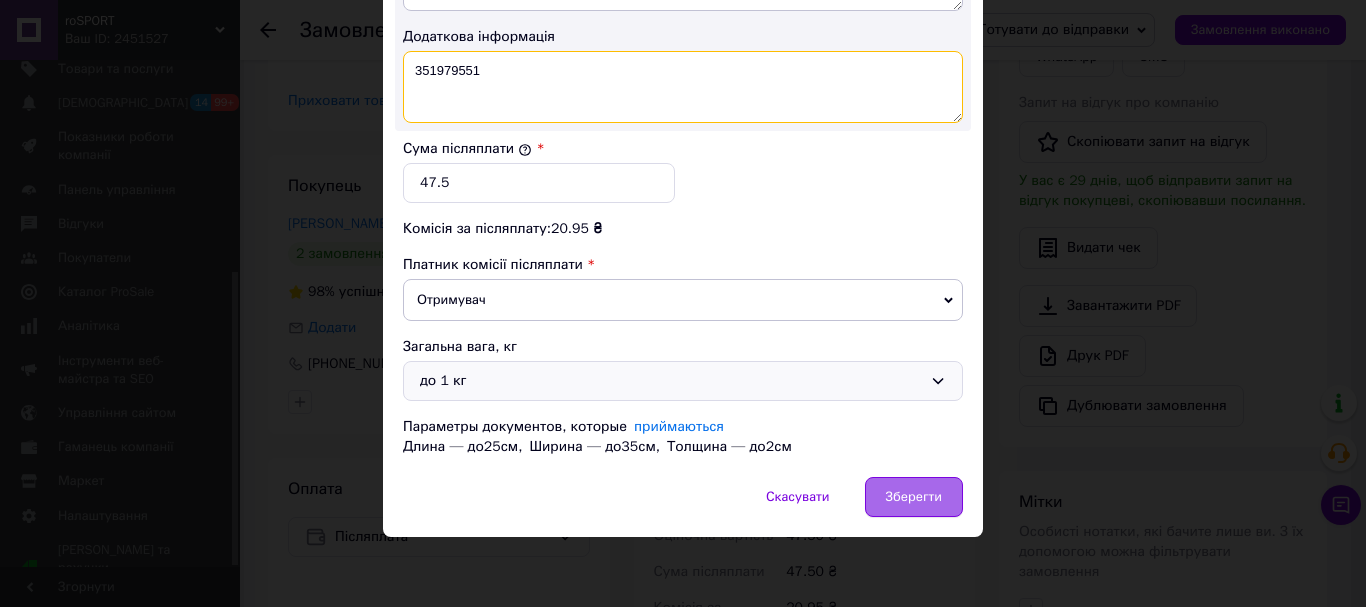 type on "351979551" 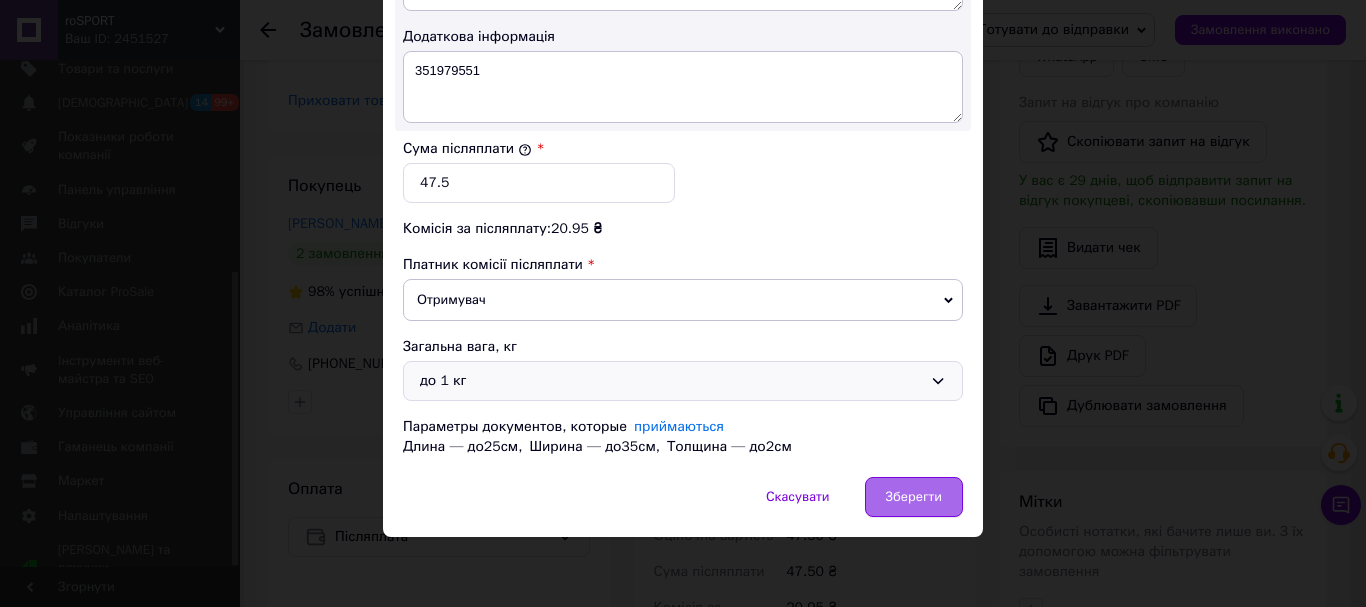 click on "Зберегти" at bounding box center [914, 497] 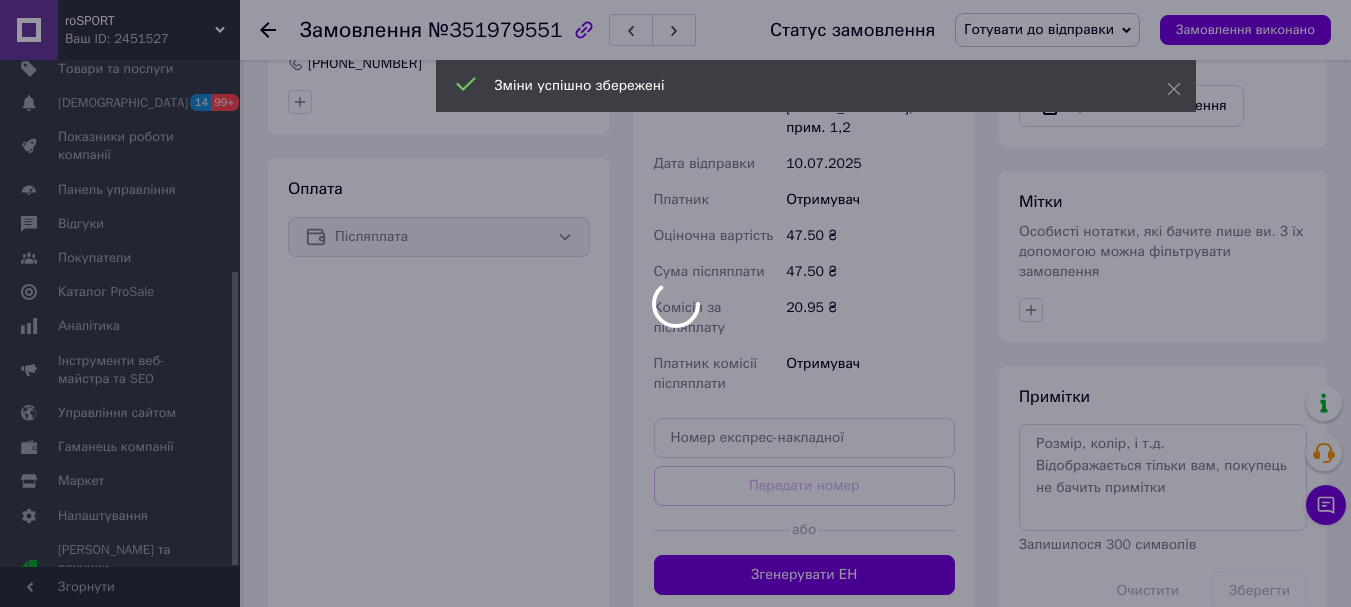 scroll, scrollTop: 1000, scrollLeft: 0, axis: vertical 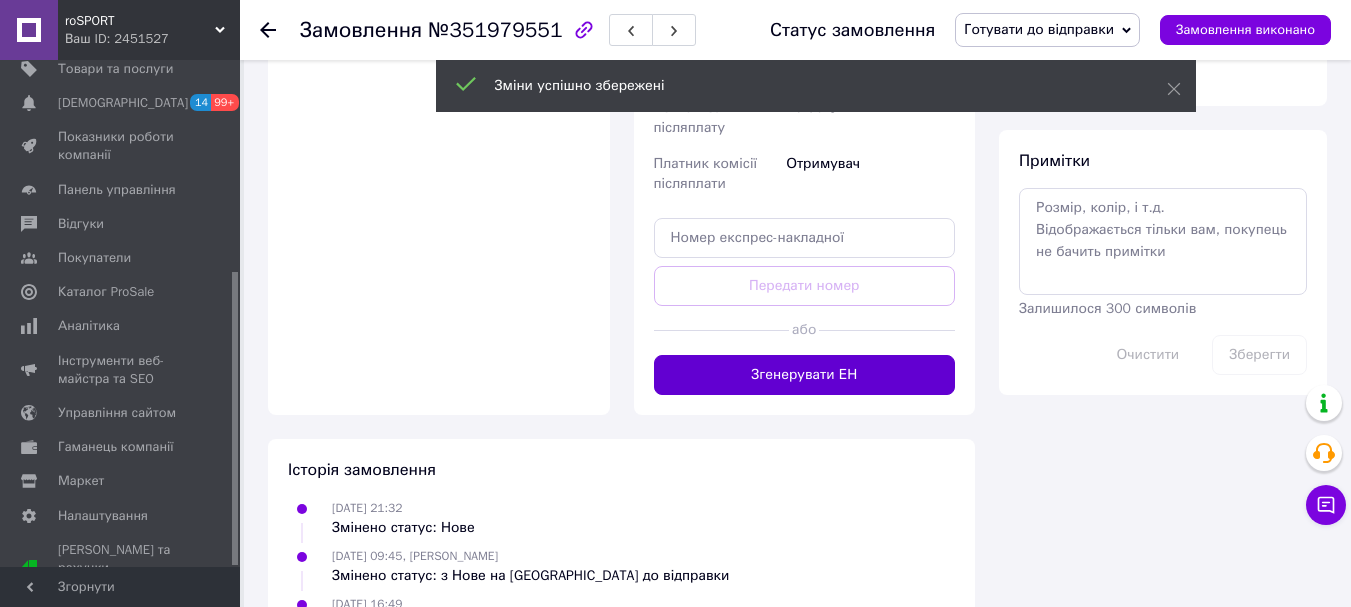 click on "Згенерувати ЕН" at bounding box center [805, 375] 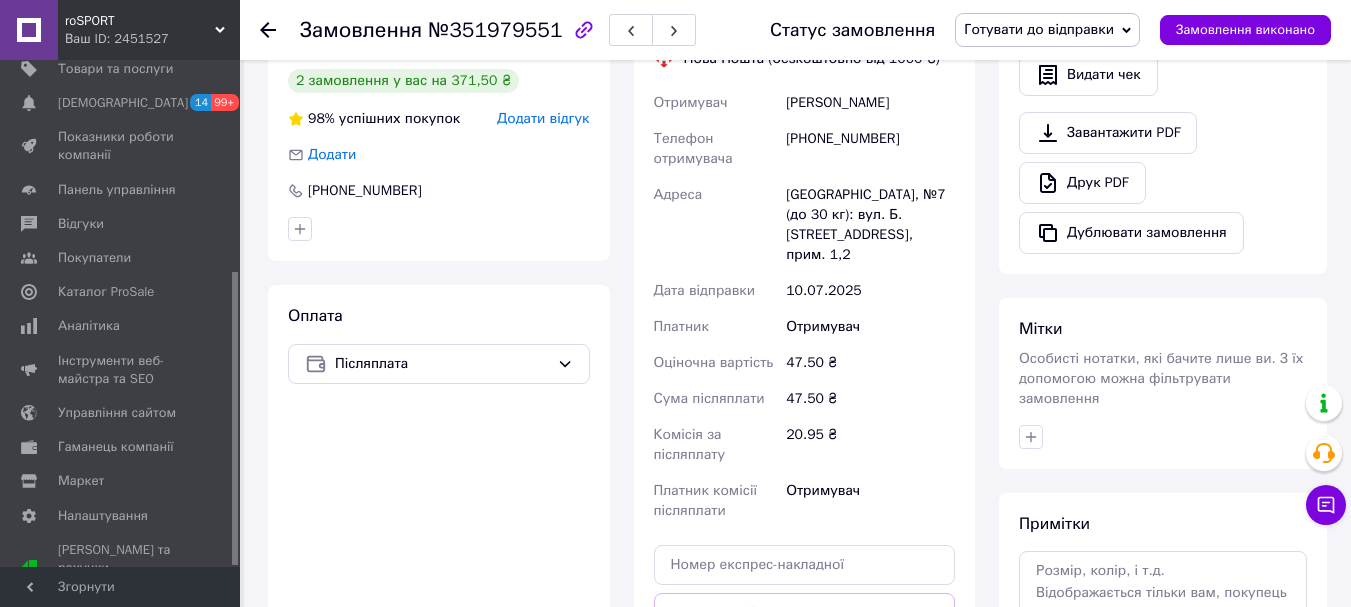 scroll, scrollTop: 600, scrollLeft: 0, axis: vertical 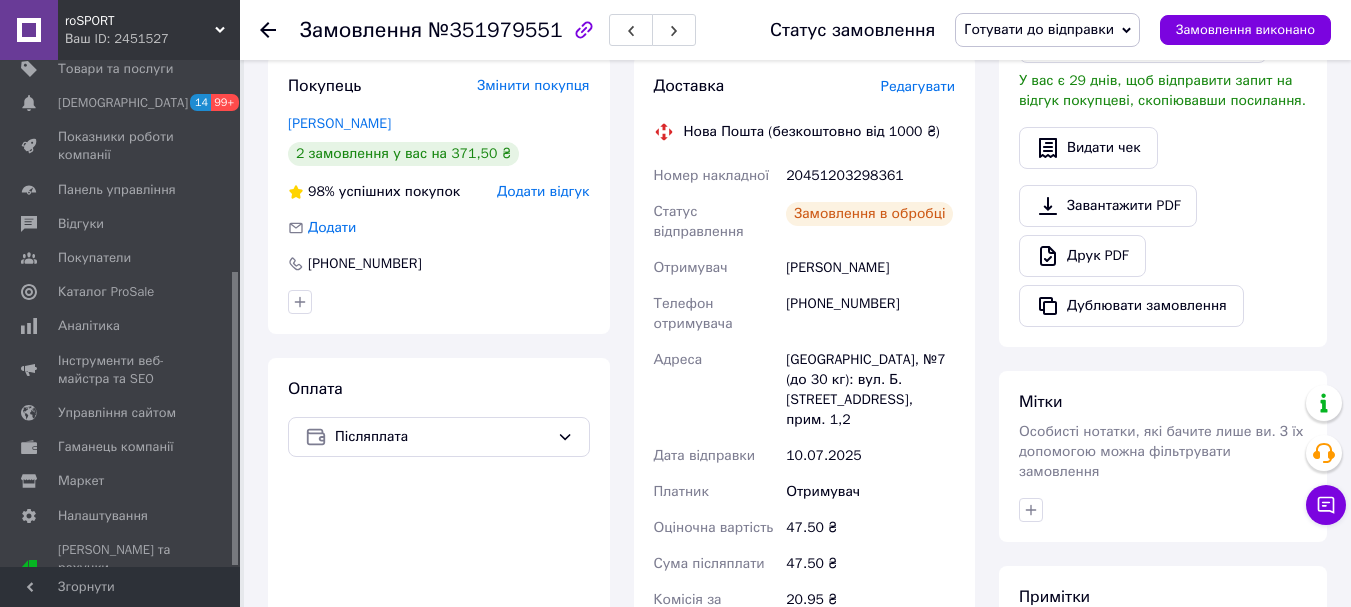 click on "20451203298361" at bounding box center [870, 176] 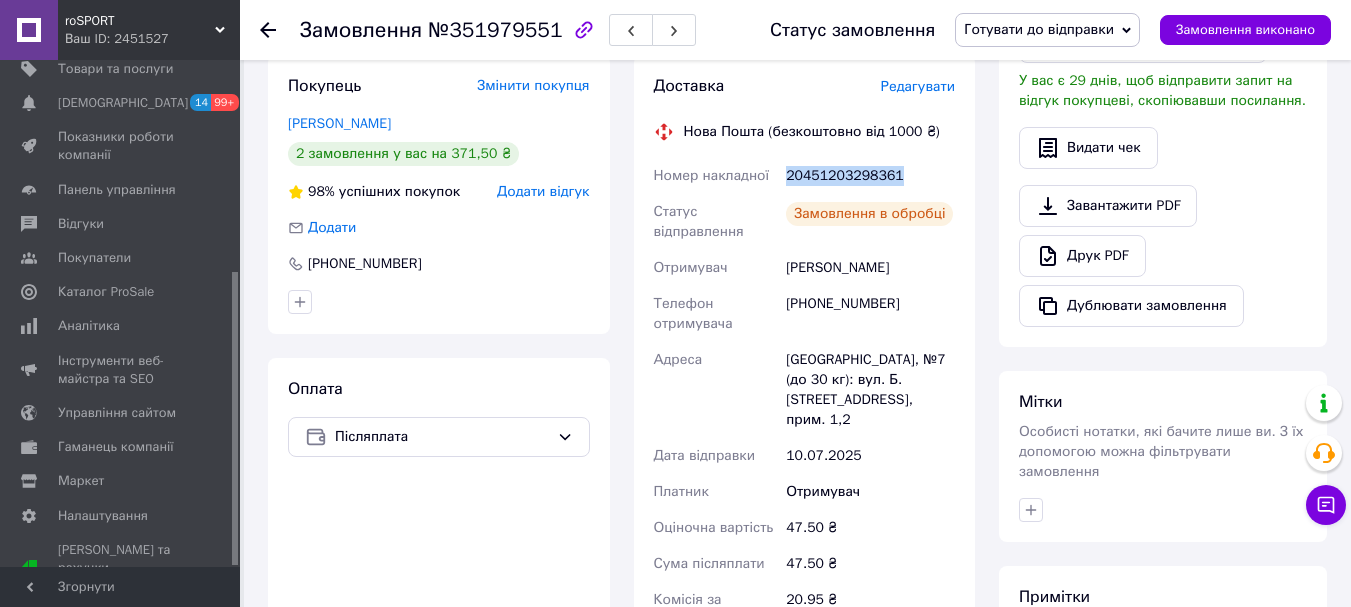 click on "20451203298361" at bounding box center (870, 176) 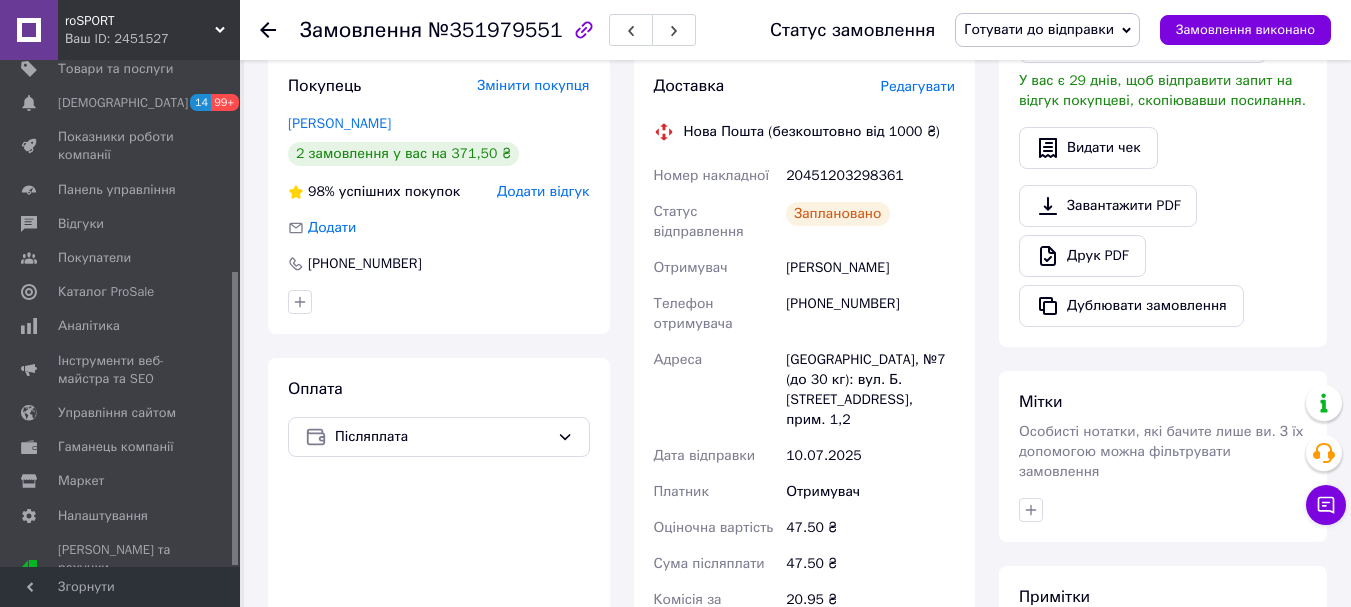 click on "№351979551" at bounding box center (495, 30) 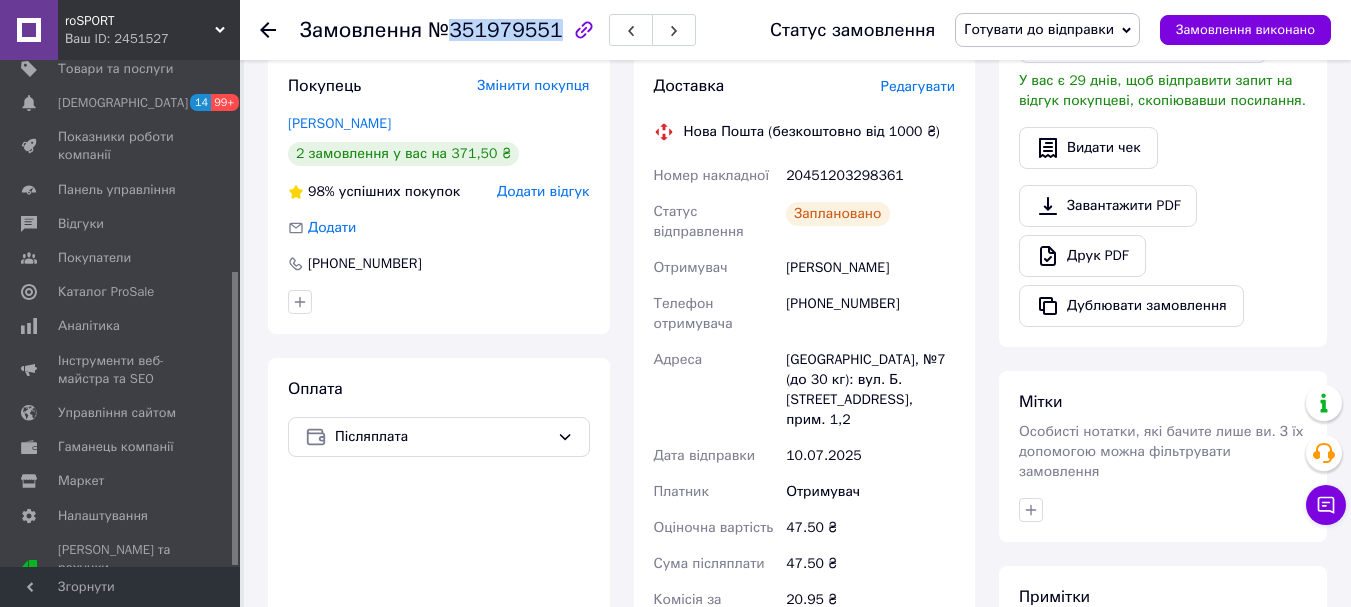 click on "№351979551" at bounding box center (495, 30) 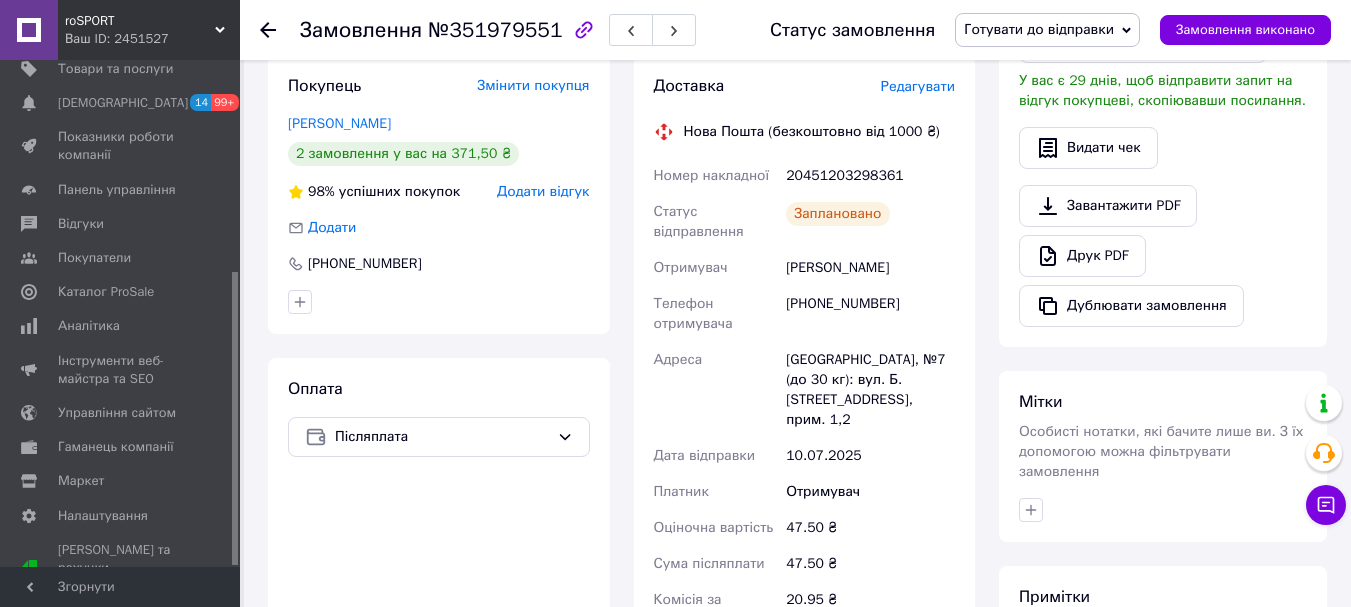 click on "Дяків Юлія" at bounding box center [870, 268] 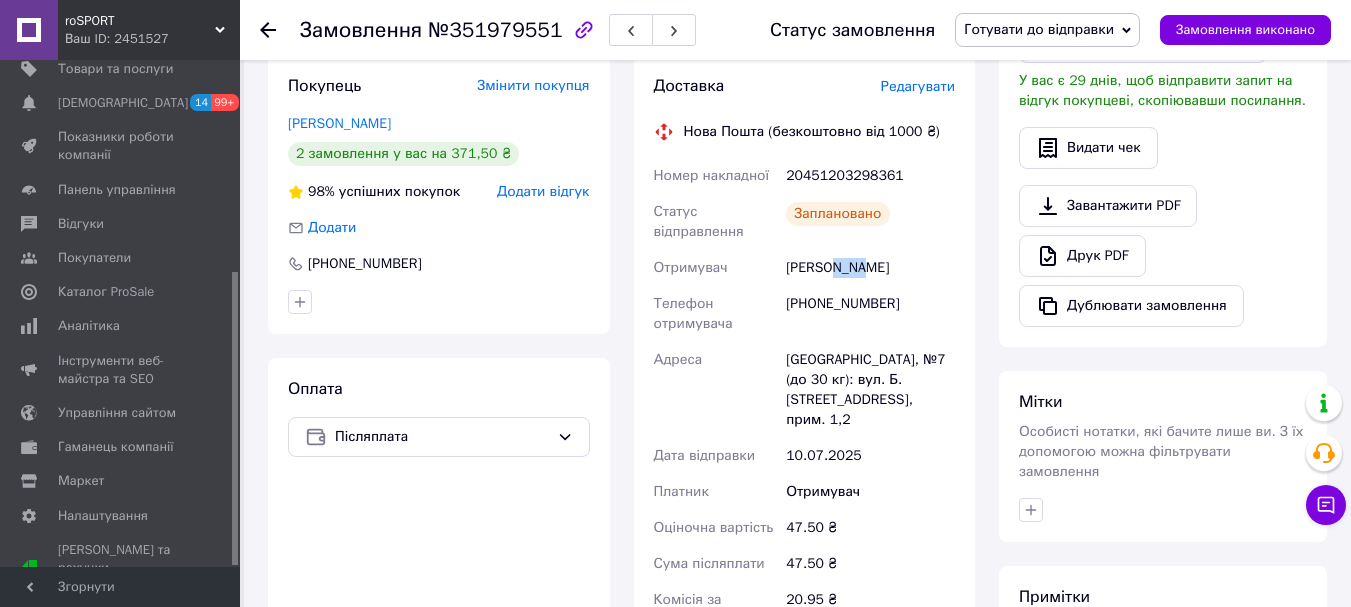 click on "Дяків Юлія" at bounding box center (870, 268) 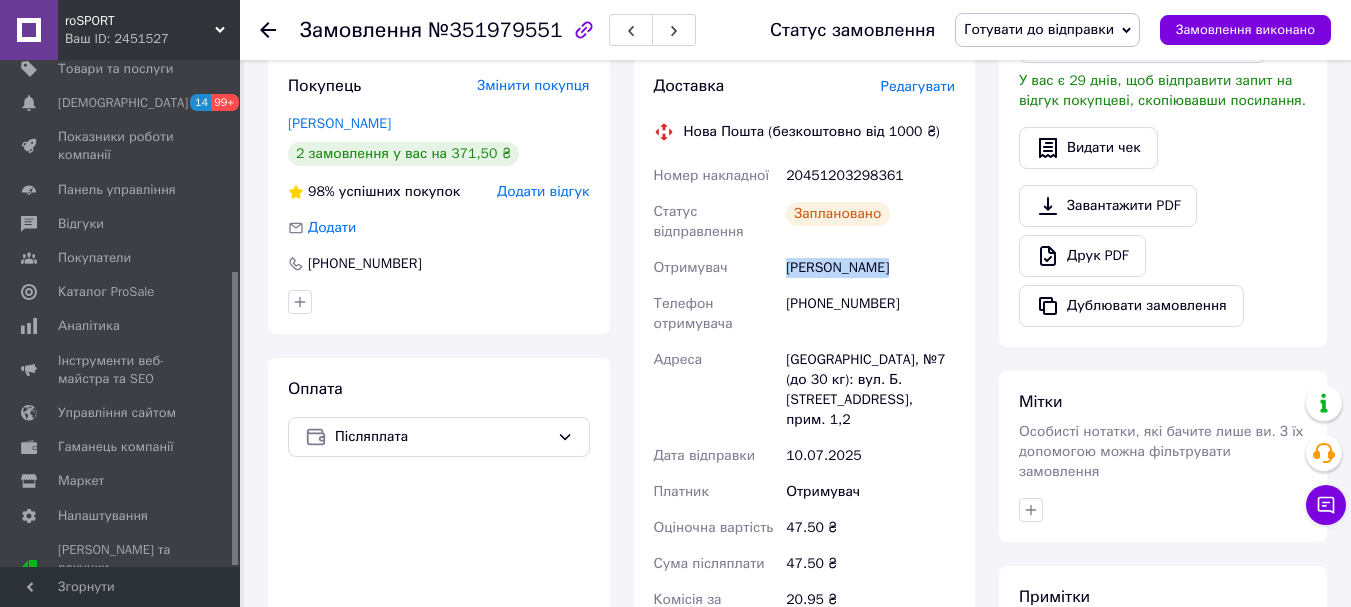 click on "Дяків Юлія" at bounding box center [870, 268] 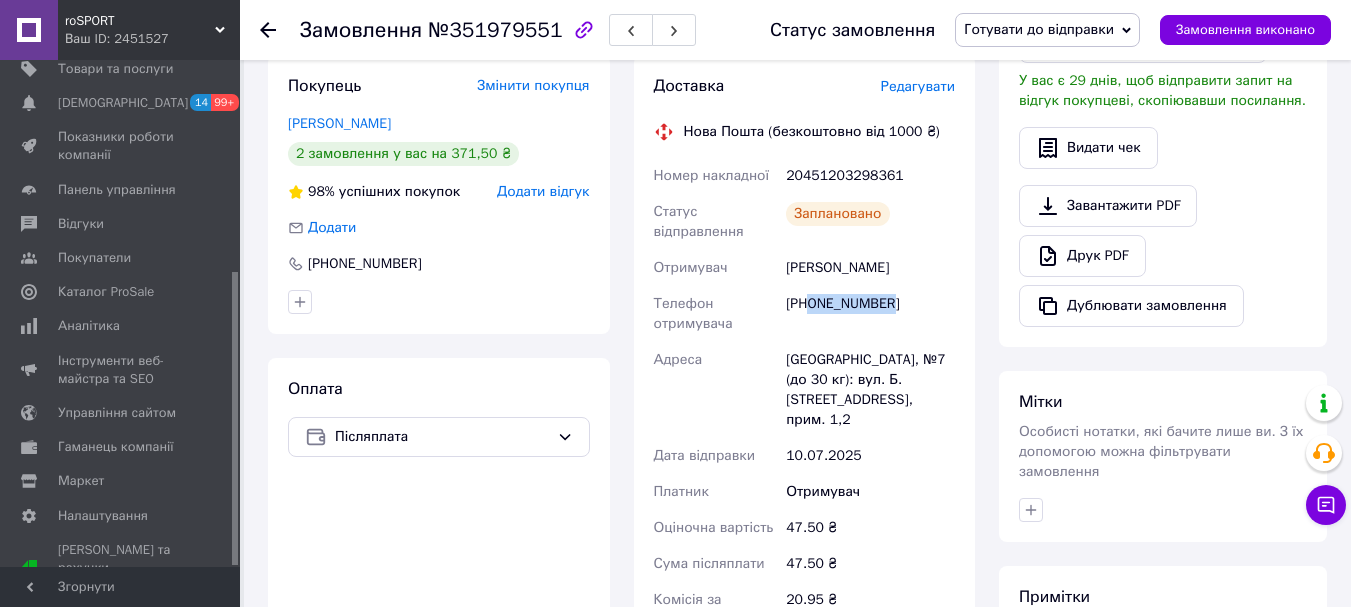 drag, startPoint x: 808, startPoint y: 305, endPoint x: 908, endPoint y: 306, distance: 100.005 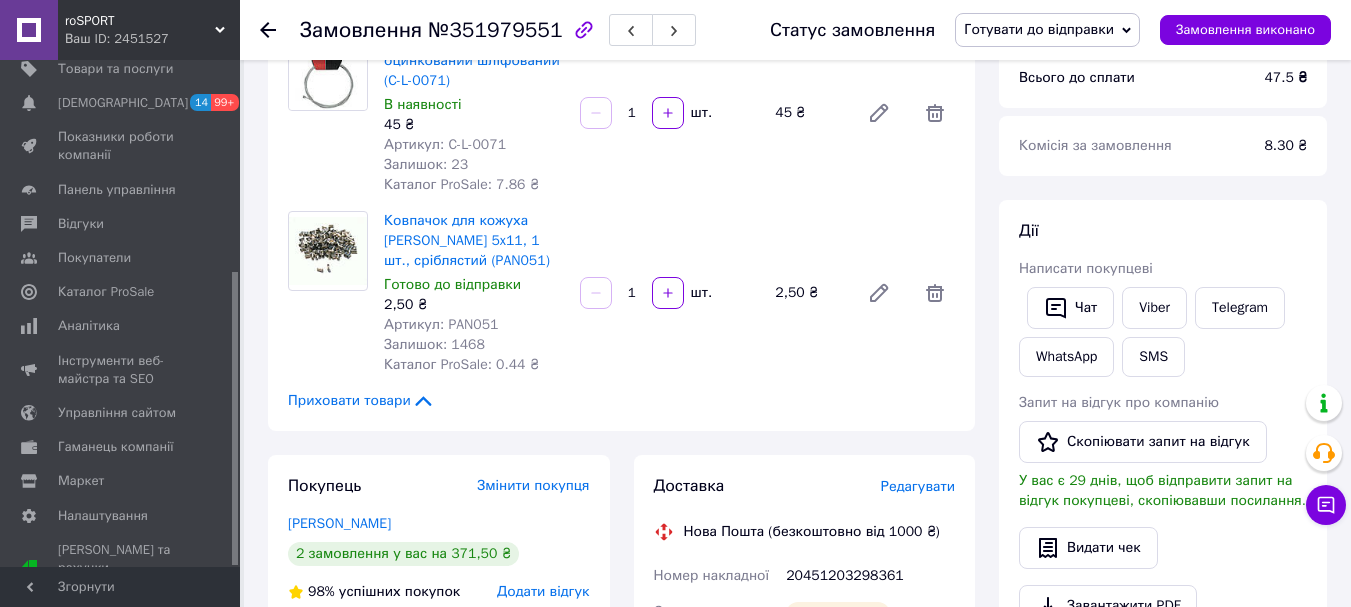 scroll, scrollTop: 0, scrollLeft: 0, axis: both 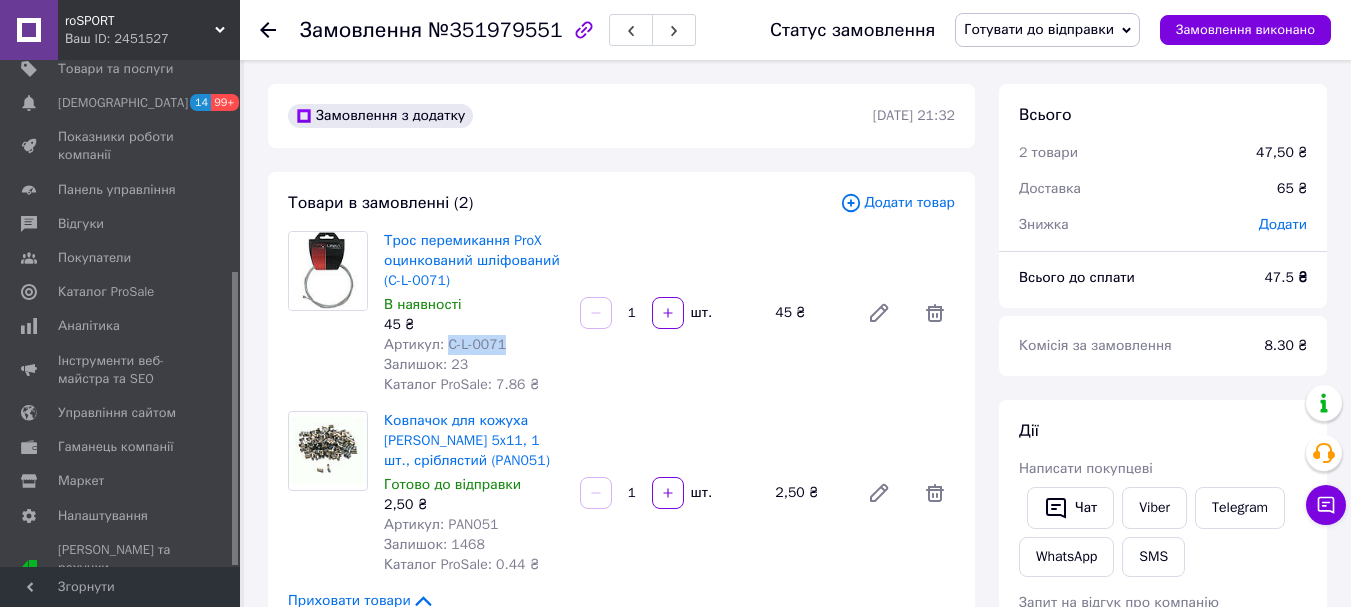 drag, startPoint x: 448, startPoint y: 339, endPoint x: 532, endPoint y: 344, distance: 84.14868 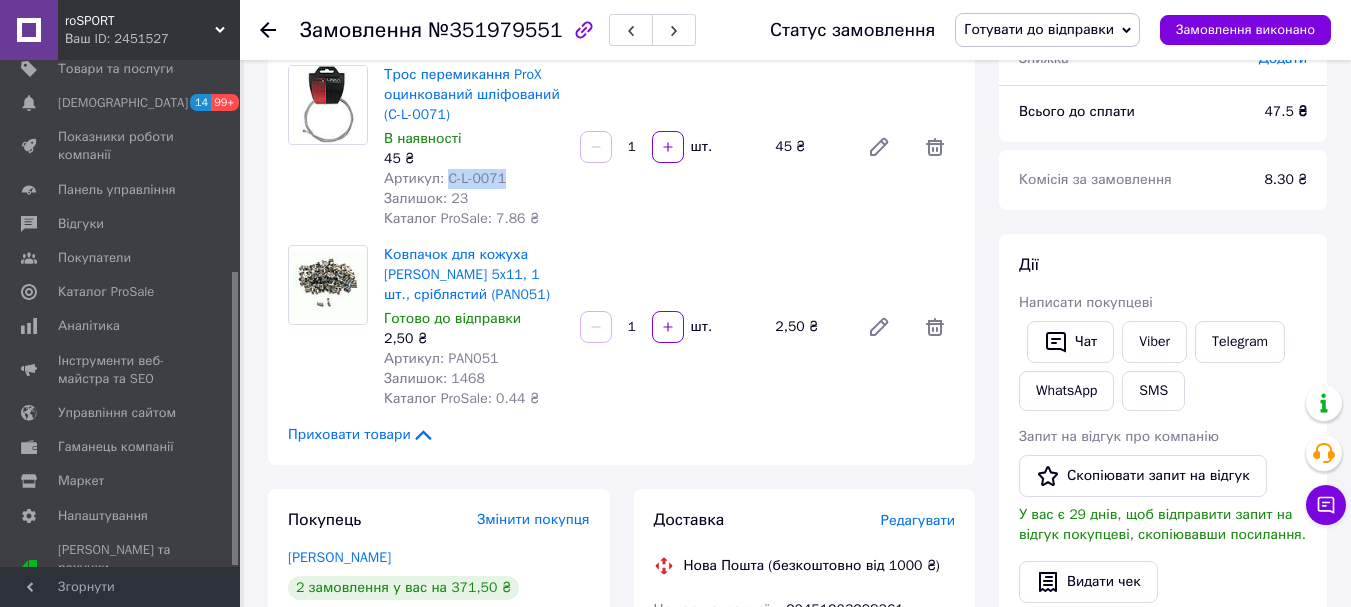 scroll, scrollTop: 200, scrollLeft: 0, axis: vertical 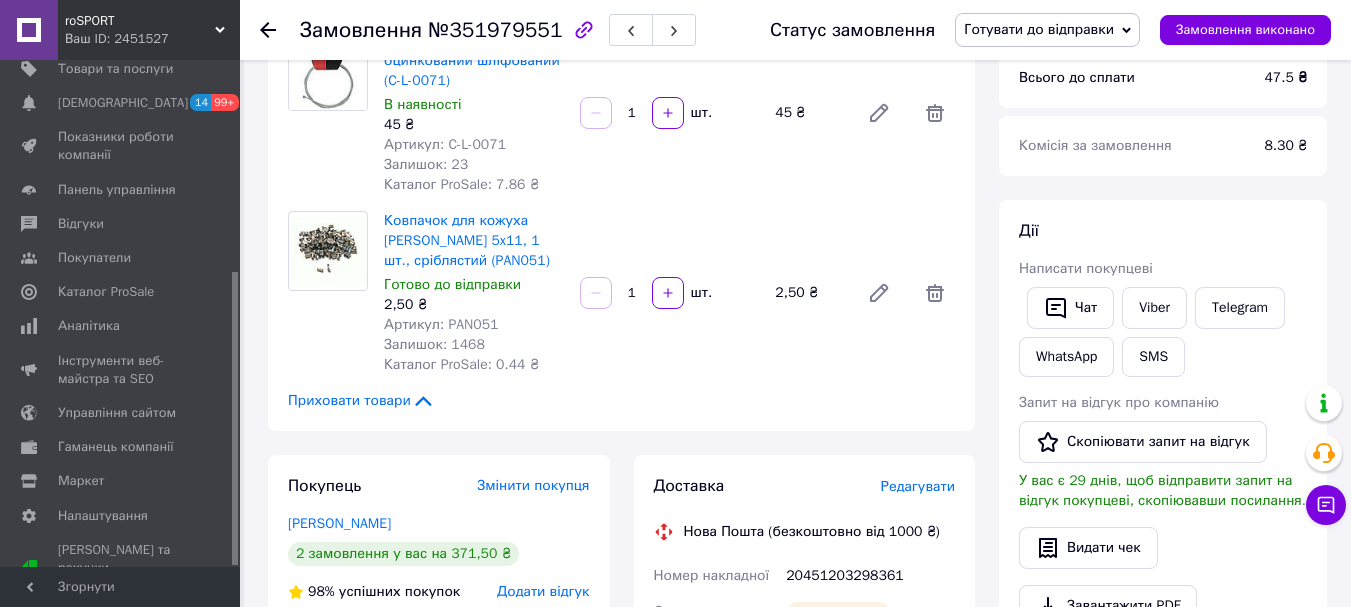 click on "2,50 ₴" at bounding box center (474, 305) 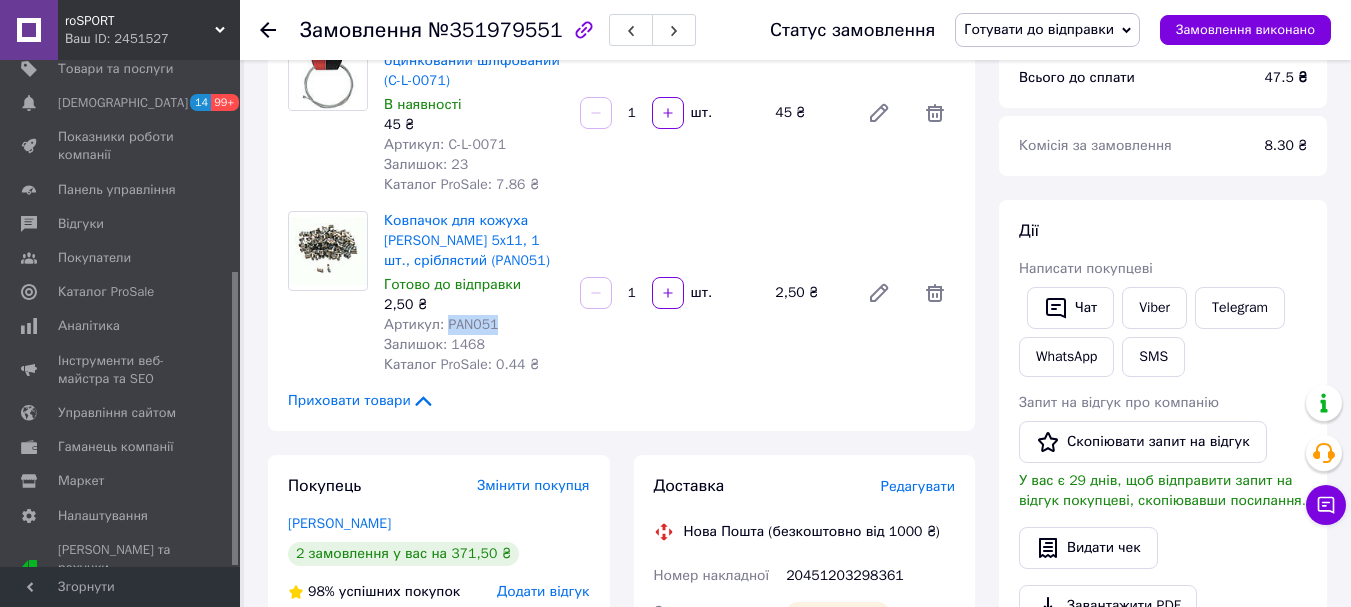 click on "Артикул: PAN051" at bounding box center [441, 324] 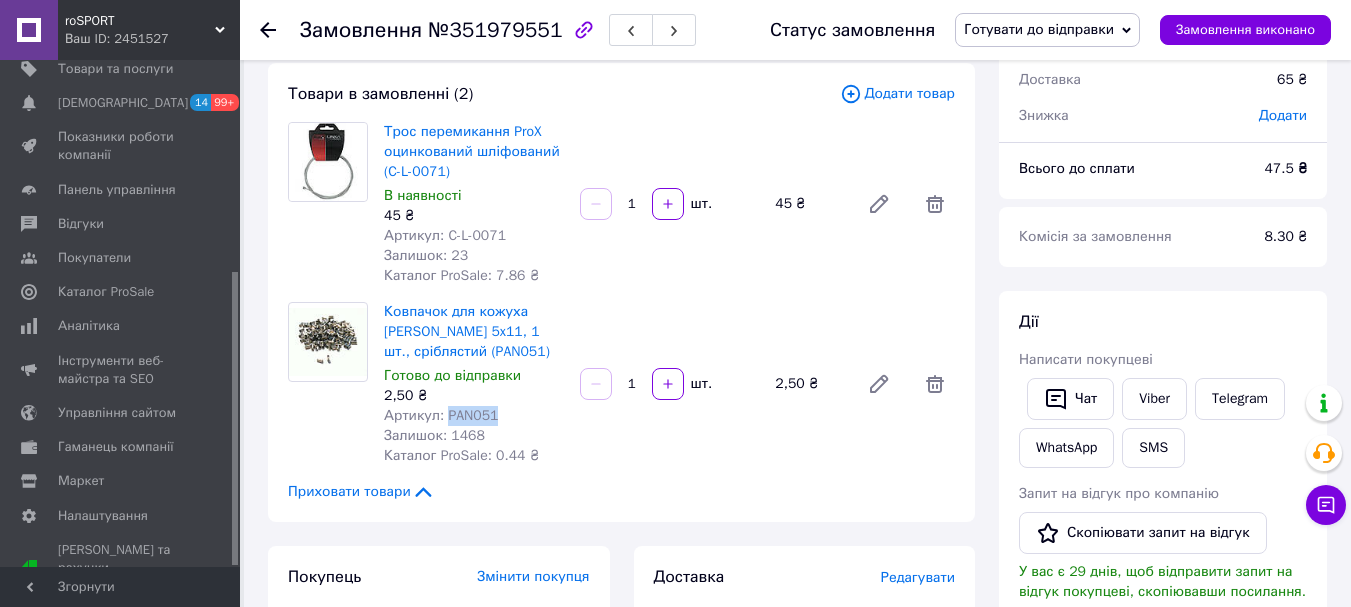 scroll, scrollTop: 0, scrollLeft: 0, axis: both 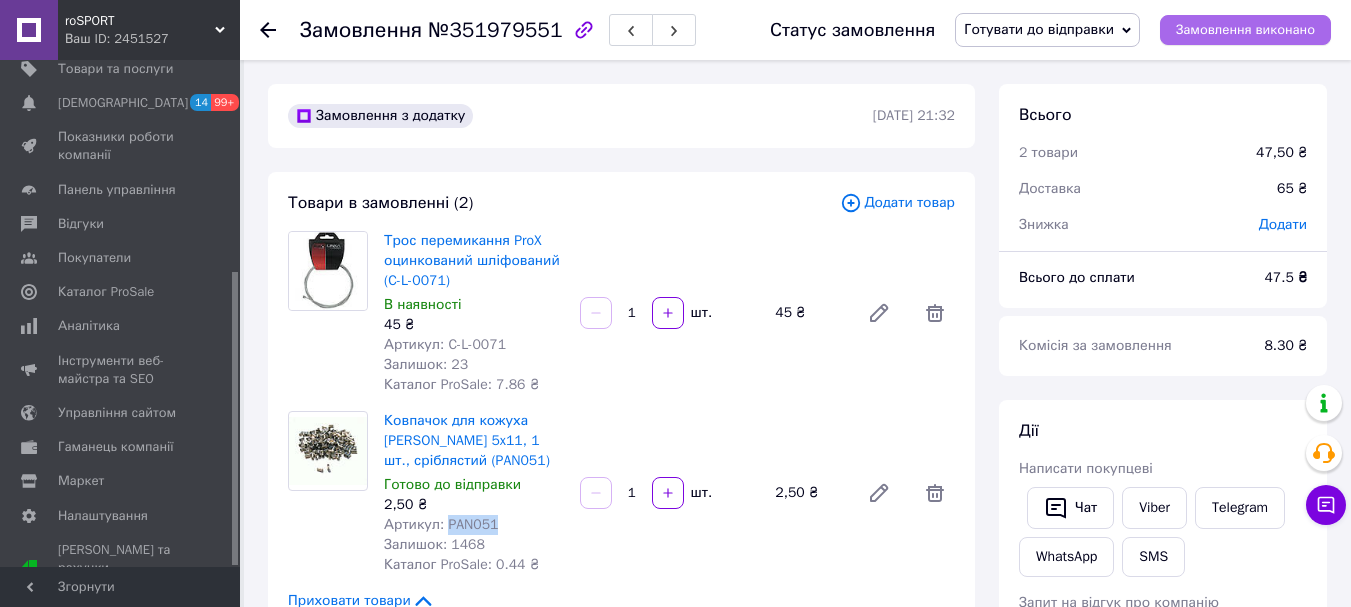 click on "Замовлення виконано" at bounding box center (1245, 30) 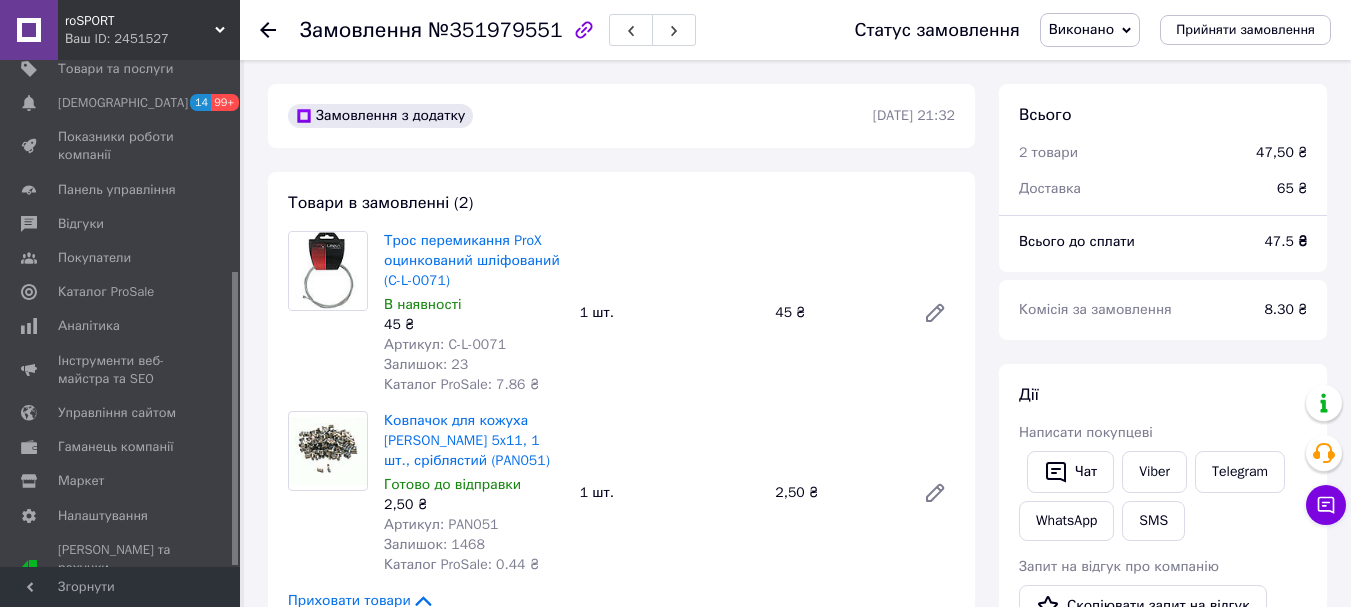 click at bounding box center [280, 30] 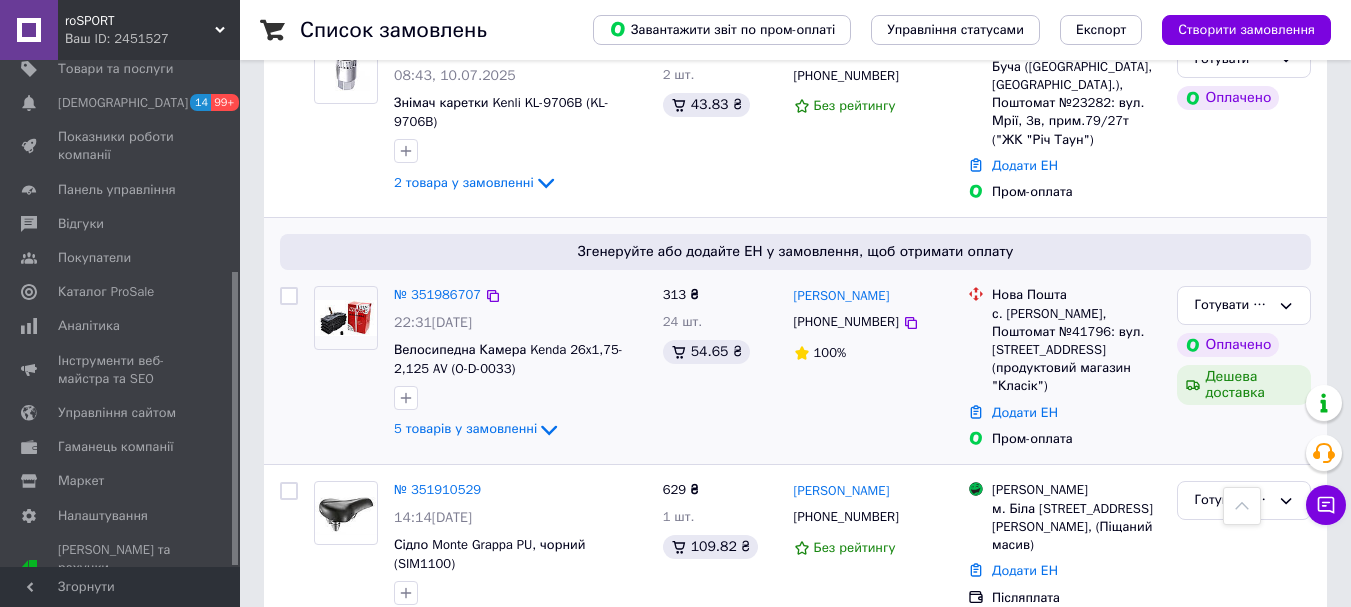 scroll, scrollTop: 755, scrollLeft: 0, axis: vertical 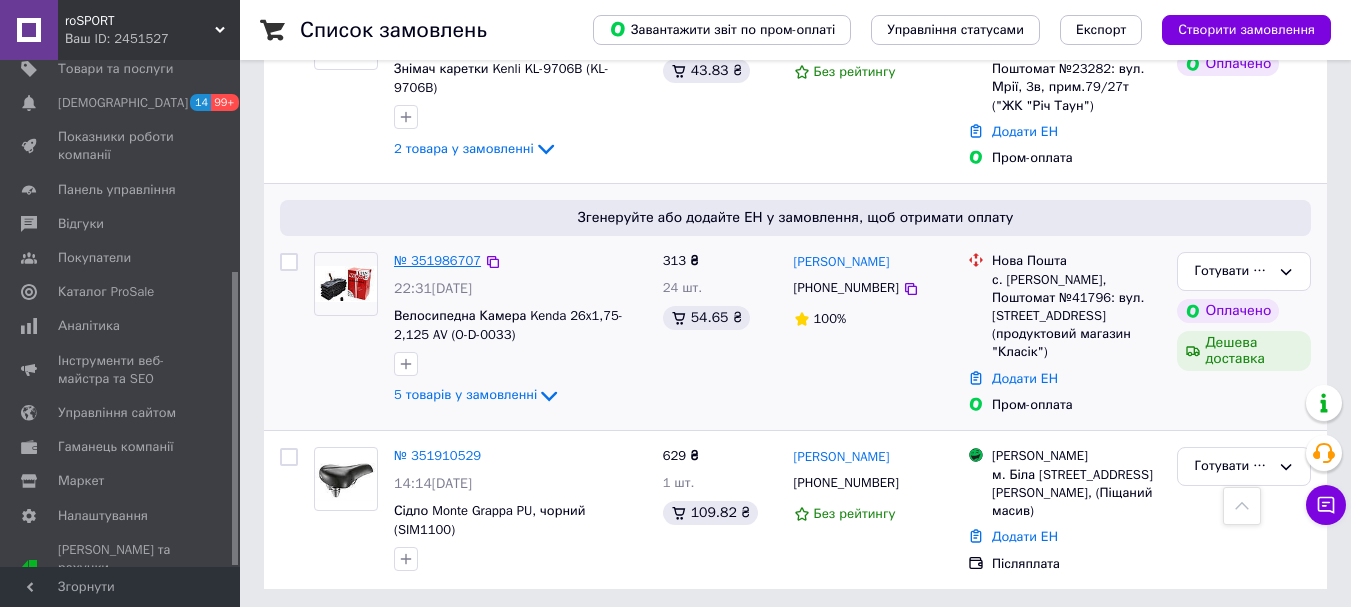 click on "№ 351986707" at bounding box center (437, 260) 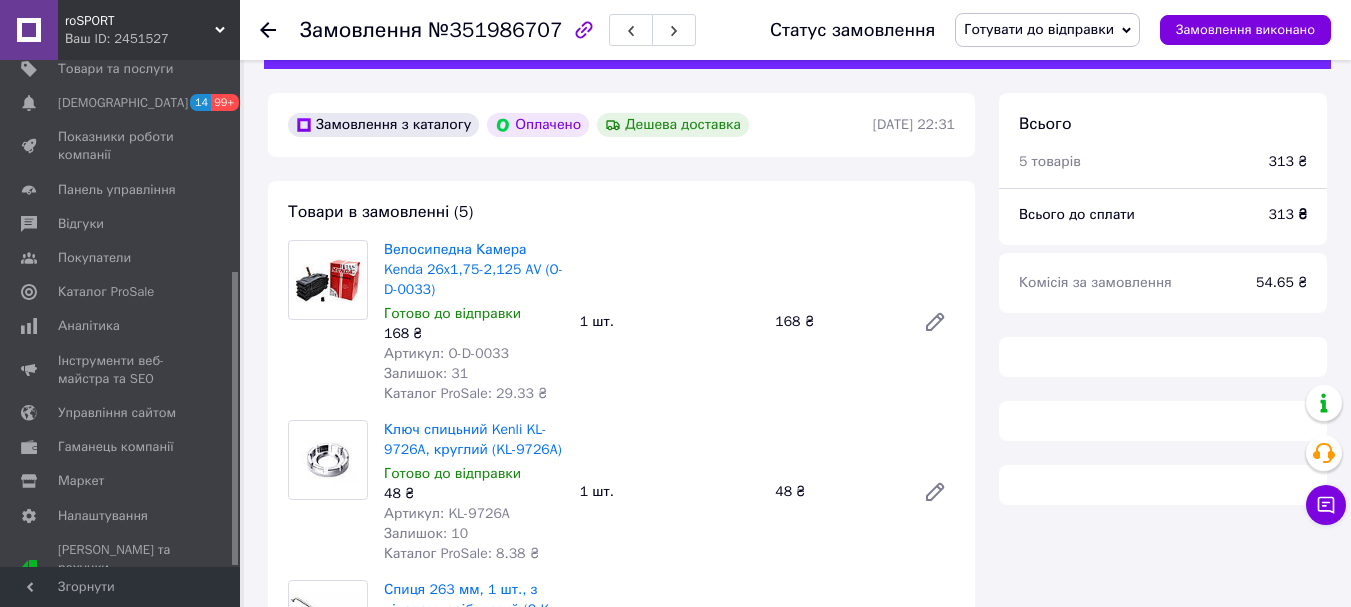 scroll, scrollTop: 0, scrollLeft: 0, axis: both 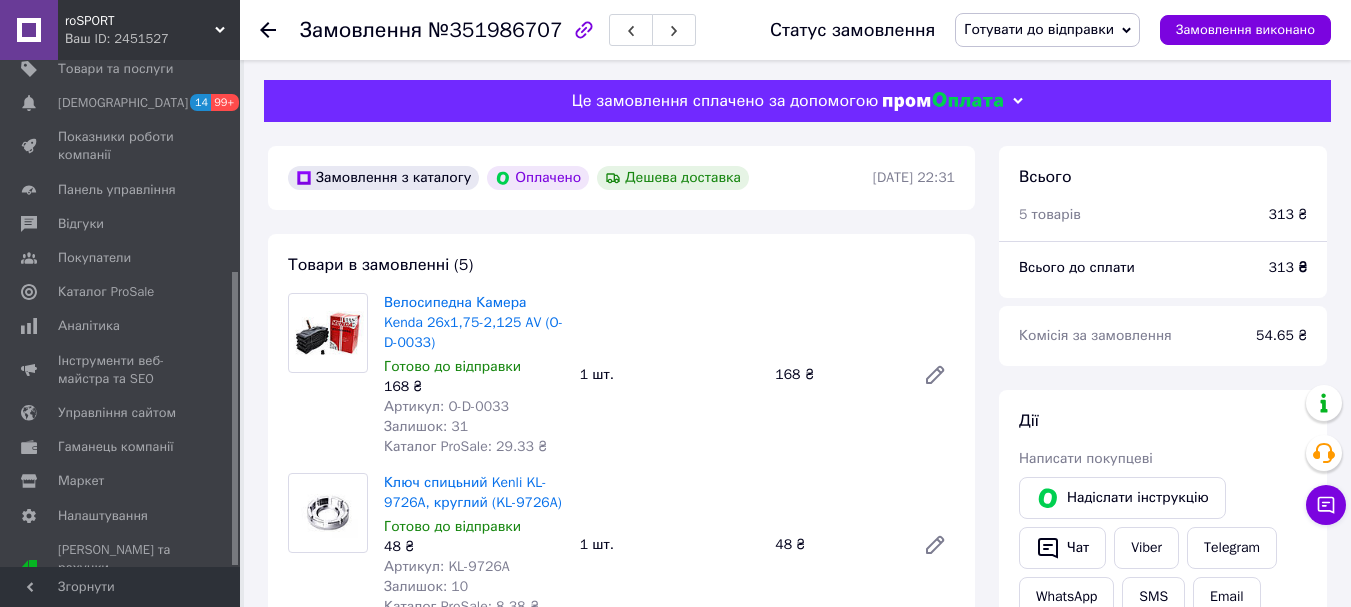 click on "№351986707" at bounding box center [495, 30] 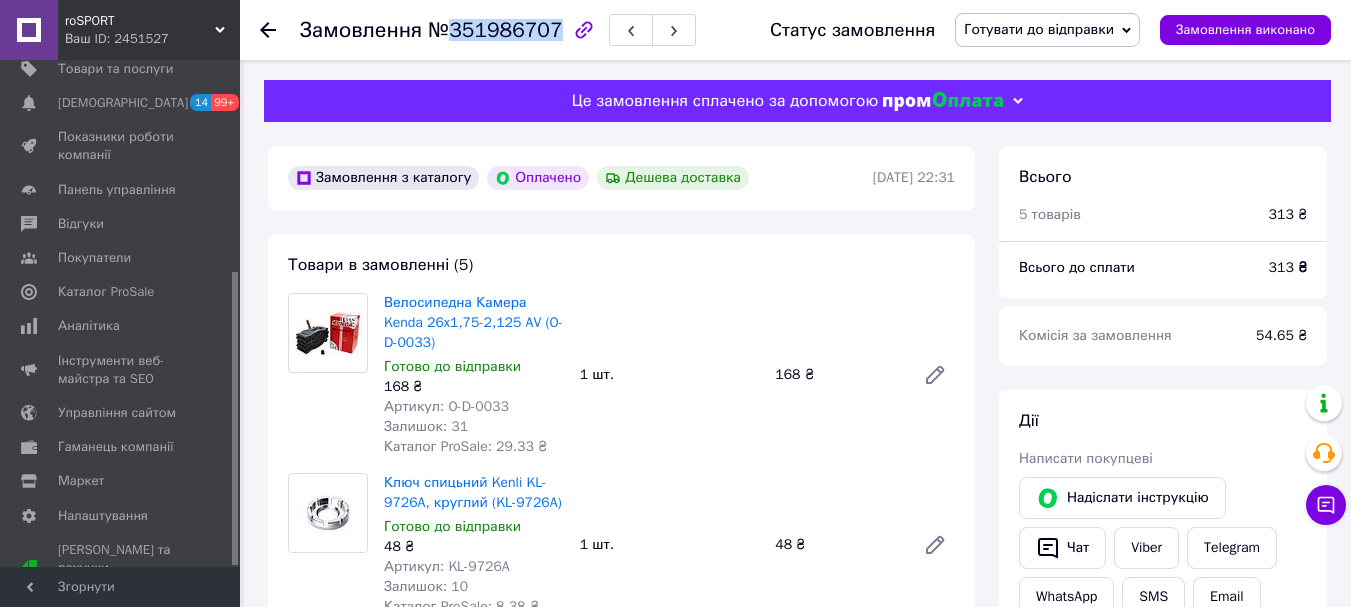 click on "№351986707" at bounding box center [495, 30] 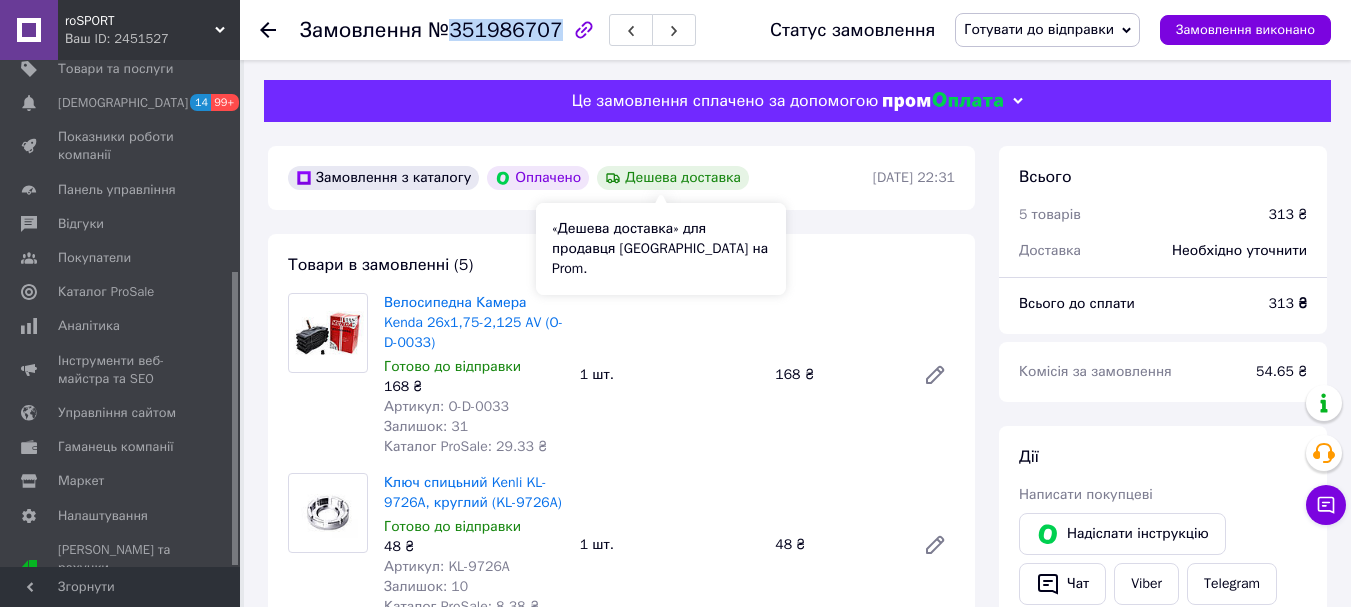 copy on "351986707" 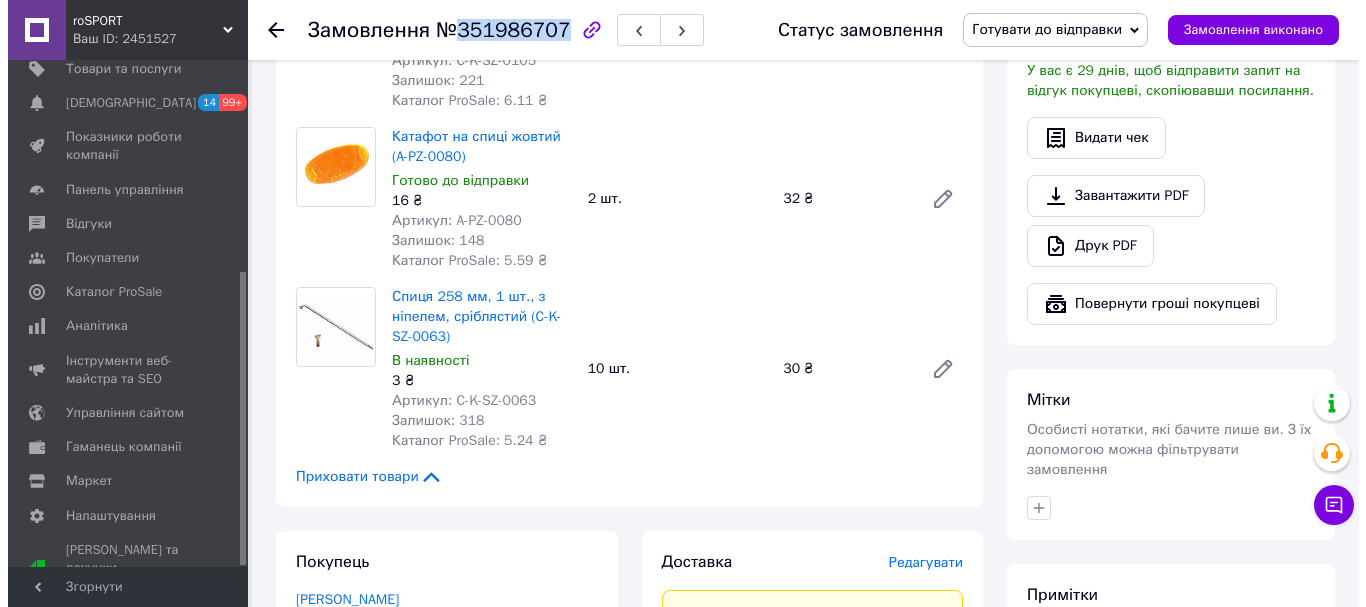 scroll, scrollTop: 900, scrollLeft: 0, axis: vertical 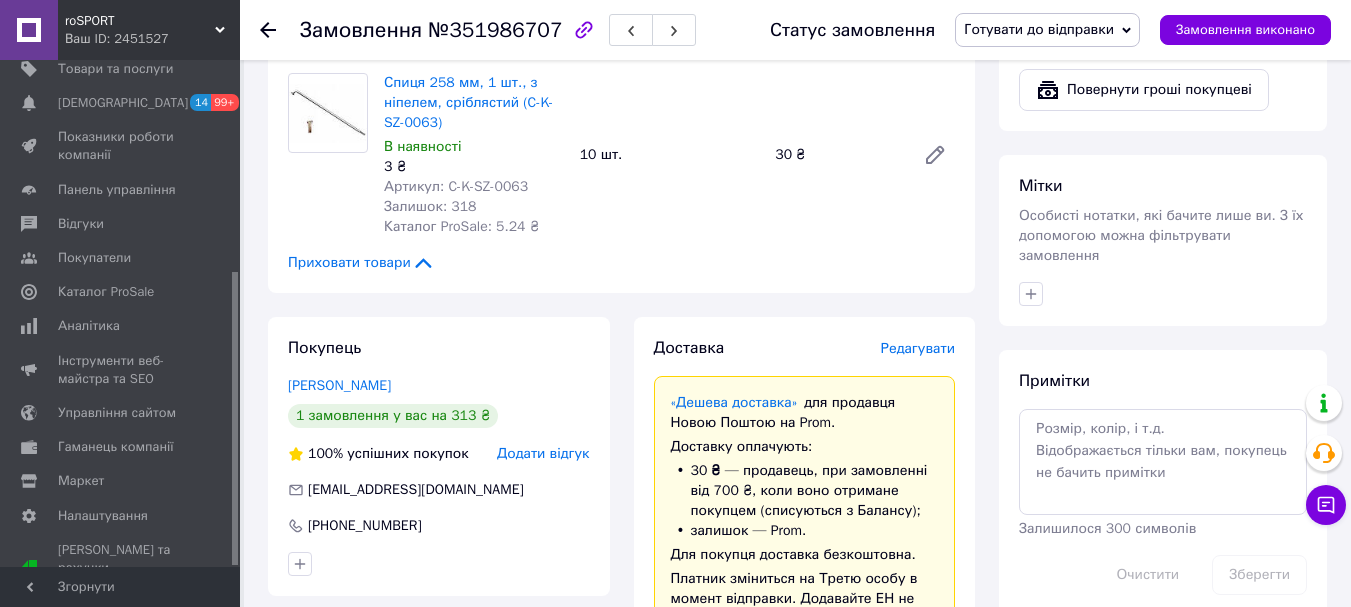 click on "Редагувати" at bounding box center (918, 348) 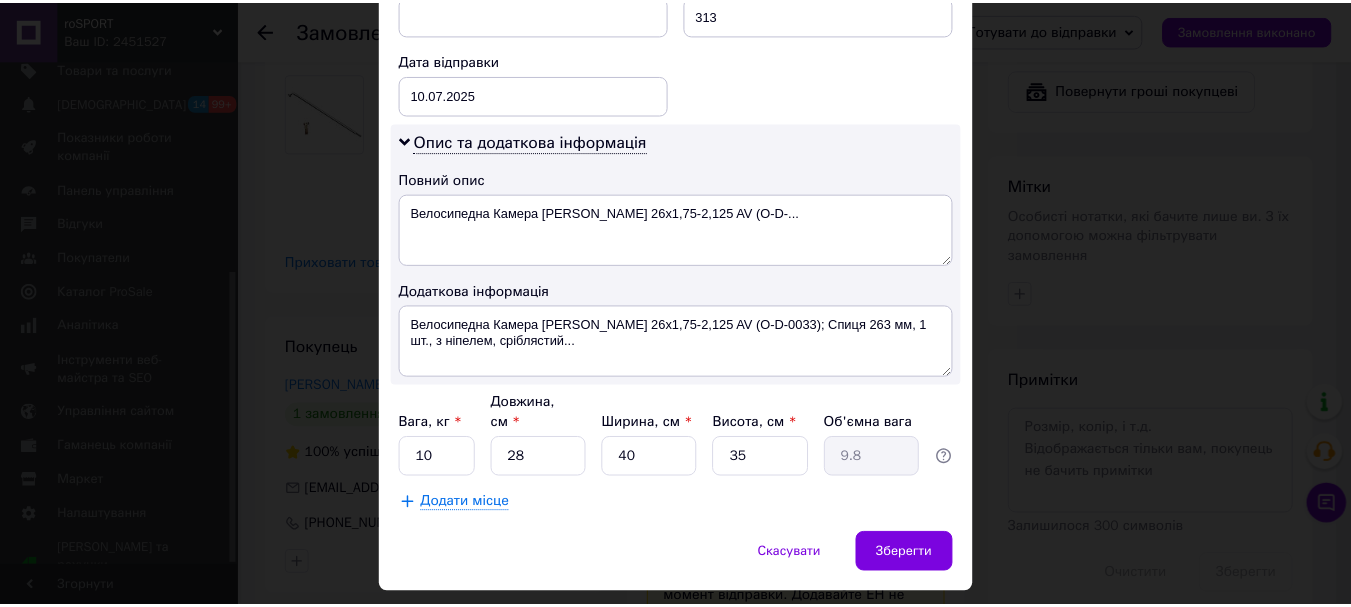 scroll, scrollTop: 945, scrollLeft: 0, axis: vertical 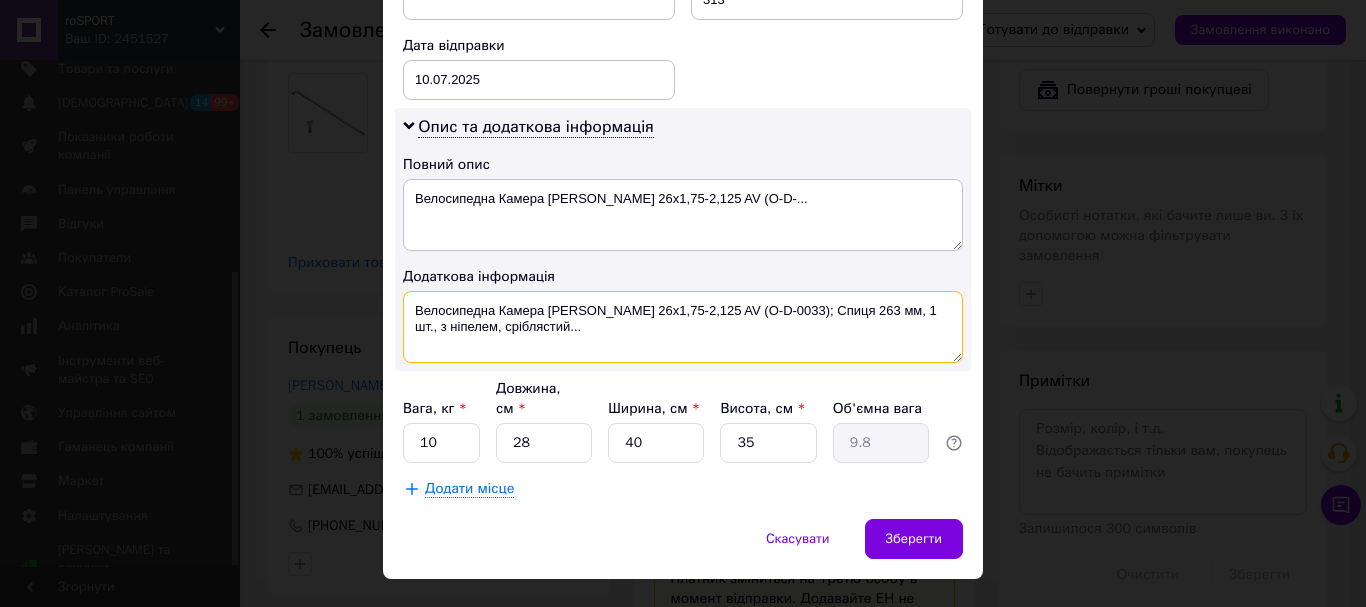 click on "Велосипедна Камера Kenda 26x1,75-2,125 AV (O-D-0033); Спиця 263 мм, 1 шт., з ніпелем, сріблястий..." at bounding box center [683, 327] 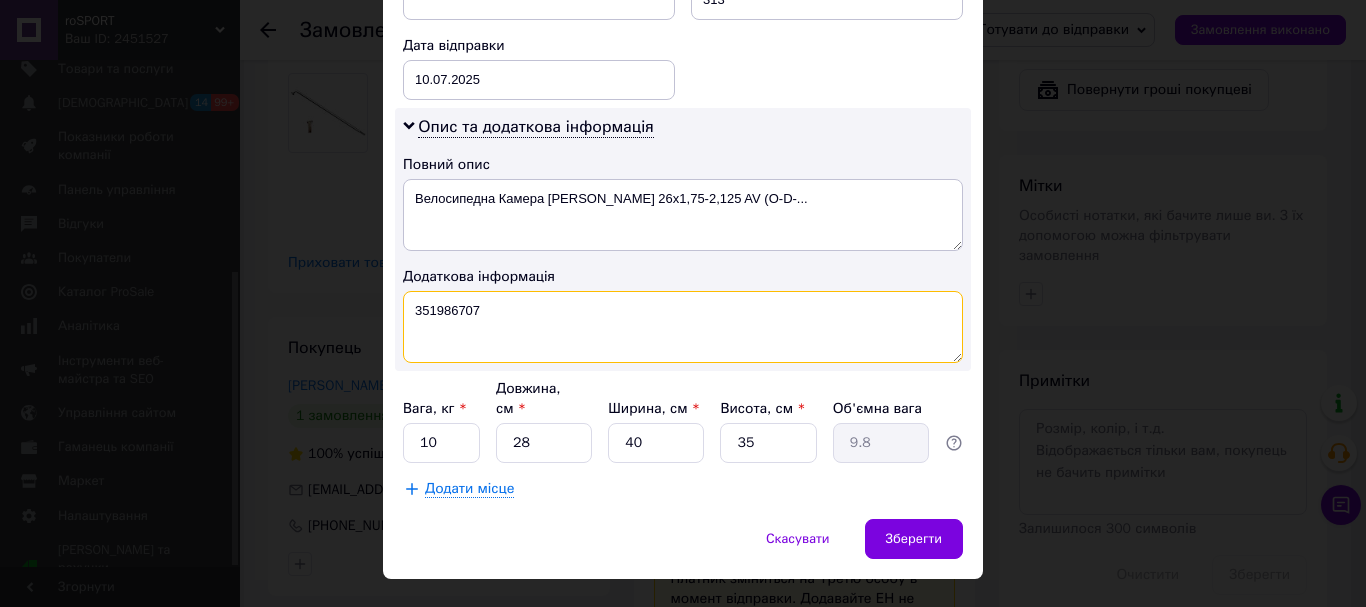 type on "351986707" 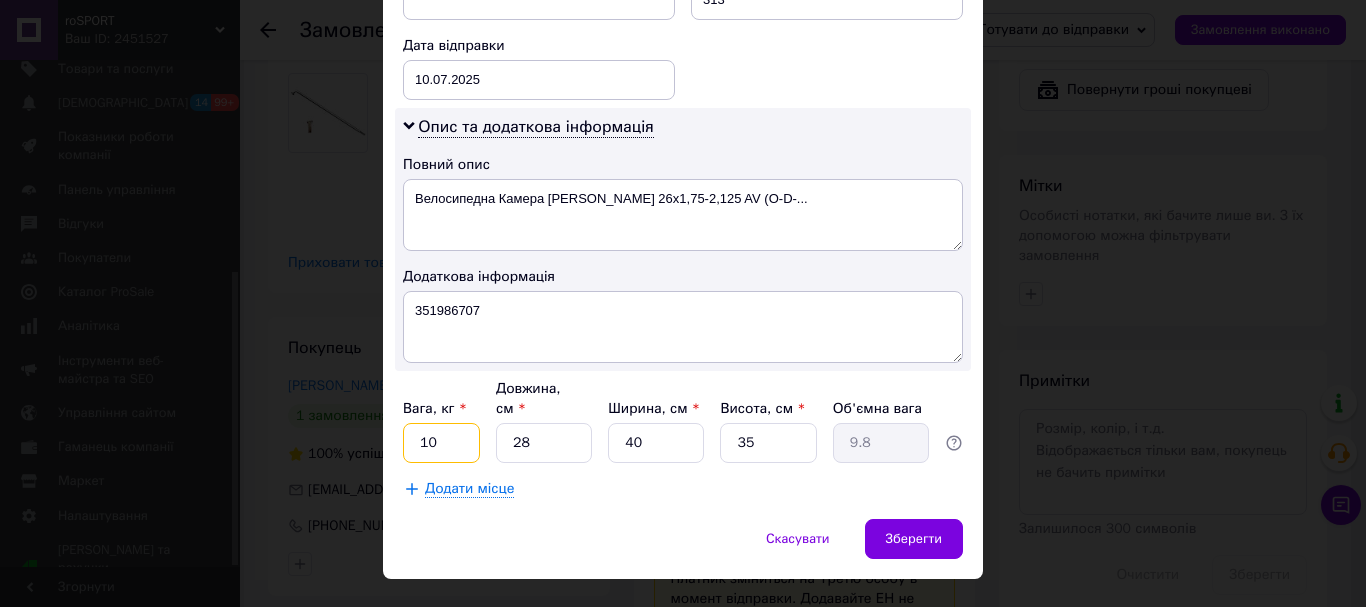 click on "10" at bounding box center [441, 443] 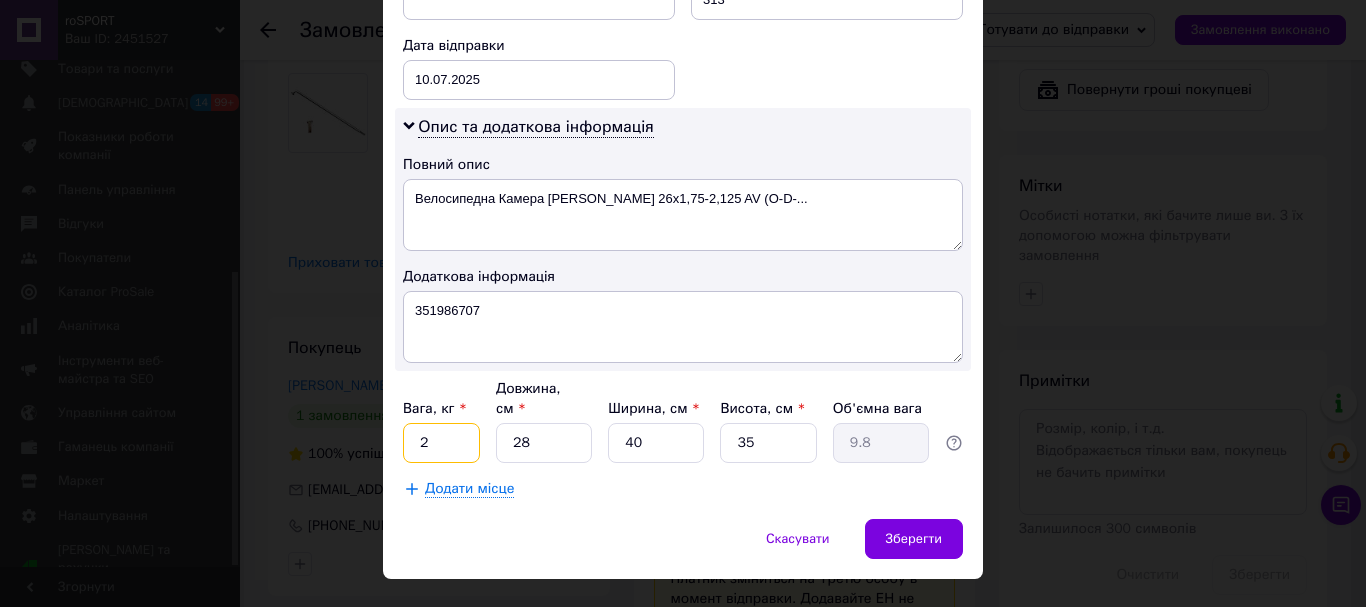click on "2" at bounding box center (441, 443) 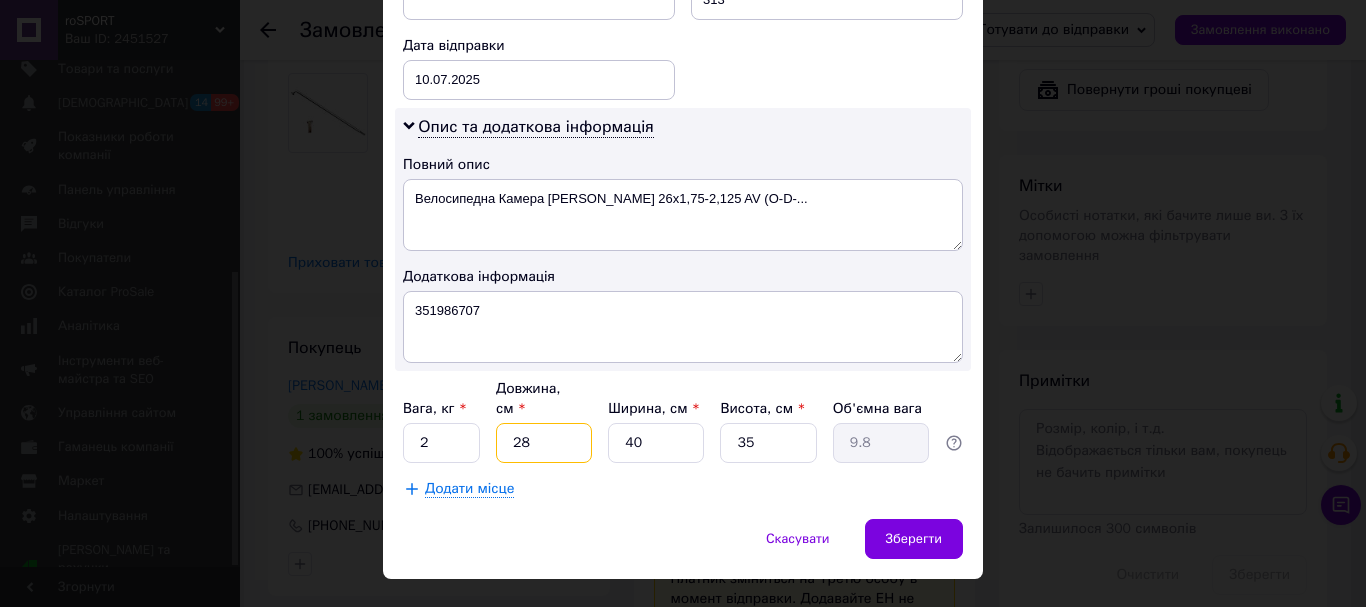 click on "28" at bounding box center (544, 443) 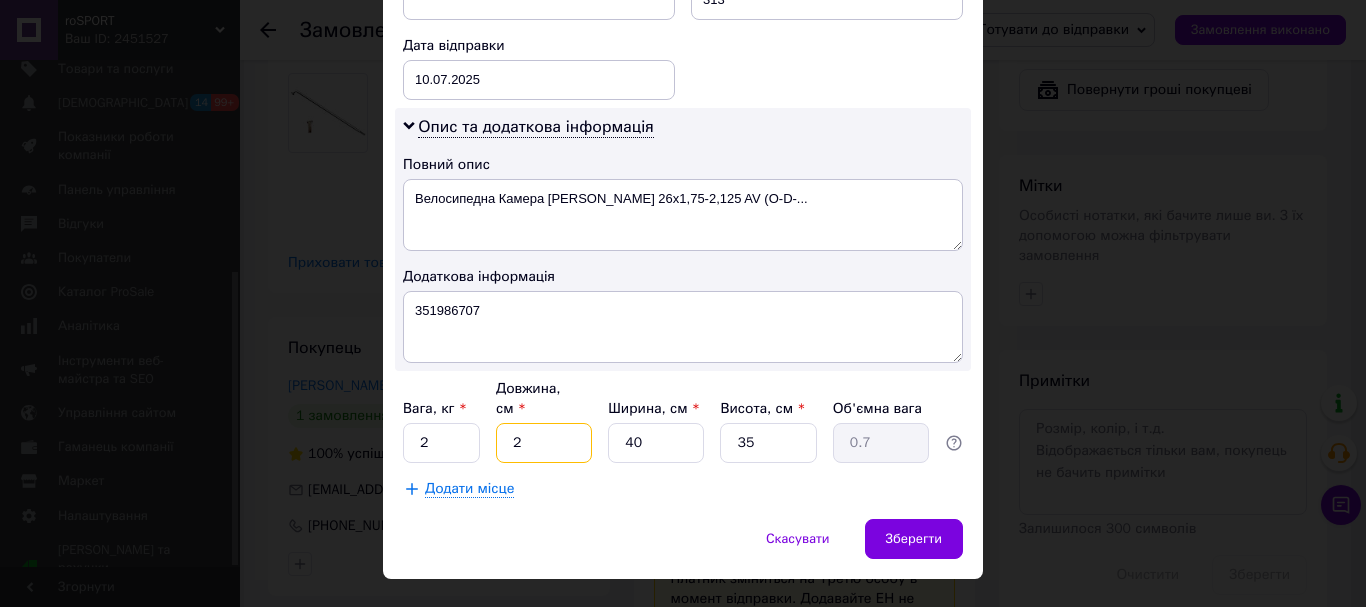 type on "2" 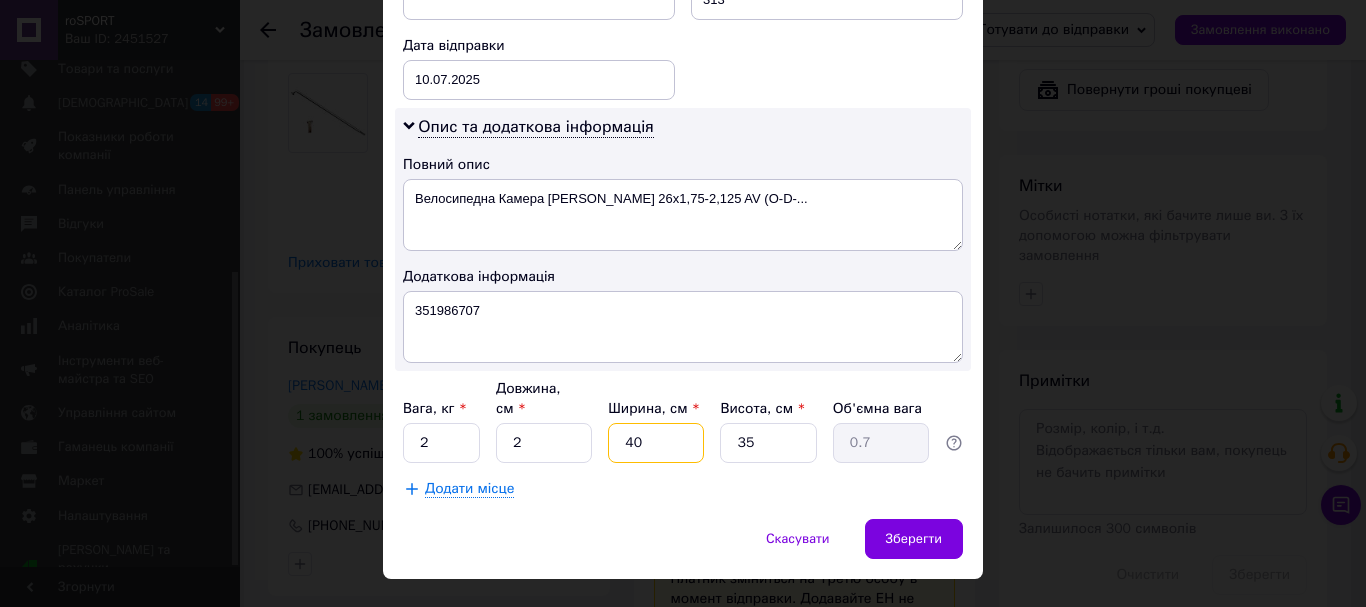 click on "40" at bounding box center [656, 443] 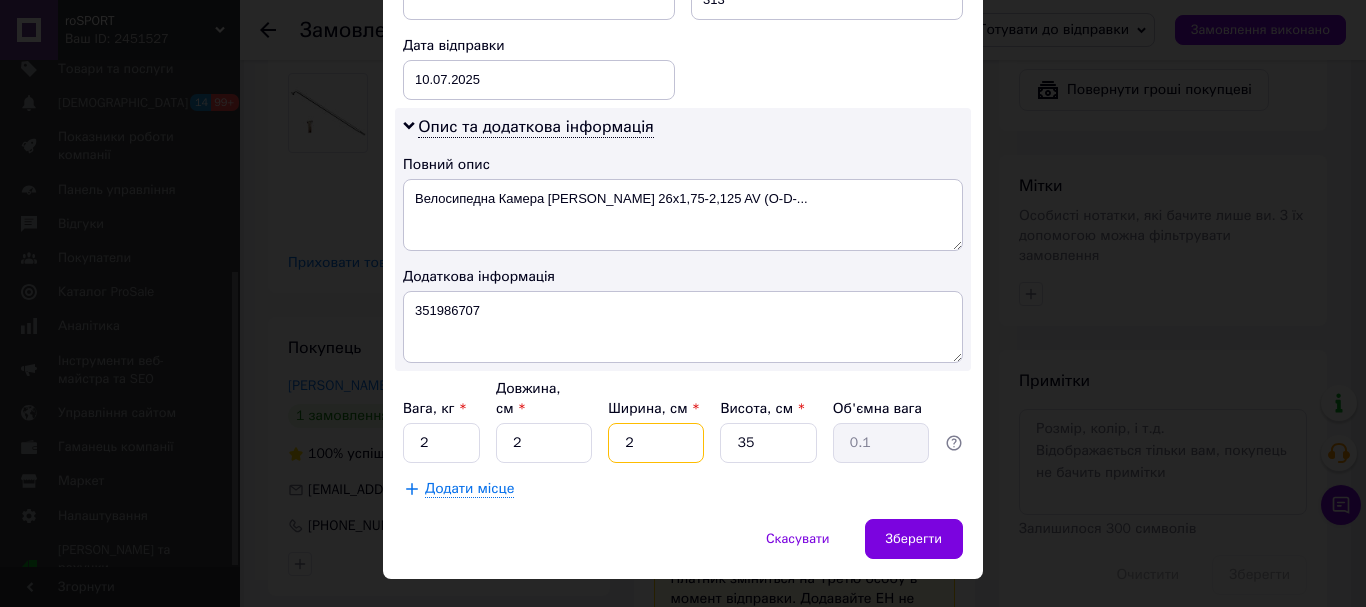 type on "2" 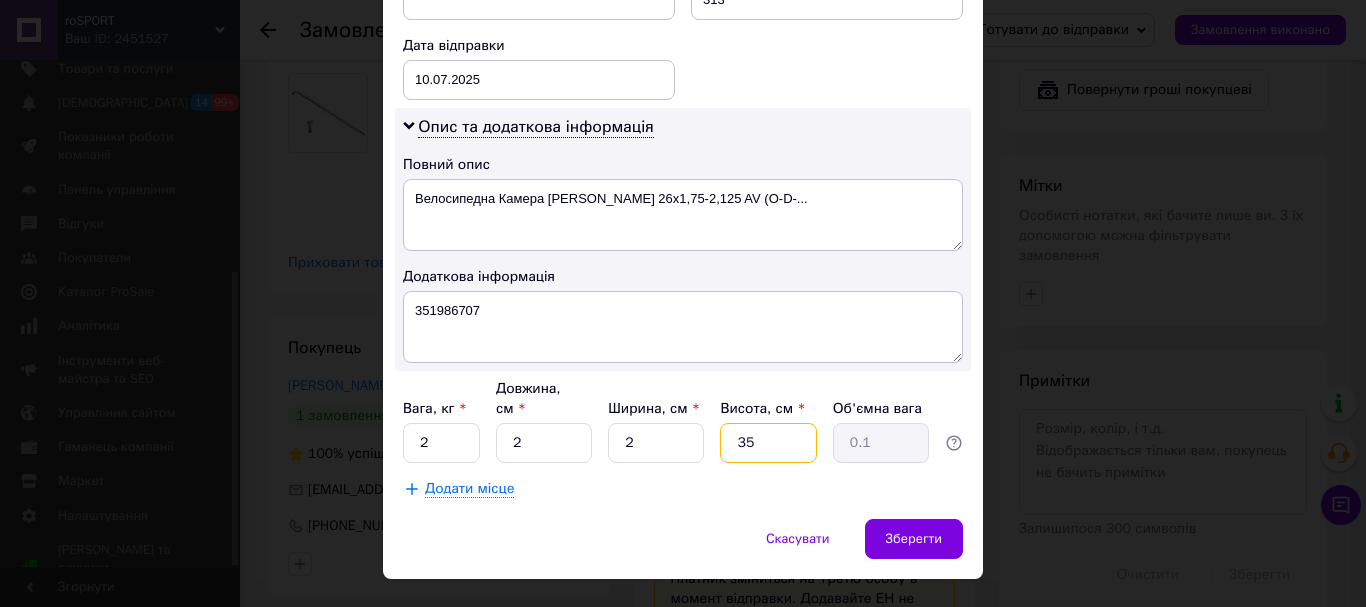 click on "35" at bounding box center [768, 443] 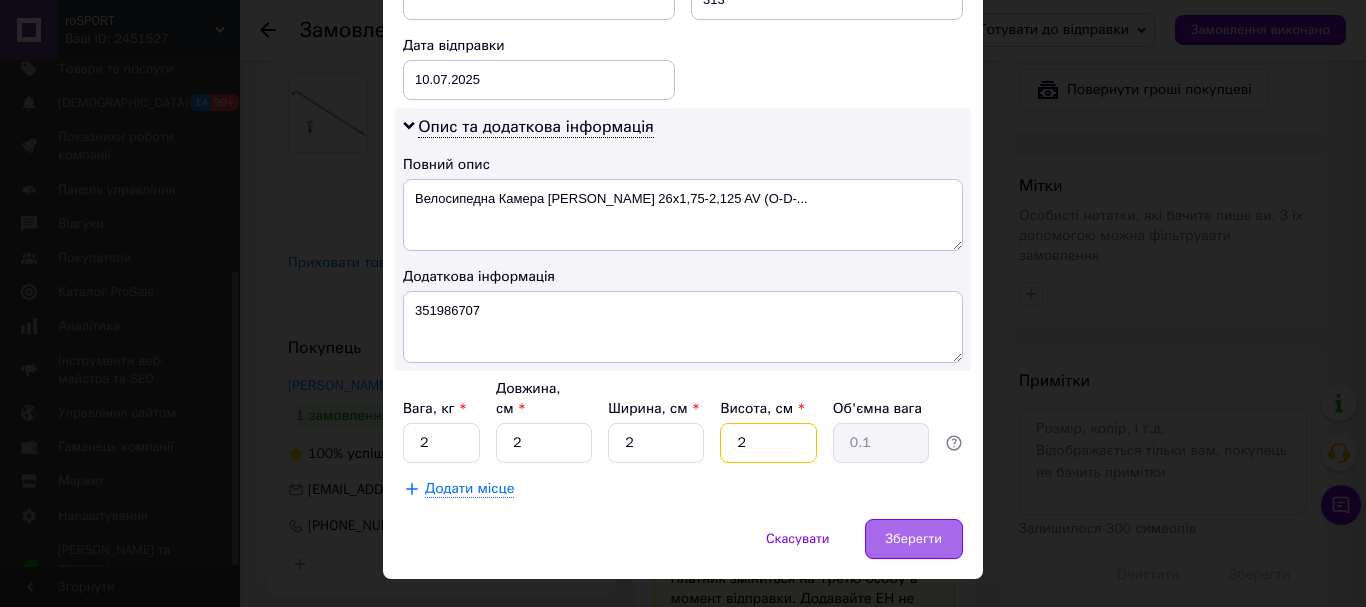 type on "2" 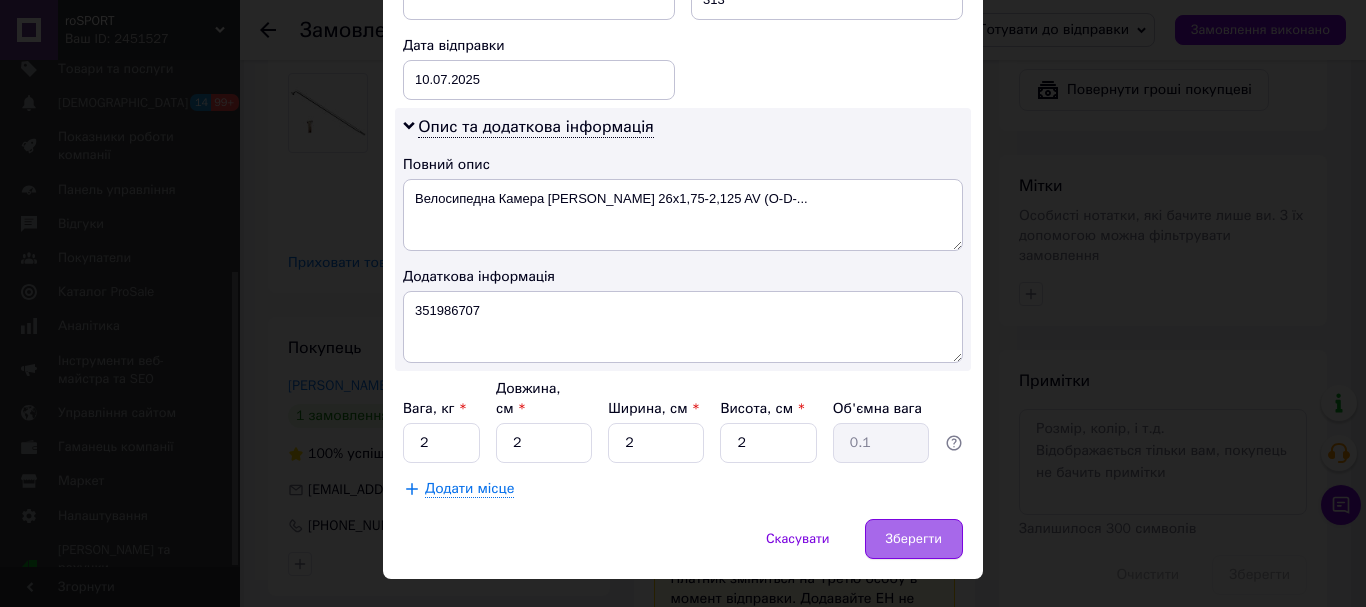 click on "Зберегти" at bounding box center [914, 539] 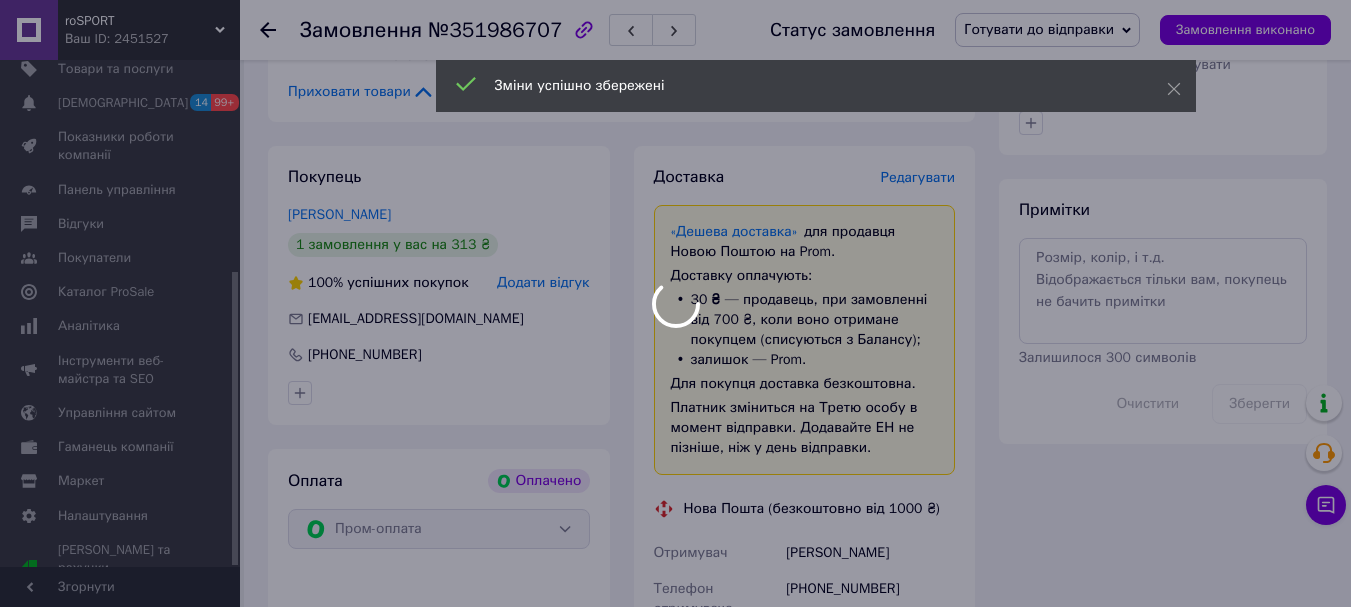 scroll, scrollTop: 1300, scrollLeft: 0, axis: vertical 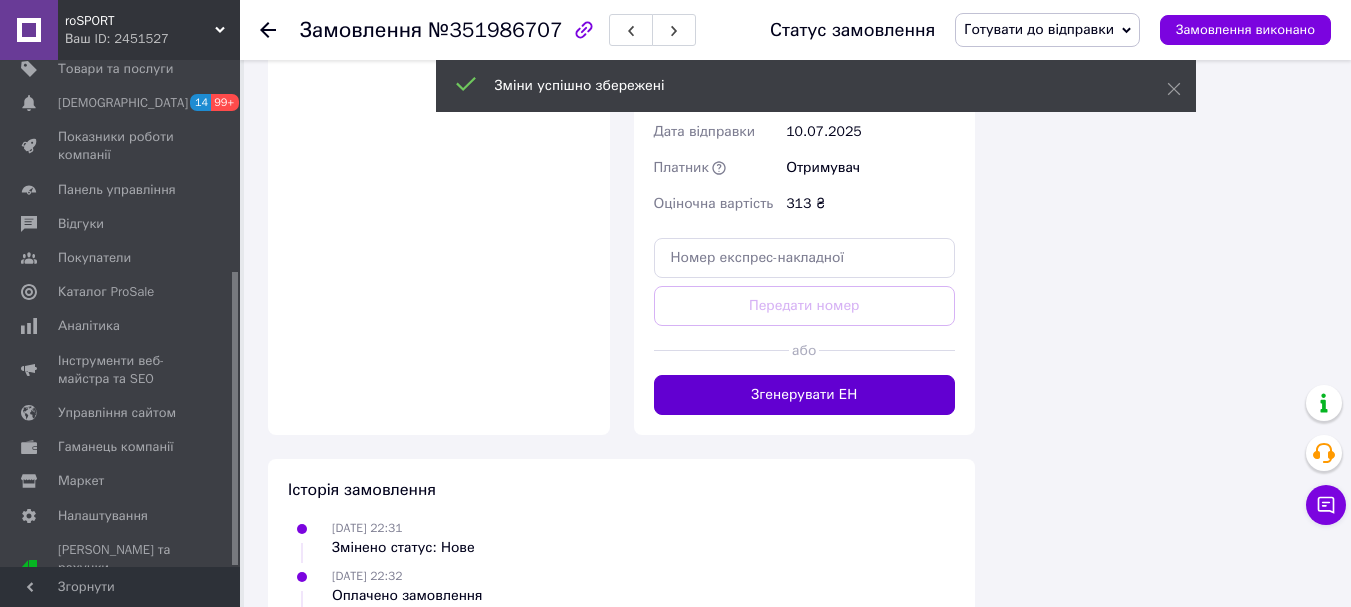 click on "Згенерувати ЕН" at bounding box center [805, 395] 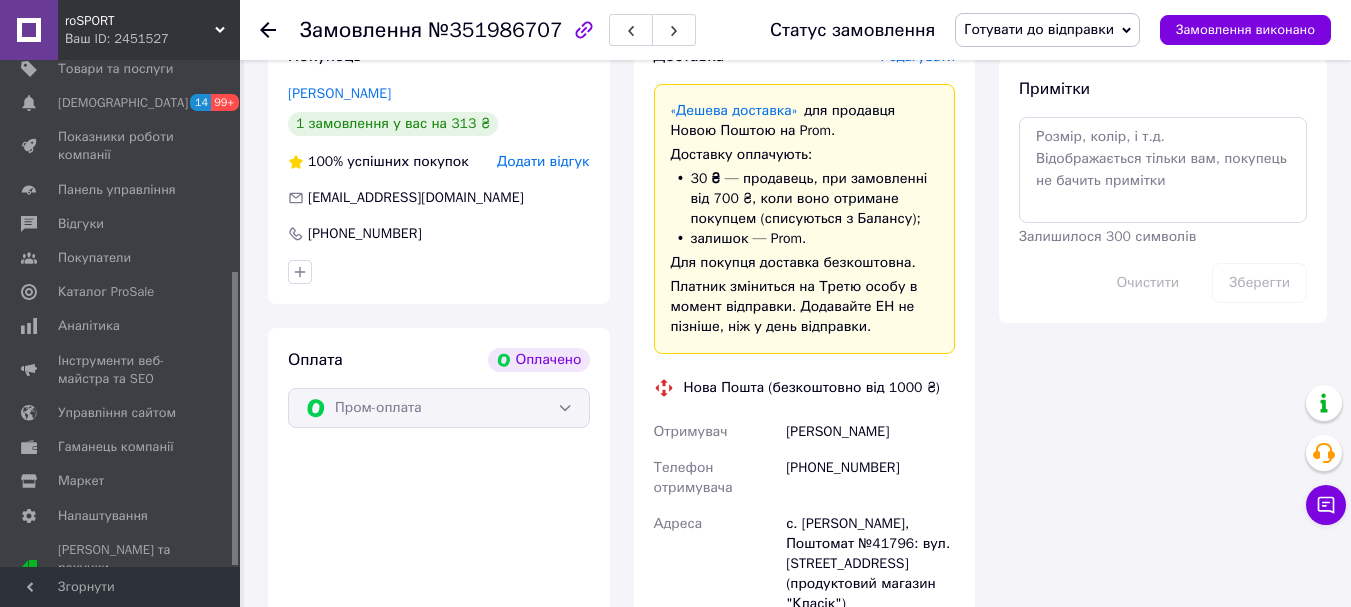 scroll, scrollTop: 1300, scrollLeft: 0, axis: vertical 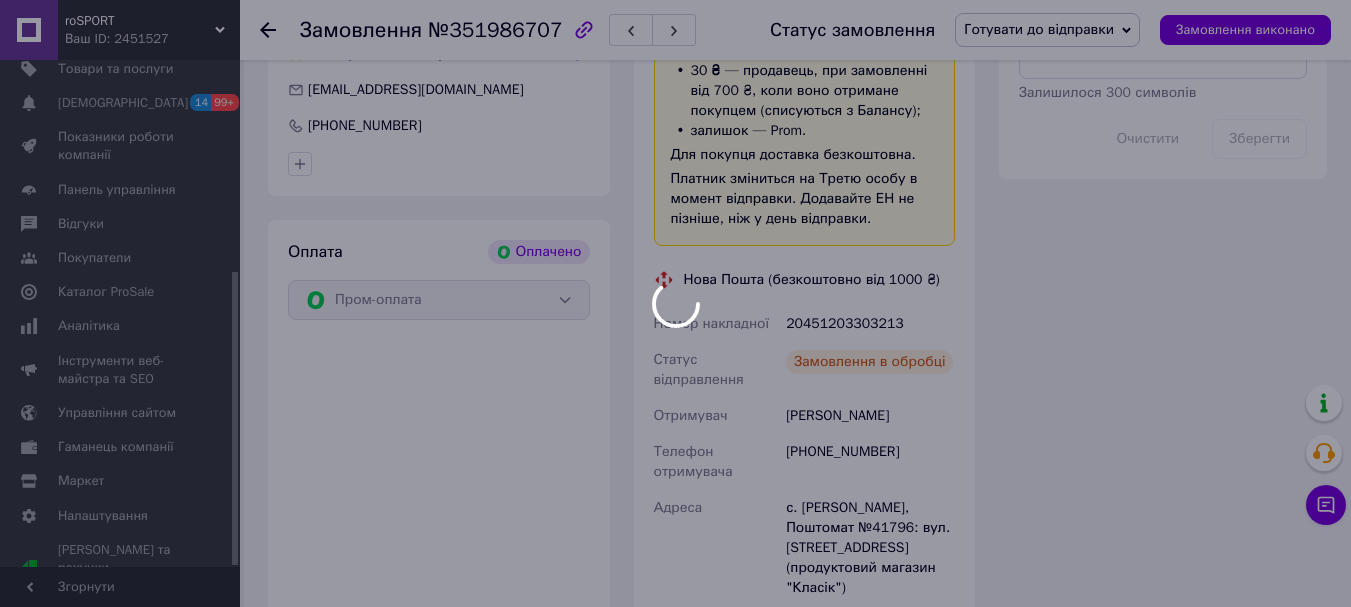 click at bounding box center [675, 303] 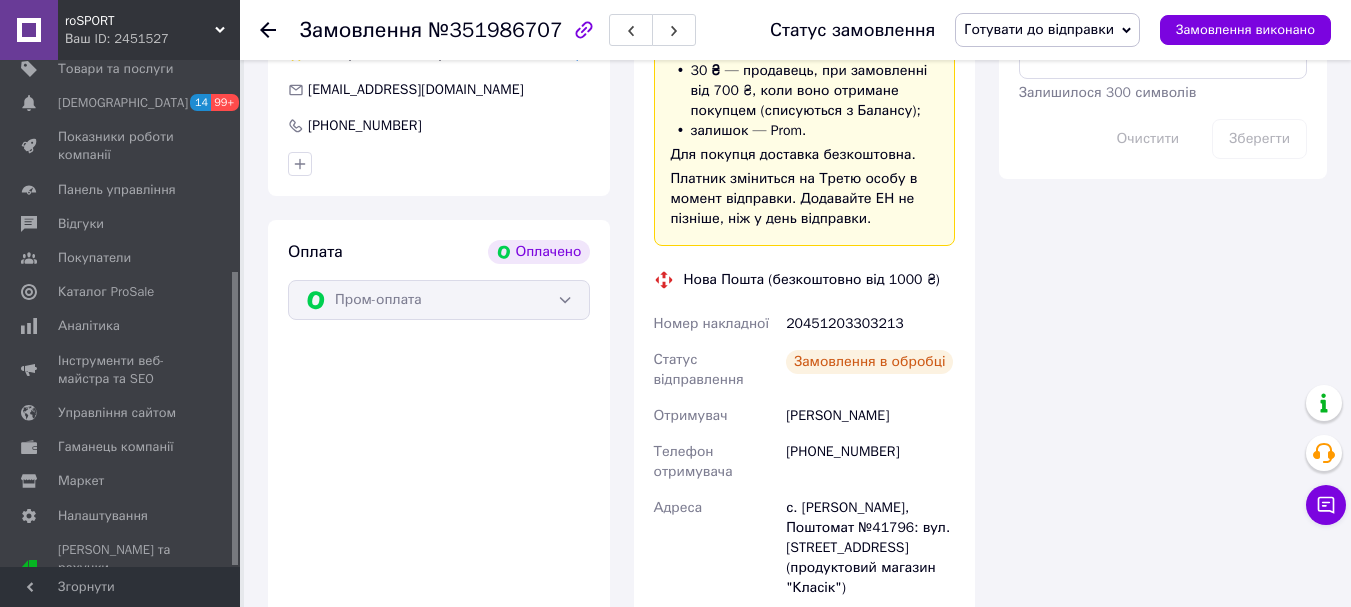 click on "20451203303213" at bounding box center [870, 324] 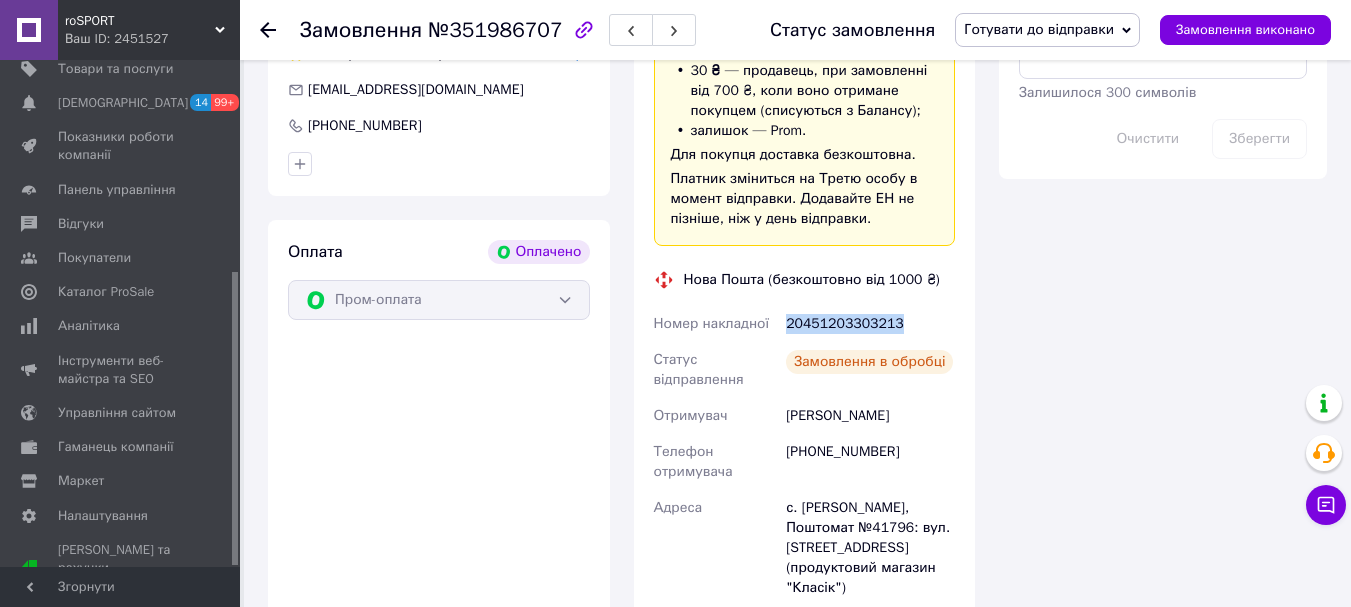click on "20451203303213" at bounding box center (870, 324) 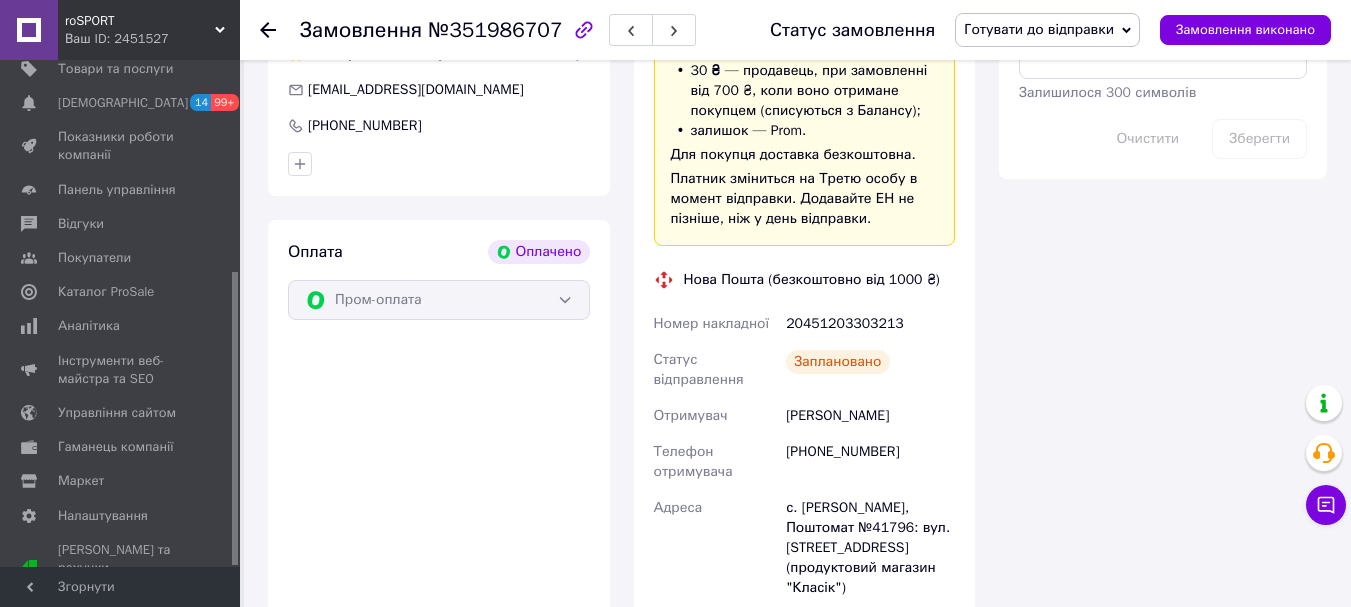 click on "№351986707" at bounding box center (495, 30) 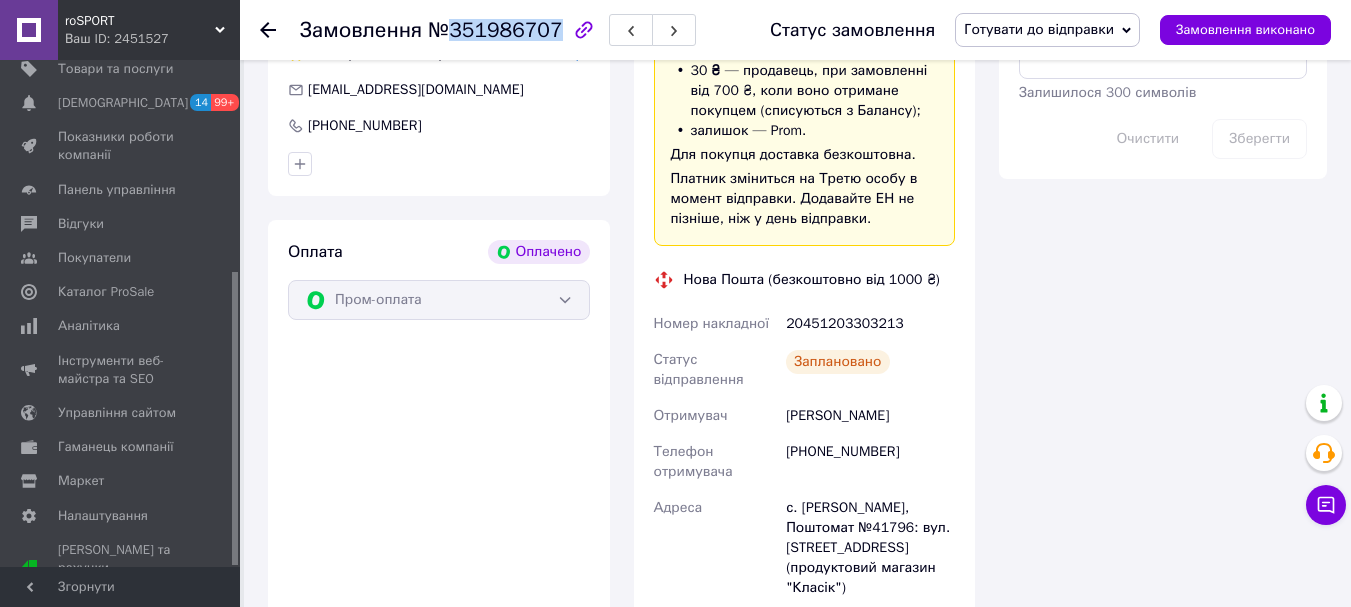 click on "№351986707" at bounding box center [495, 30] 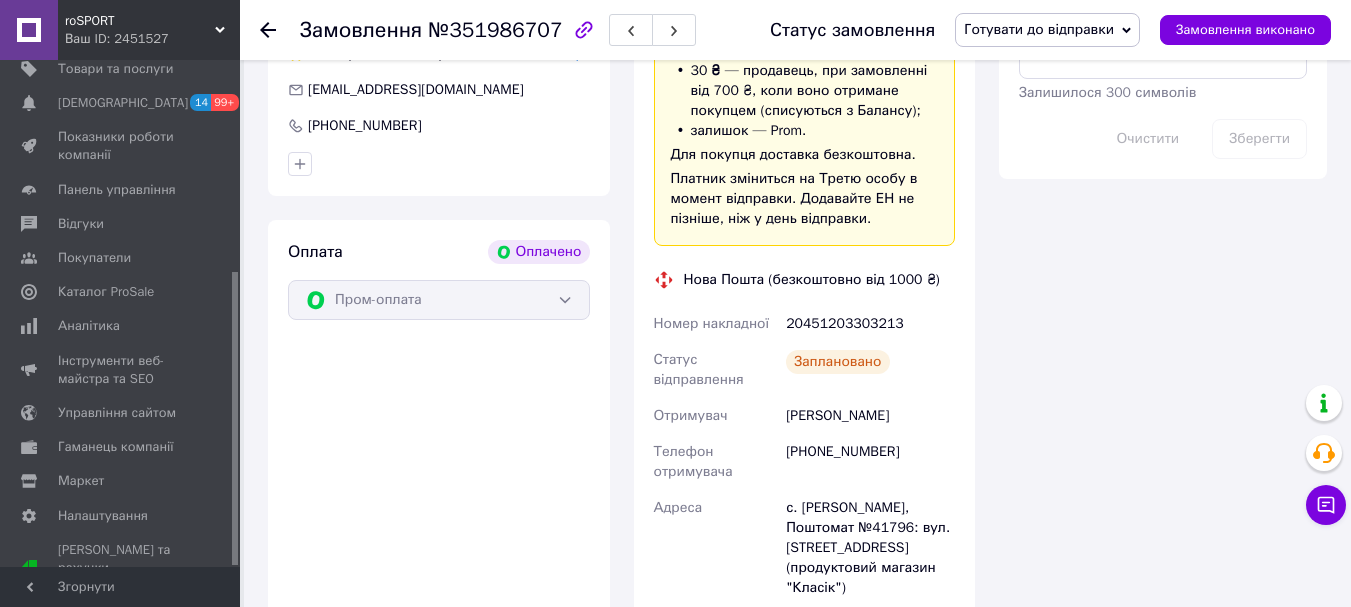 click on "Ганчук Валерій" at bounding box center [870, 416] 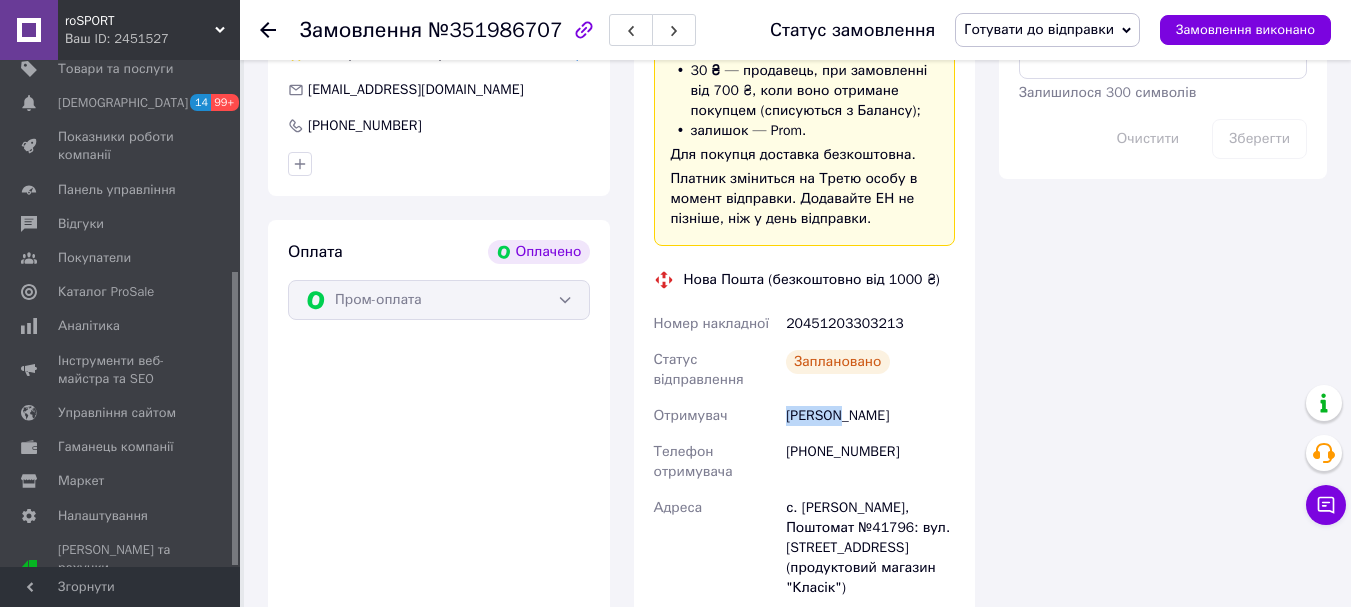 click on "Ганчук Валерій" at bounding box center (870, 416) 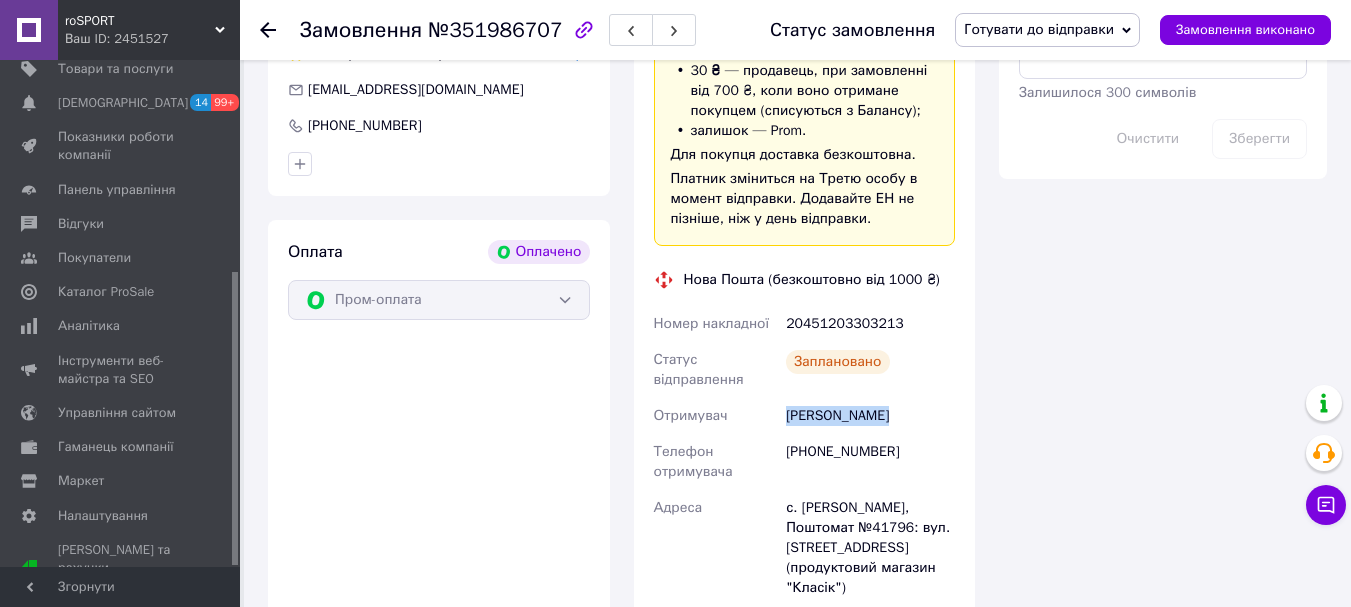 click on "Ганчук Валерій" at bounding box center [870, 416] 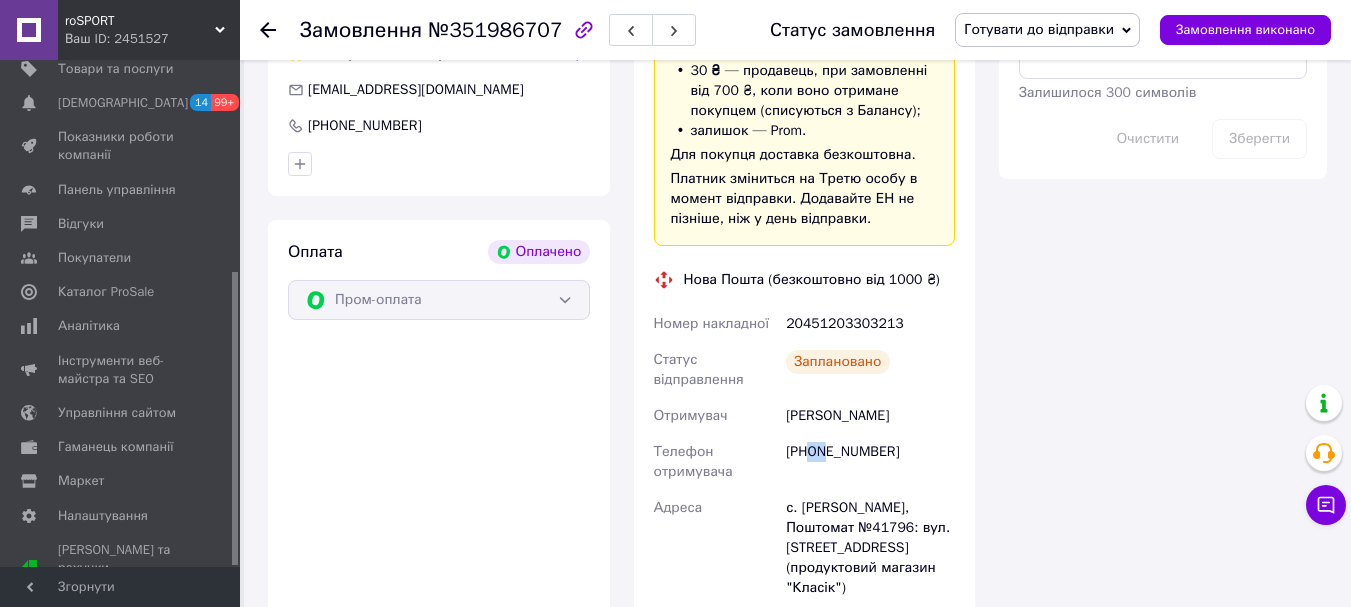 drag, startPoint x: 809, startPoint y: 454, endPoint x: 858, endPoint y: 458, distance: 49.162994 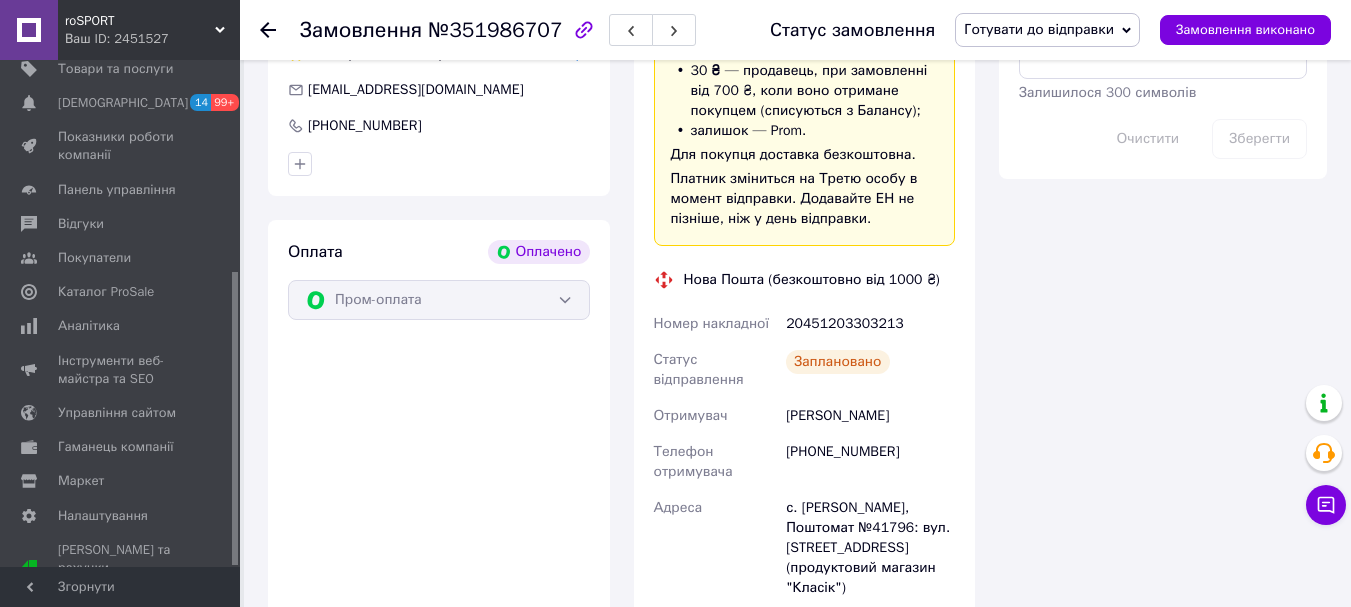 click on "[PHONE_NUMBER]" at bounding box center [870, 462] 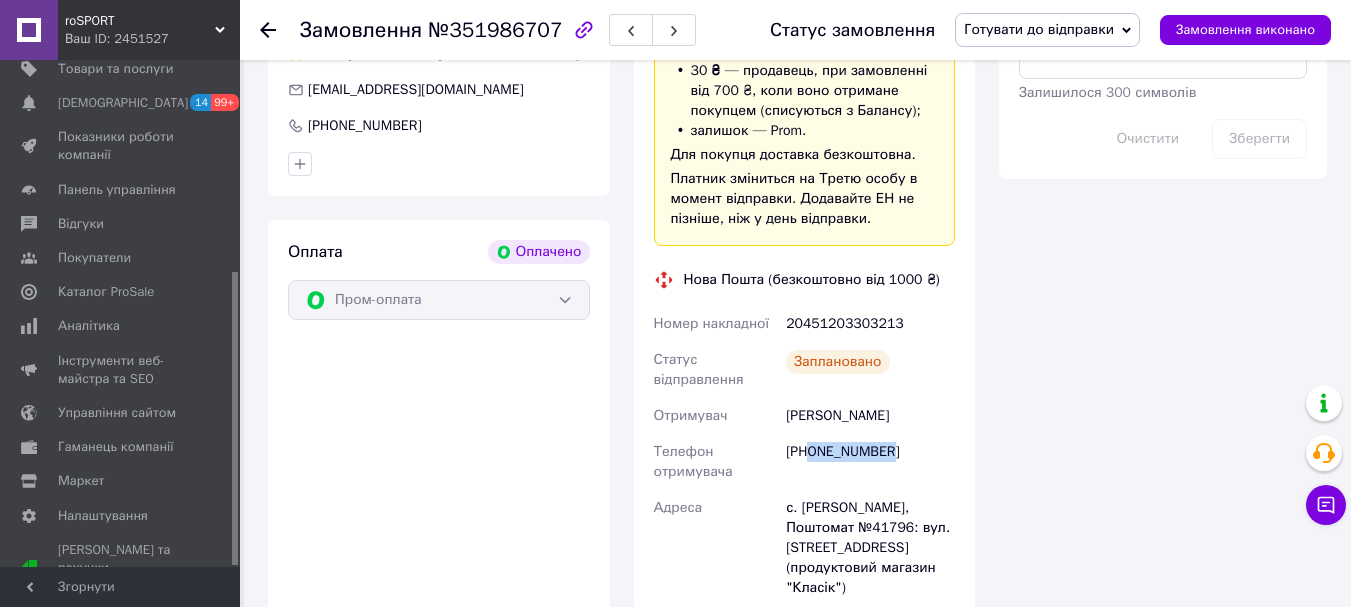 drag, startPoint x: 812, startPoint y: 454, endPoint x: 915, endPoint y: 452, distance: 103.01942 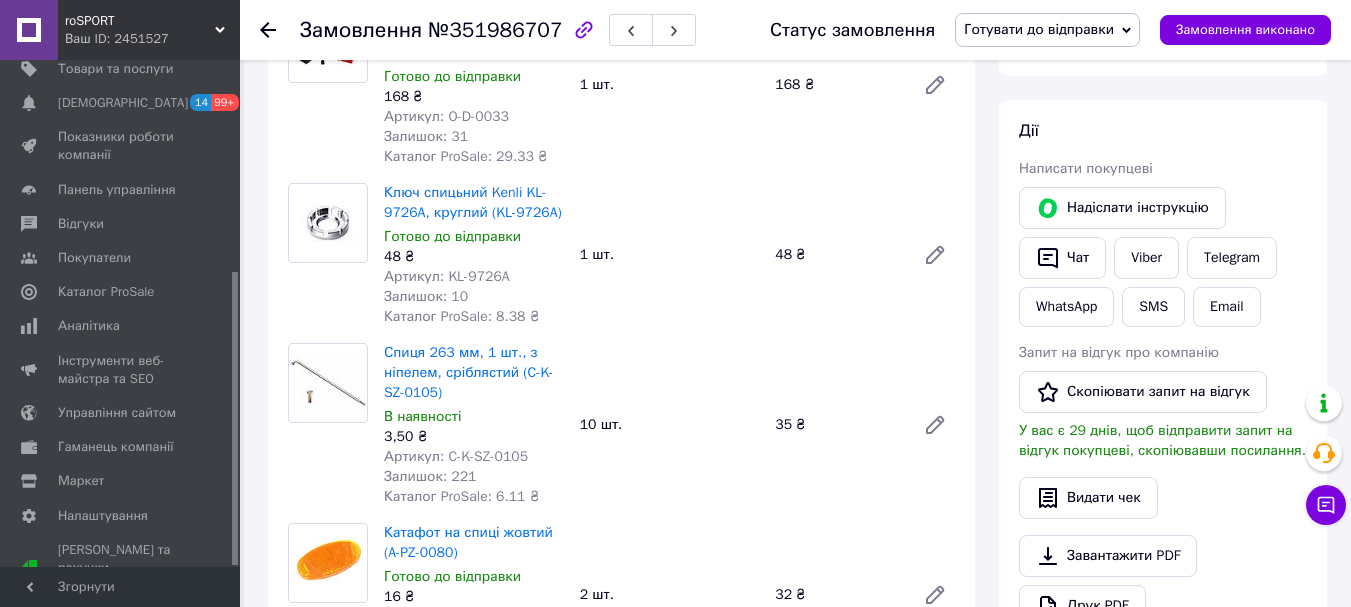 scroll, scrollTop: 100, scrollLeft: 0, axis: vertical 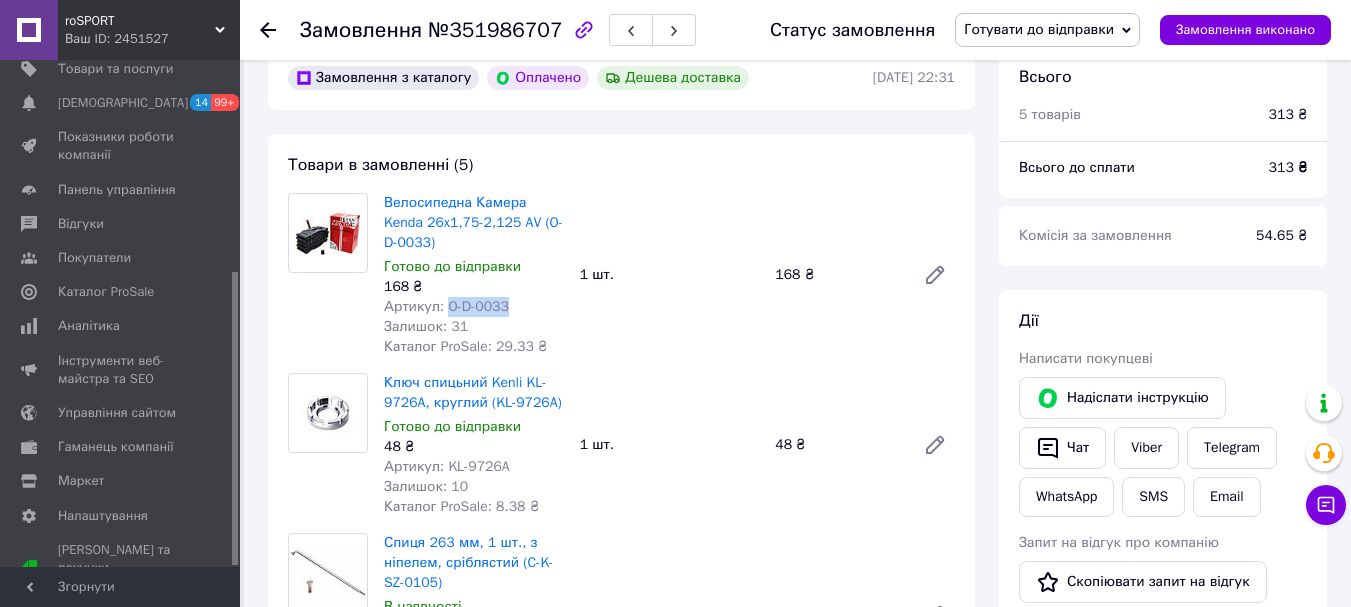 drag, startPoint x: 442, startPoint y: 307, endPoint x: 529, endPoint y: 307, distance: 87 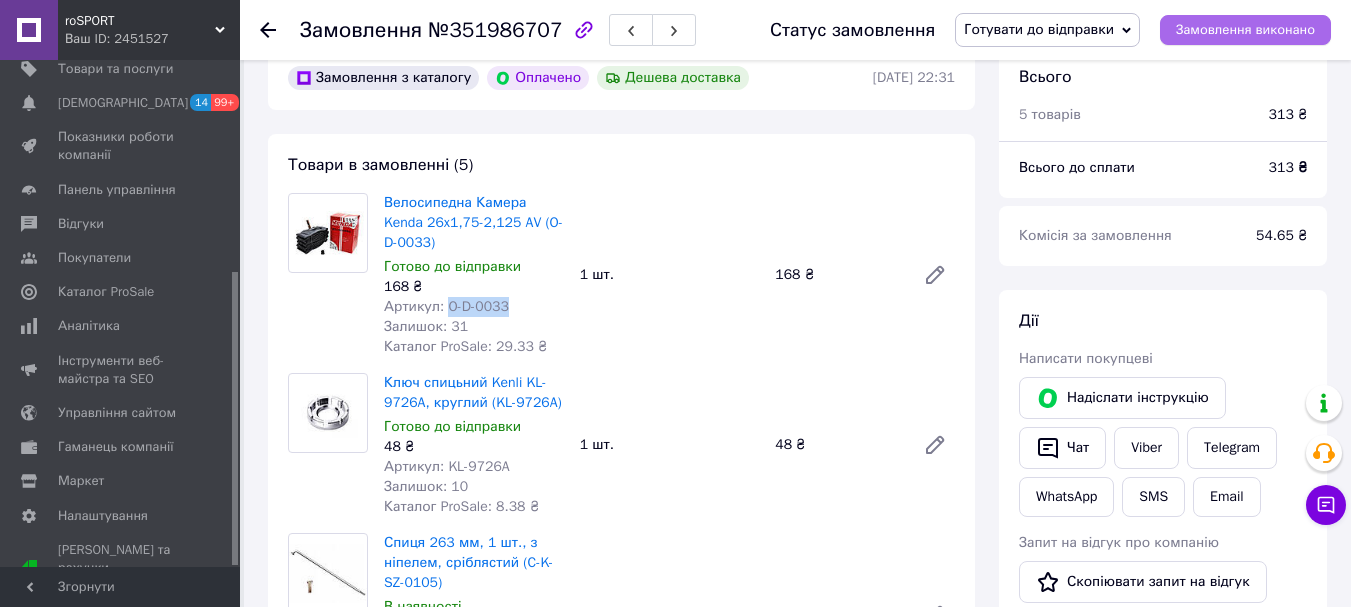 click on "Замовлення виконано" at bounding box center (1245, 30) 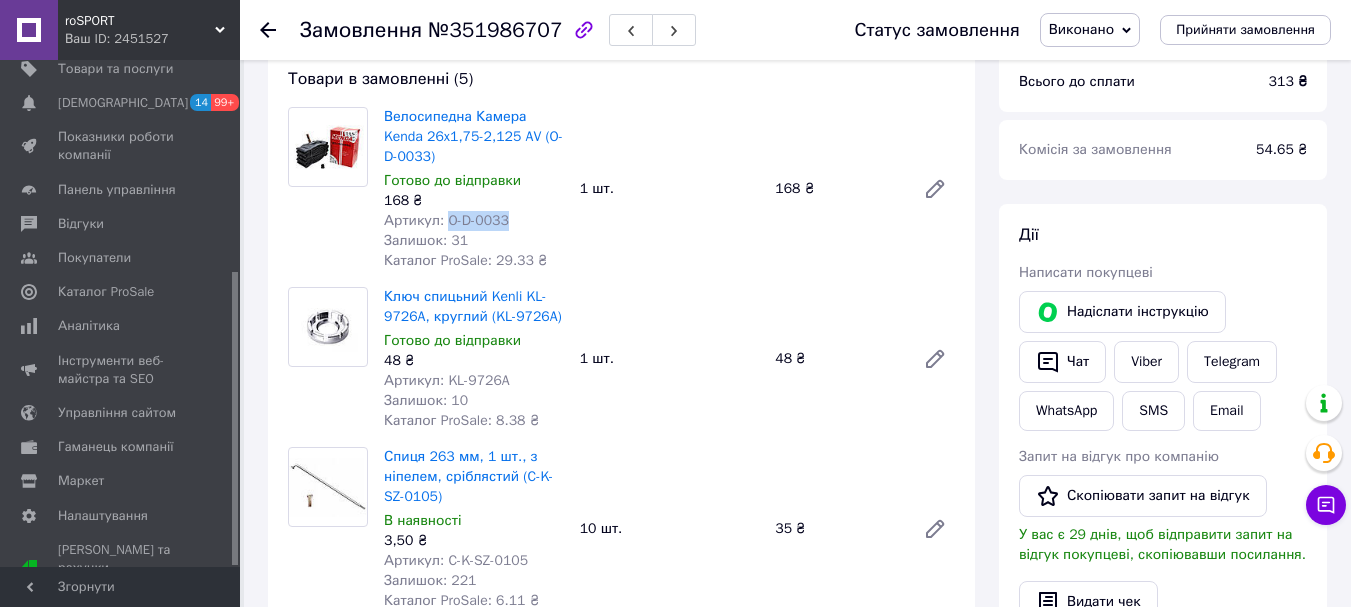 scroll, scrollTop: 300, scrollLeft: 0, axis: vertical 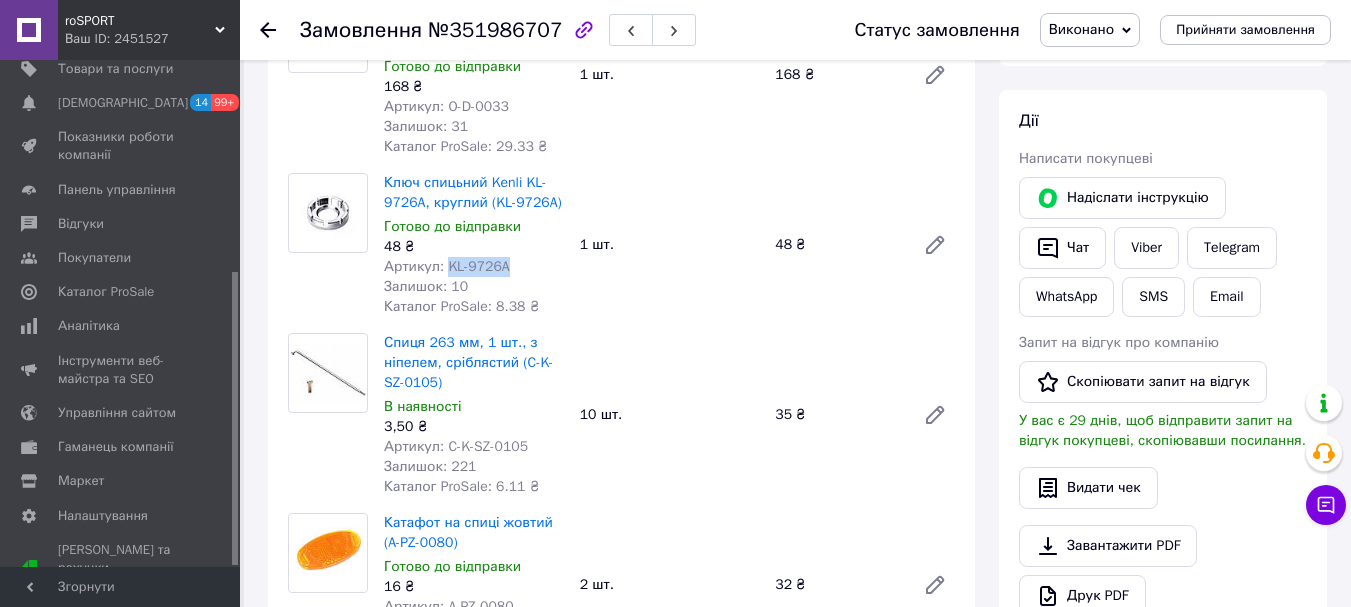 drag, startPoint x: 444, startPoint y: 265, endPoint x: 527, endPoint y: 265, distance: 83 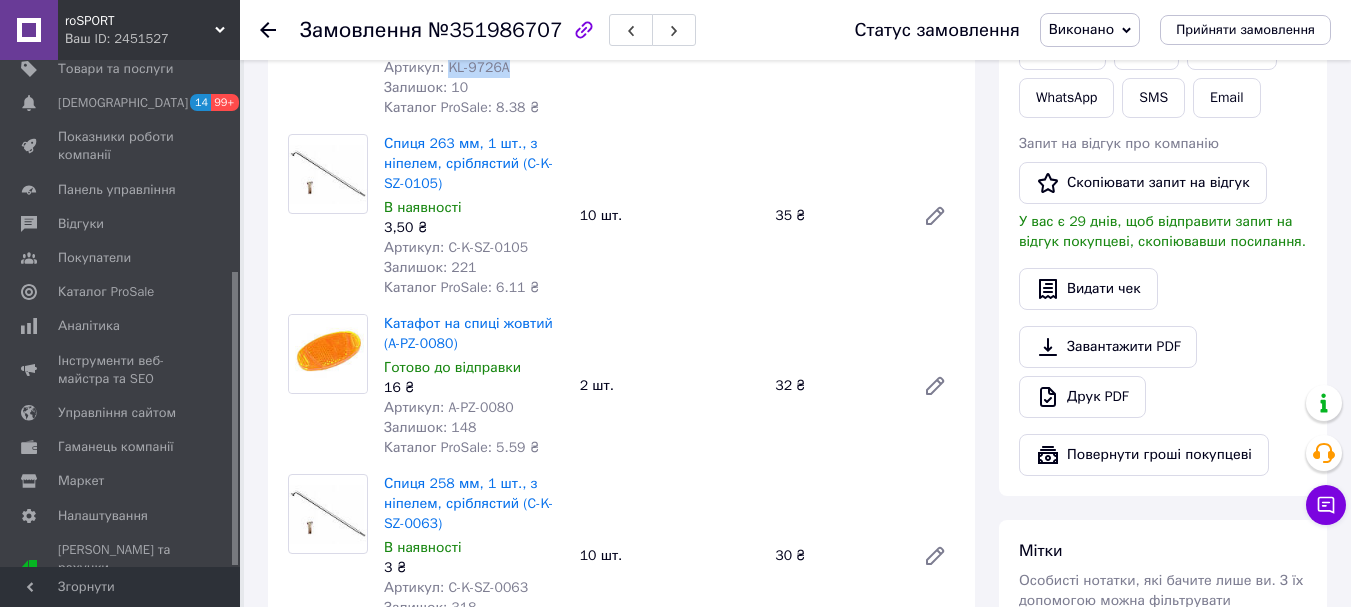 scroll, scrollTop: 500, scrollLeft: 0, axis: vertical 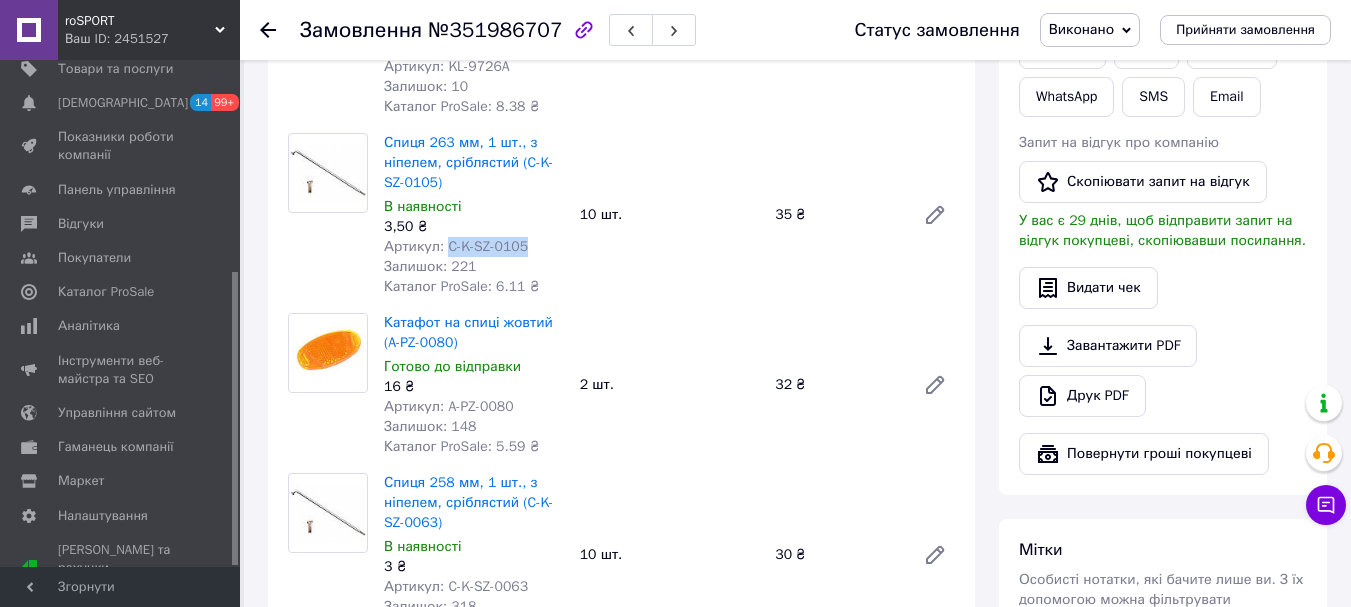 drag, startPoint x: 445, startPoint y: 248, endPoint x: 534, endPoint y: 247, distance: 89.005615 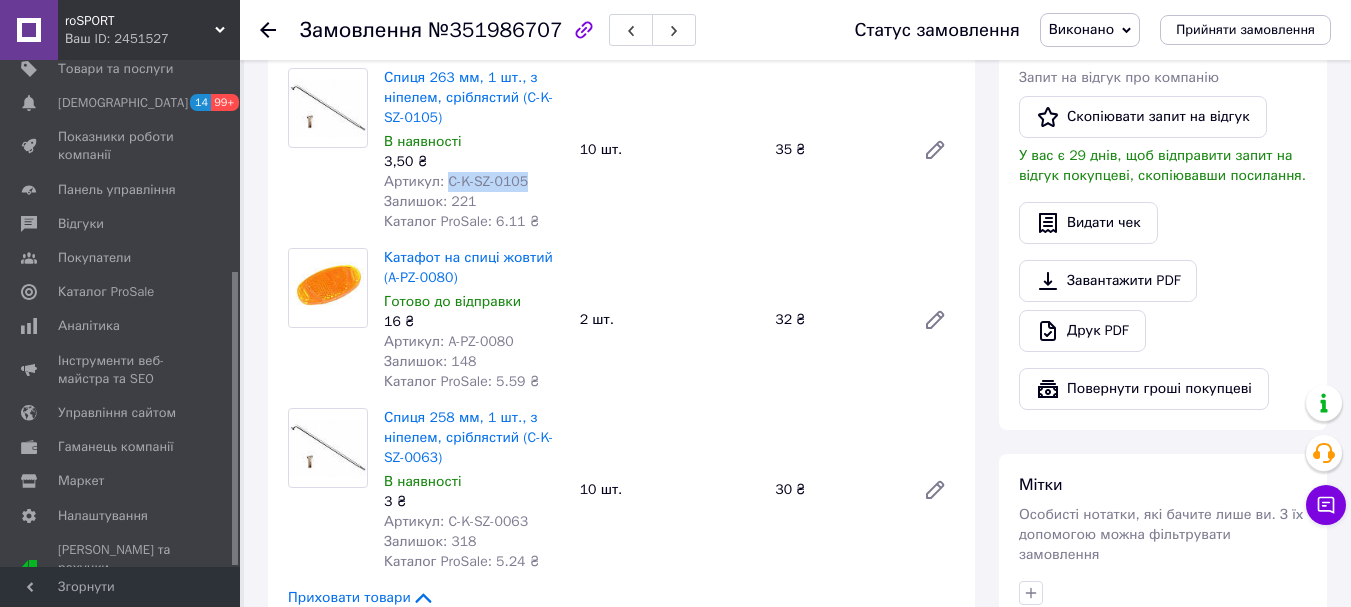 scroll, scrollTop: 600, scrollLeft: 0, axis: vertical 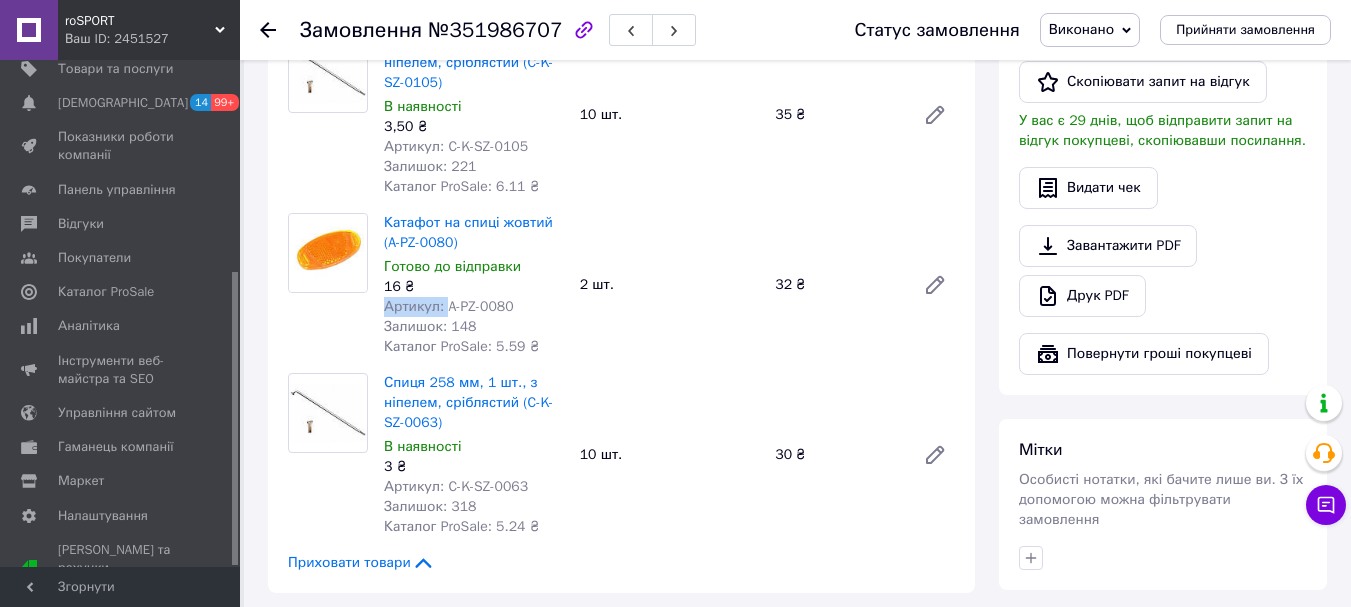 drag, startPoint x: 447, startPoint y: 309, endPoint x: 536, endPoint y: 294, distance: 90.255196 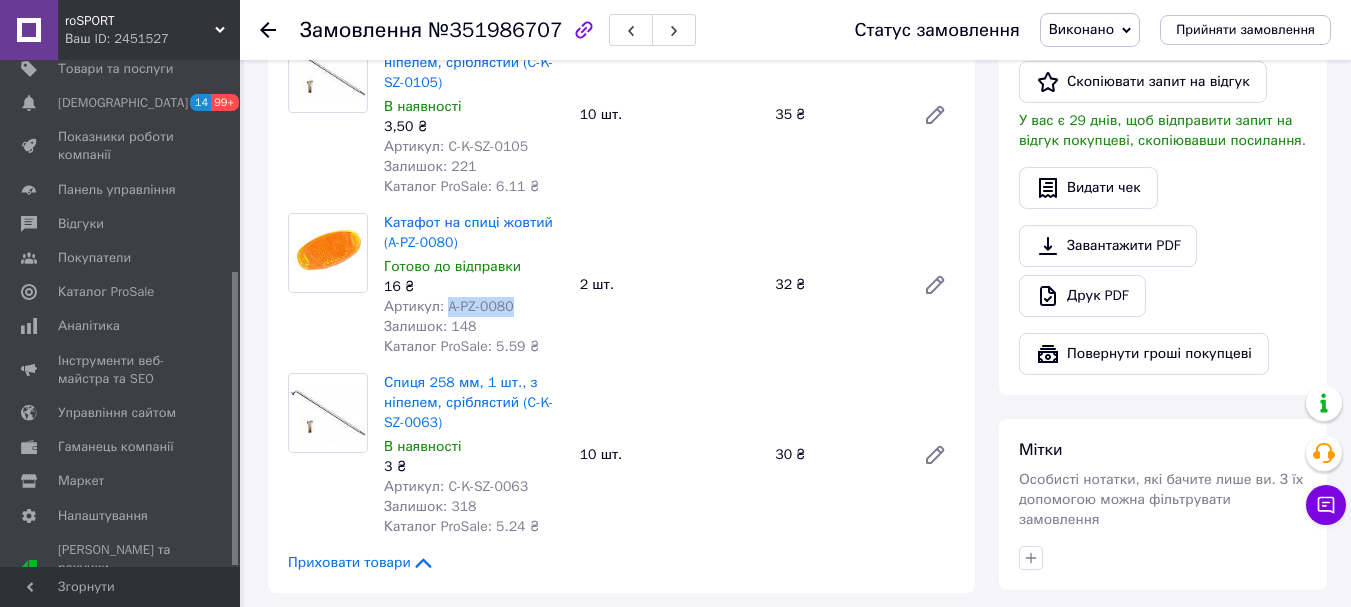 drag, startPoint x: 445, startPoint y: 308, endPoint x: 518, endPoint y: 308, distance: 73 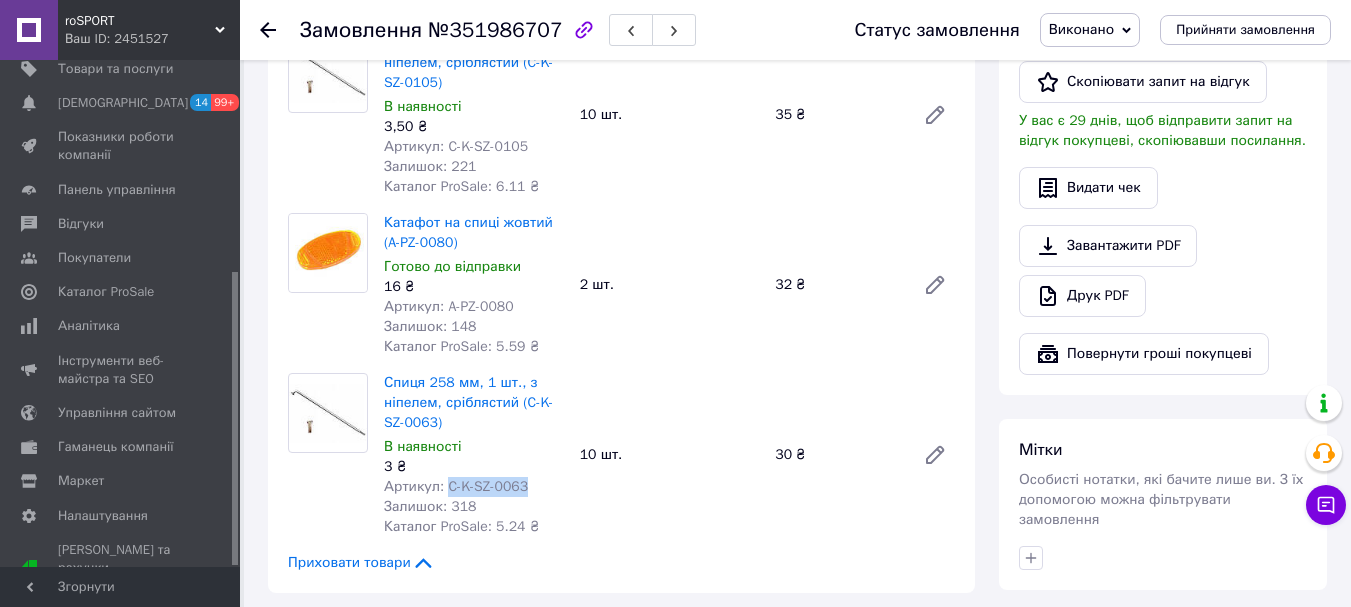 drag, startPoint x: 443, startPoint y: 485, endPoint x: 522, endPoint y: 485, distance: 79 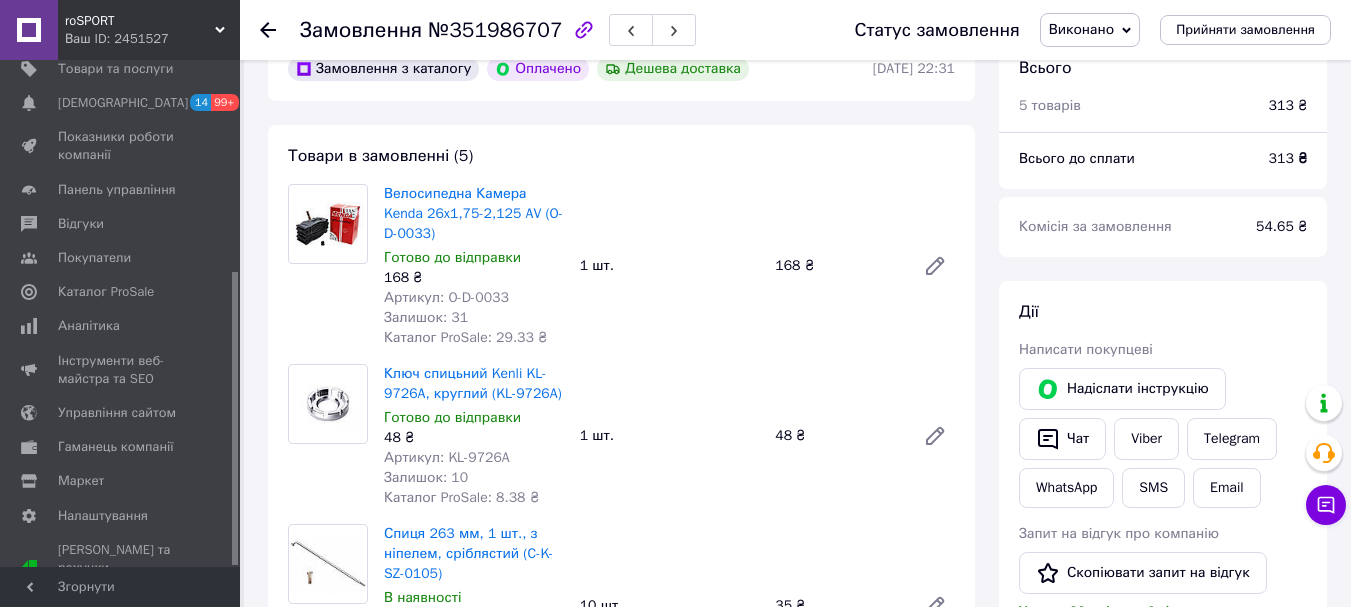 scroll, scrollTop: 0, scrollLeft: 0, axis: both 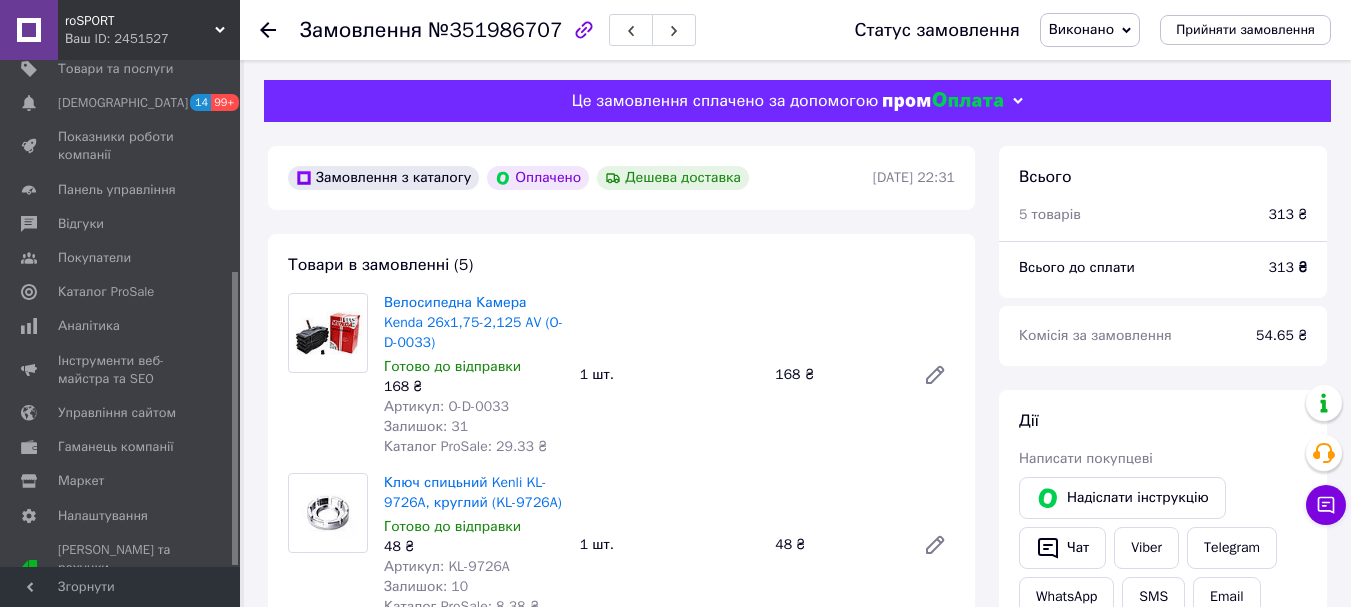 click 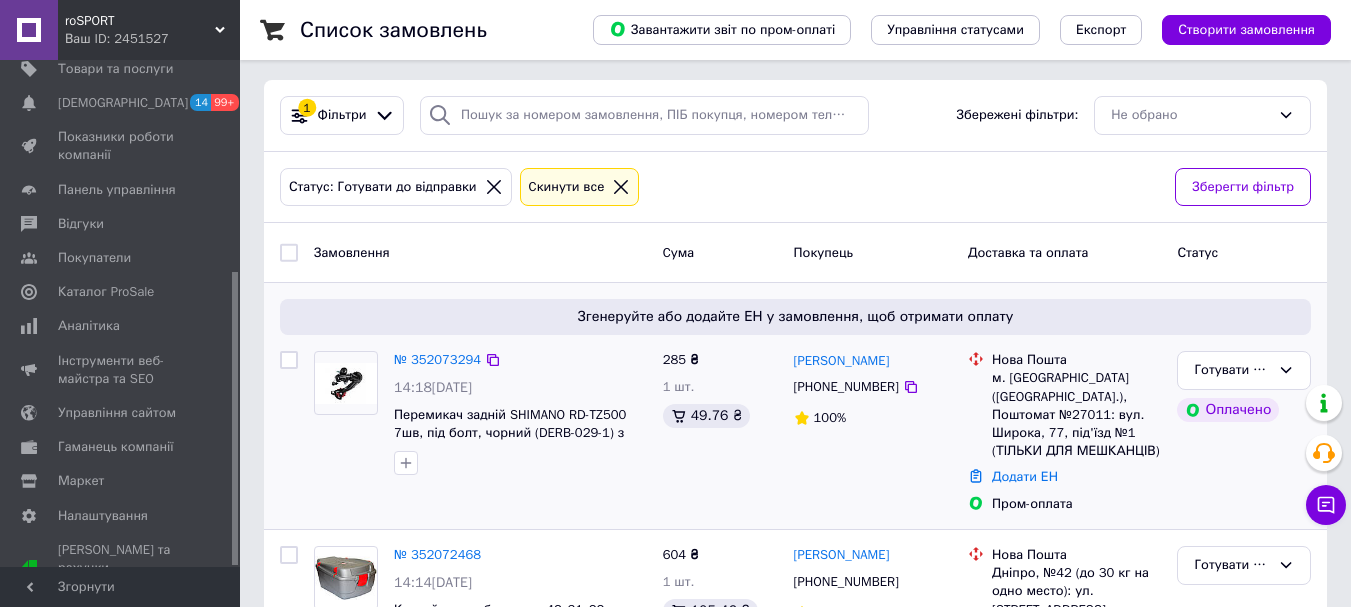 scroll, scrollTop: 0, scrollLeft: 0, axis: both 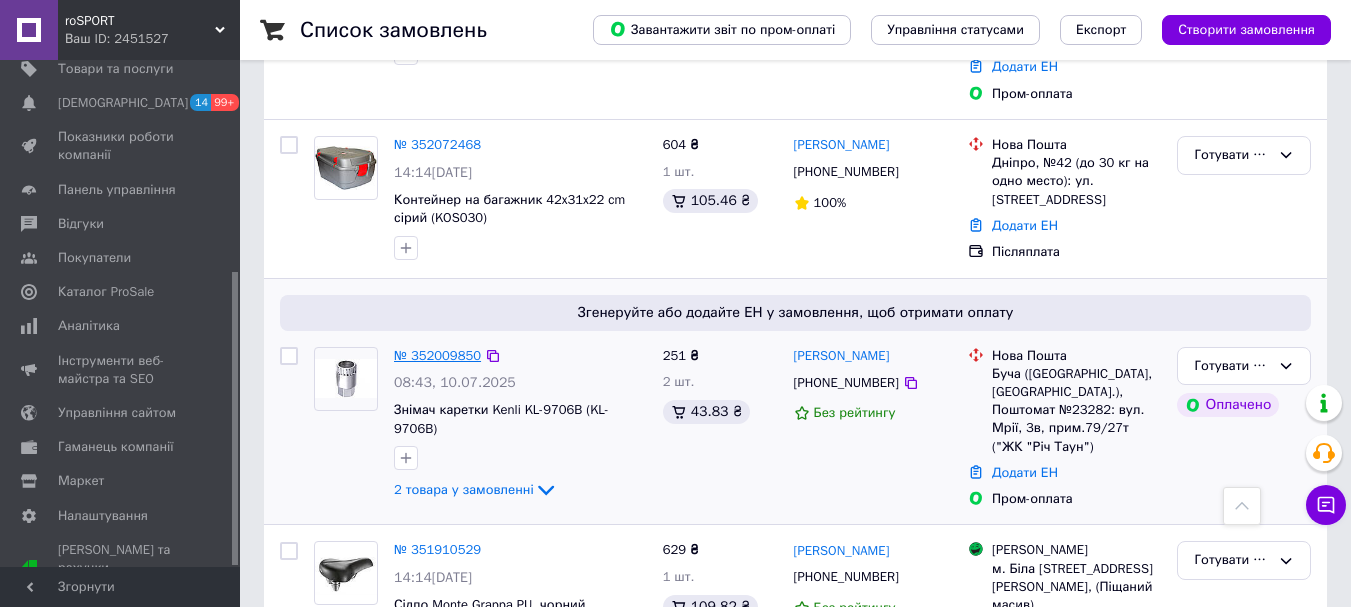 click on "№ 352009850" at bounding box center (437, 355) 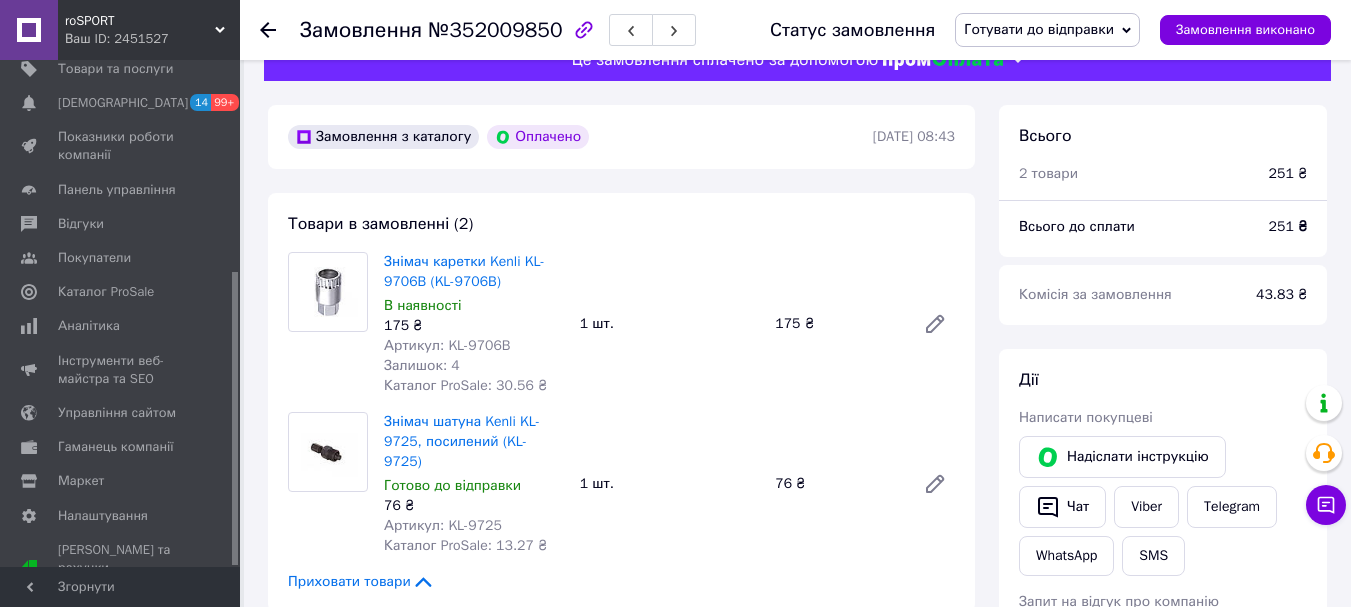 scroll, scrollTop: 0, scrollLeft: 0, axis: both 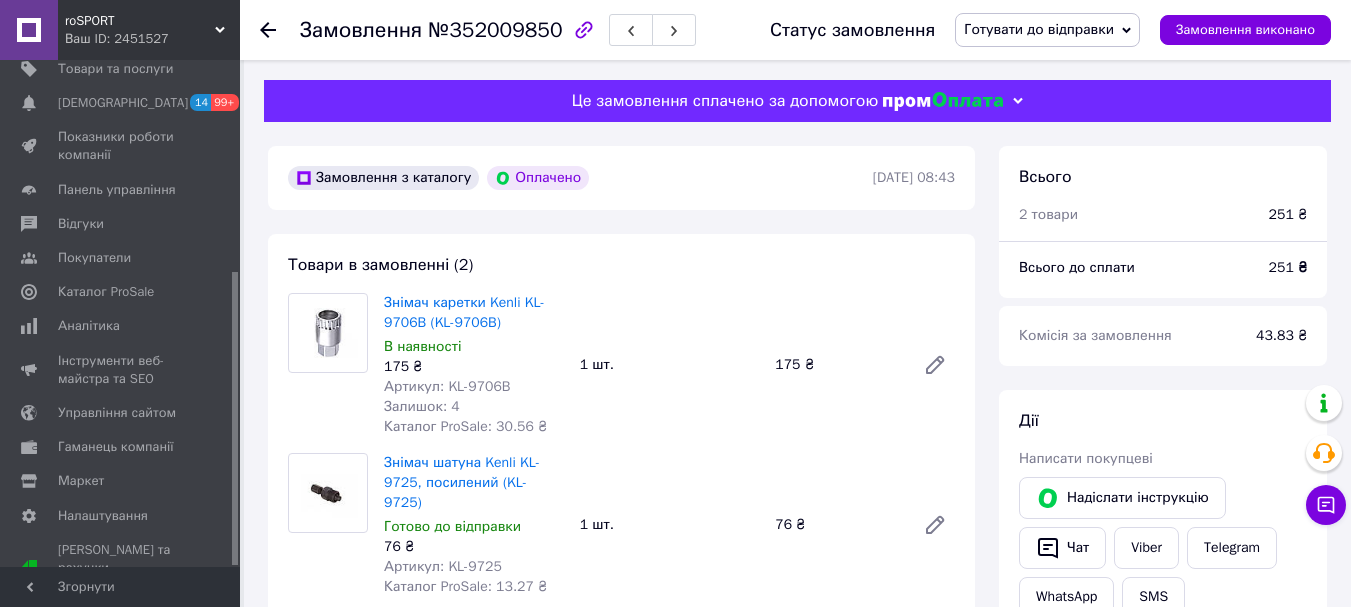 click on "Замовлення №352009850" at bounding box center (515, 30) 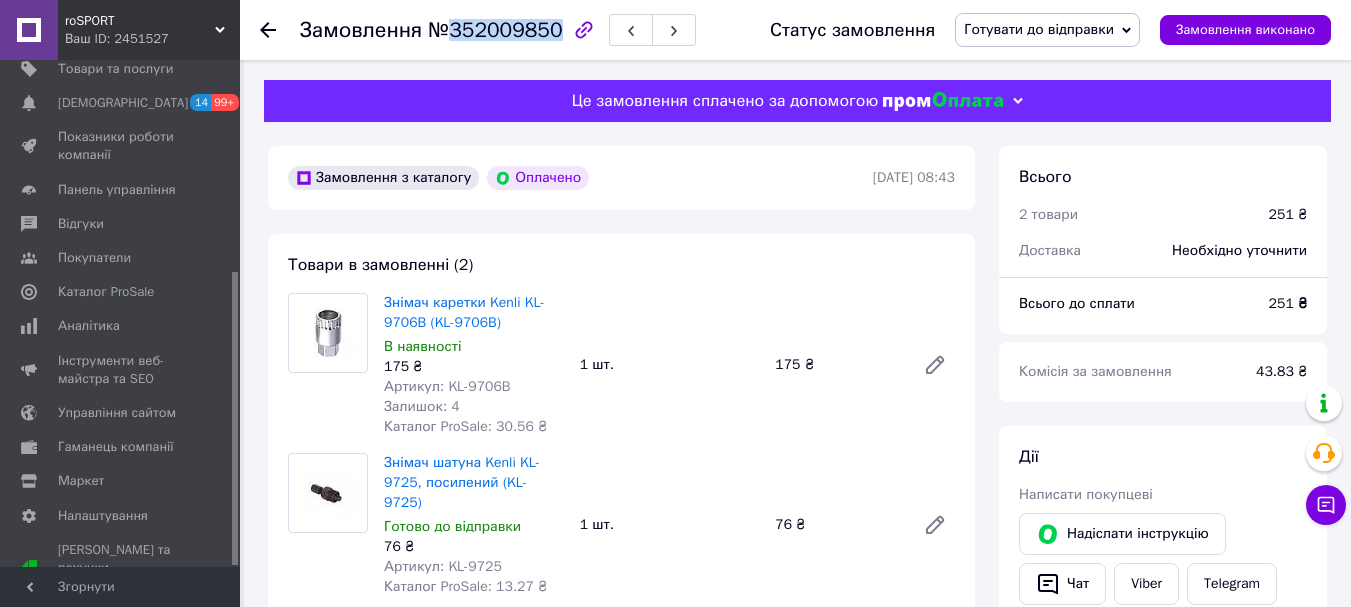 click on "№352009850" at bounding box center (495, 30) 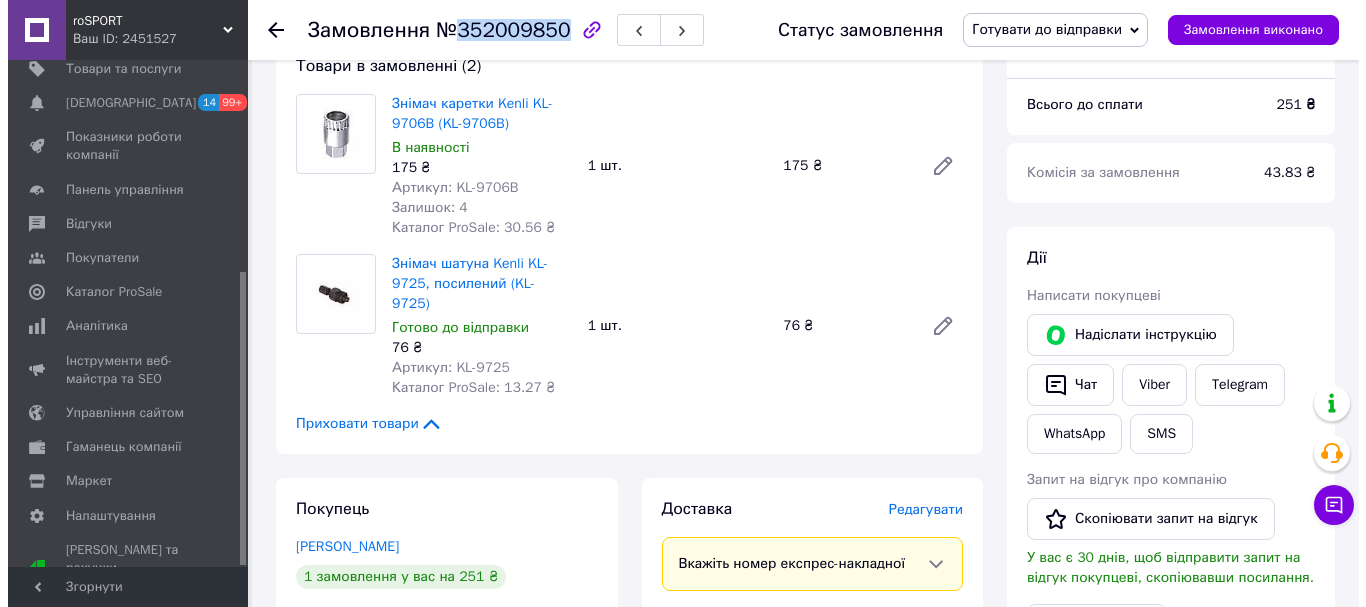 scroll, scrollTop: 200, scrollLeft: 0, axis: vertical 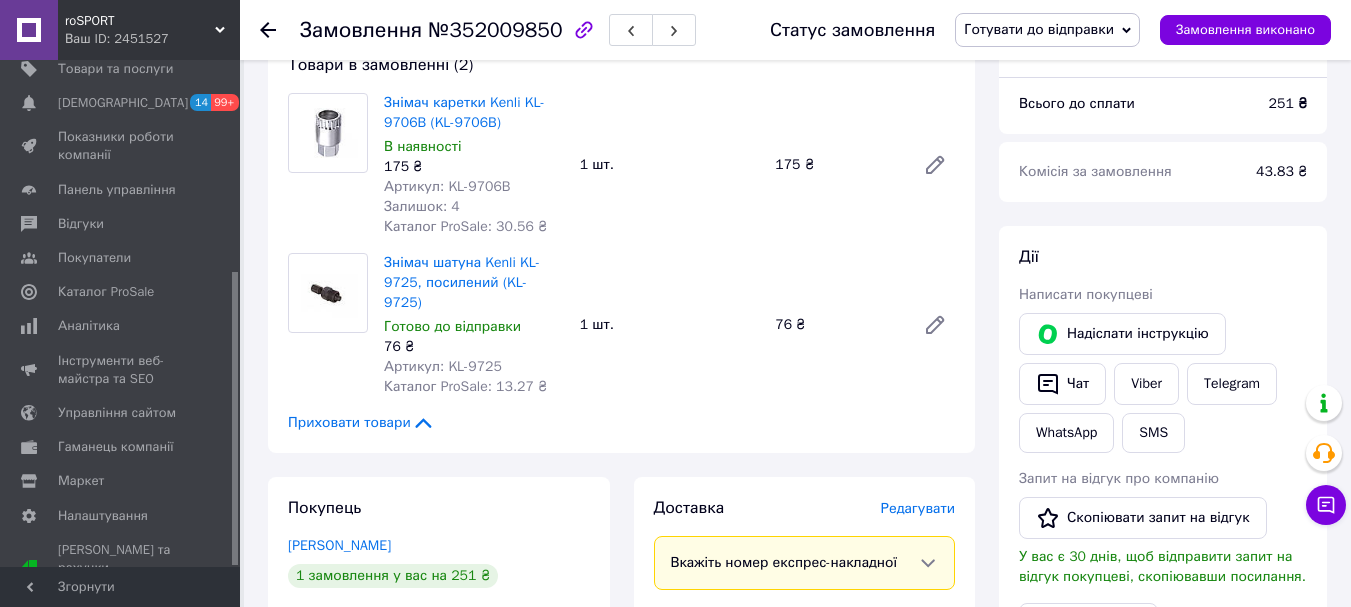 click on "Редагувати" at bounding box center [918, 508] 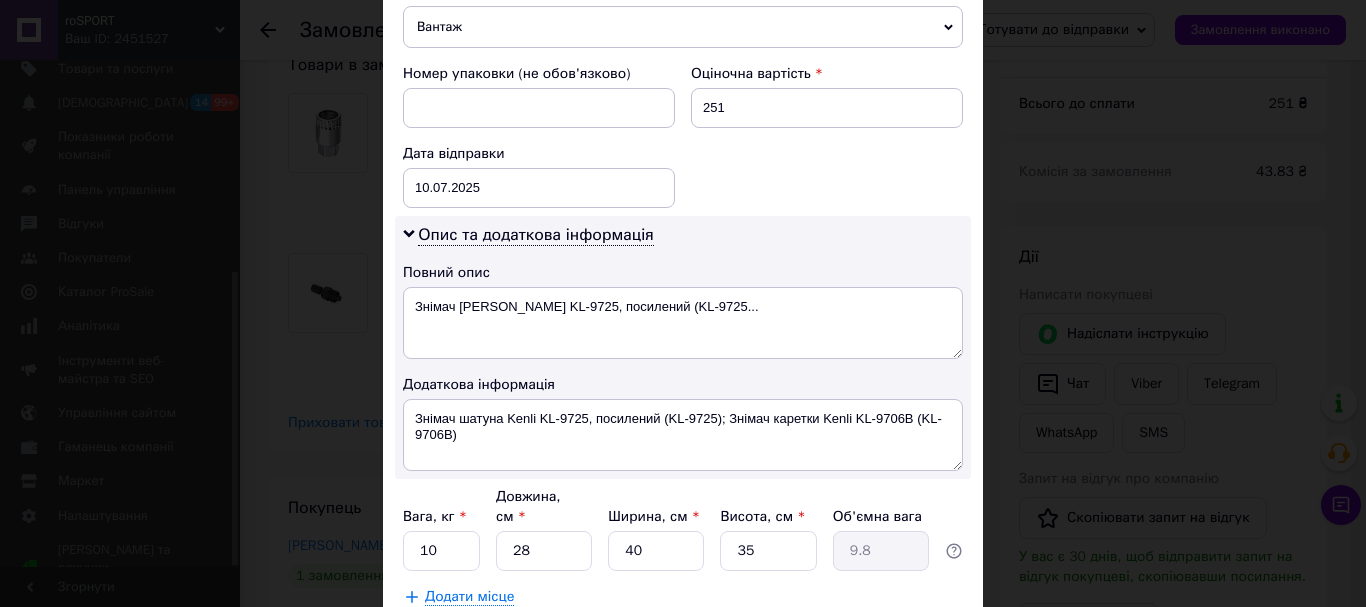 scroll, scrollTop: 545, scrollLeft: 0, axis: vertical 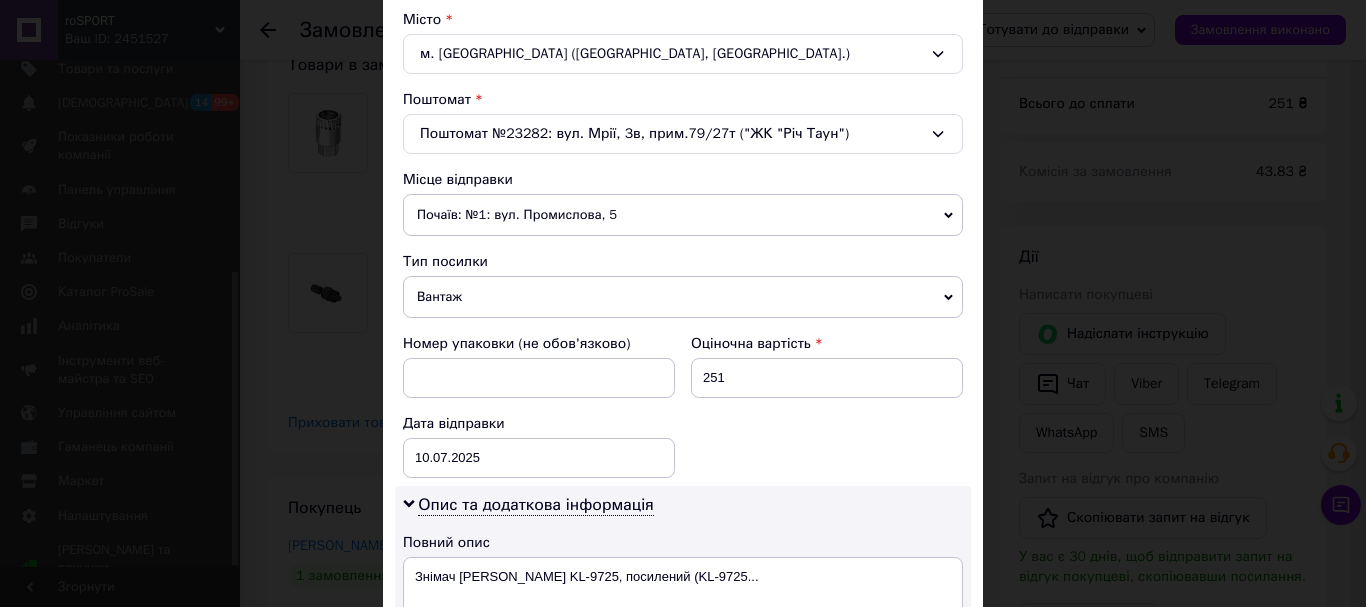click on "Вантаж" at bounding box center [683, 297] 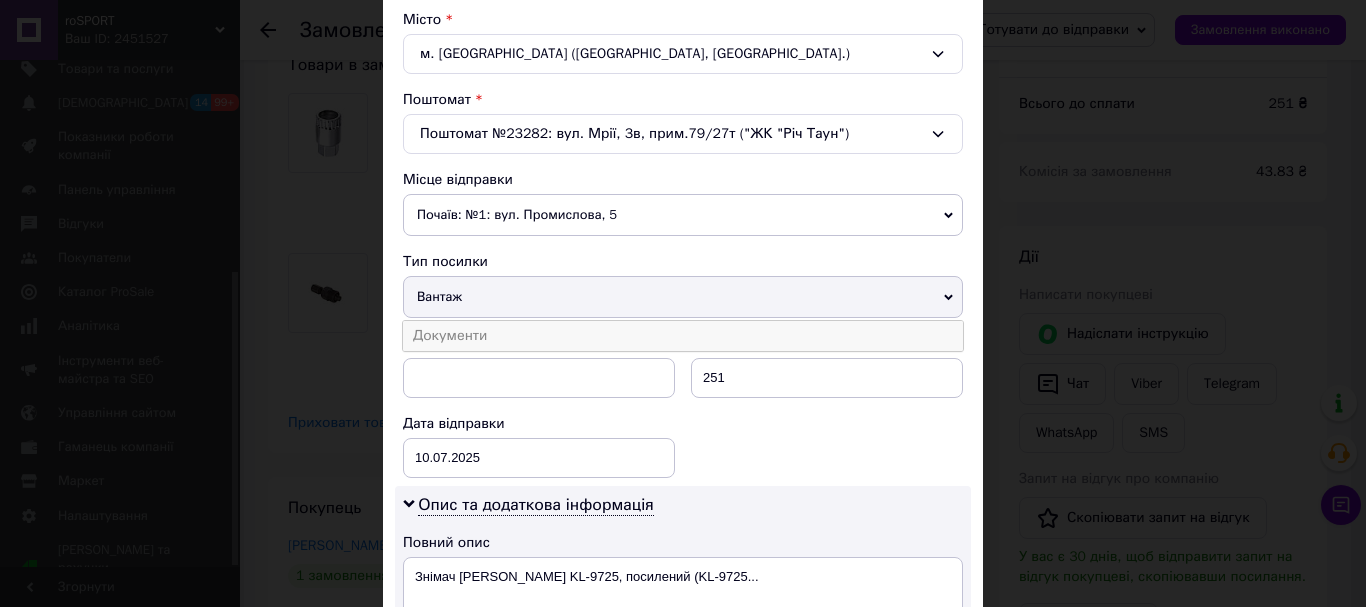 click on "Документи" at bounding box center [683, 336] 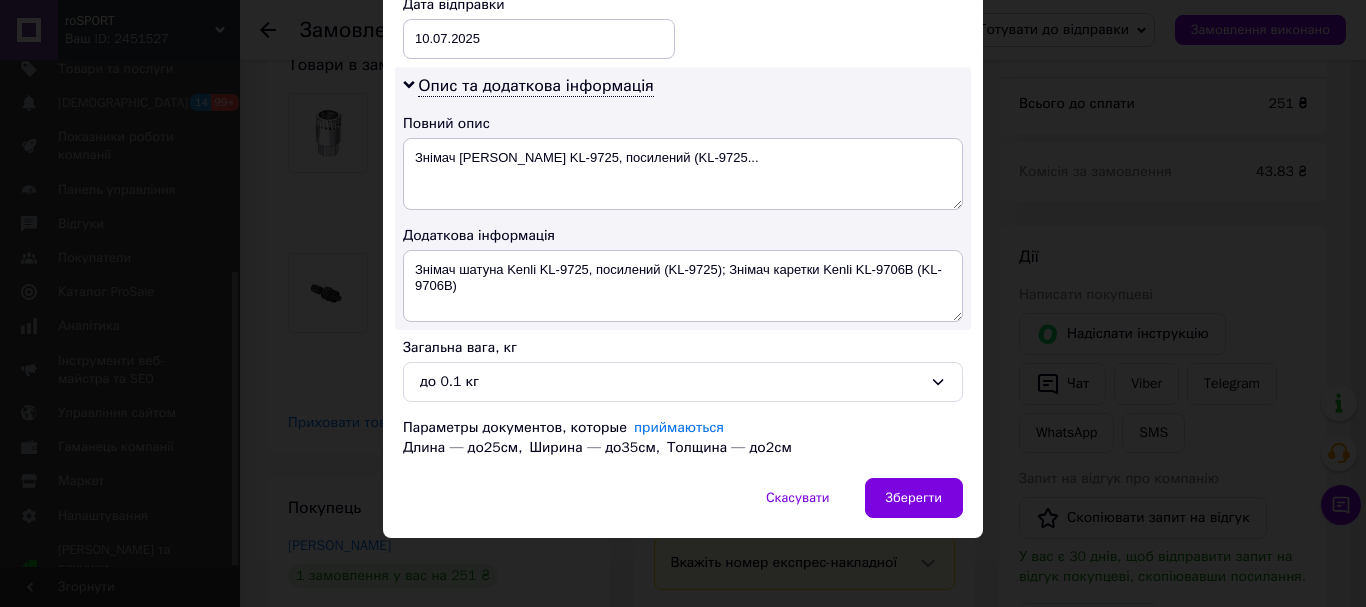 scroll, scrollTop: 965, scrollLeft: 0, axis: vertical 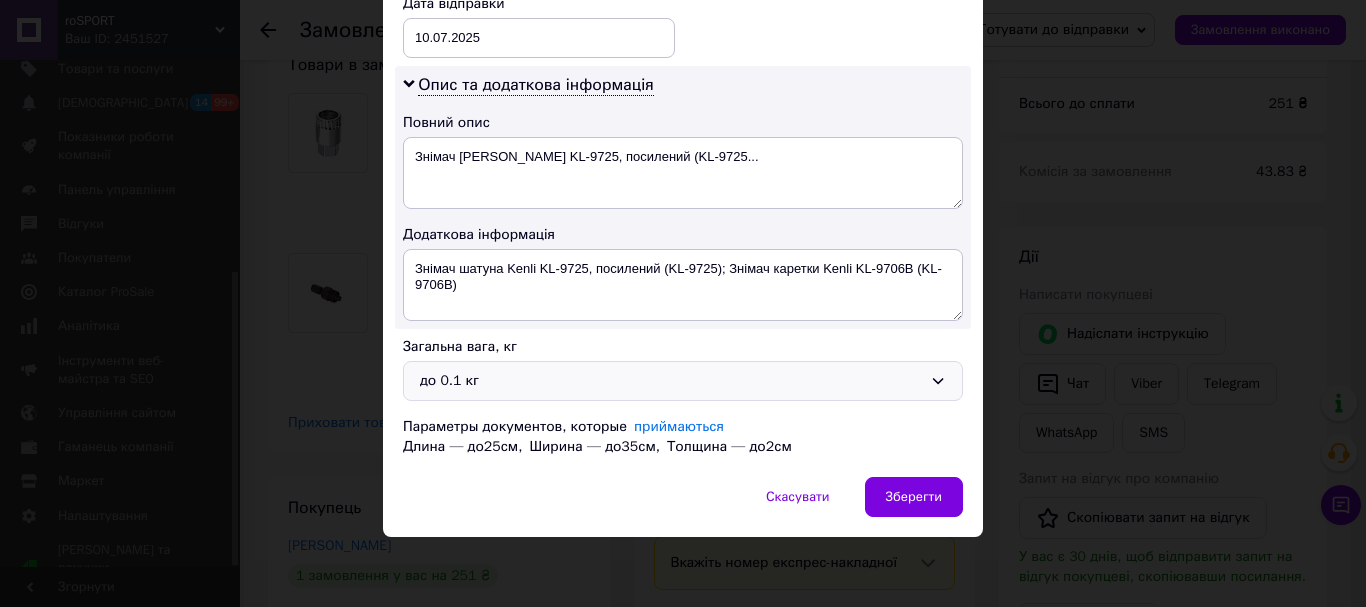 click on "до 0.1 кг" at bounding box center [683, 381] 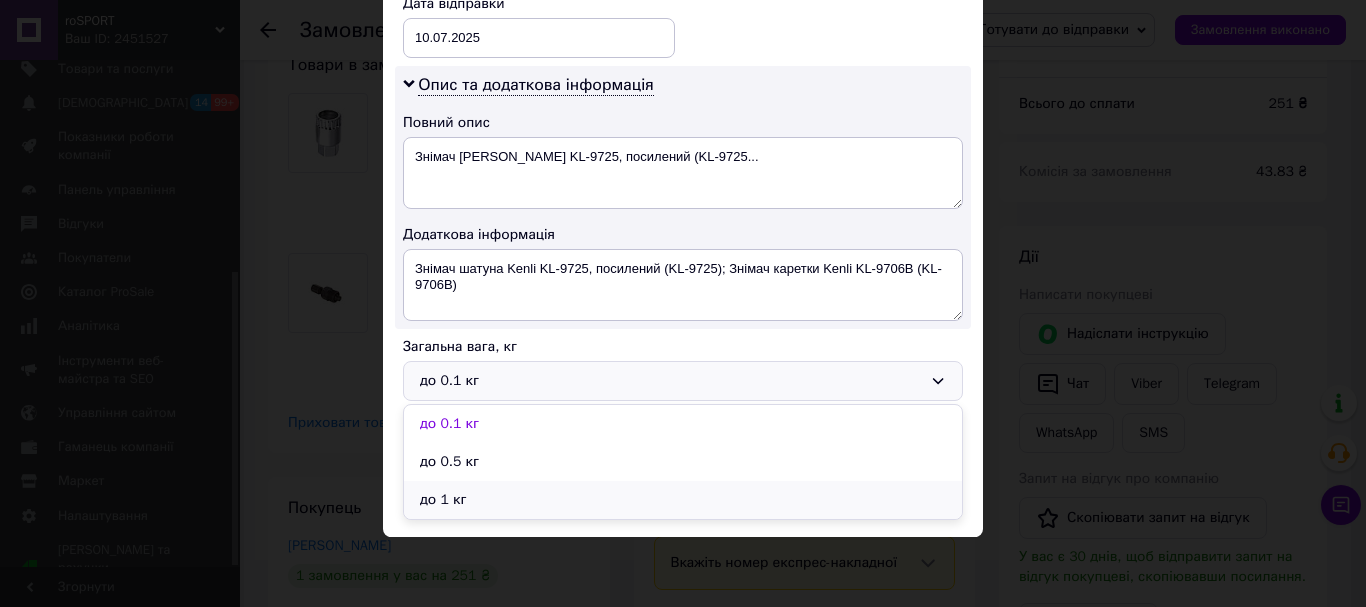 click on "до 1 кг" at bounding box center [683, 500] 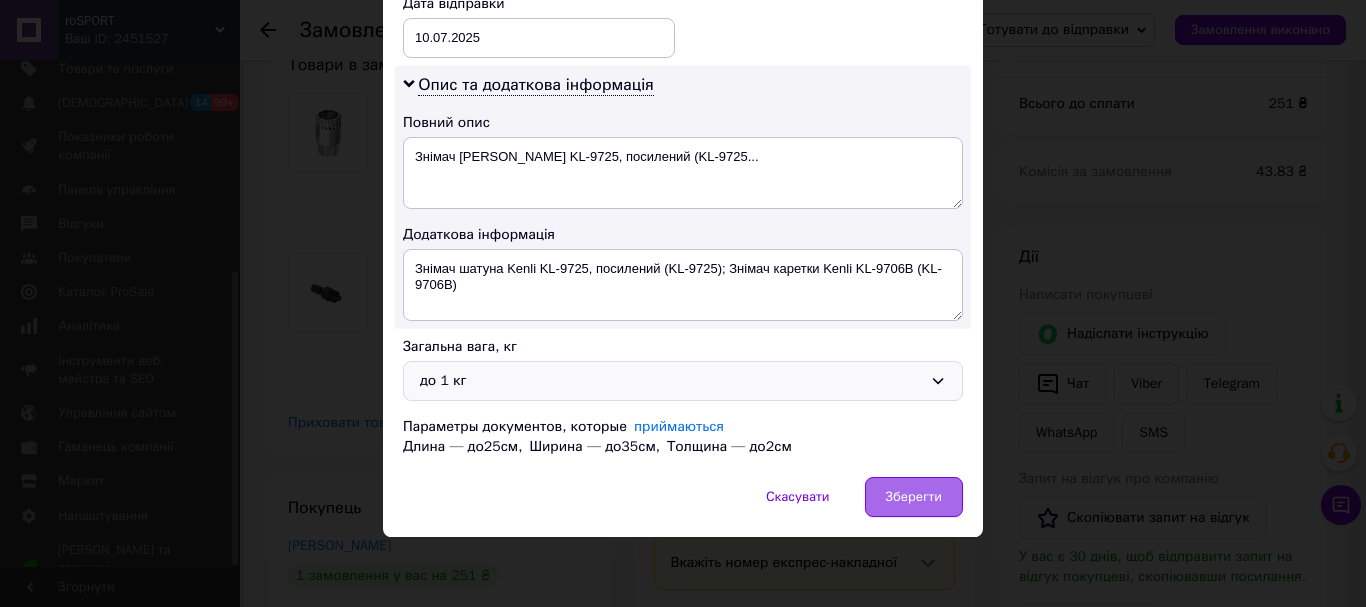 click on "Зберегти" at bounding box center [914, 497] 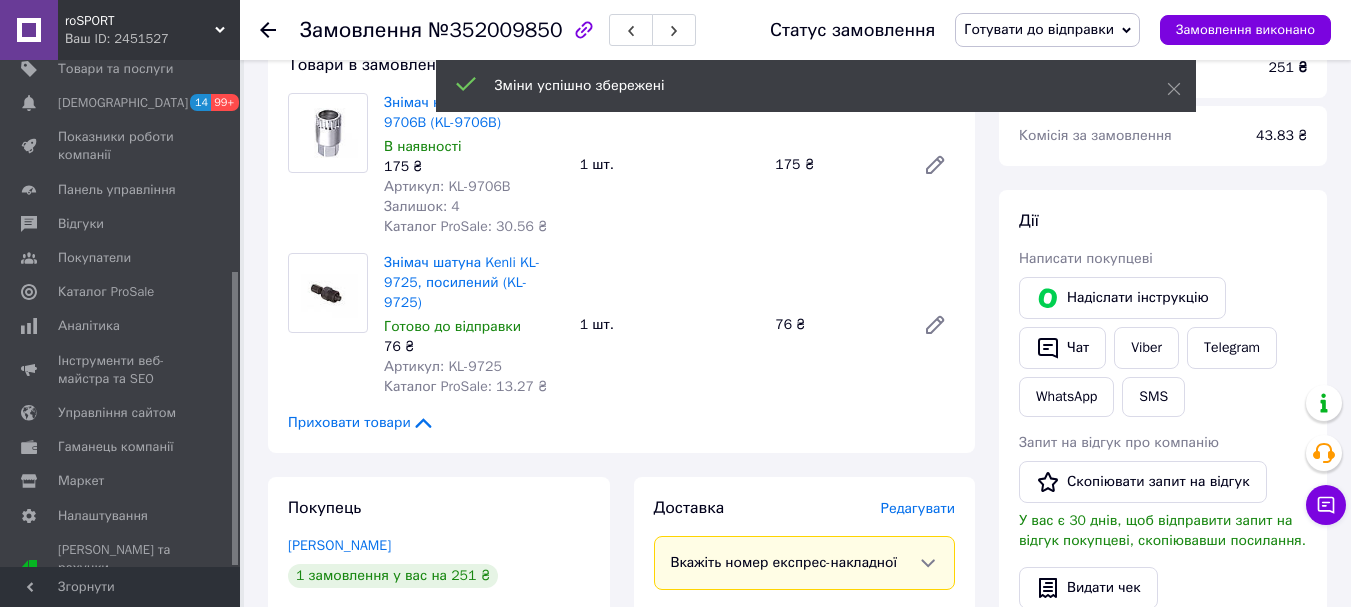 click on "Редагувати" at bounding box center (918, 508) 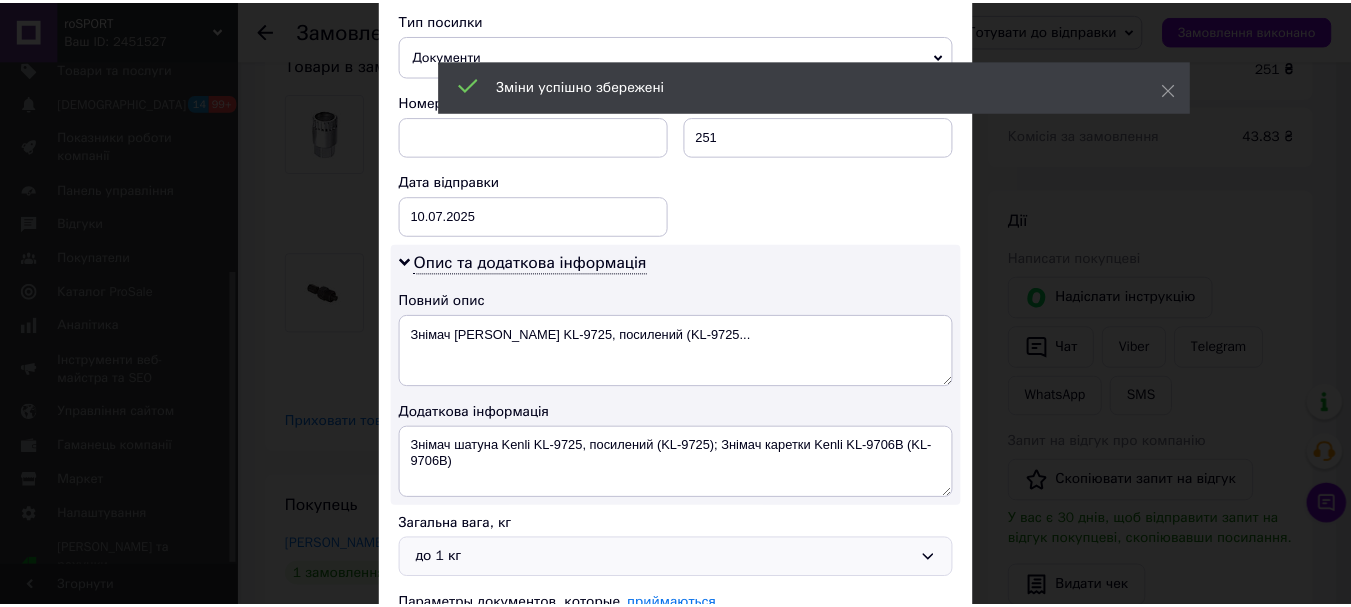 scroll, scrollTop: 965, scrollLeft: 0, axis: vertical 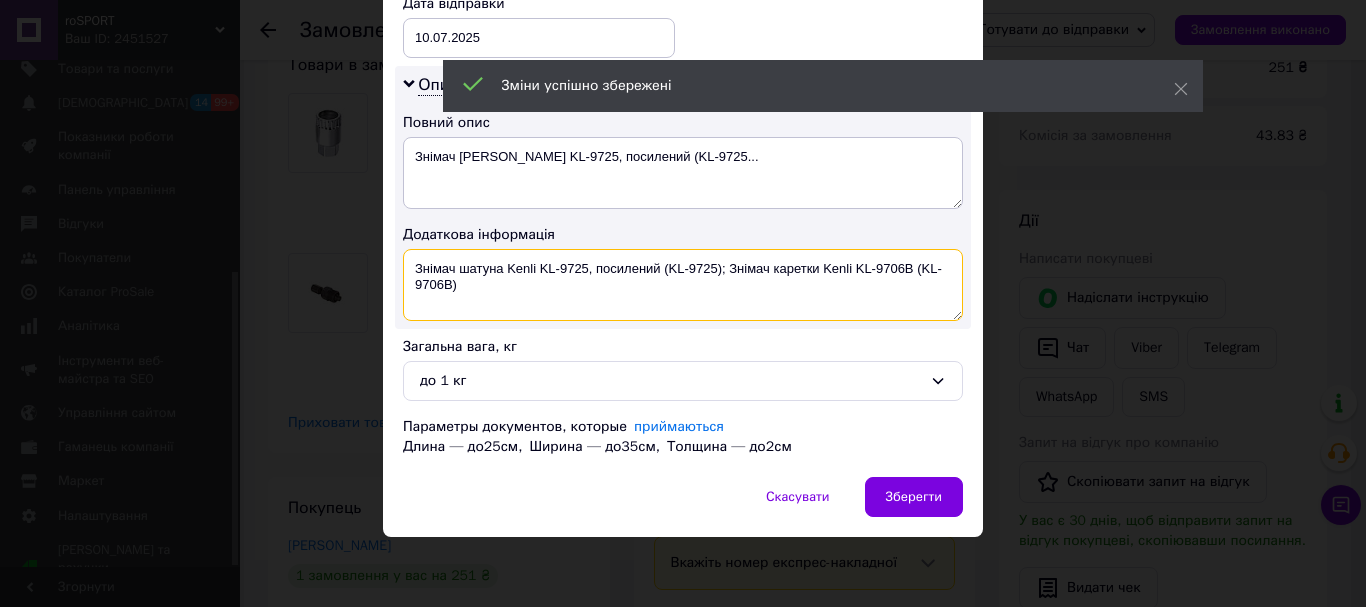 click on "Знімач шатуна Kenli KL-9725, посилений (KL-9725); Знімач каретки Kenli KL-9706B (KL-9706B)" at bounding box center [683, 285] 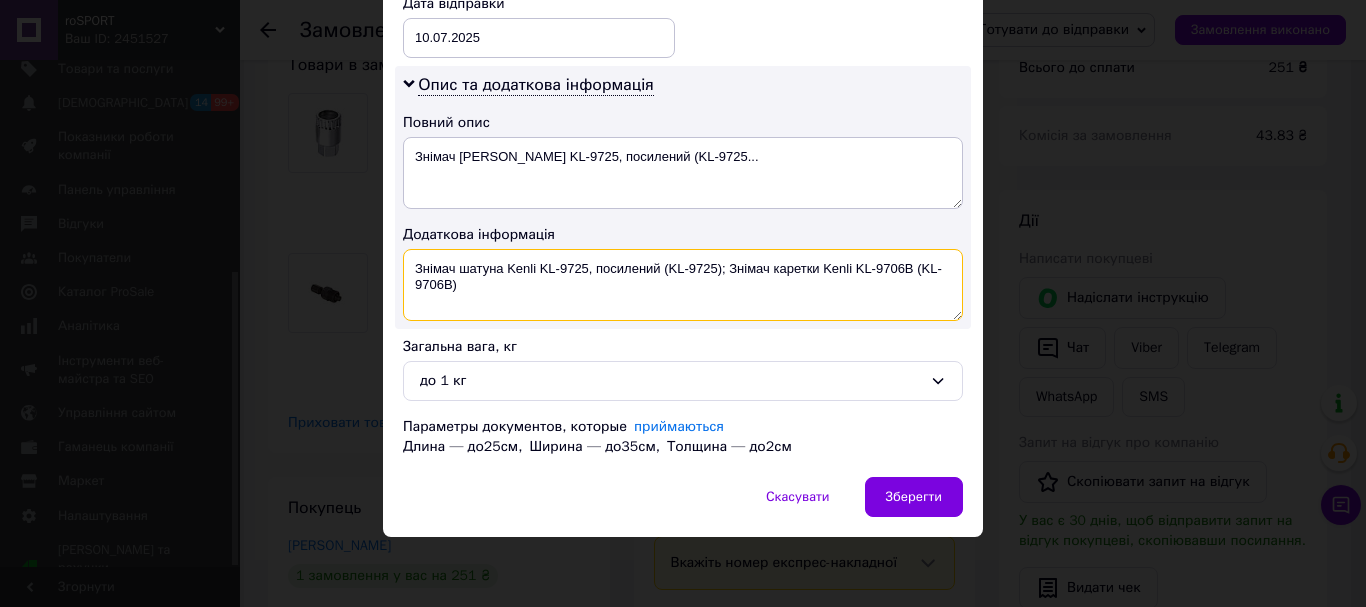 click on "Знімач шатуна Kenli KL-9725, посилений (KL-9725); Знімач каретки Kenli KL-9706B (KL-9706B)" at bounding box center [683, 285] 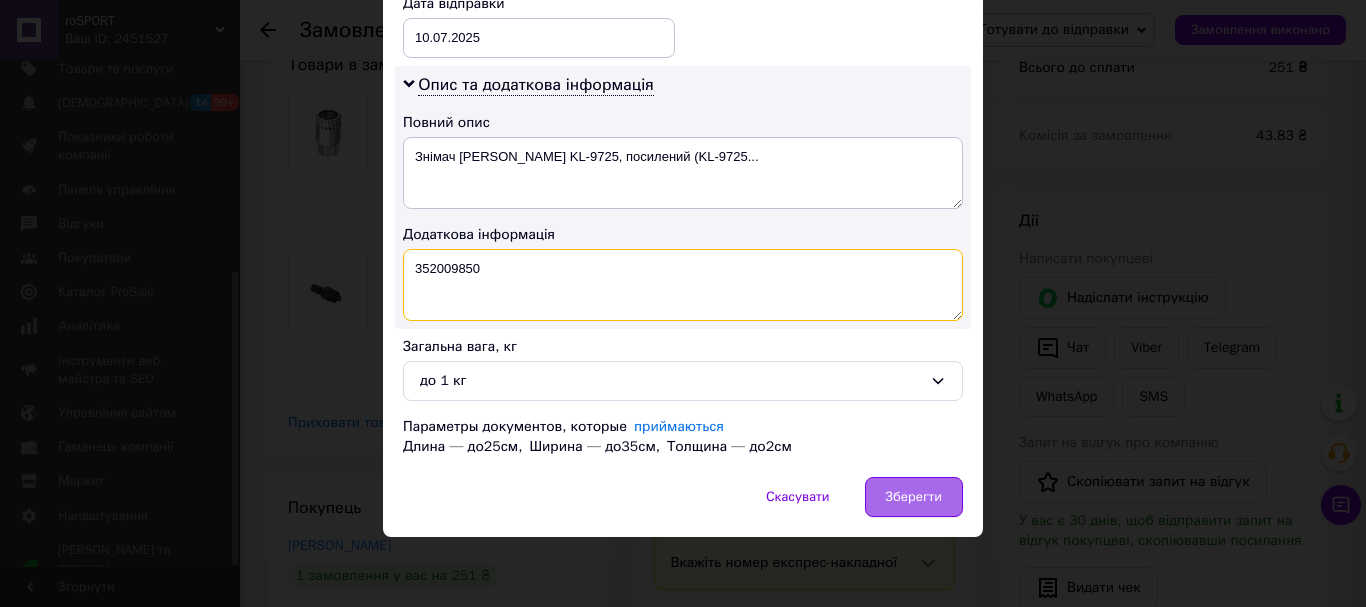 type on "352009850" 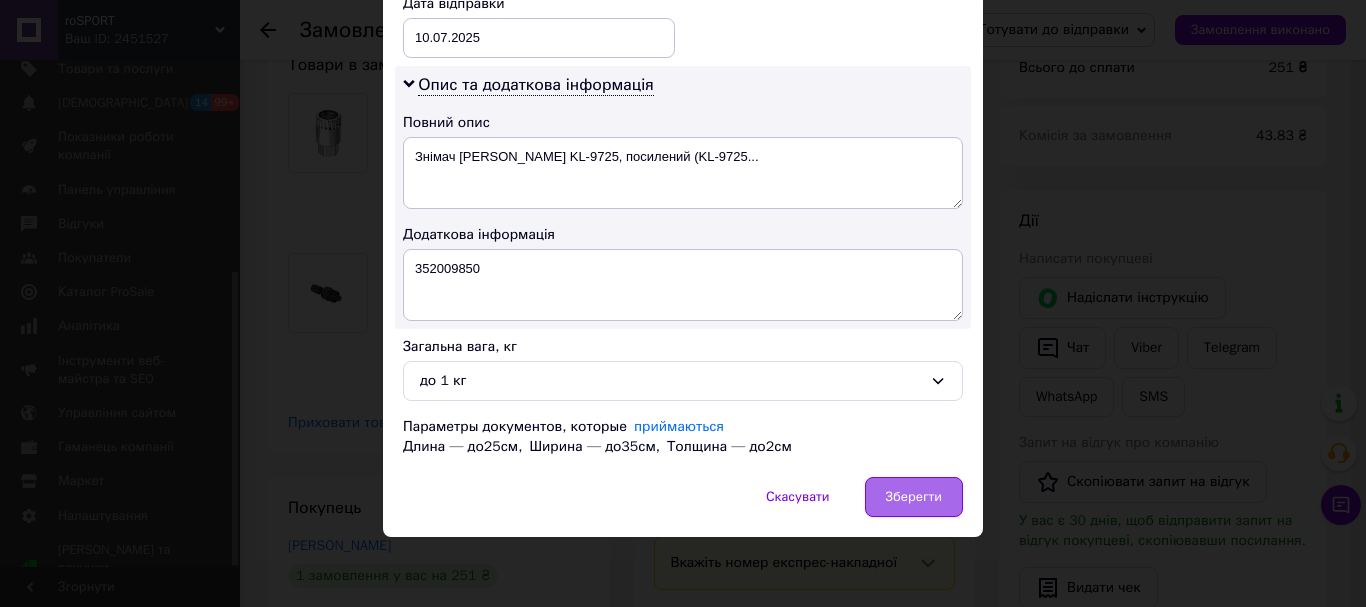 click on "Зберегти" at bounding box center [914, 497] 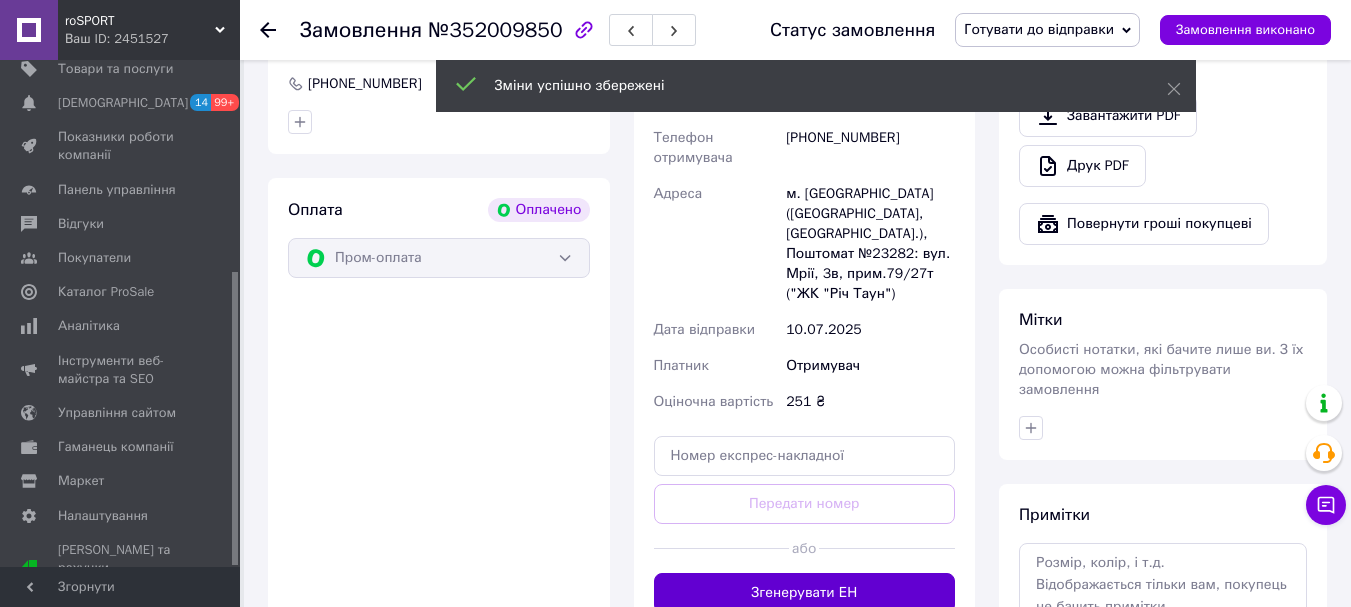 scroll, scrollTop: 800, scrollLeft: 0, axis: vertical 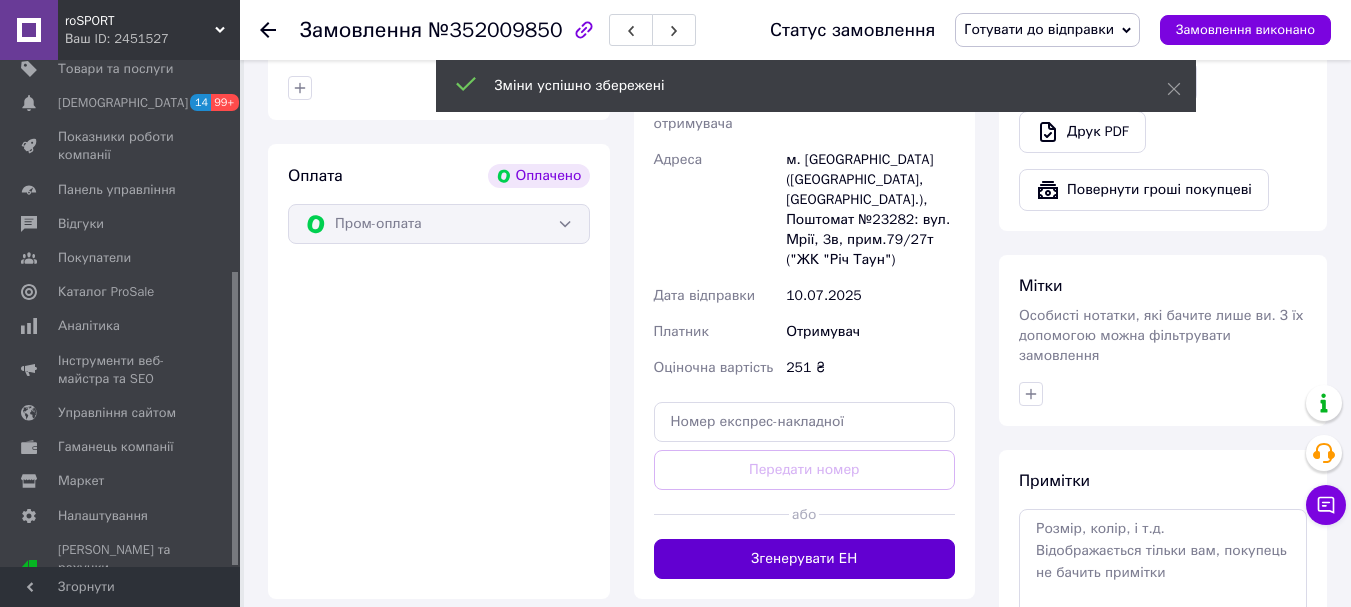 click on "Згенерувати ЕН" at bounding box center (805, 559) 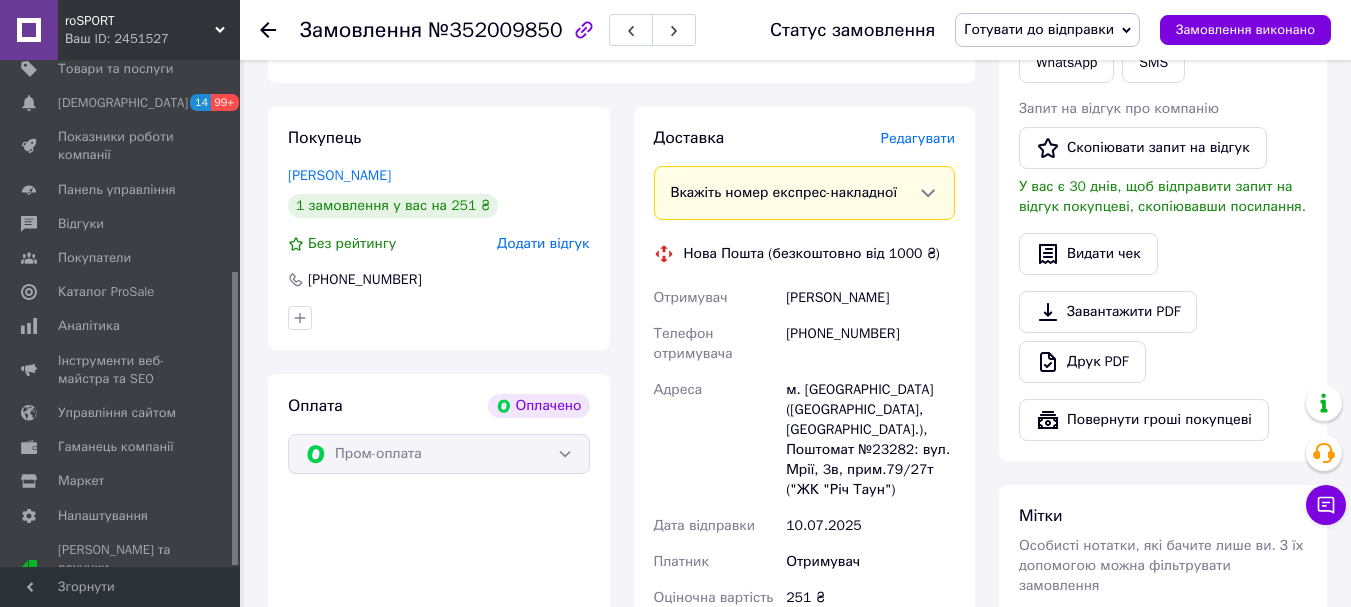 scroll, scrollTop: 500, scrollLeft: 0, axis: vertical 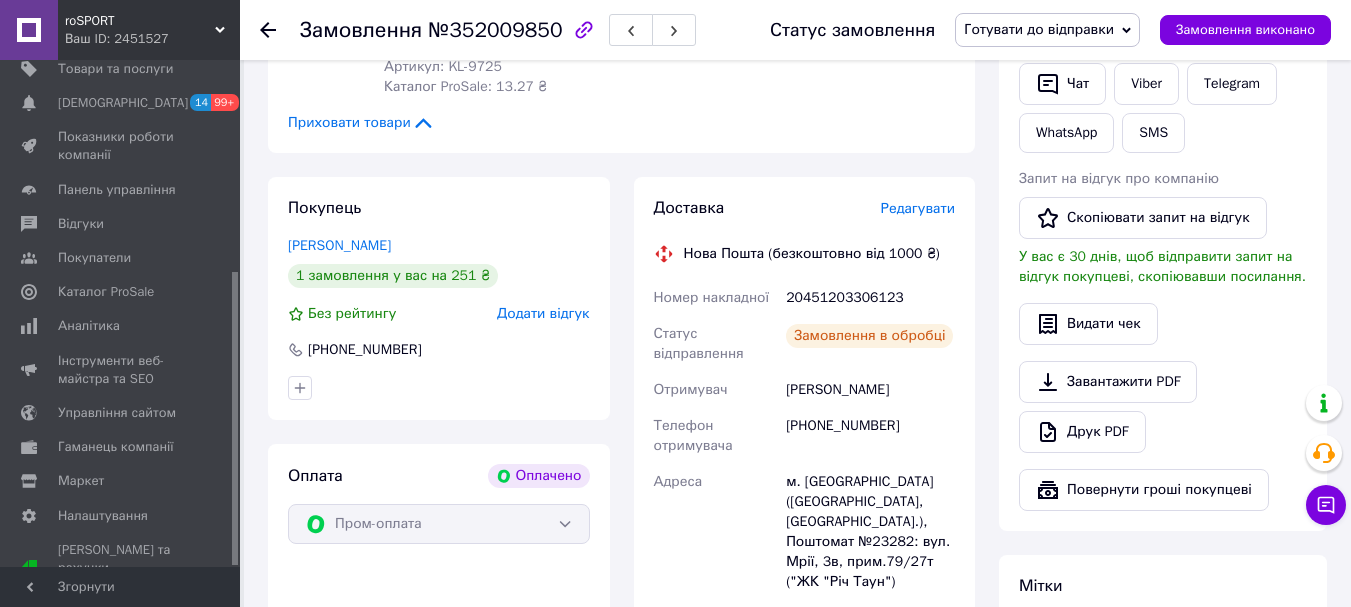 click on "20451203306123" at bounding box center [870, 298] 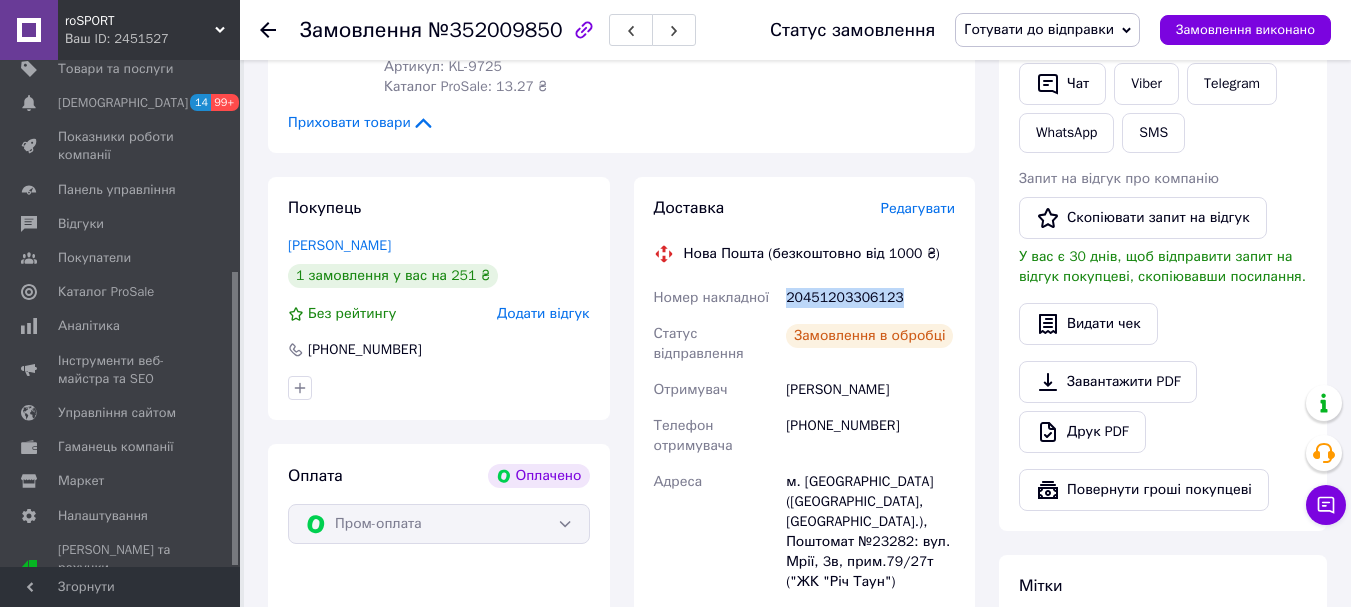 click on "20451203306123" at bounding box center [870, 298] 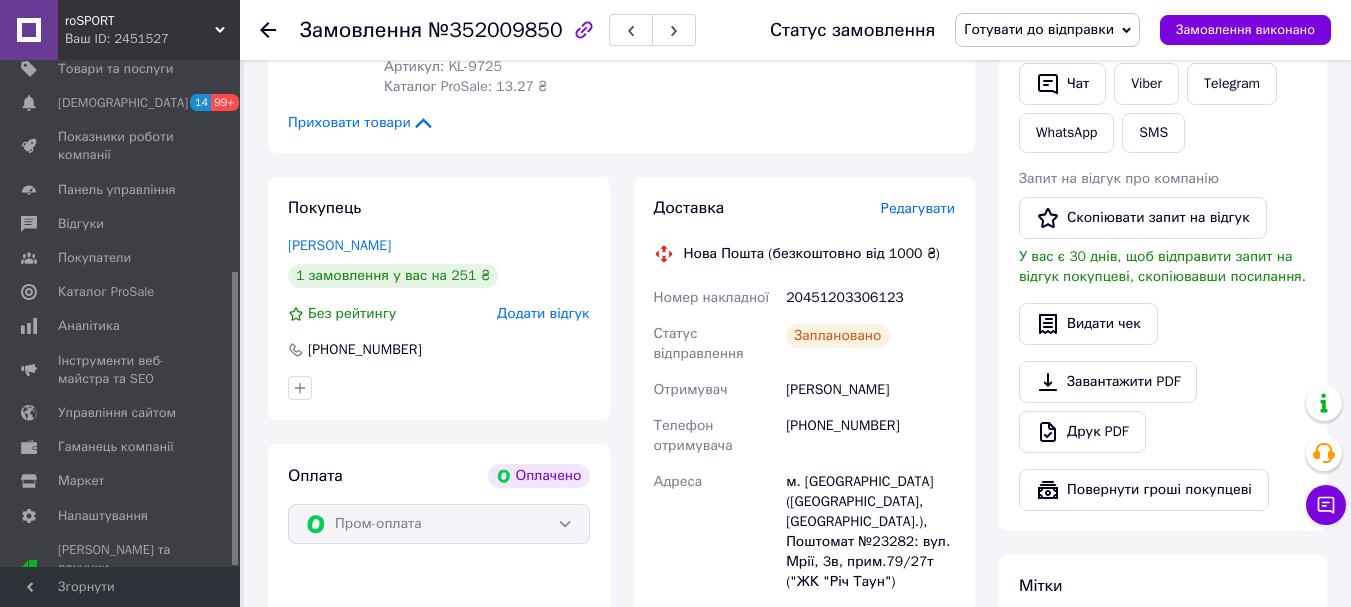 click on "№352009850" at bounding box center [495, 30] 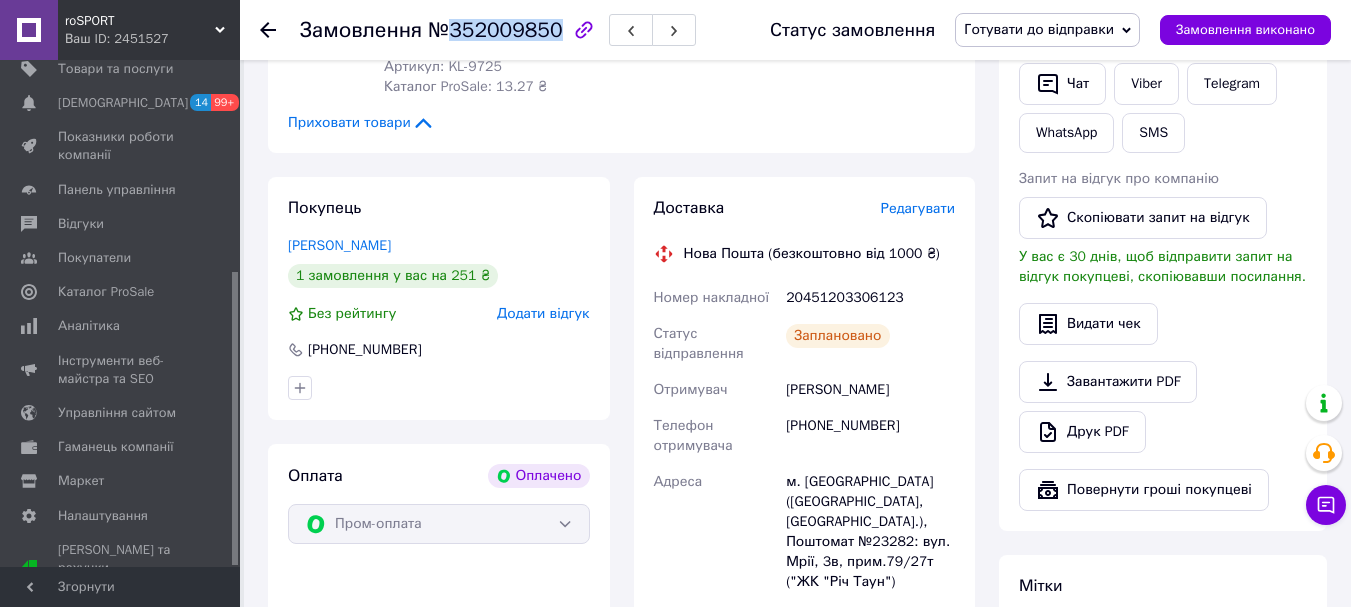 click on "№352009850" at bounding box center [495, 30] 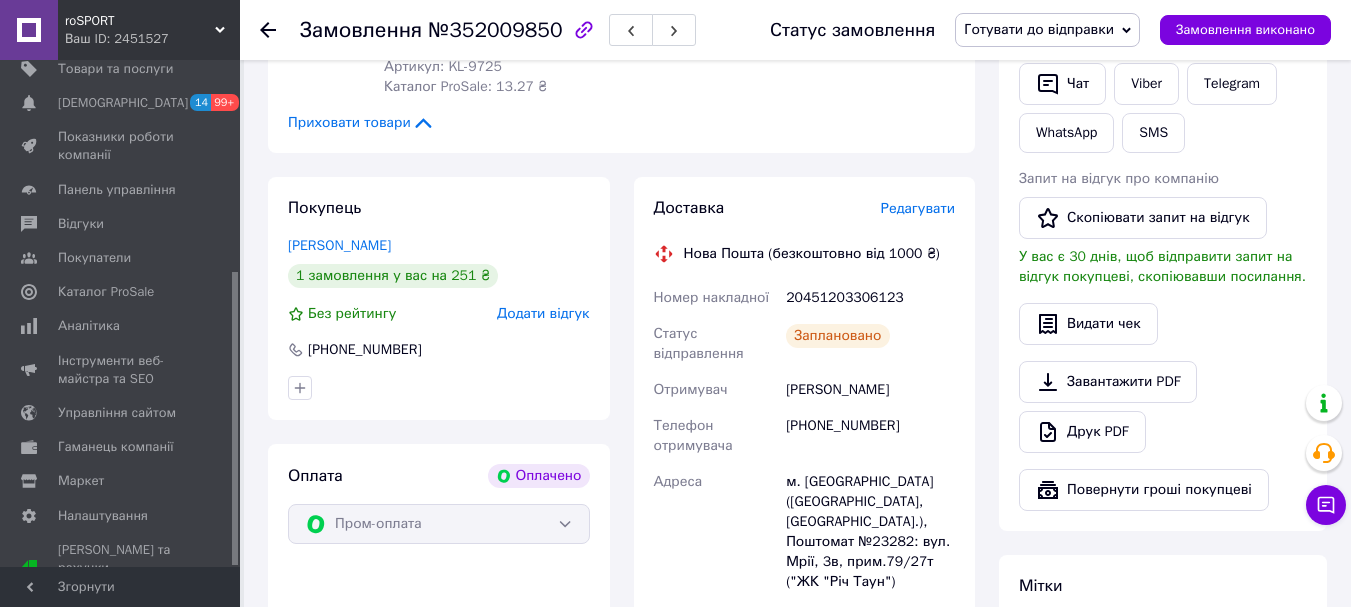 click on "Тараненко Костянтин" at bounding box center (870, 390) 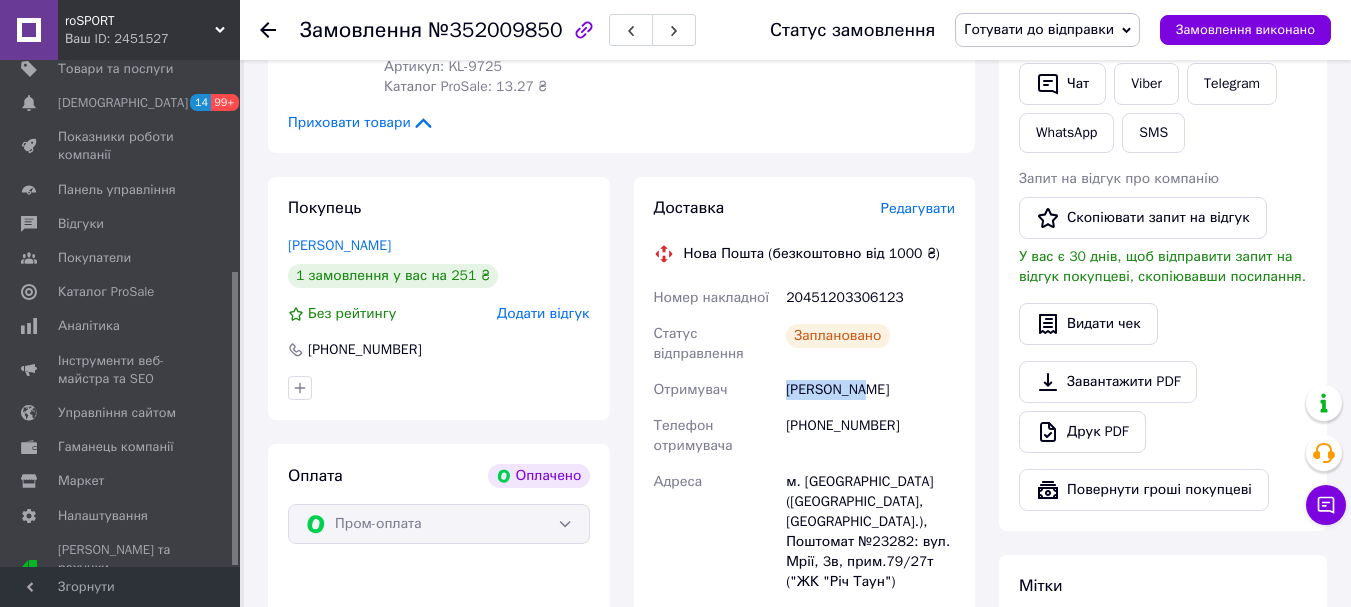 click on "Тараненко Костянтин" at bounding box center (870, 390) 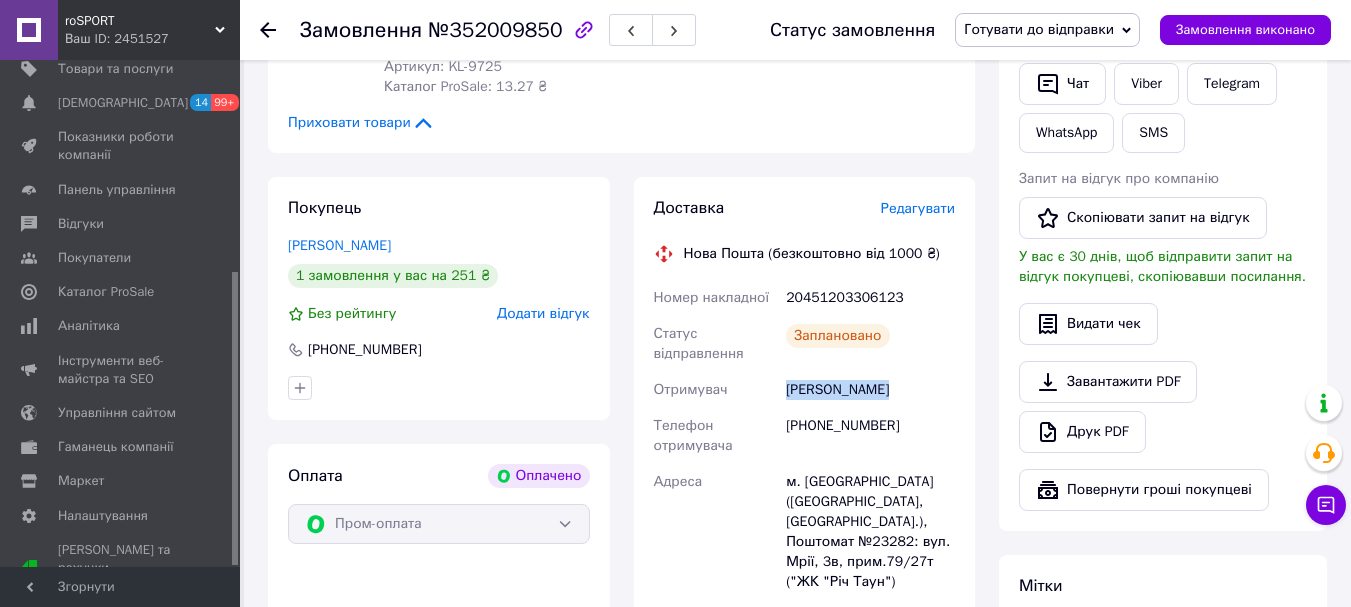 click on "Тараненко Костянтин" at bounding box center [870, 390] 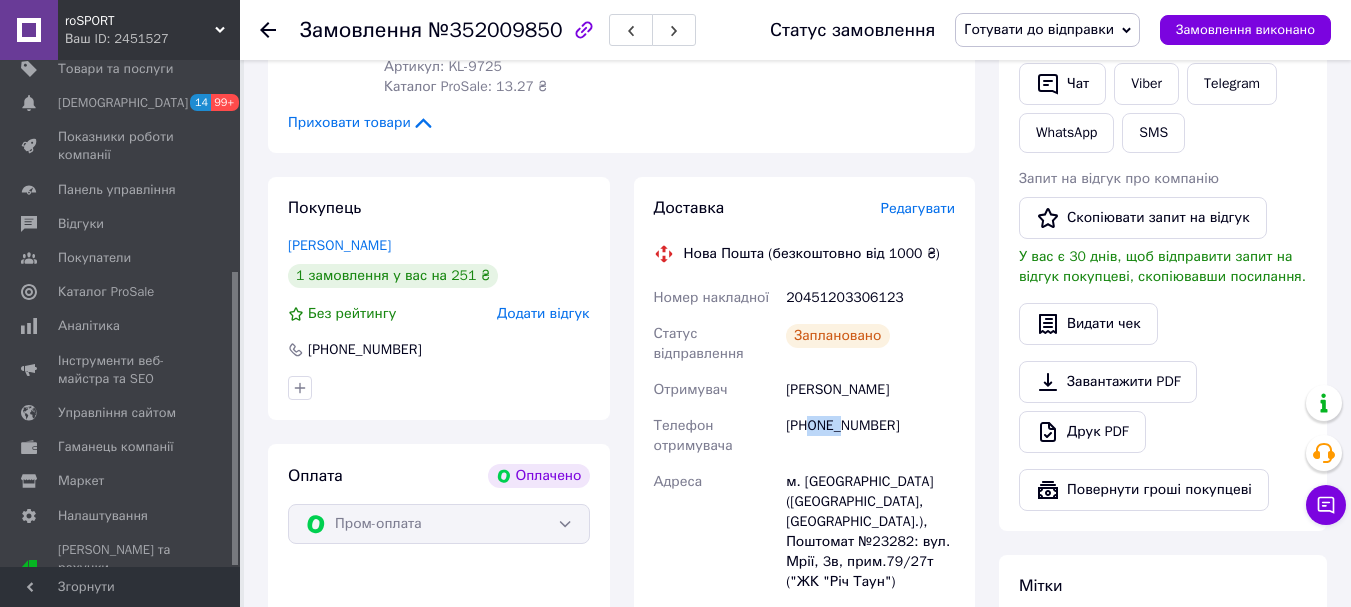 drag, startPoint x: 812, startPoint y: 404, endPoint x: 906, endPoint y: 411, distance: 94.26028 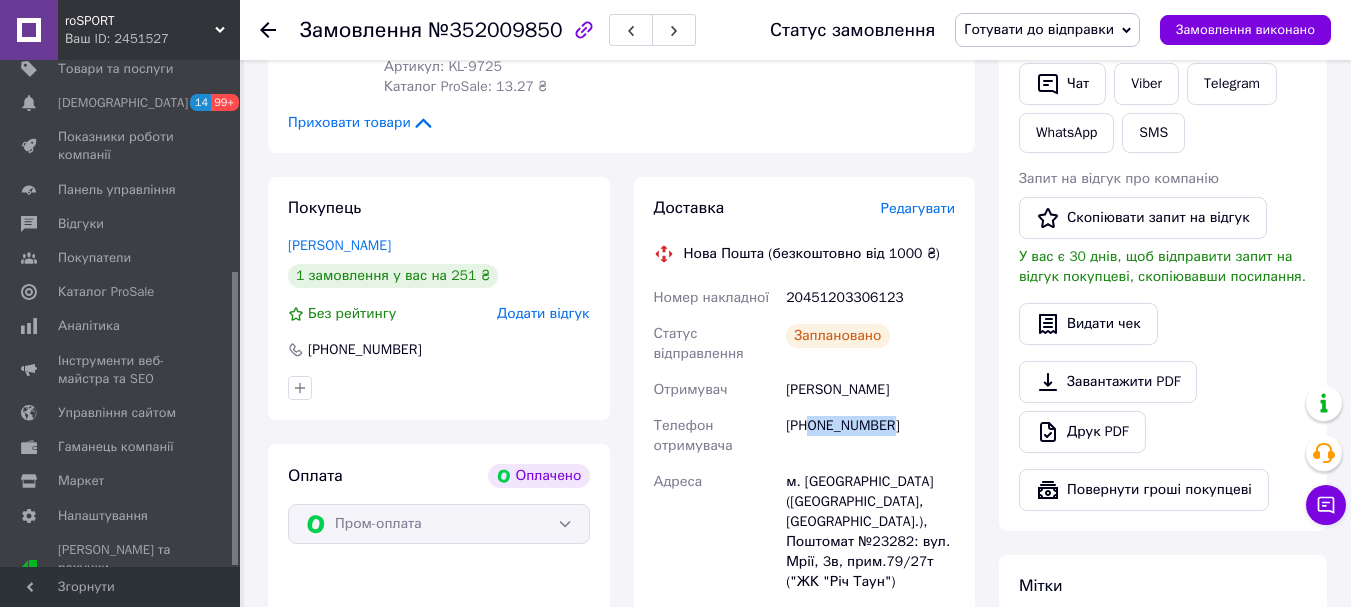click on "[PHONE_NUMBER]" at bounding box center [870, 436] 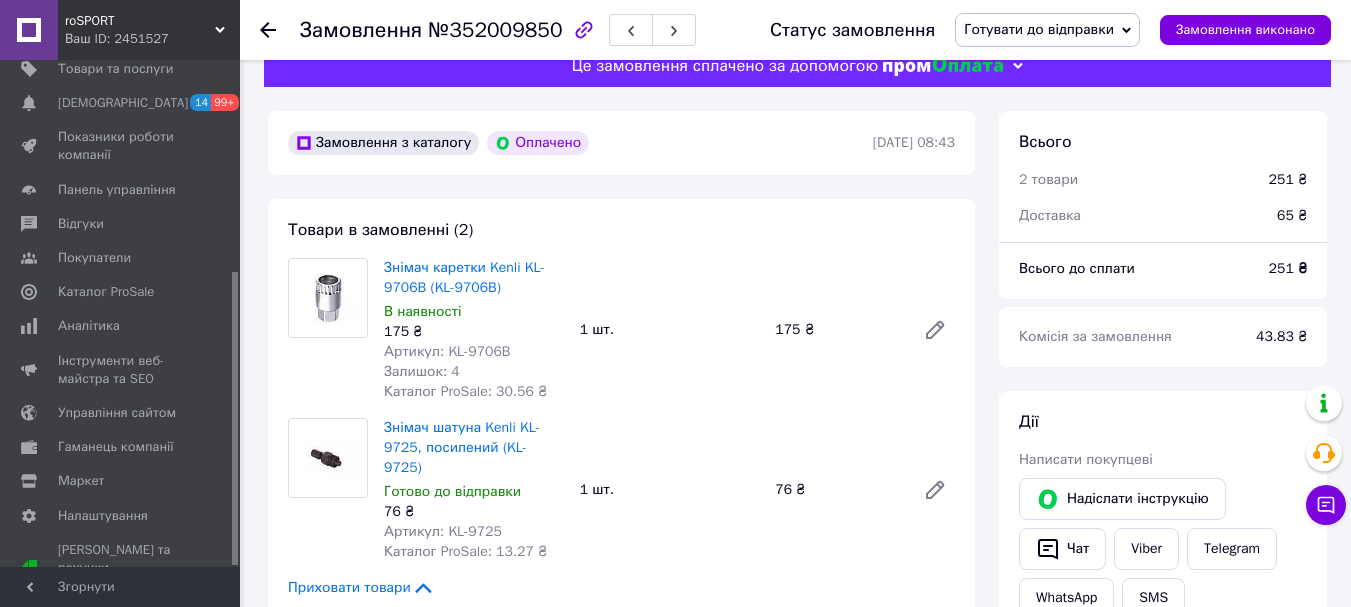 scroll, scrollTop: 0, scrollLeft: 0, axis: both 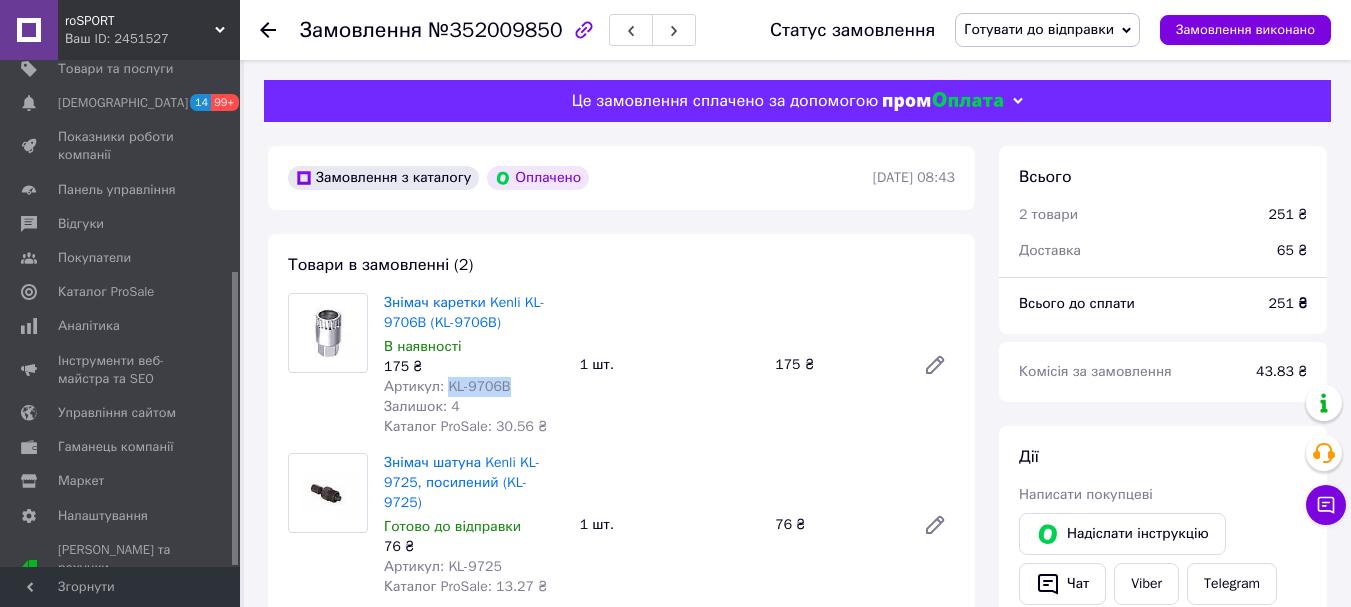 drag, startPoint x: 443, startPoint y: 383, endPoint x: 515, endPoint y: 384, distance: 72.00694 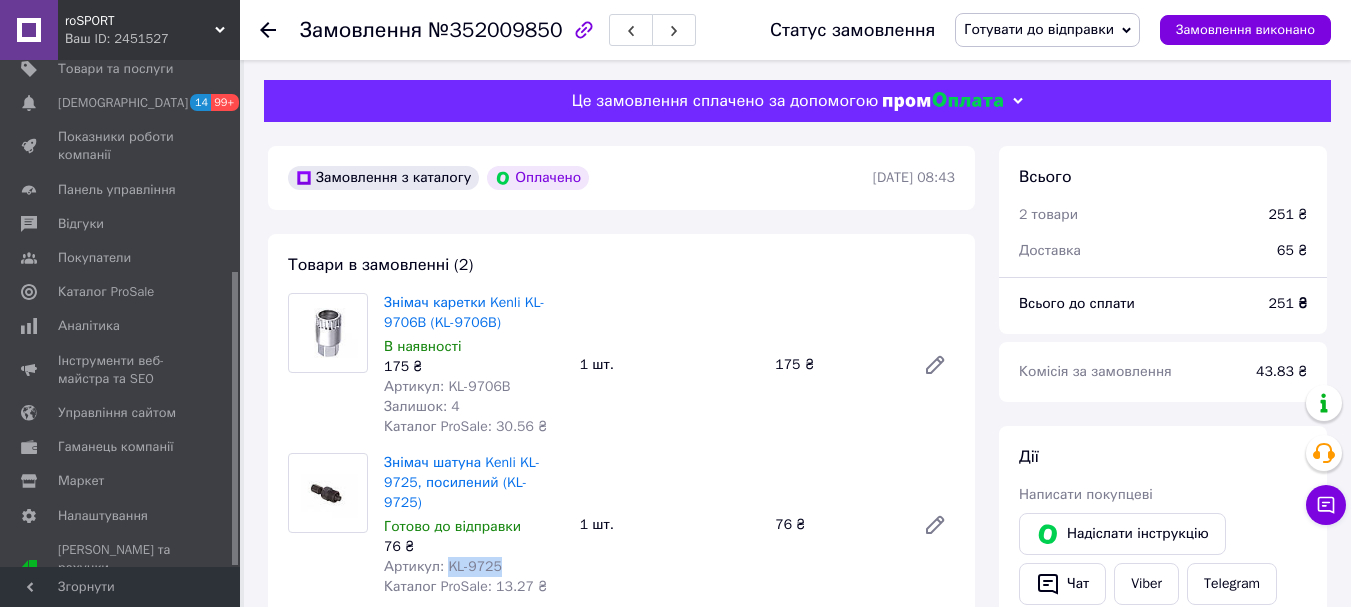 drag, startPoint x: 446, startPoint y: 542, endPoint x: 498, endPoint y: 540, distance: 52.03845 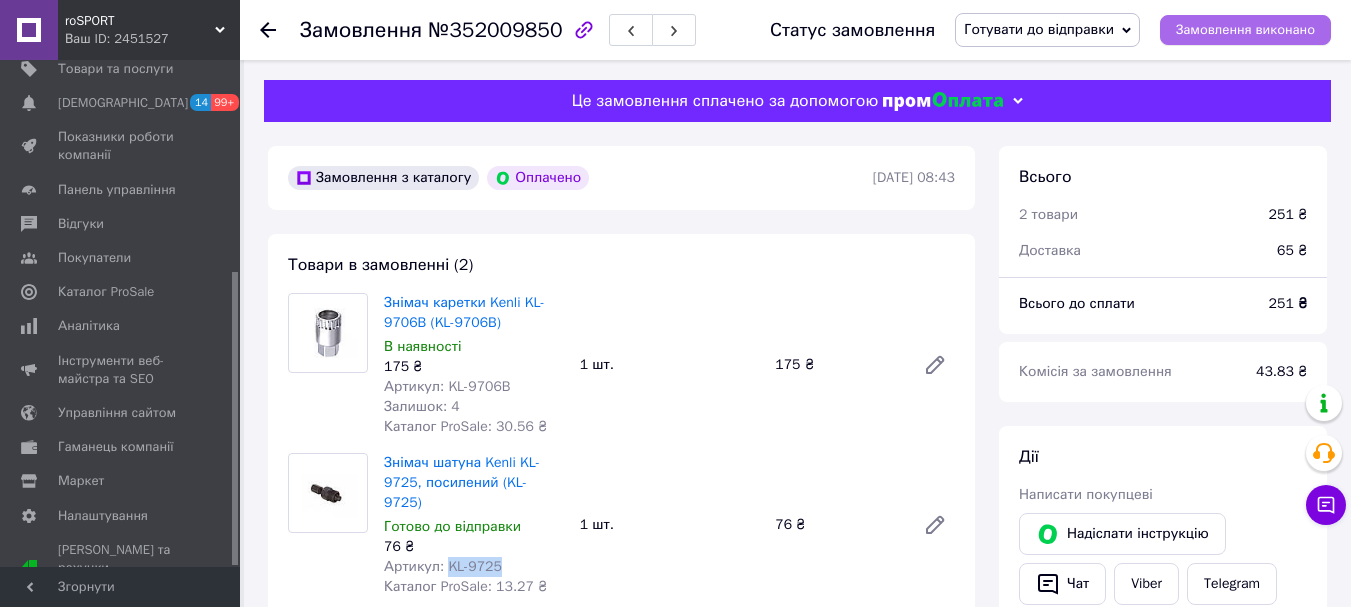 click on "Замовлення виконано" at bounding box center [1245, 30] 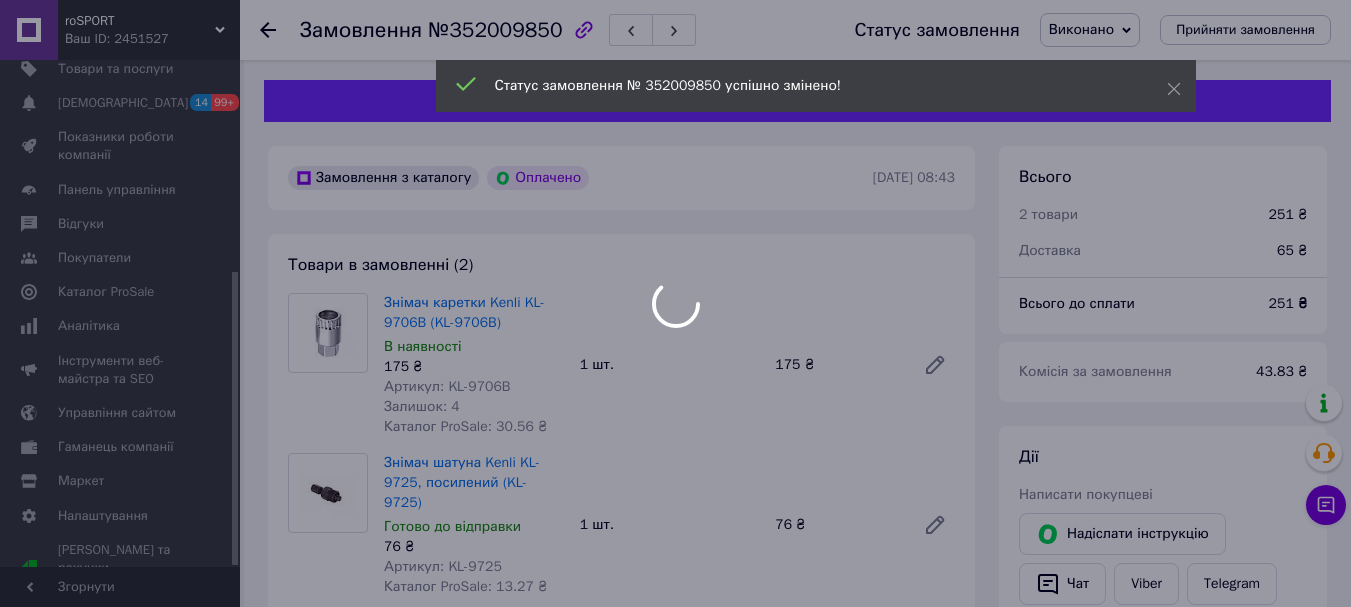 click at bounding box center (675, 303) 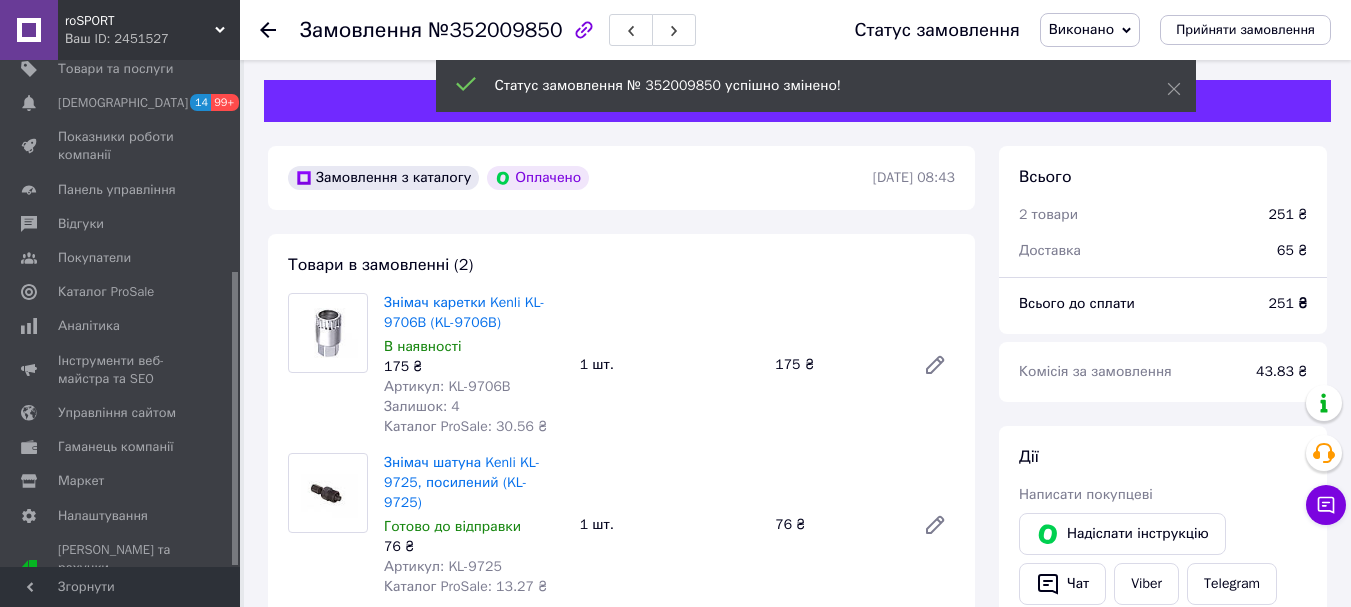 click 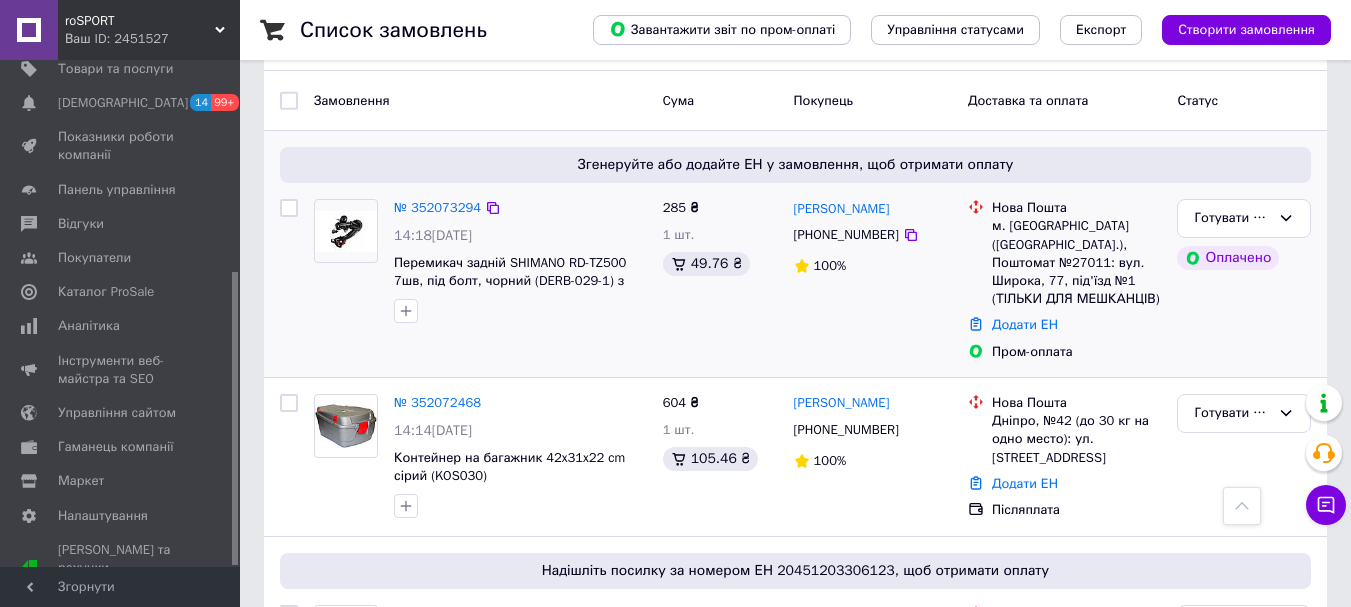 scroll, scrollTop: 42, scrollLeft: 0, axis: vertical 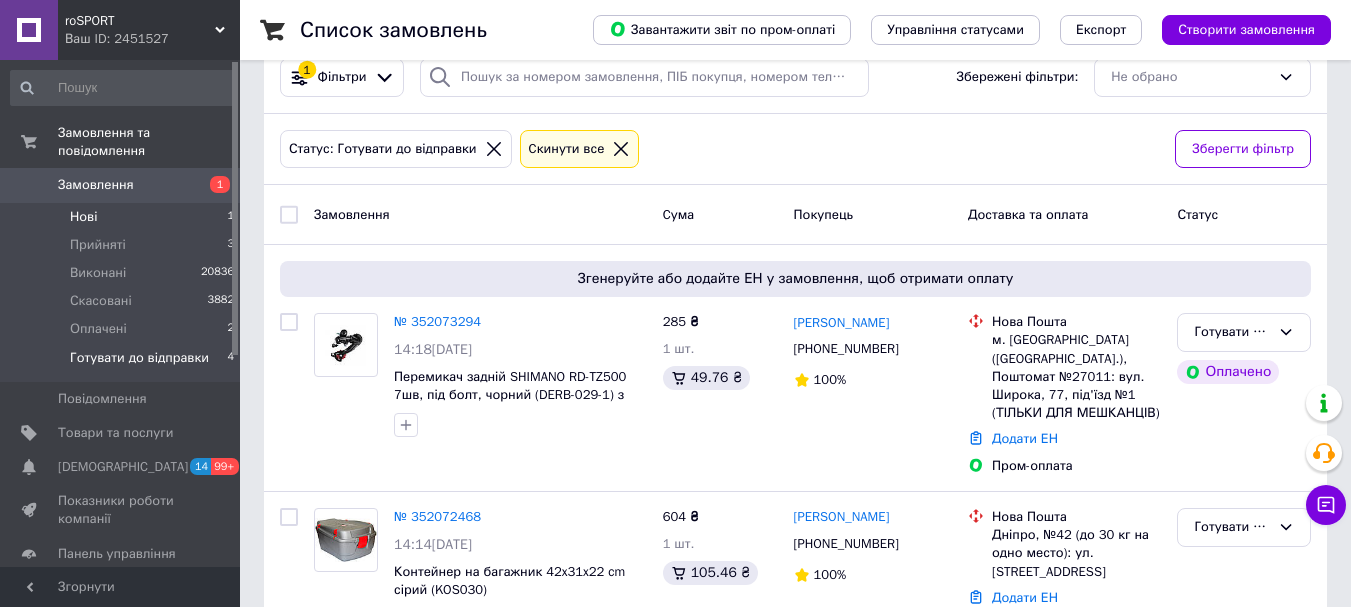 click on "Нові 1" at bounding box center [123, 217] 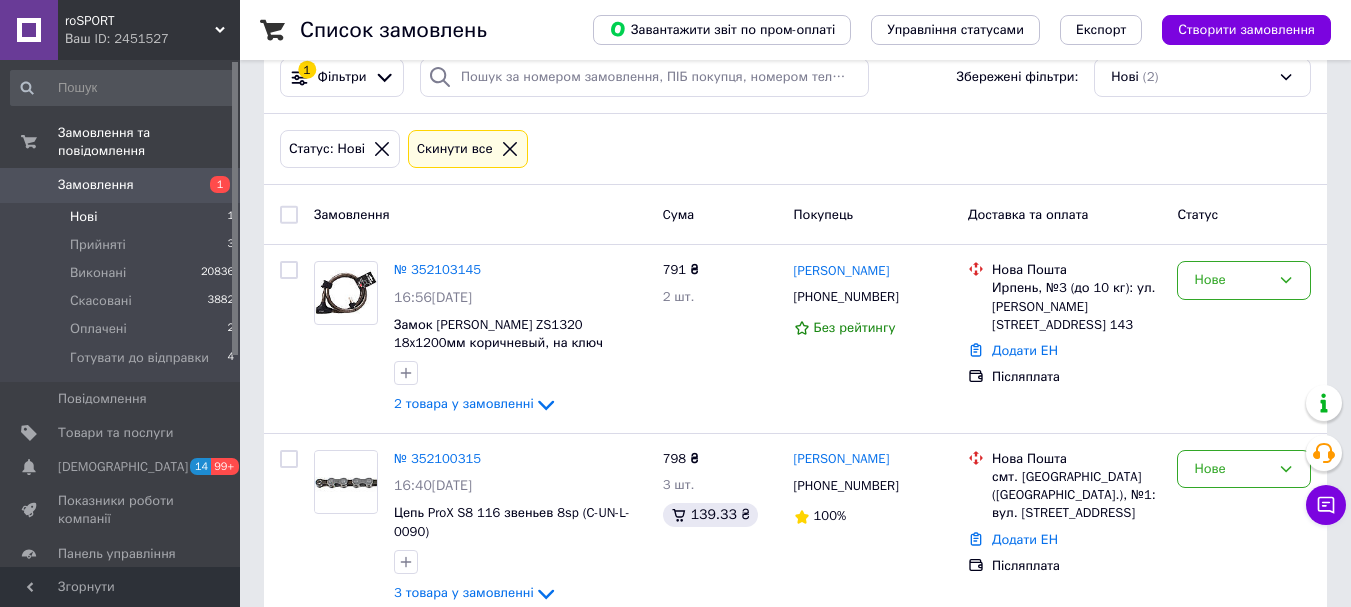 scroll, scrollTop: 0, scrollLeft: 0, axis: both 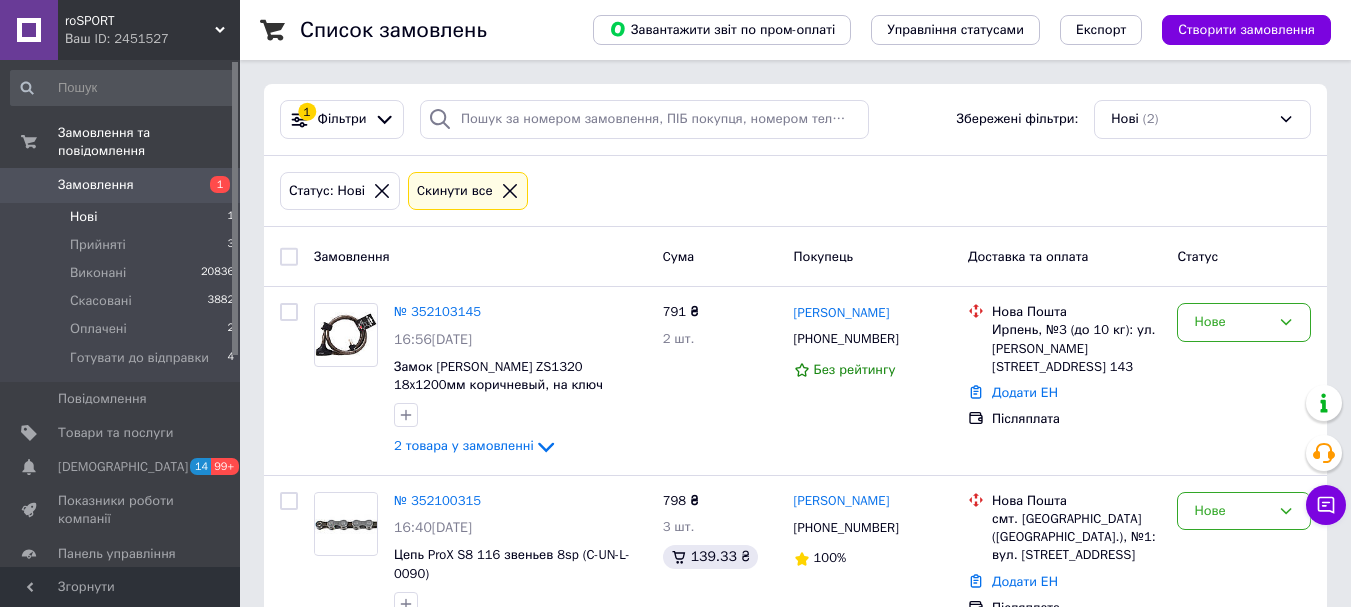 click on "Нові 1" at bounding box center [123, 217] 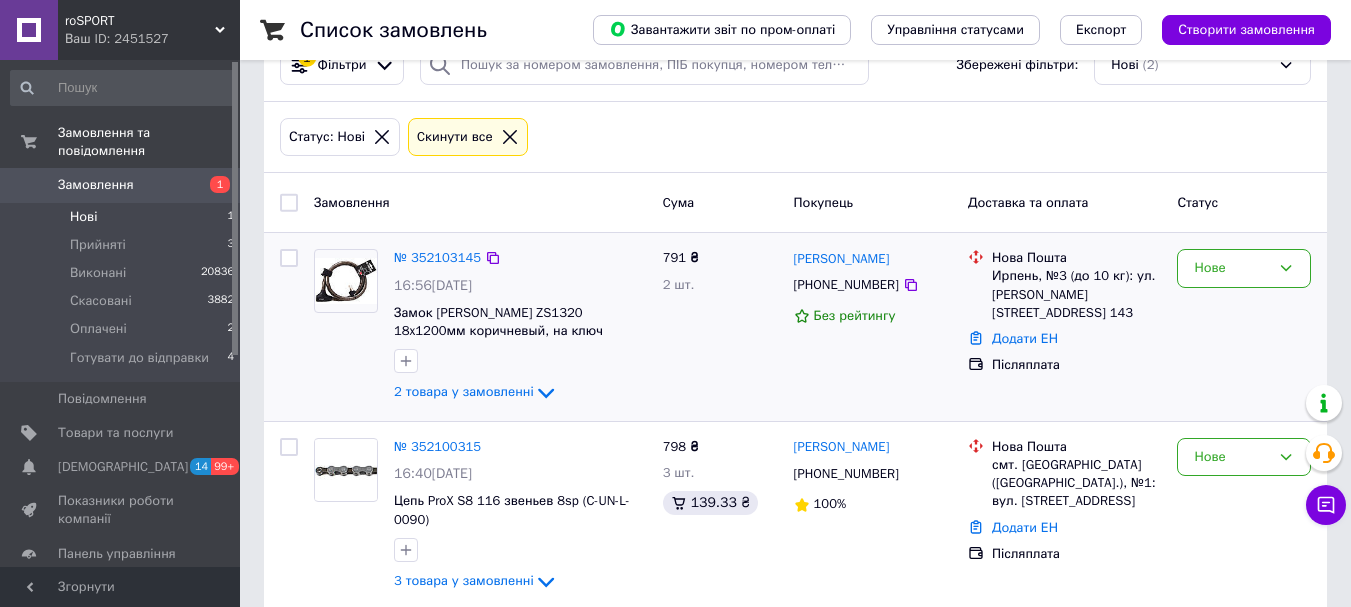 scroll, scrollTop: 81, scrollLeft: 0, axis: vertical 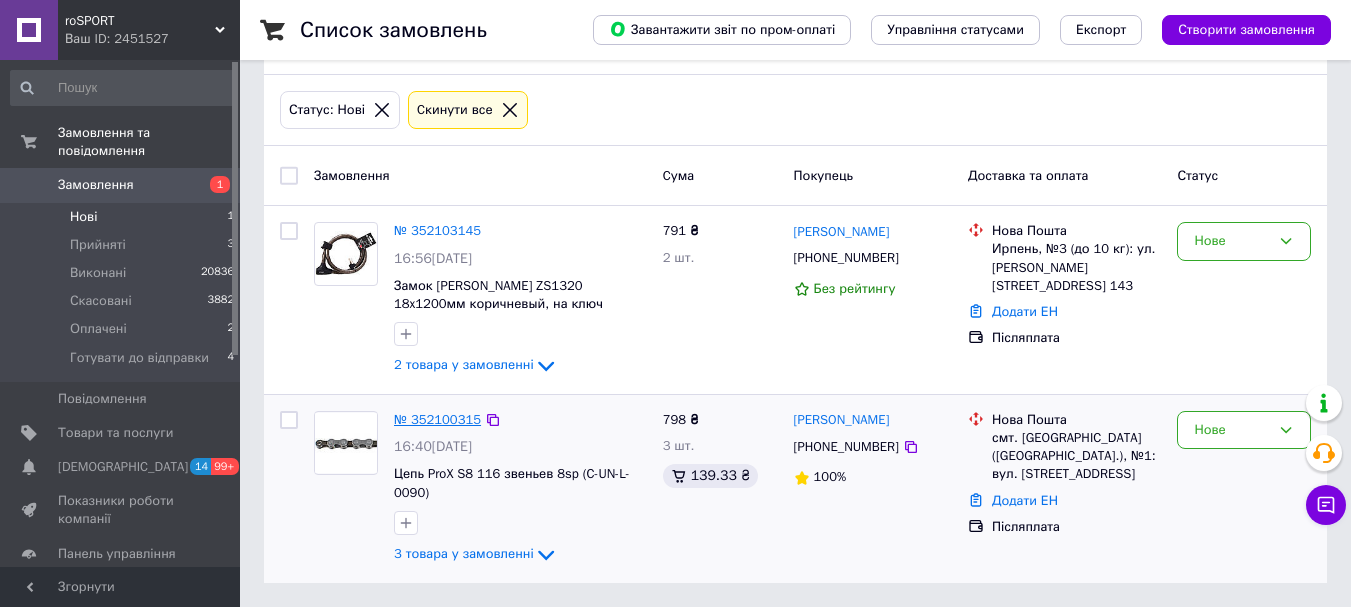 click on "№ 352100315" at bounding box center [437, 419] 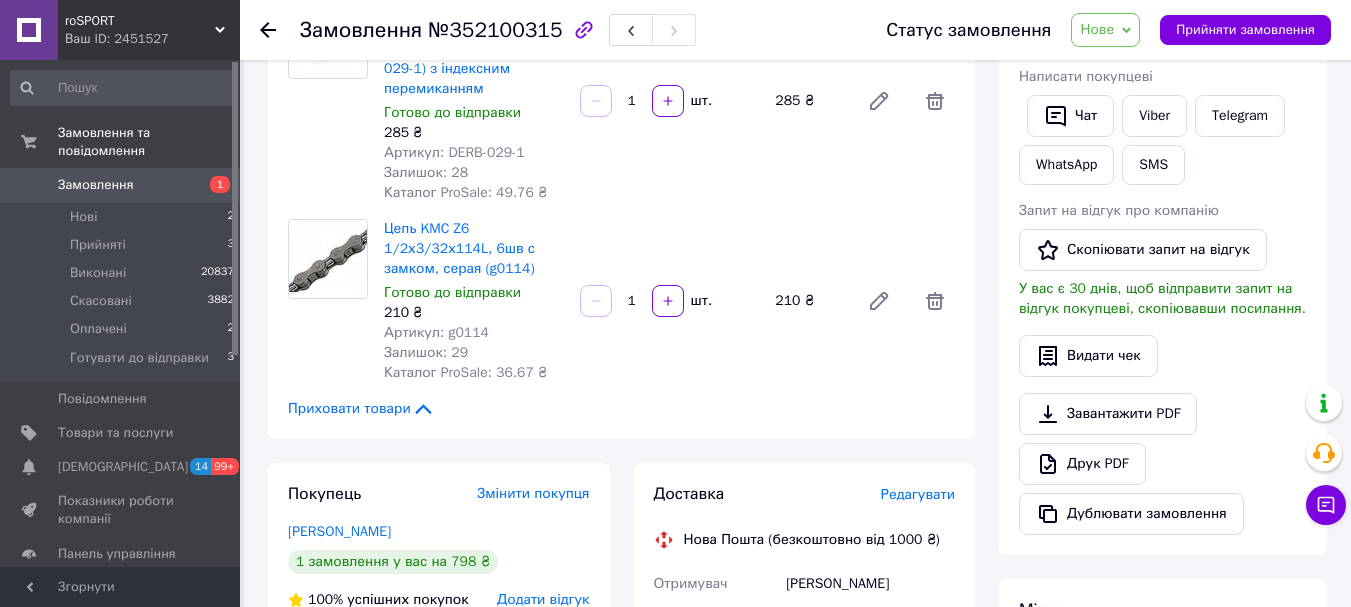 scroll, scrollTop: 581, scrollLeft: 0, axis: vertical 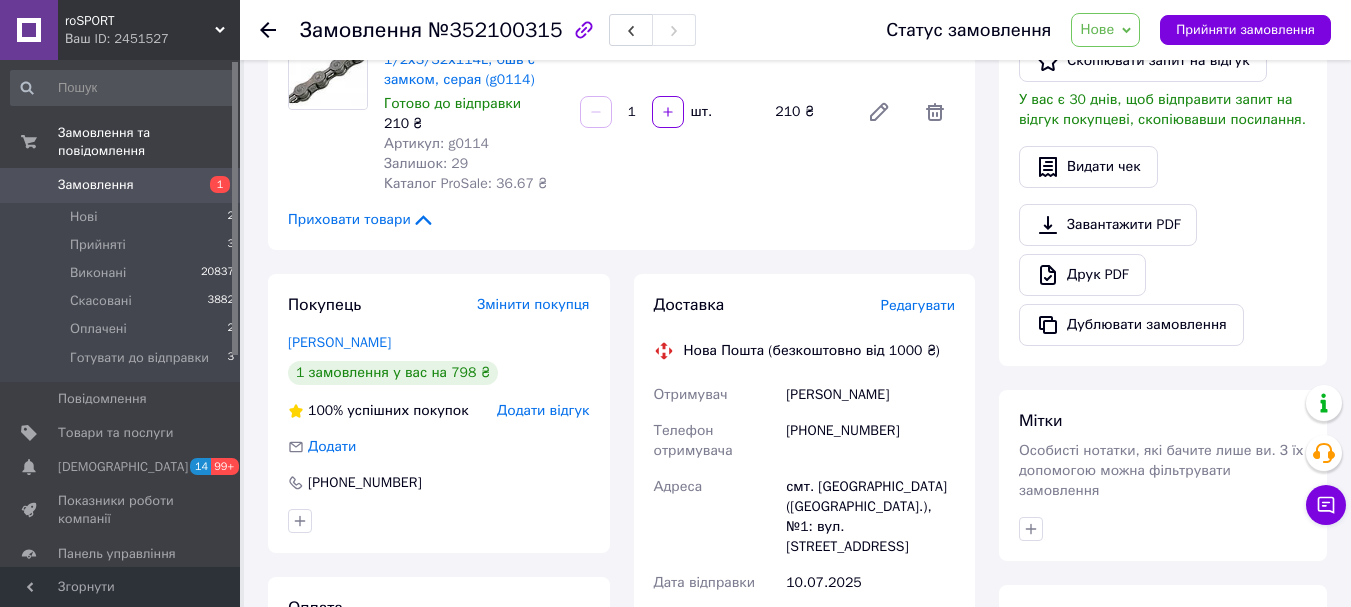 click on "+380675867056" at bounding box center (870, 441) 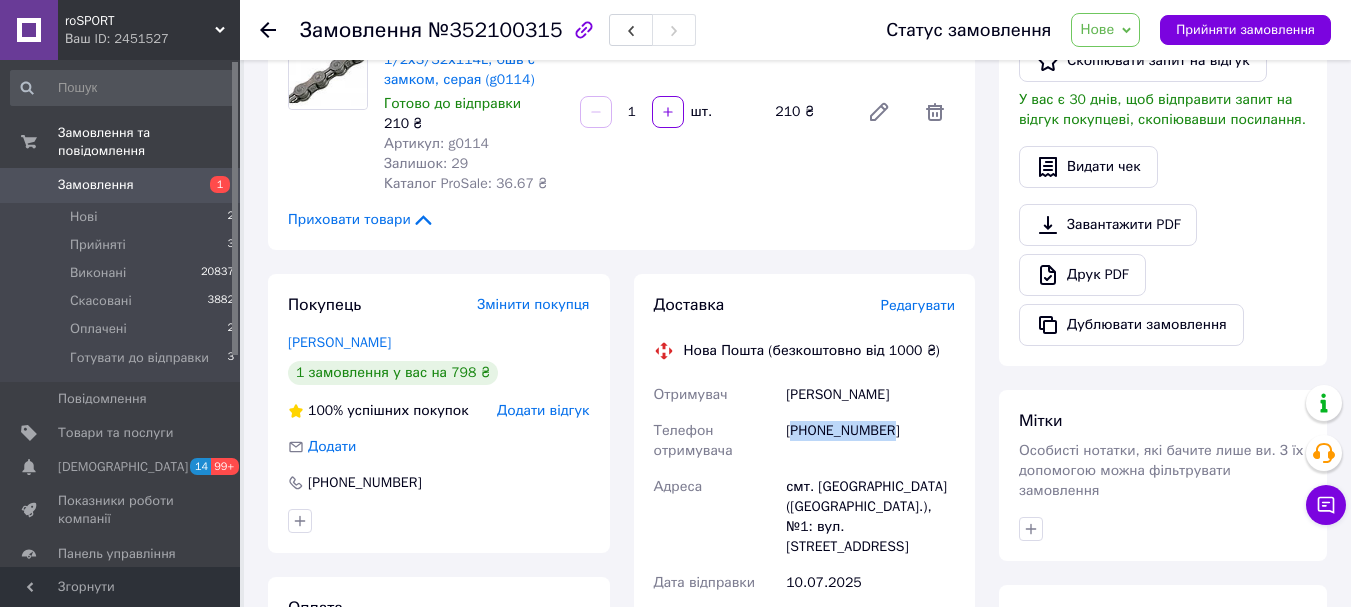 click on "+380675867056" at bounding box center [870, 441] 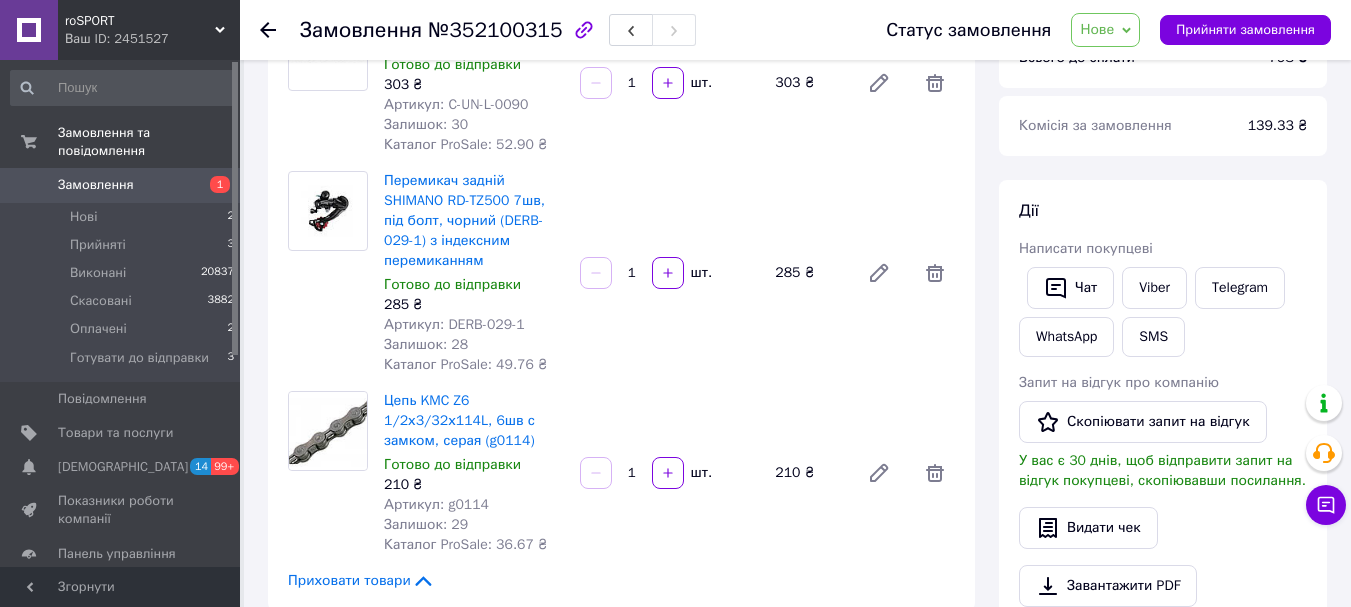 scroll, scrollTop: 0, scrollLeft: 0, axis: both 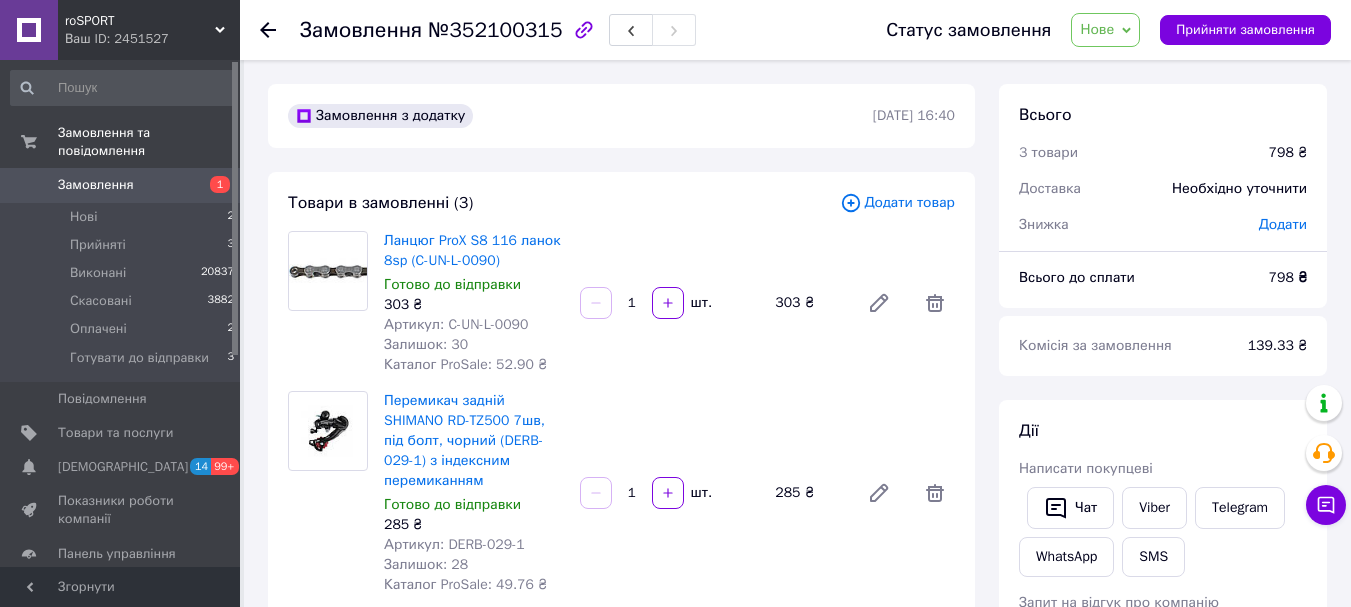 click on "Нове" at bounding box center (1105, 30) 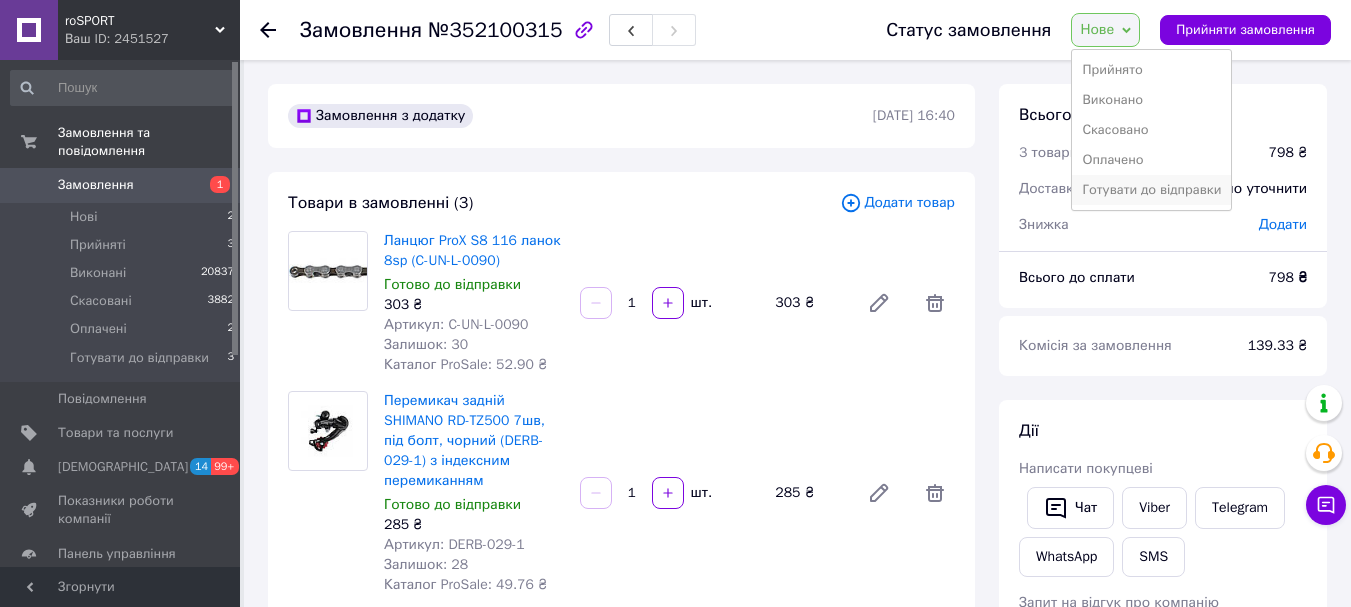click on "Готувати до відправки" at bounding box center [1151, 190] 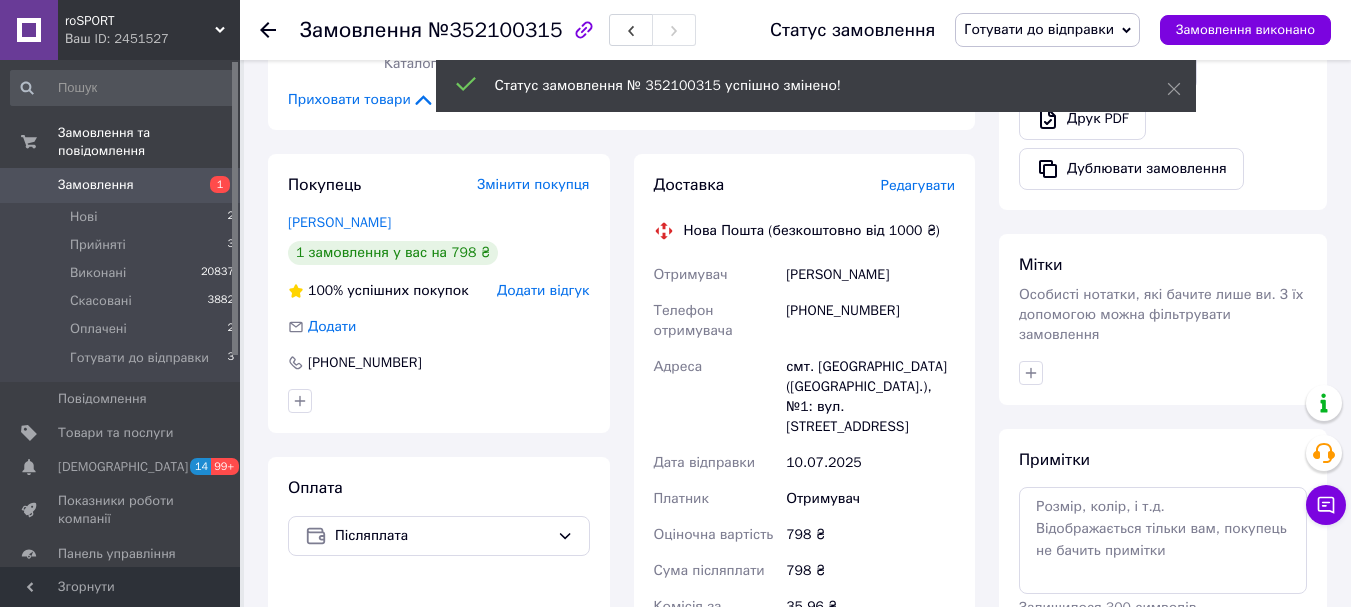 scroll, scrollTop: 700, scrollLeft: 0, axis: vertical 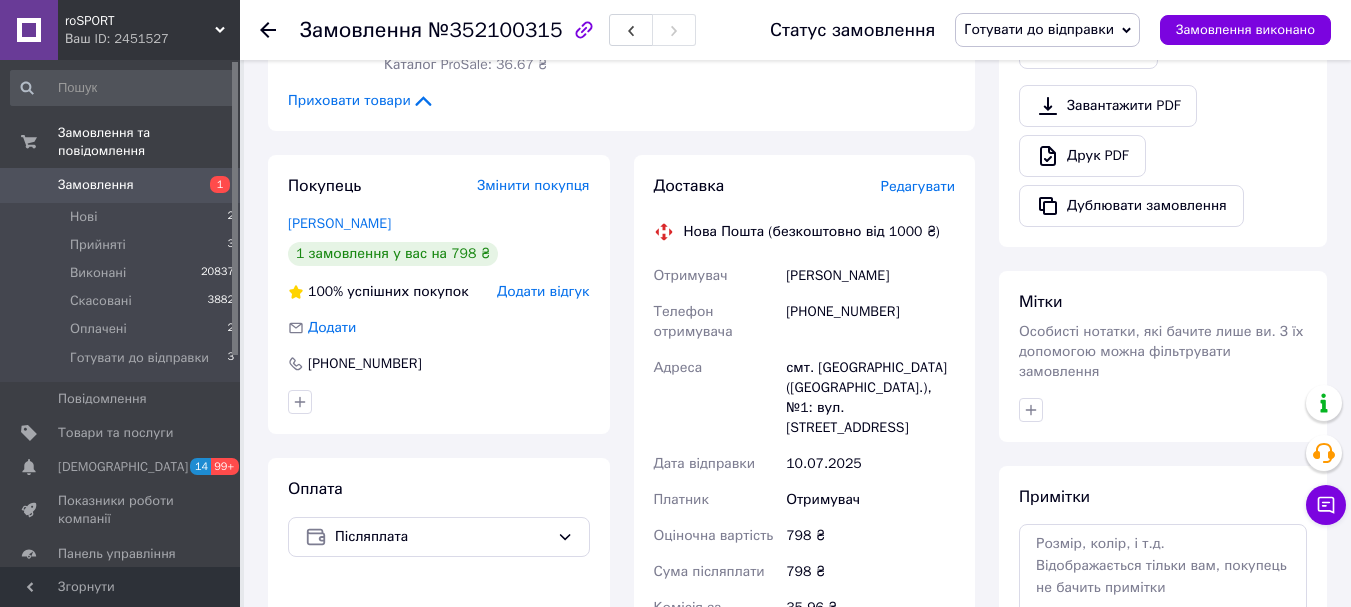 click at bounding box center (280, 30) 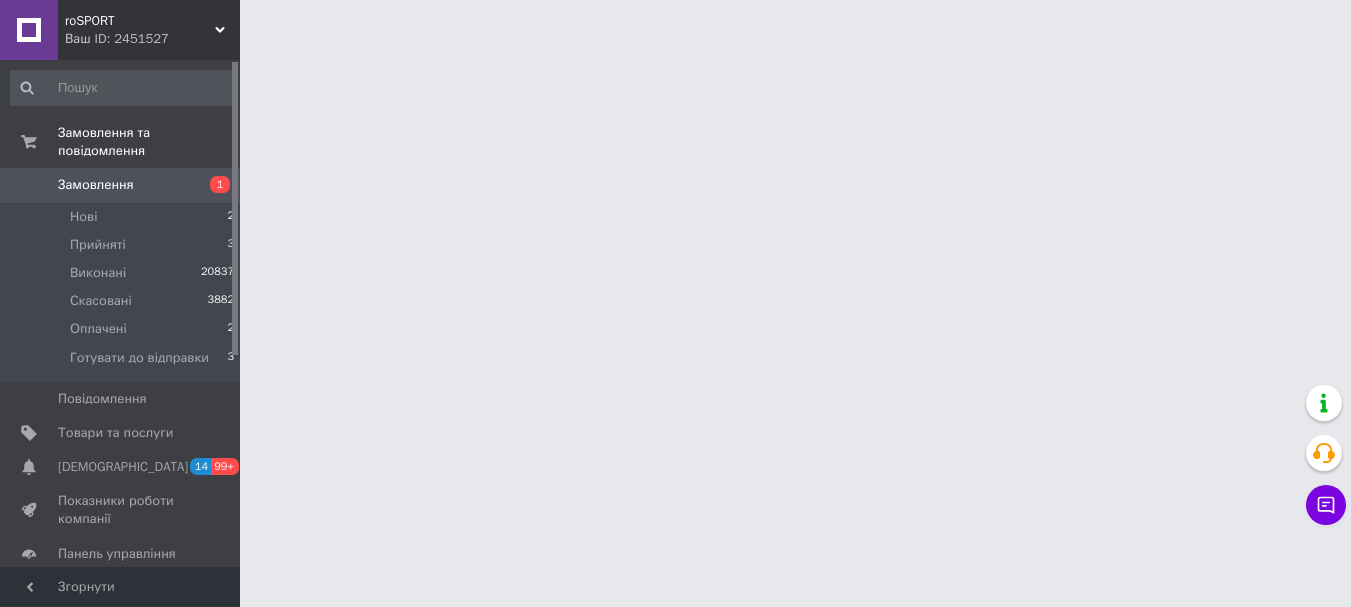 scroll, scrollTop: 0, scrollLeft: 0, axis: both 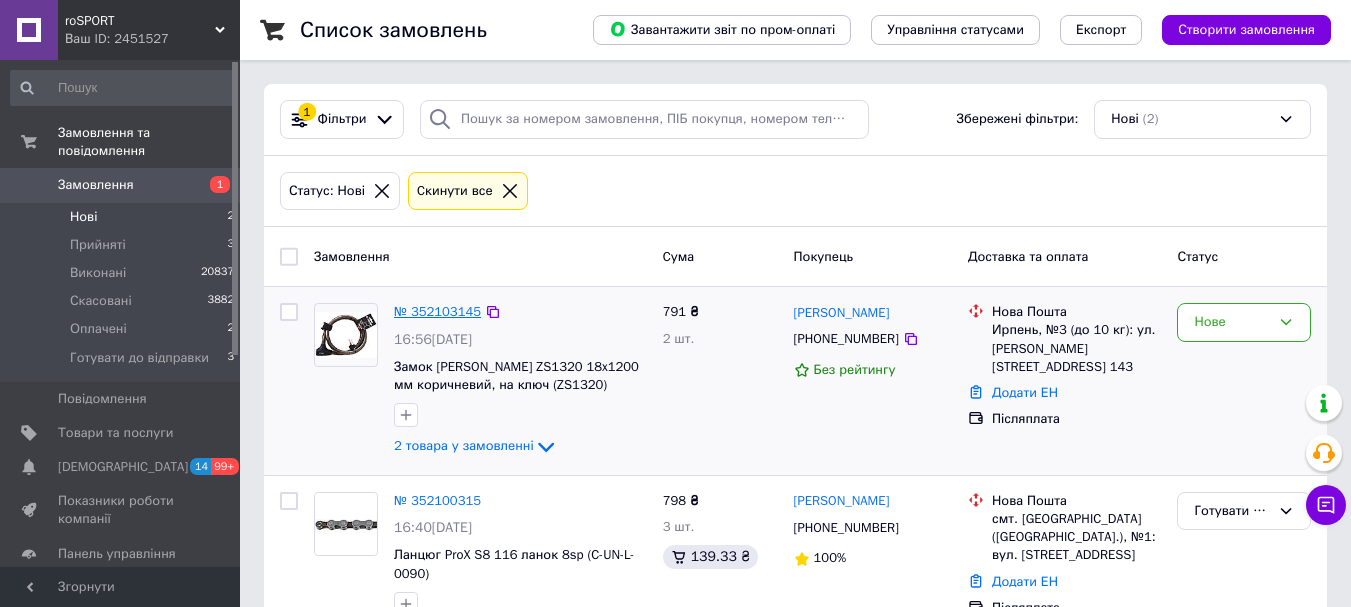 click on "№ 352103145" at bounding box center [437, 311] 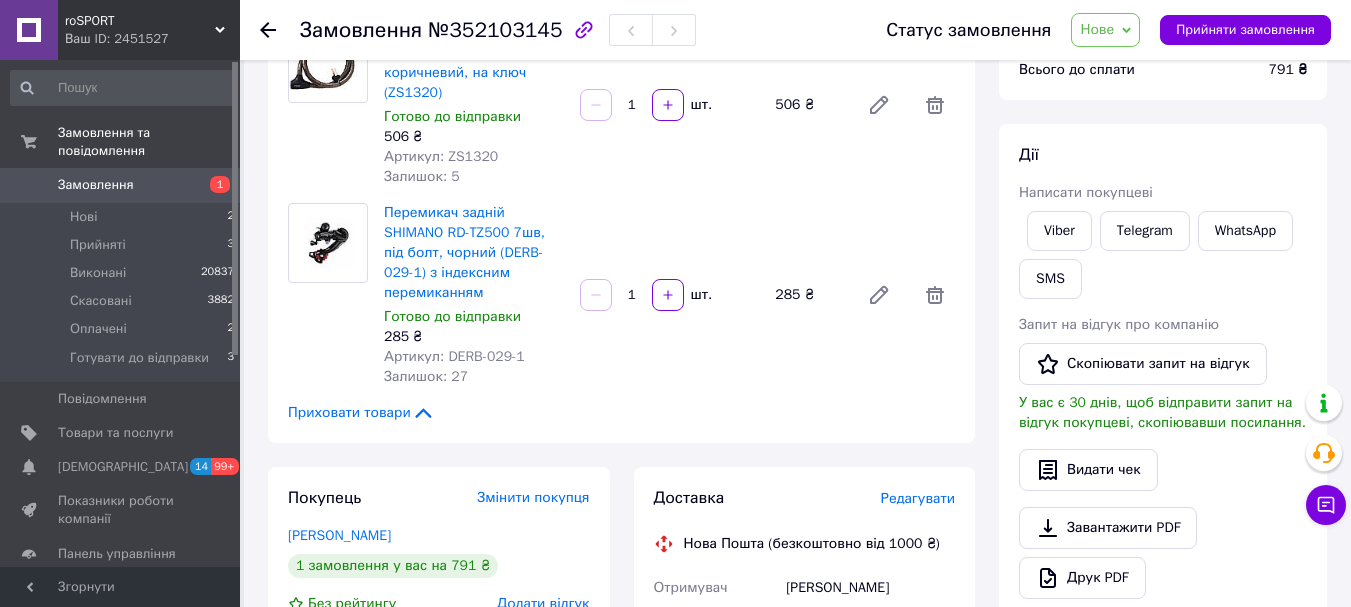 scroll, scrollTop: 500, scrollLeft: 0, axis: vertical 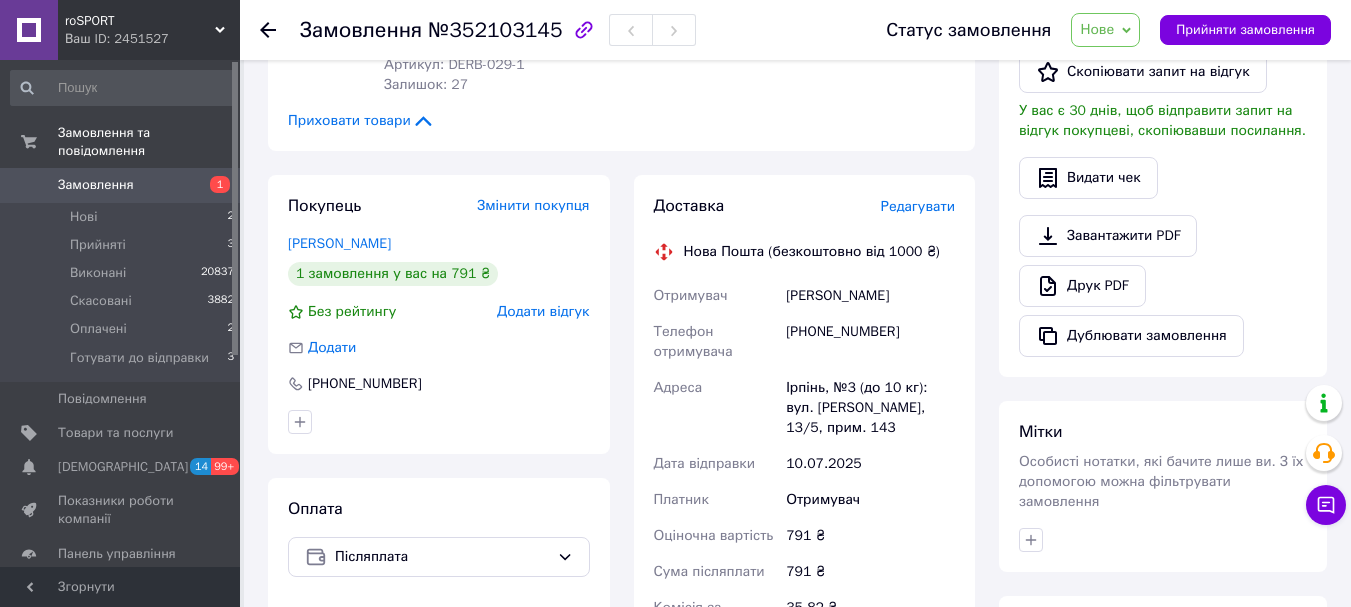click on "+380951069025" at bounding box center [870, 342] 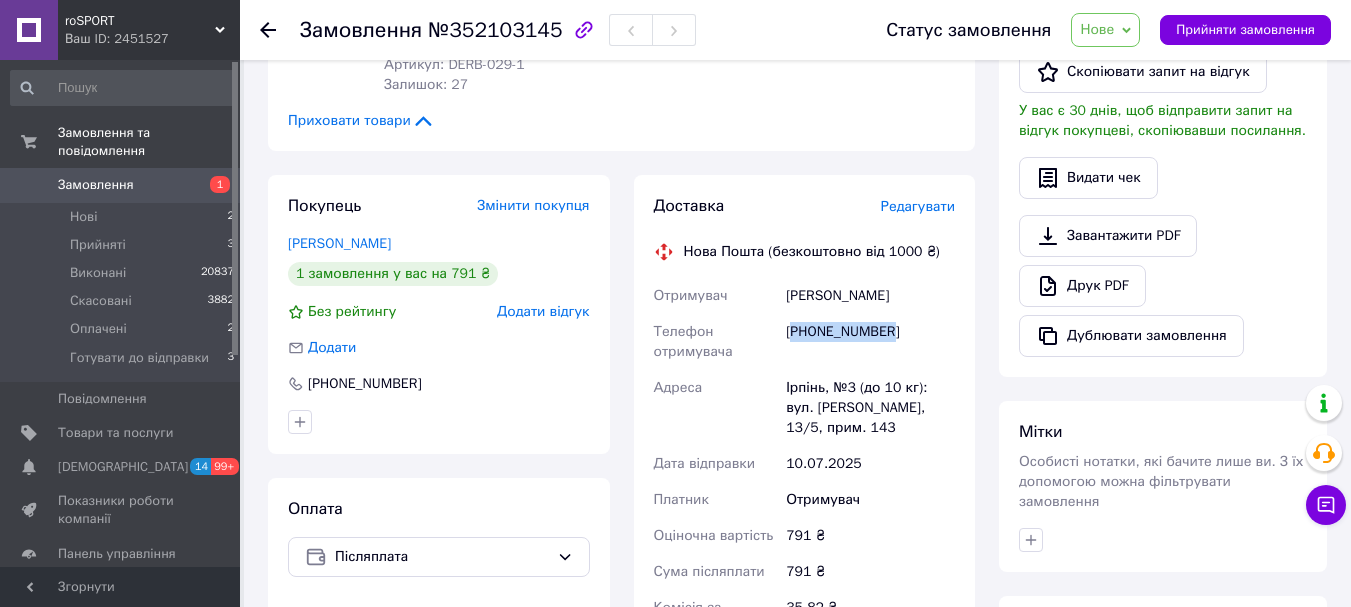 click on "+380951069025" at bounding box center [870, 342] 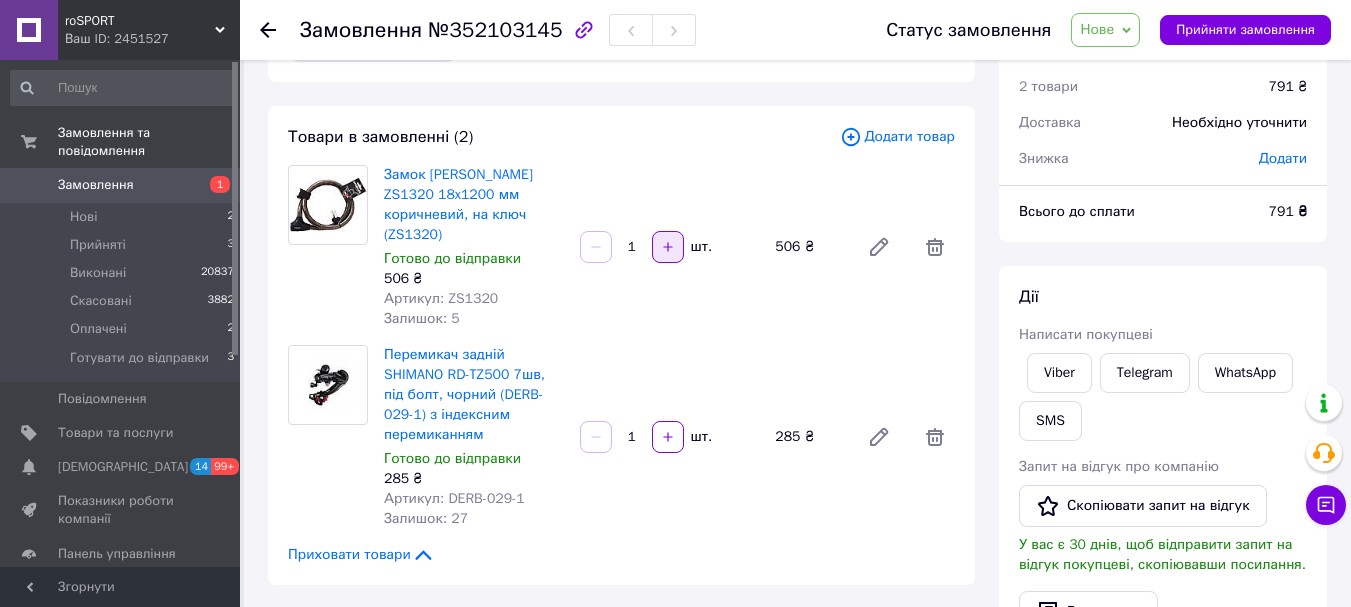scroll, scrollTop: 100, scrollLeft: 0, axis: vertical 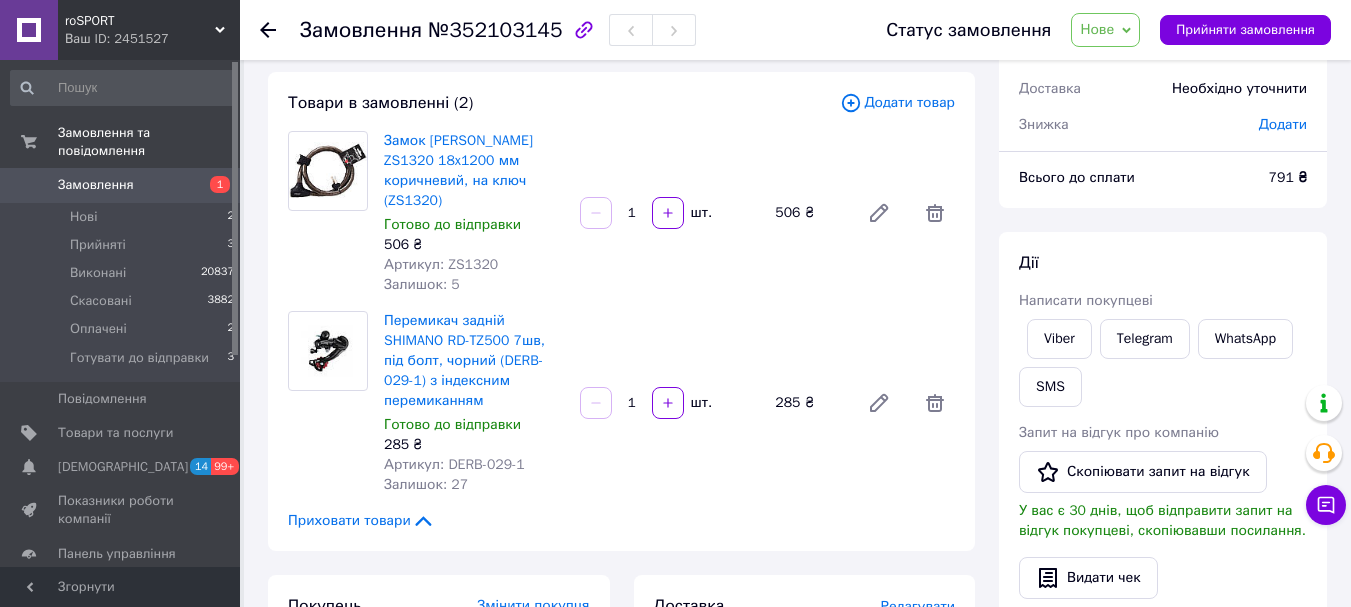 click on "Нове" at bounding box center (1105, 30) 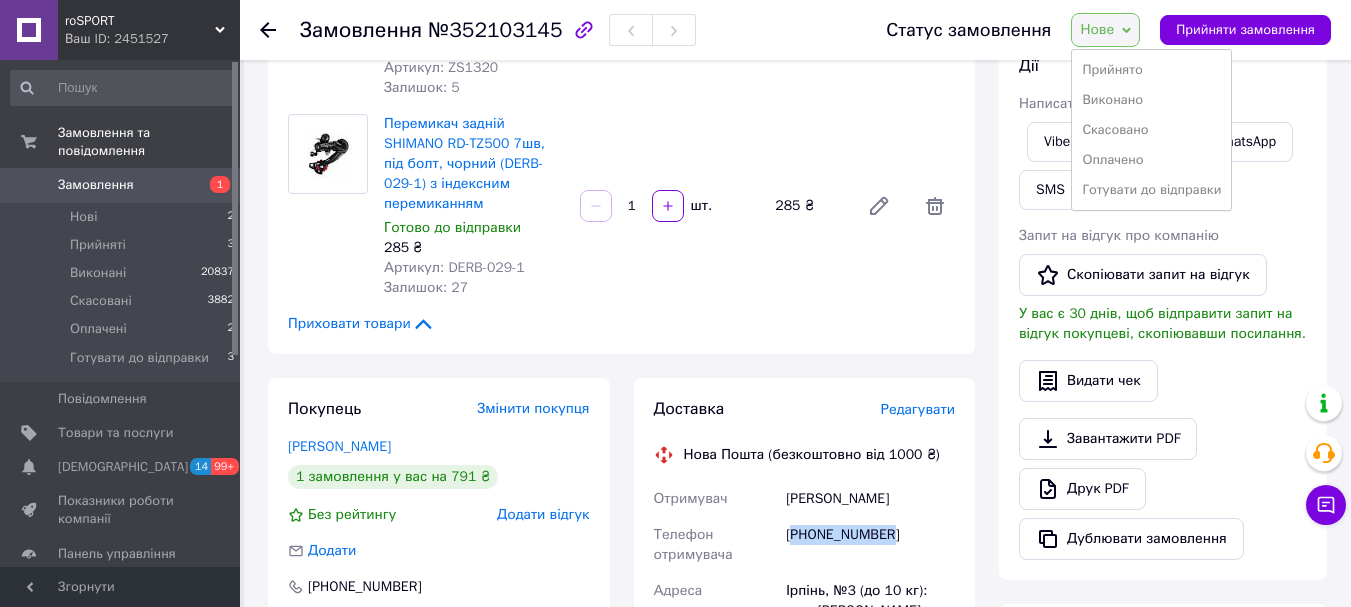 scroll, scrollTop: 200, scrollLeft: 0, axis: vertical 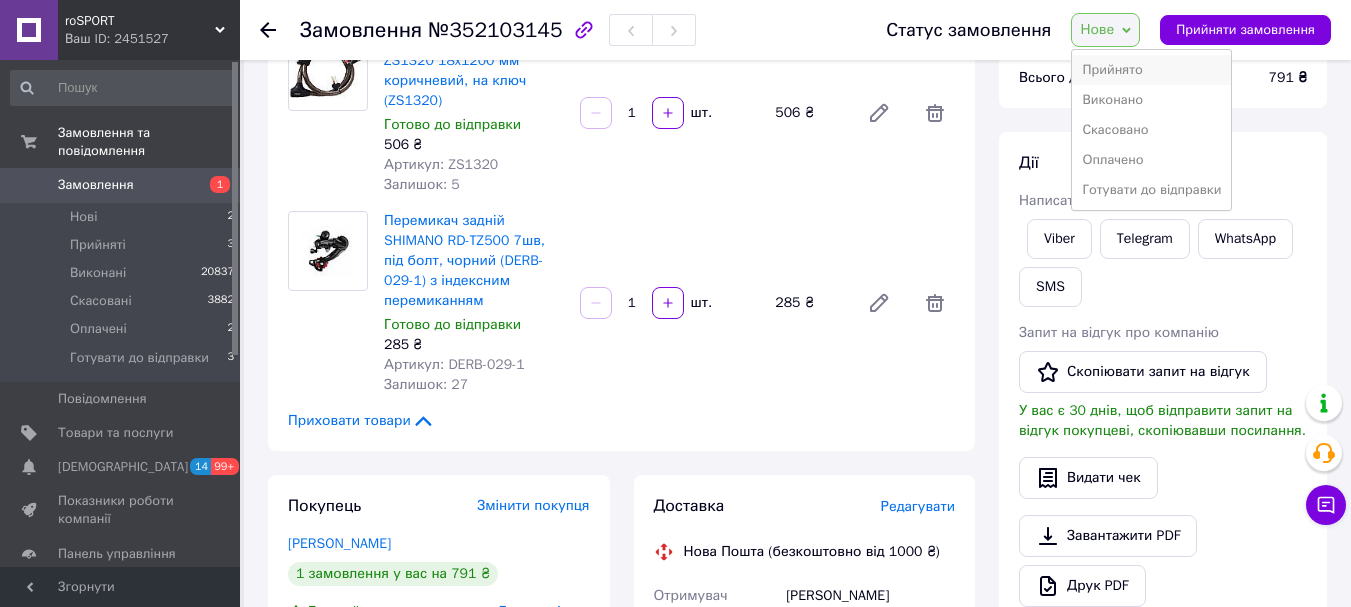 click on "Прийнято" at bounding box center [1151, 70] 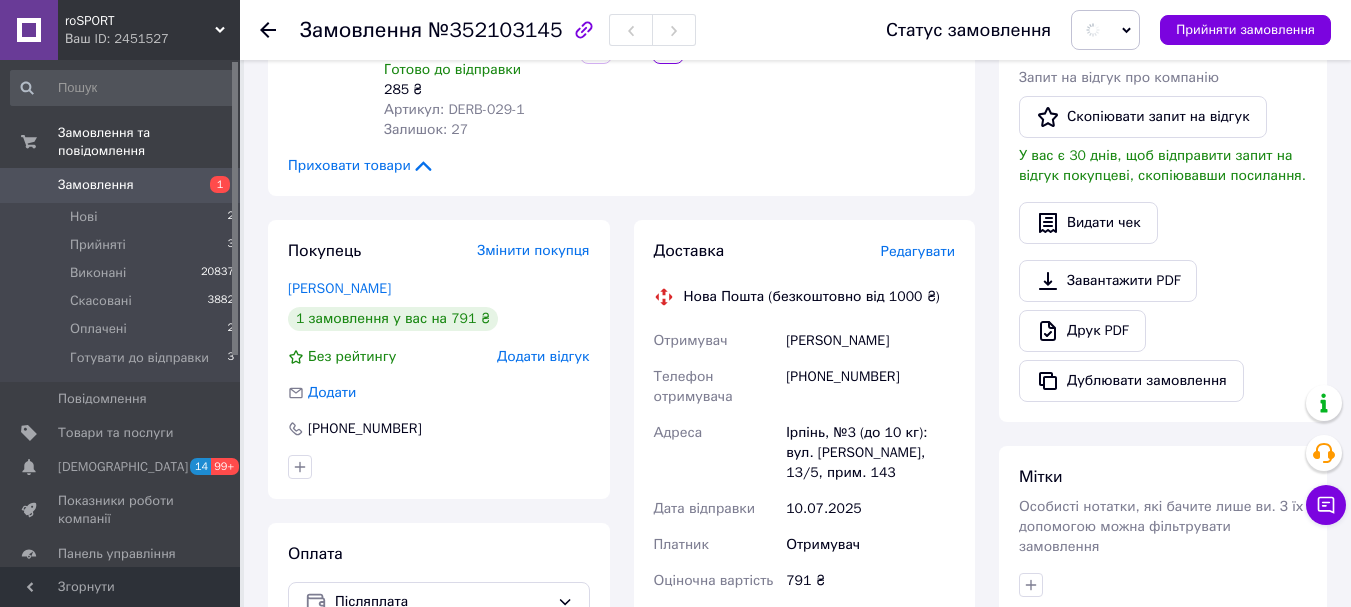 scroll, scrollTop: 600, scrollLeft: 0, axis: vertical 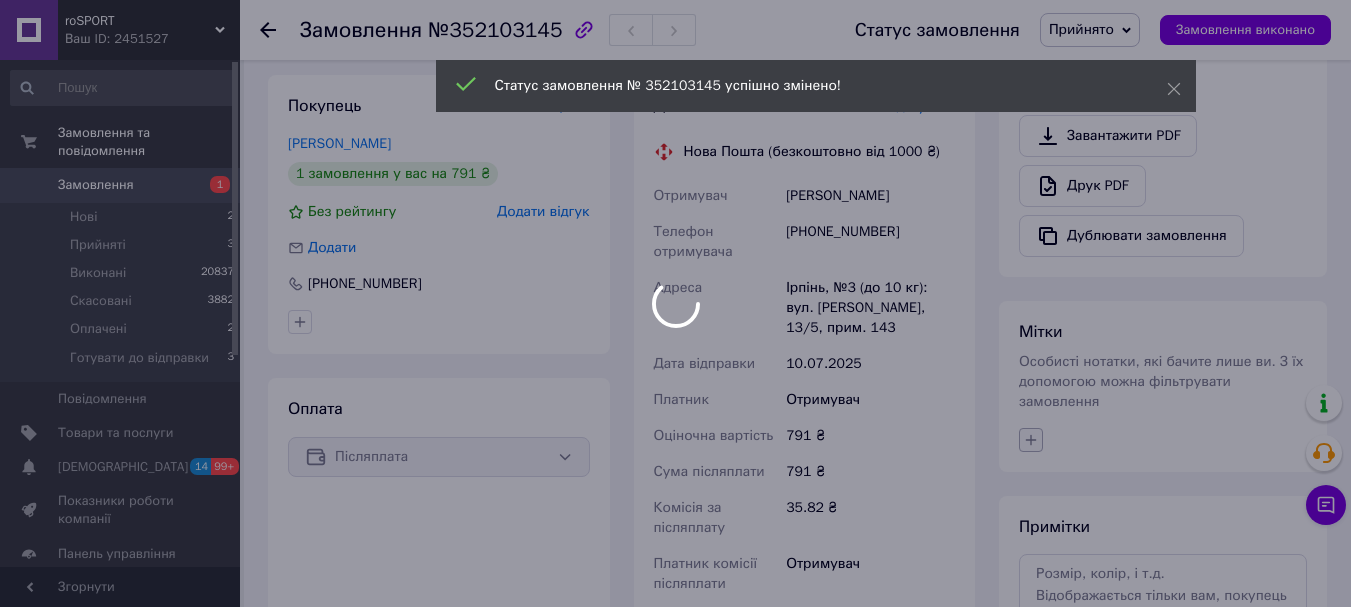 click on "roSPORT Ваш ID: 2451527 Сайт roSPORT Кабінет покупця Перевірити стан системи Сторінка на порталі Довідка Вийти Замовлення та повідомлення Замовлення 1 Нові 2 Прийняті 3 Виконані 20837 Скасовані 3882 Оплачені 2 Готувати до відправки 3 Повідомлення 0 Товари та послуги Сповіщення 14 99+ Показники роботи компанії Панель управління Відгуки Покупатели Каталог ProSale Аналітика Інструменти веб-майстра та SEO Управління сайтом Гаманець компанії Маркет Налаштування Тарифи та рахунки Prom топ Згорнути
Замовлення №352103145 Прийнято" at bounding box center (675, 191) 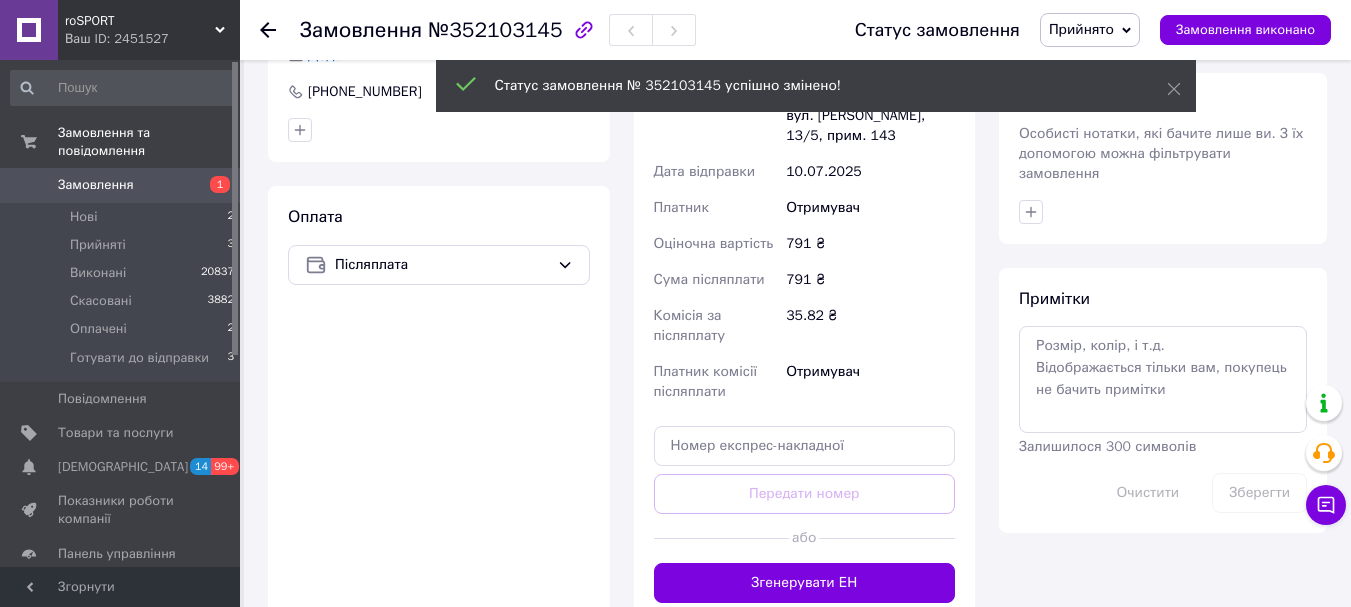 scroll, scrollTop: 800, scrollLeft: 0, axis: vertical 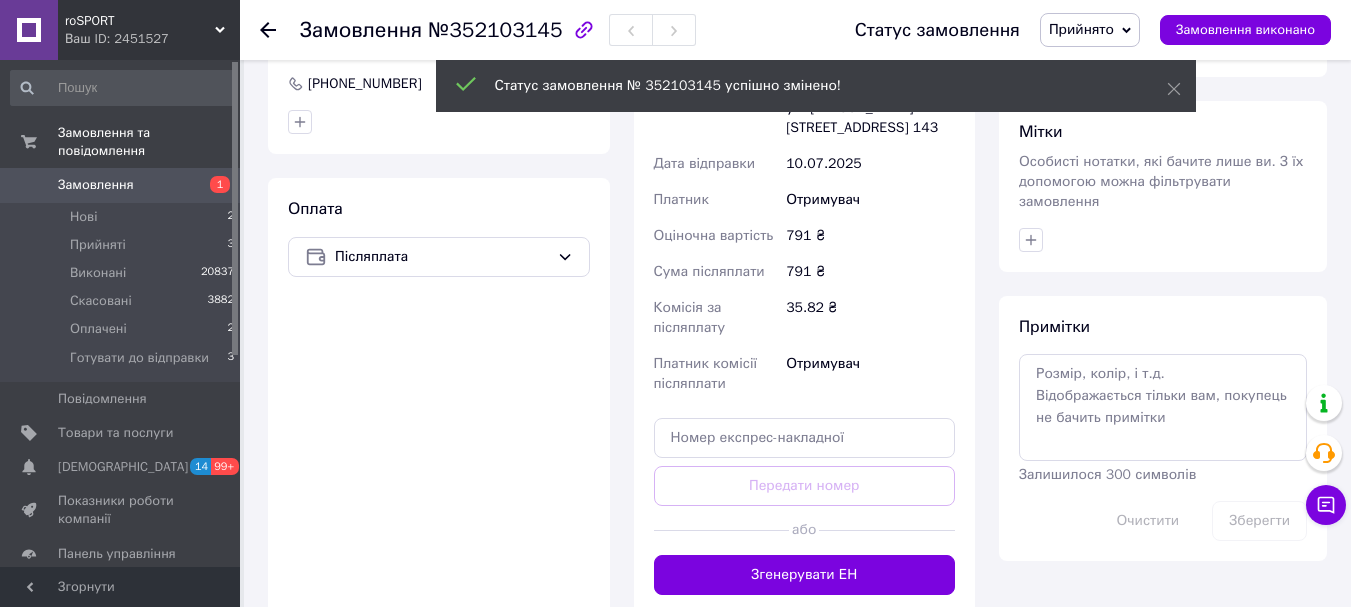 click on "Мітки Особисті нотатки, які бачите лише ви. З їх допомогою можна фільтрувати замовлення" at bounding box center [1163, 186] 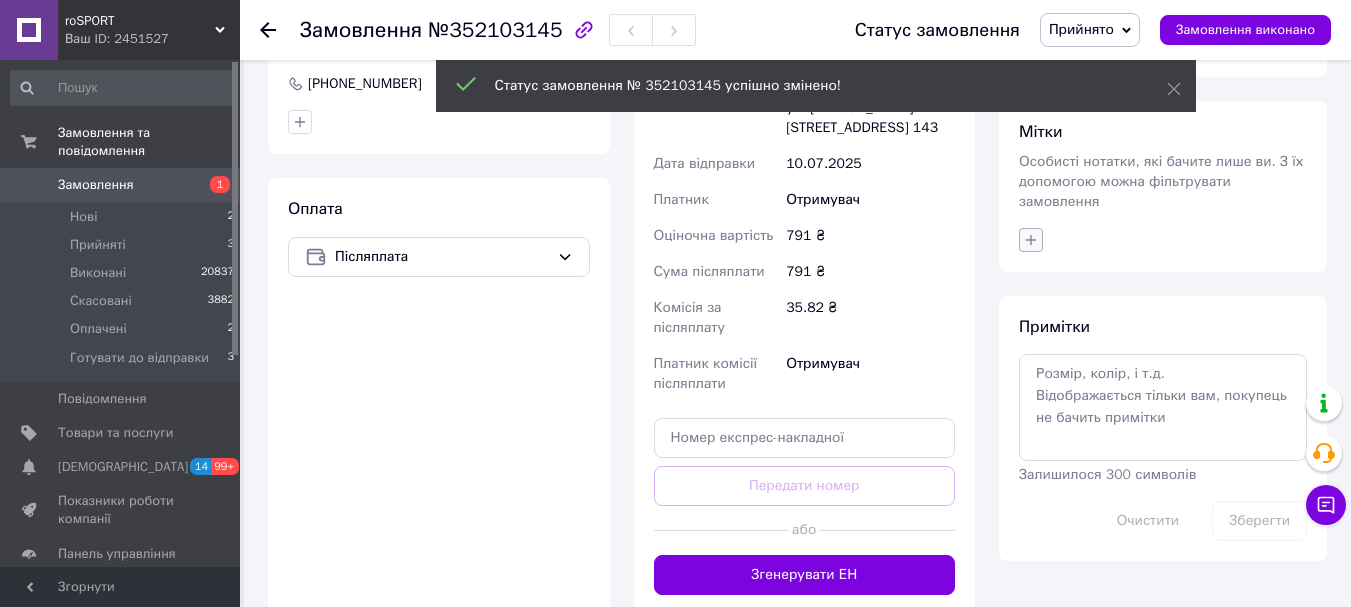 click 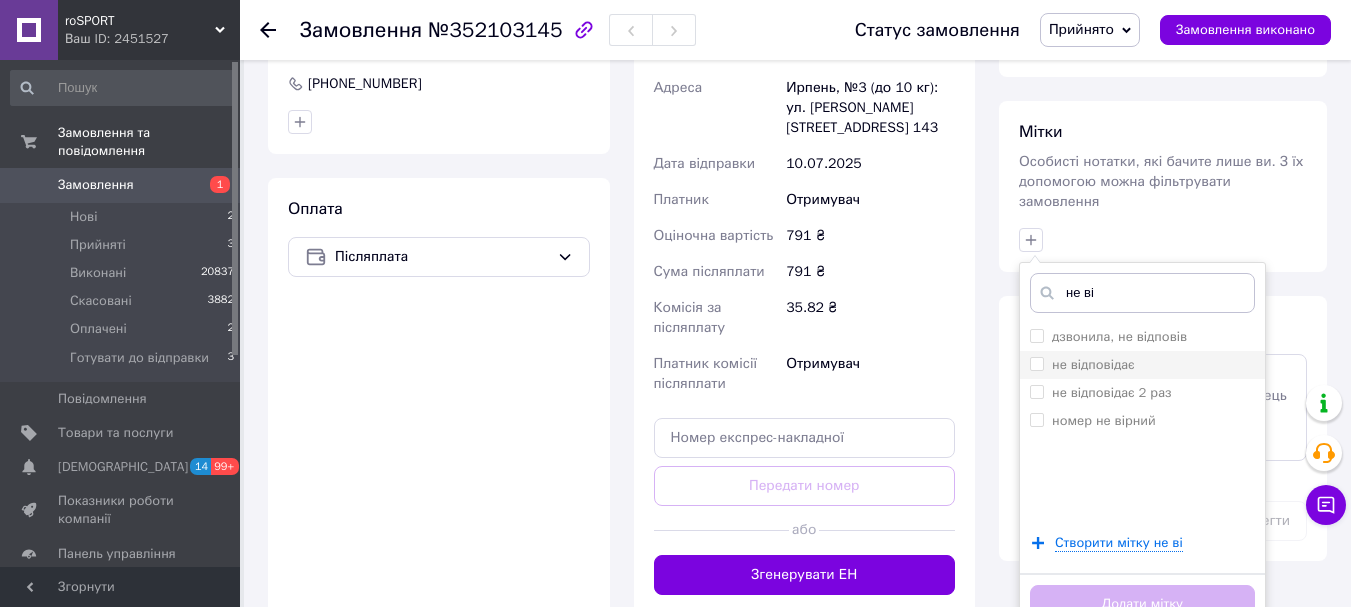 type on "не ві" 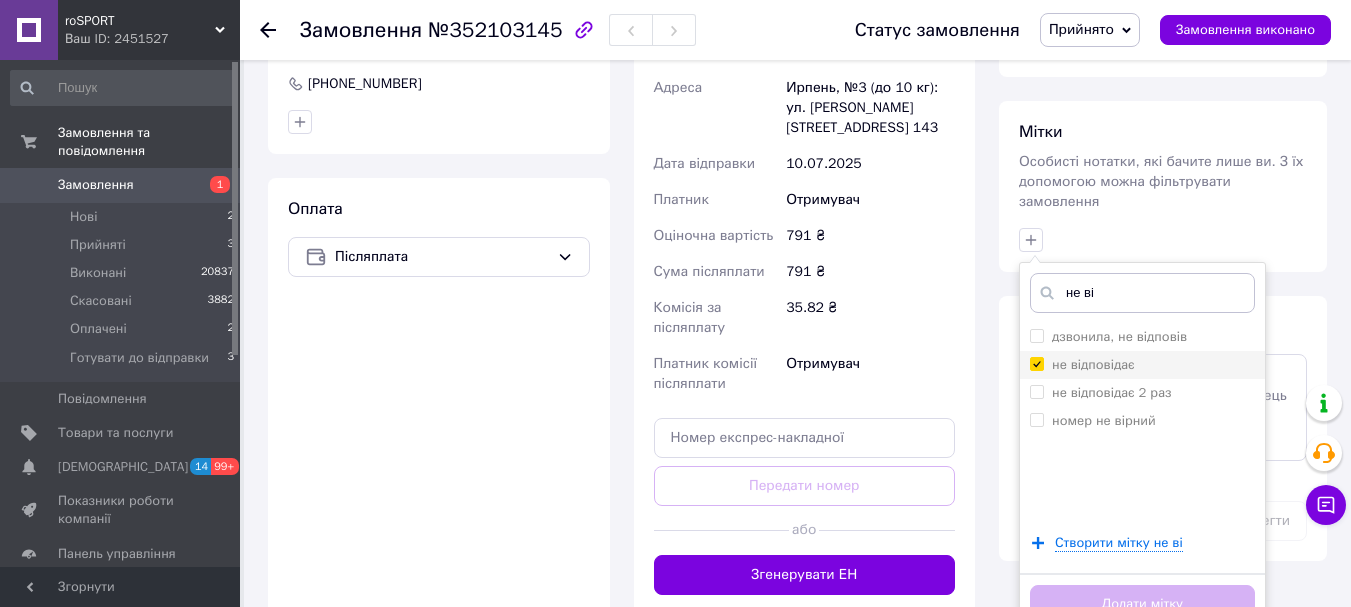 checkbox on "true" 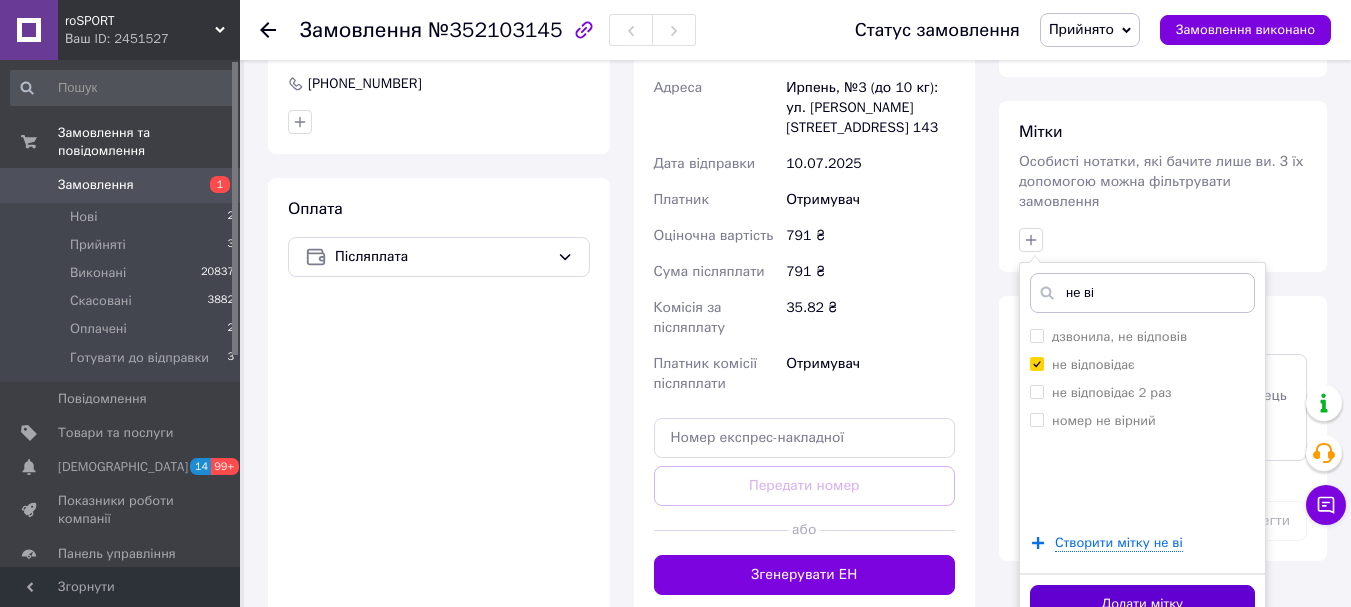 click on "Додати мітку" at bounding box center (1142, 604) 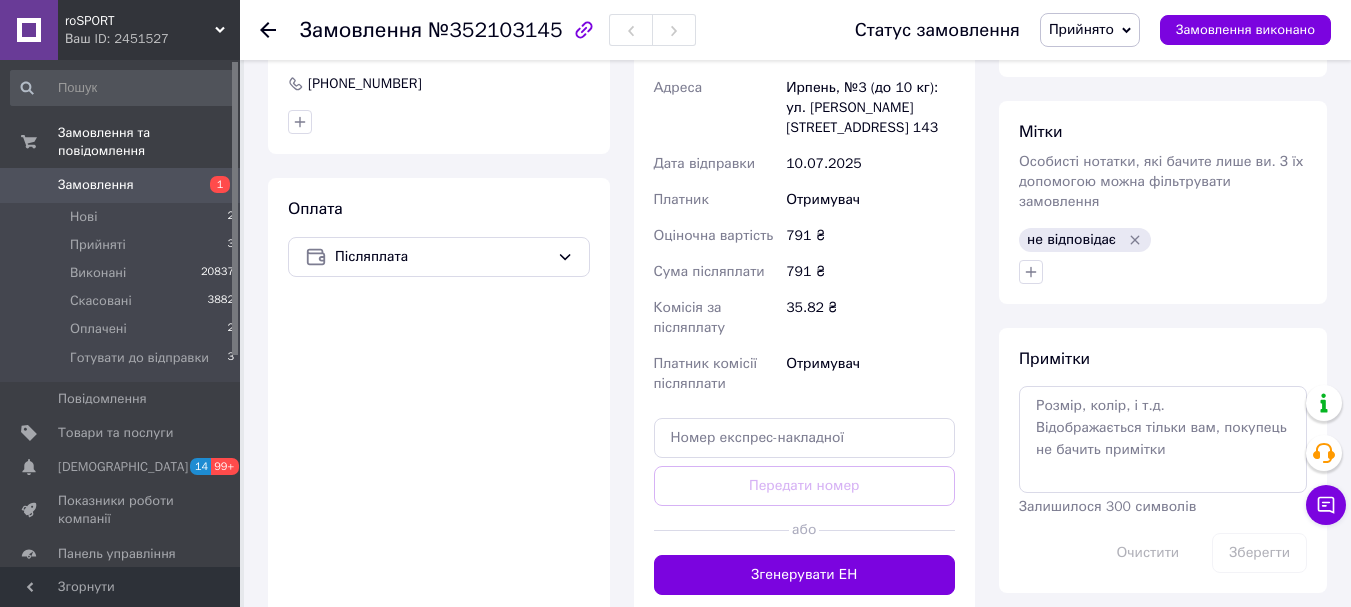 click at bounding box center [280, 30] 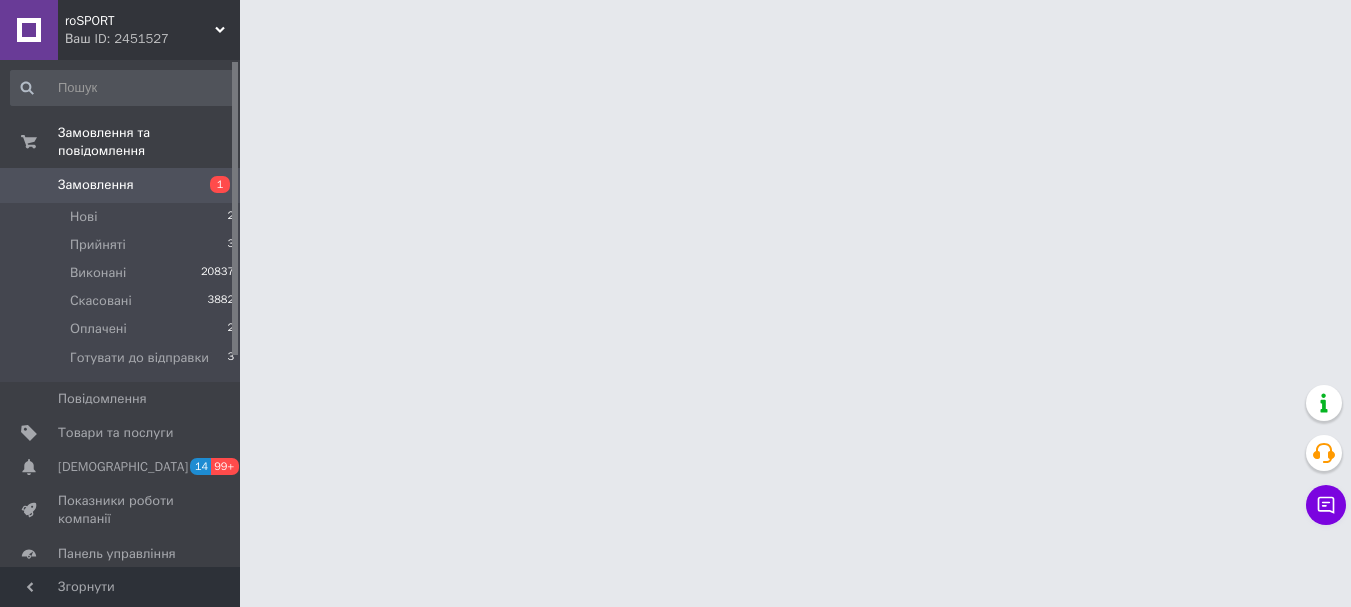 scroll, scrollTop: 0, scrollLeft: 0, axis: both 